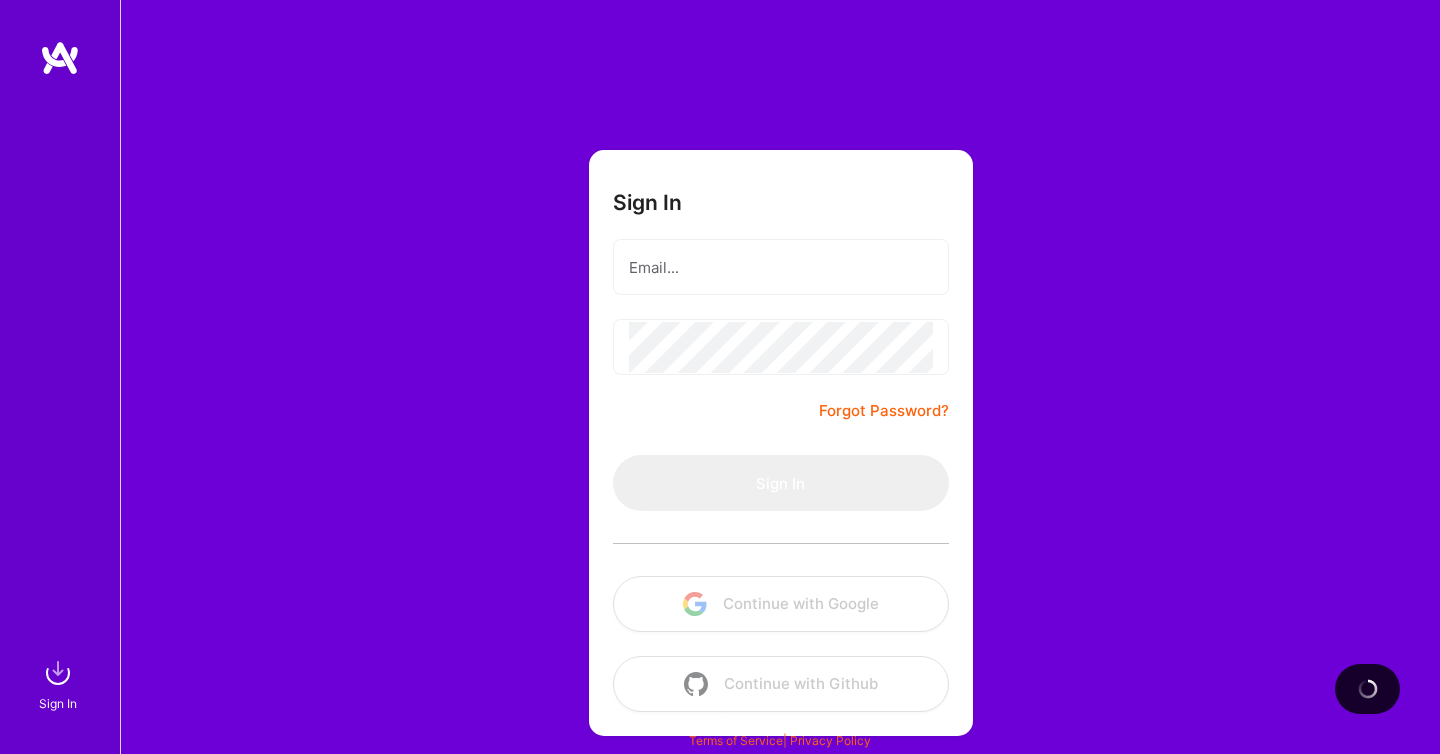 scroll, scrollTop: 0, scrollLeft: 0, axis: both 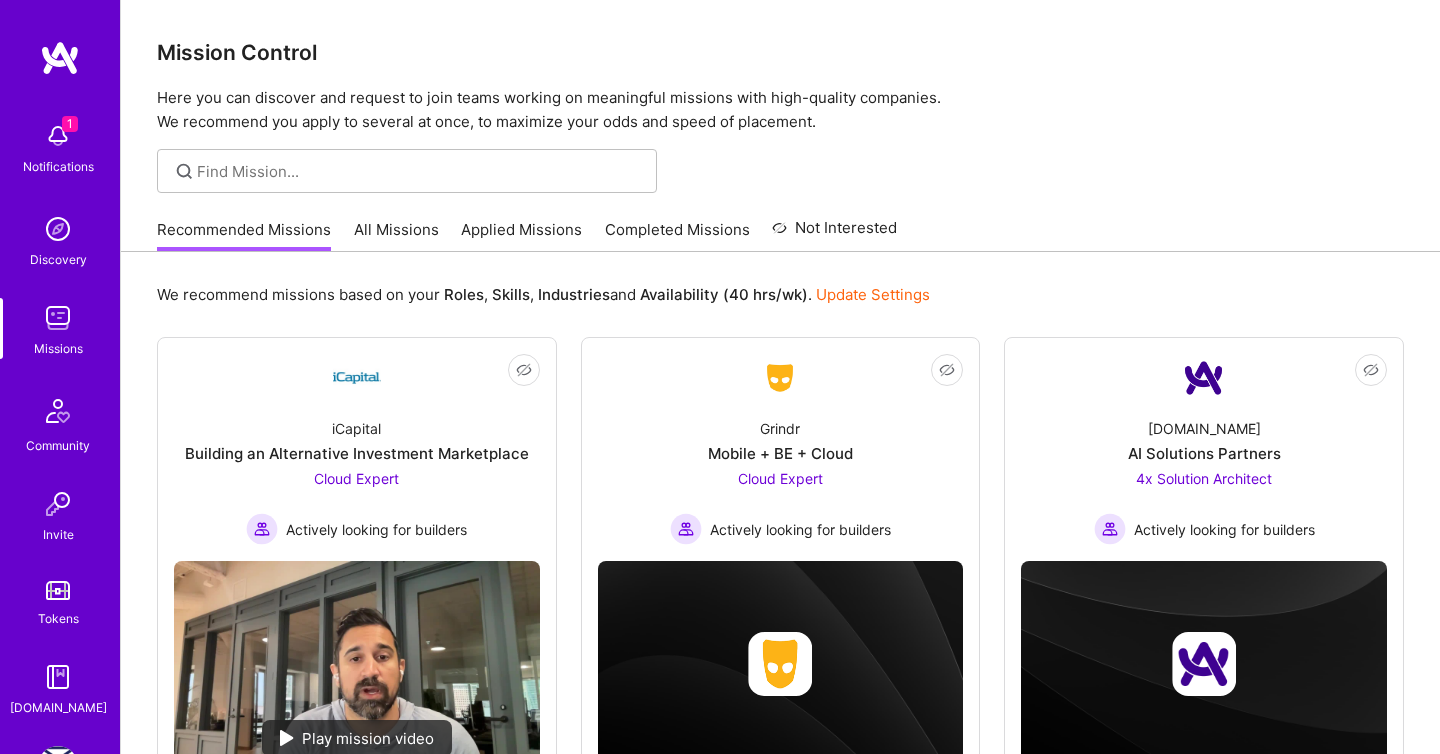 click at bounding box center (58, 136) 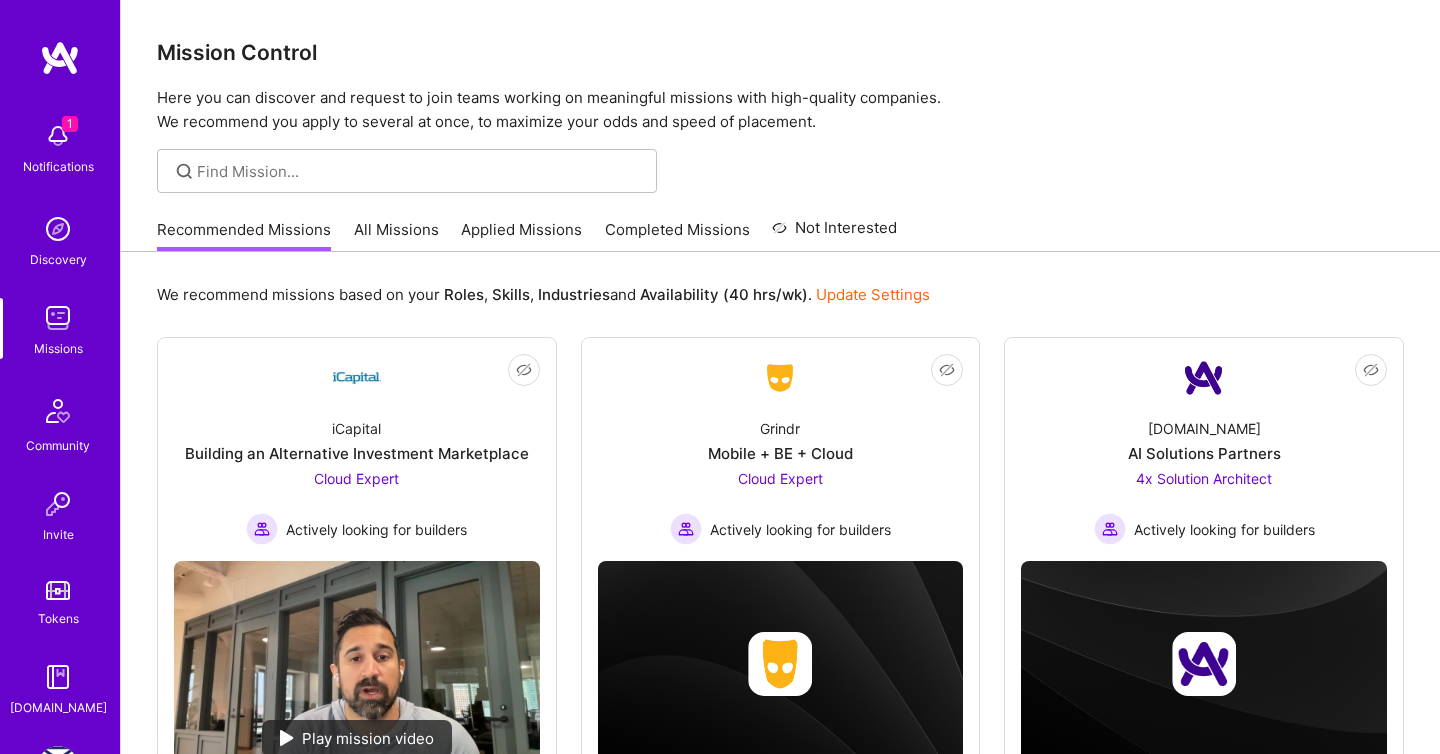click on "See request" at bounding box center (-372, 165) 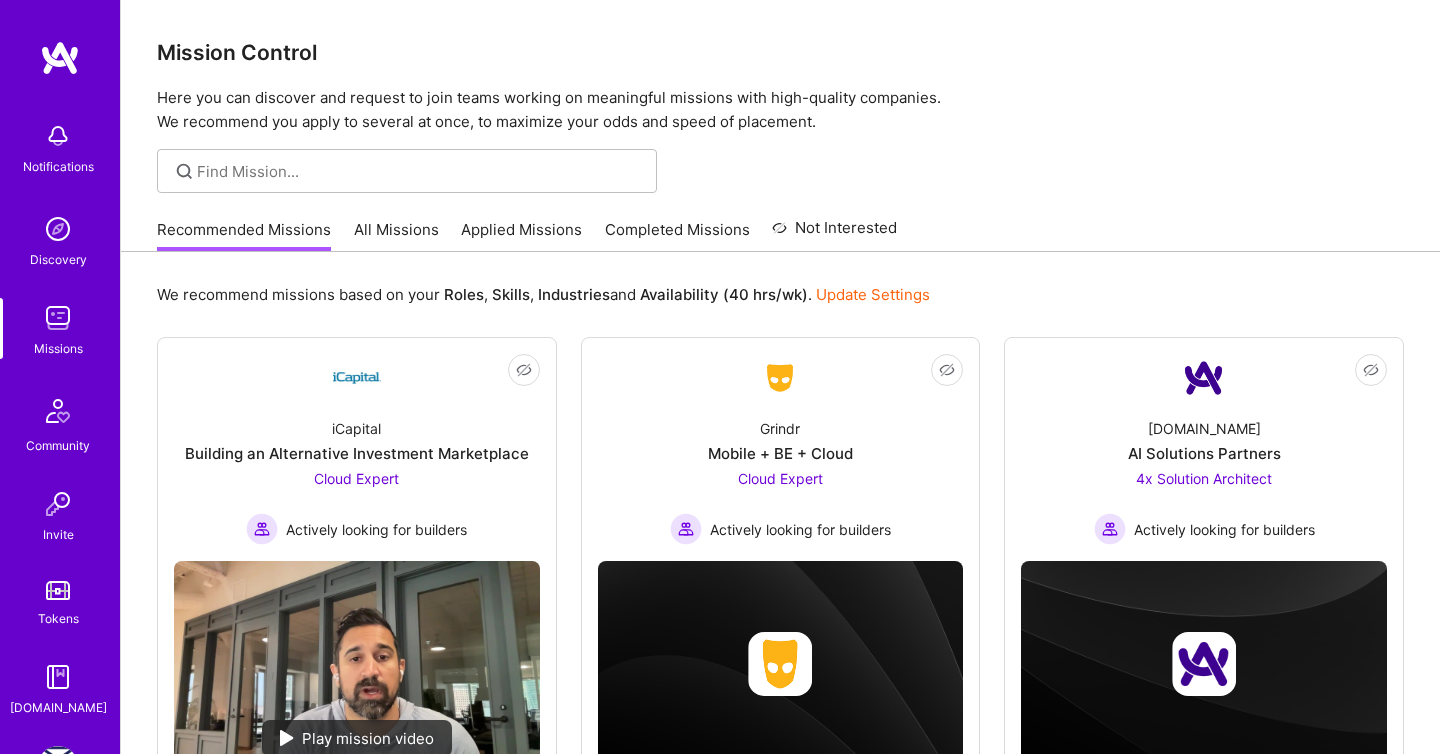 click on "Notifications" at bounding box center (58, 146) 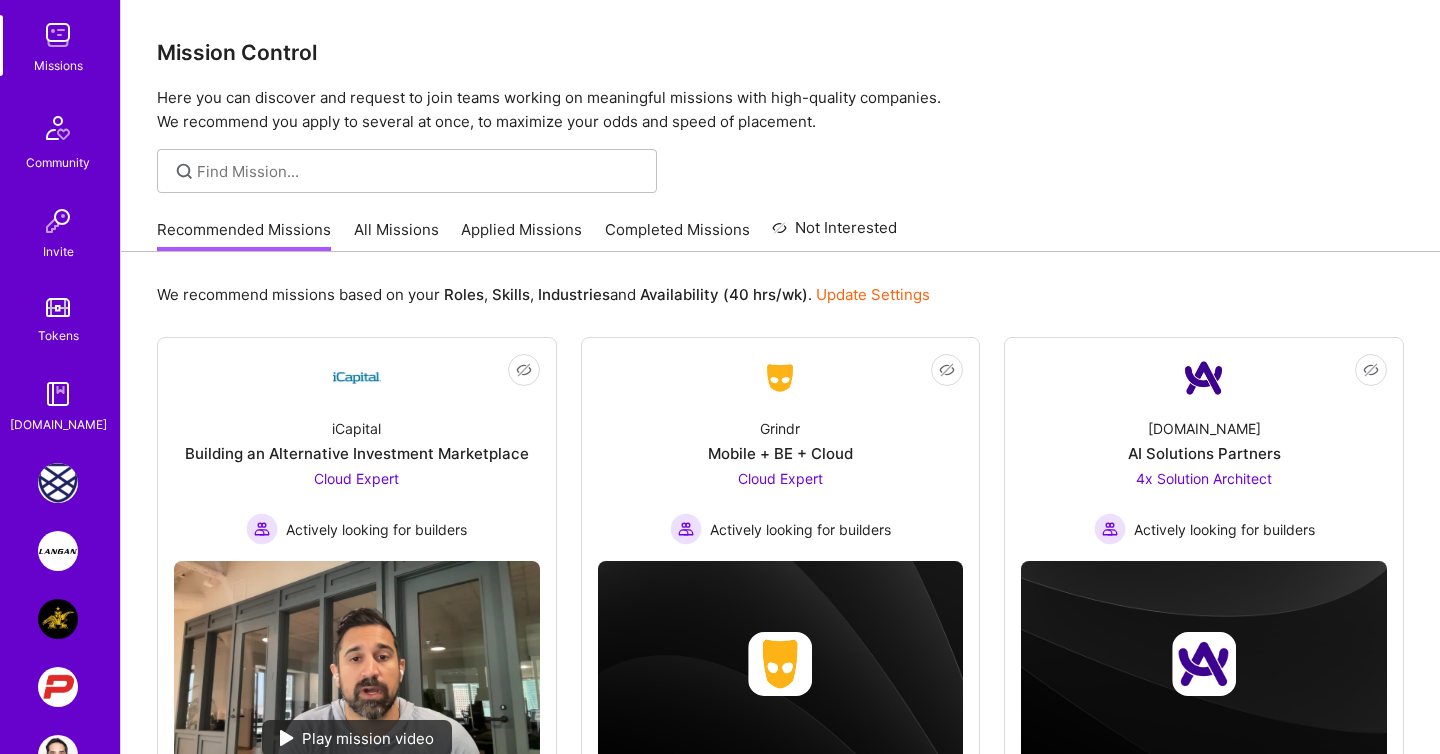 scroll, scrollTop: 299, scrollLeft: 0, axis: vertical 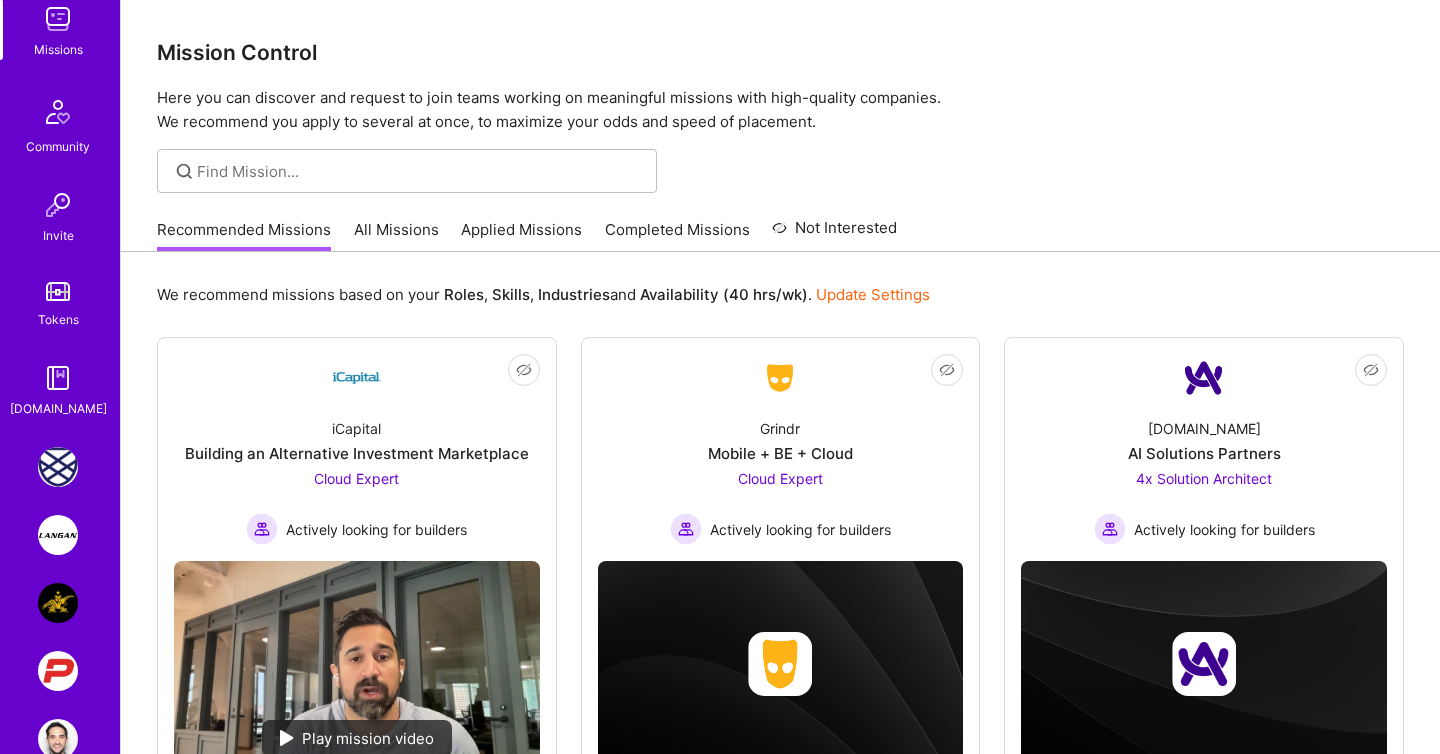 click at bounding box center [58, 467] 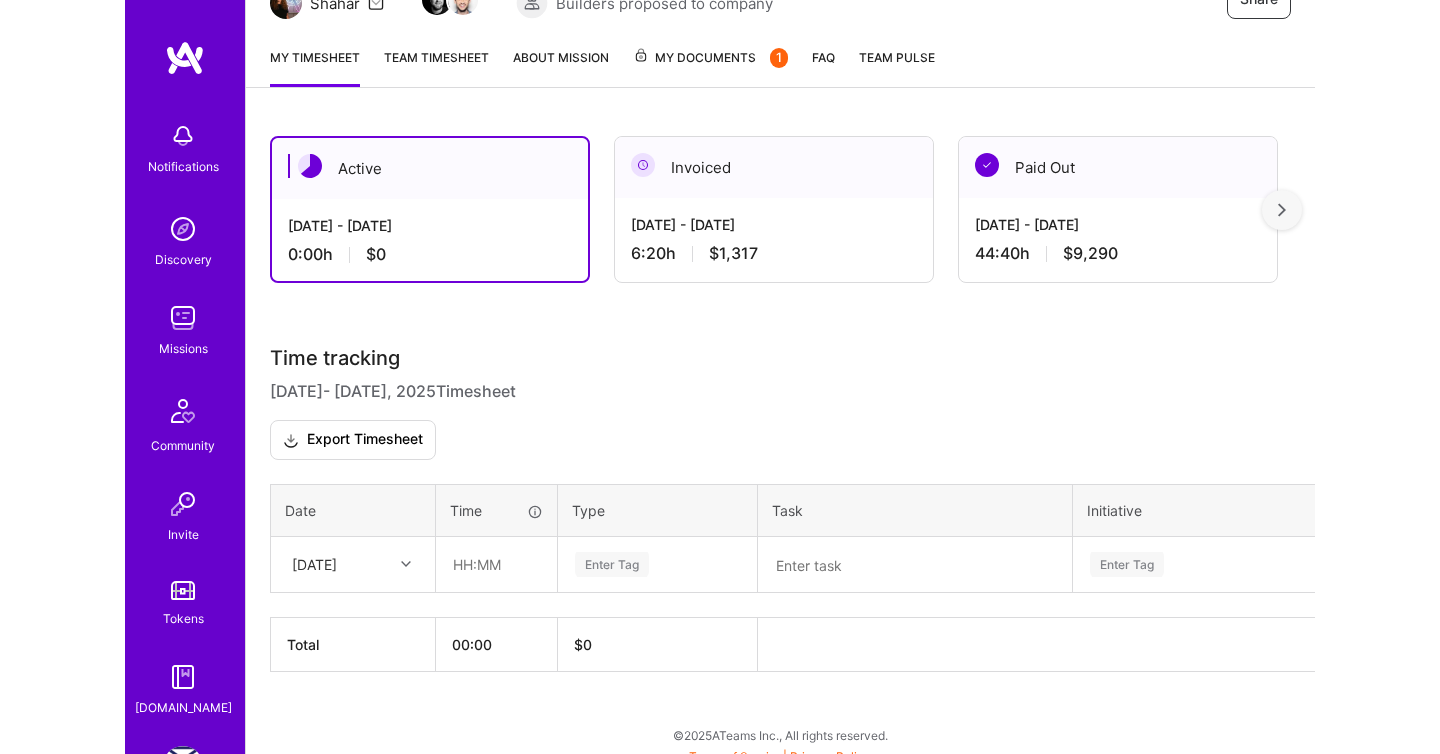 scroll, scrollTop: 172, scrollLeft: 0, axis: vertical 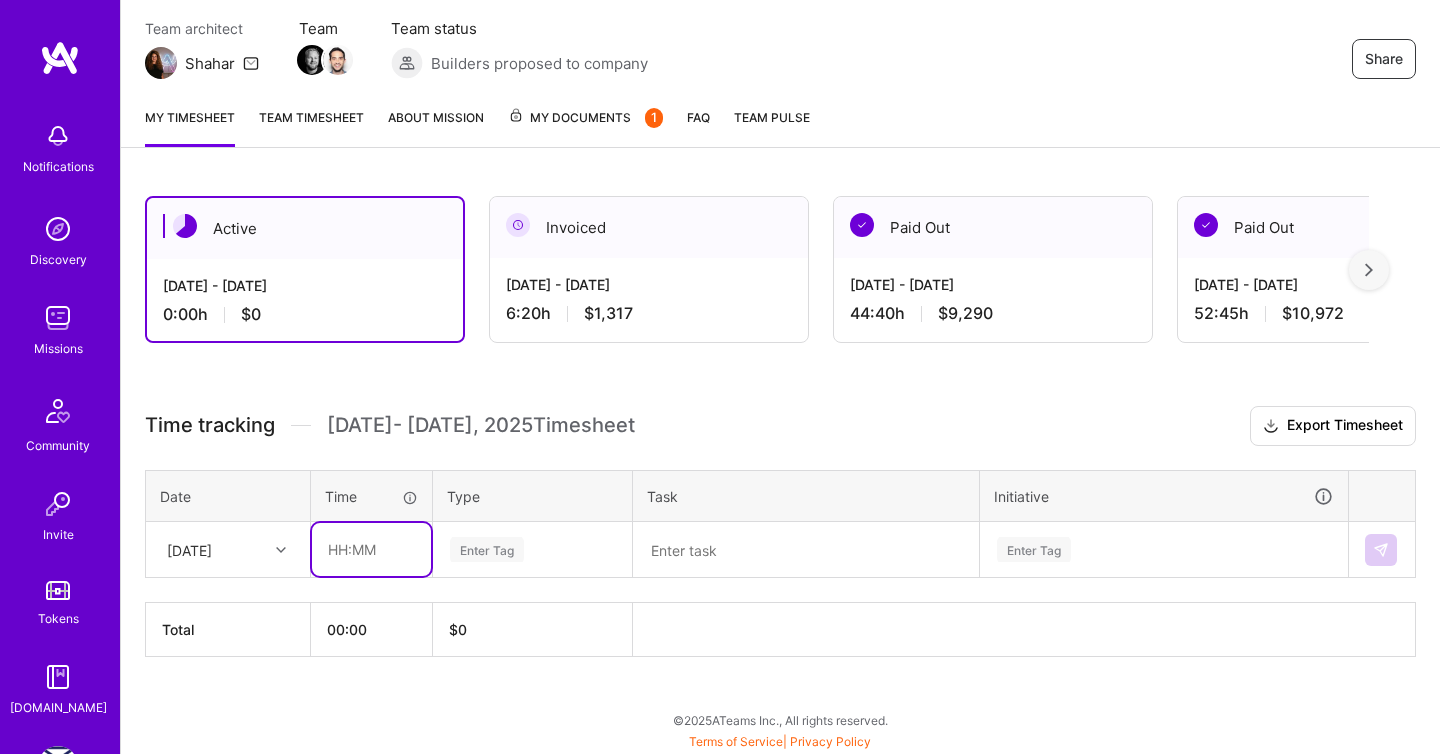 click at bounding box center [371, 549] 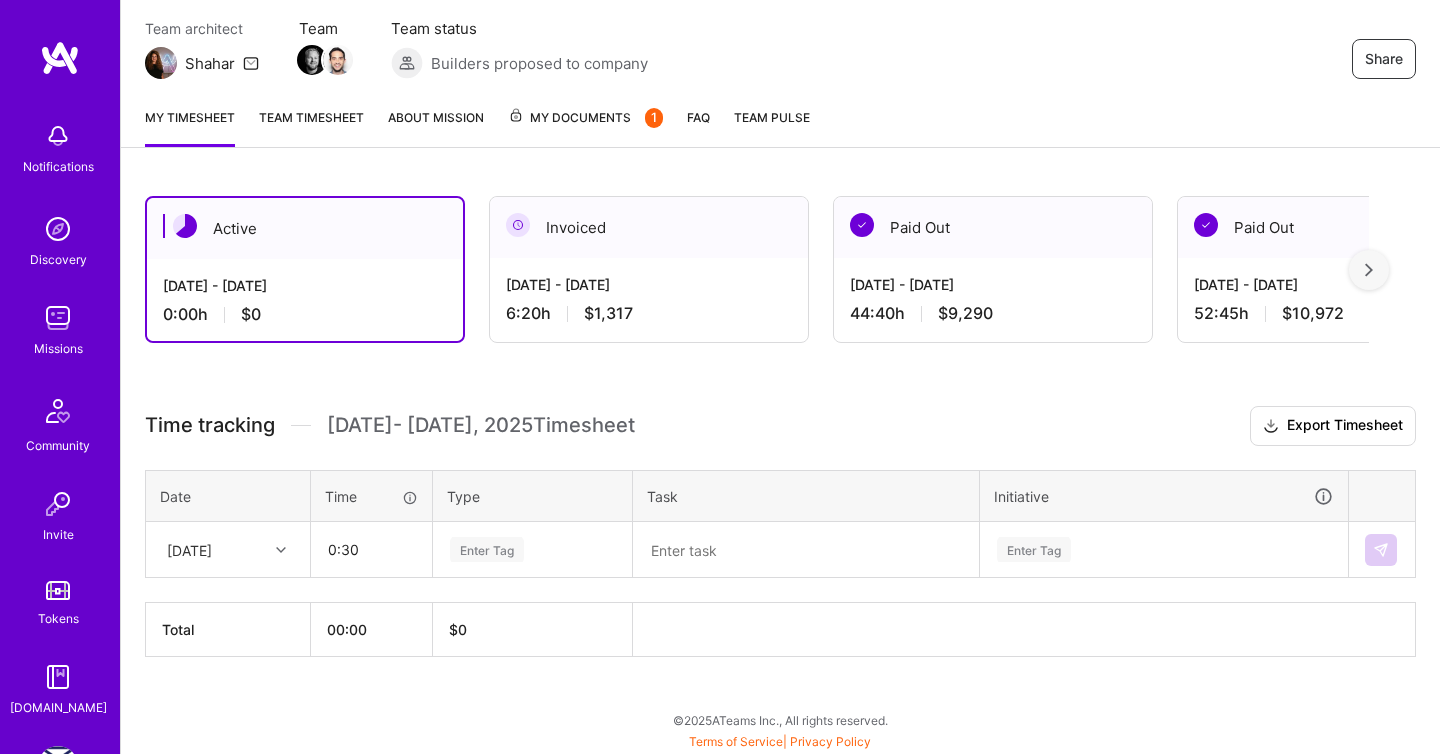 type on "00:30" 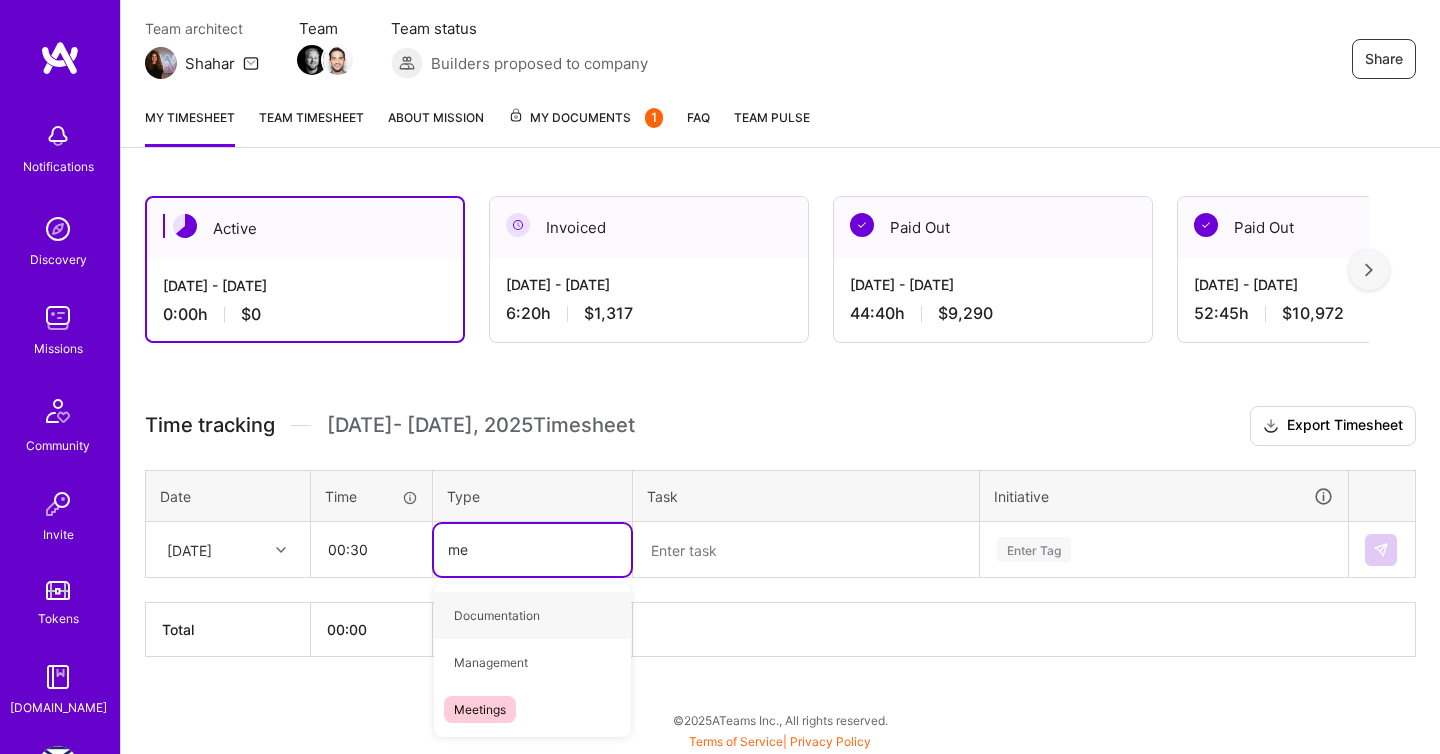 type on "mee" 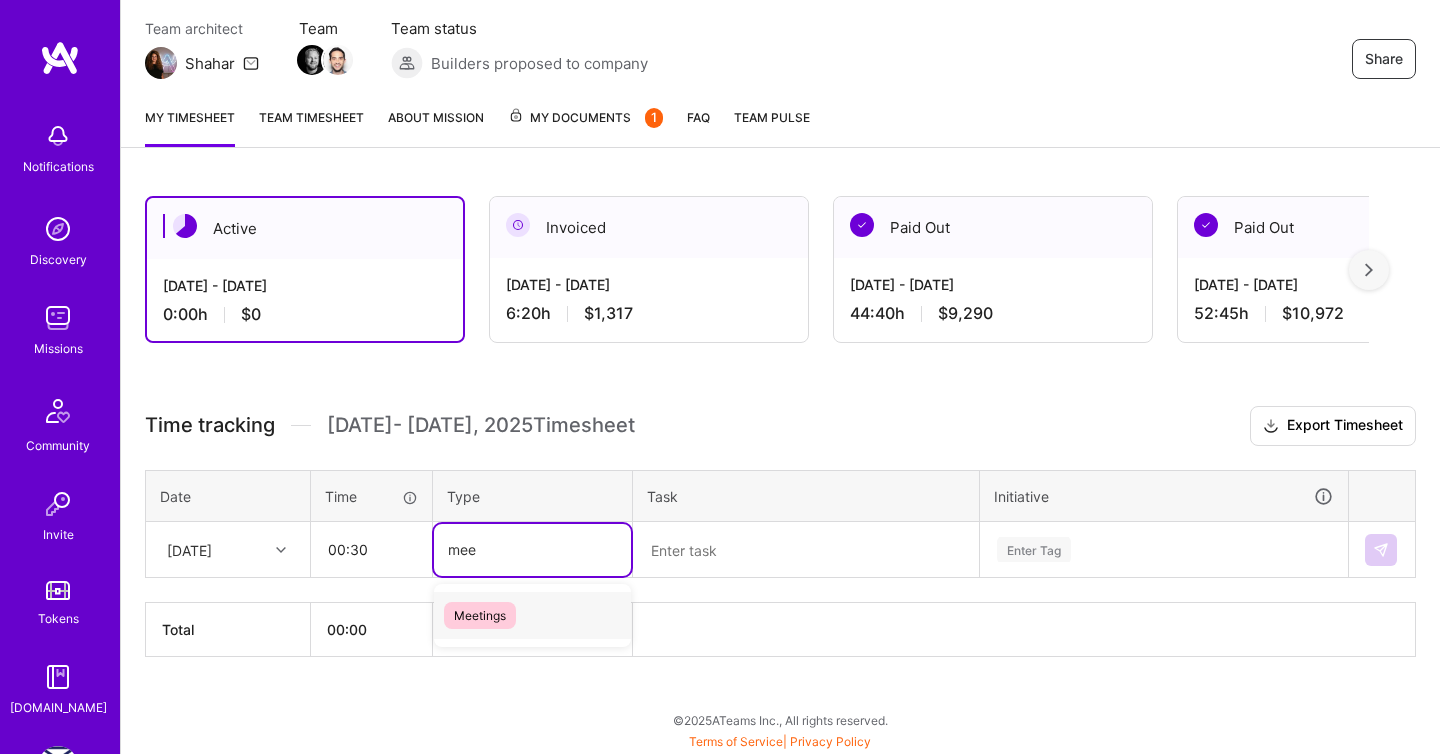 type 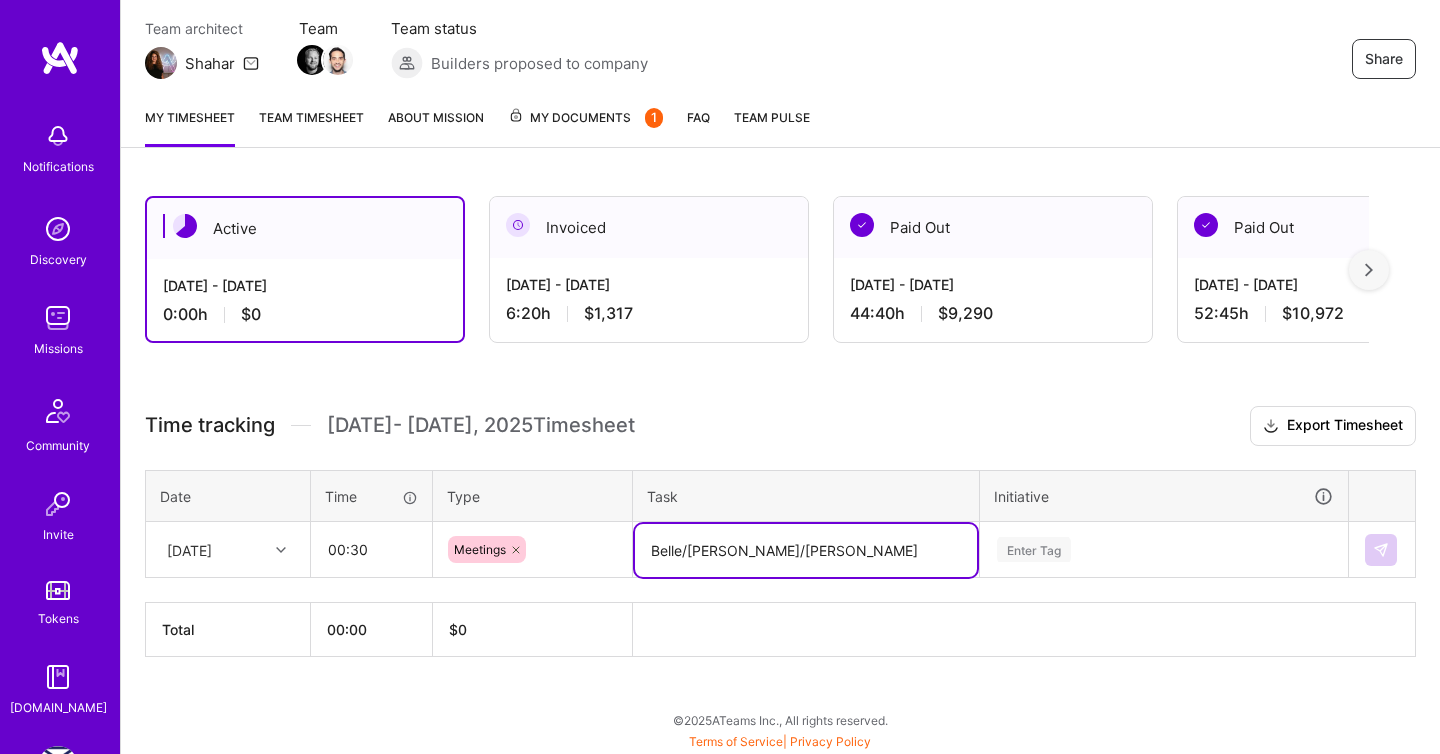 type on "Belle/[PERSON_NAME]/[PERSON_NAME]" 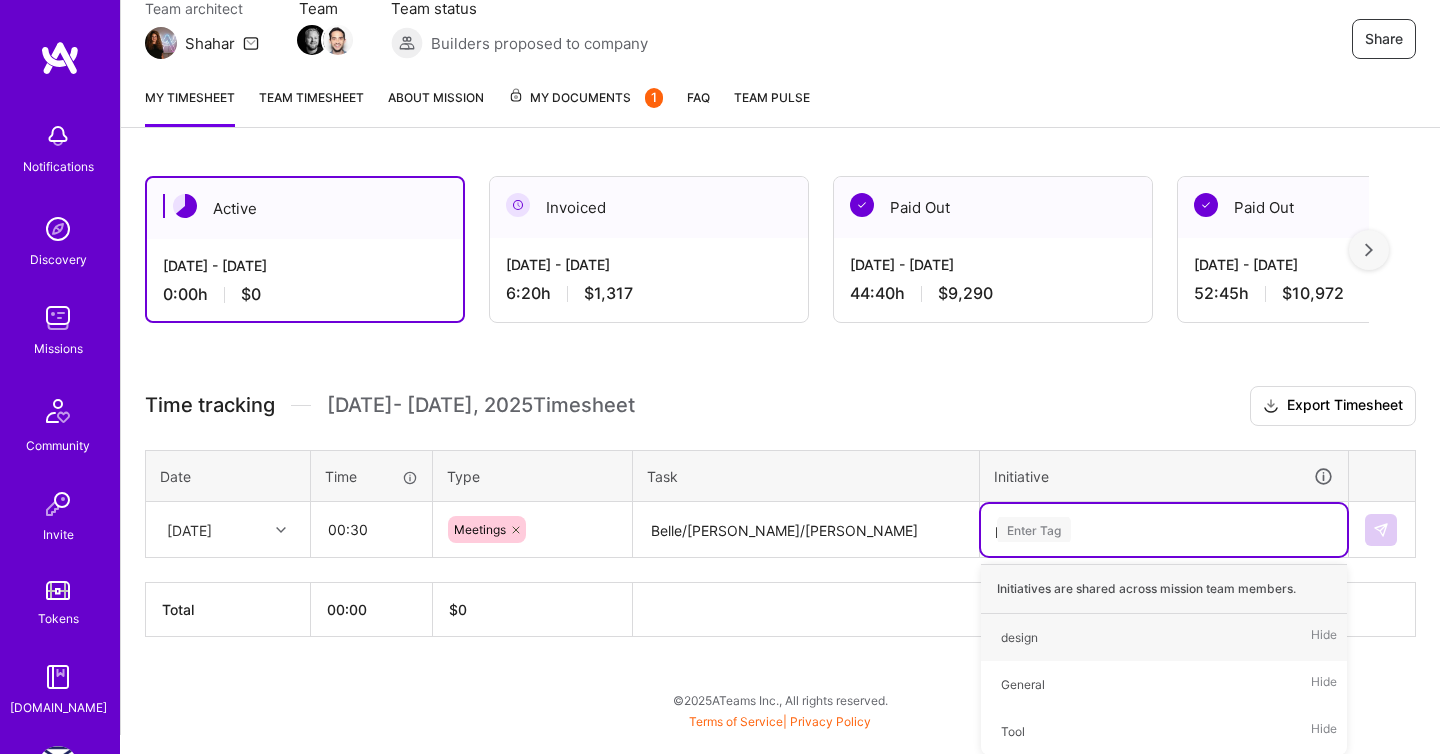scroll, scrollTop: 172, scrollLeft: 0, axis: vertical 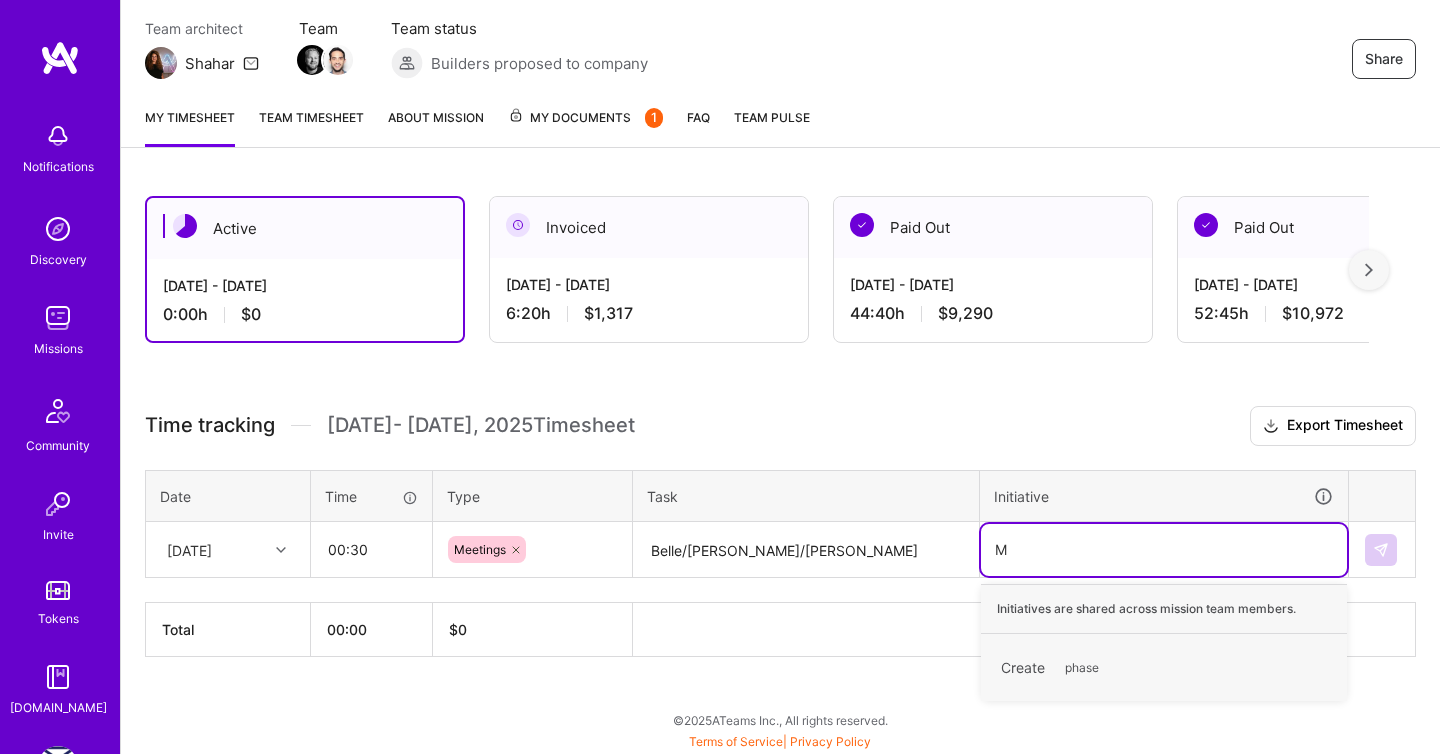 type on "MV" 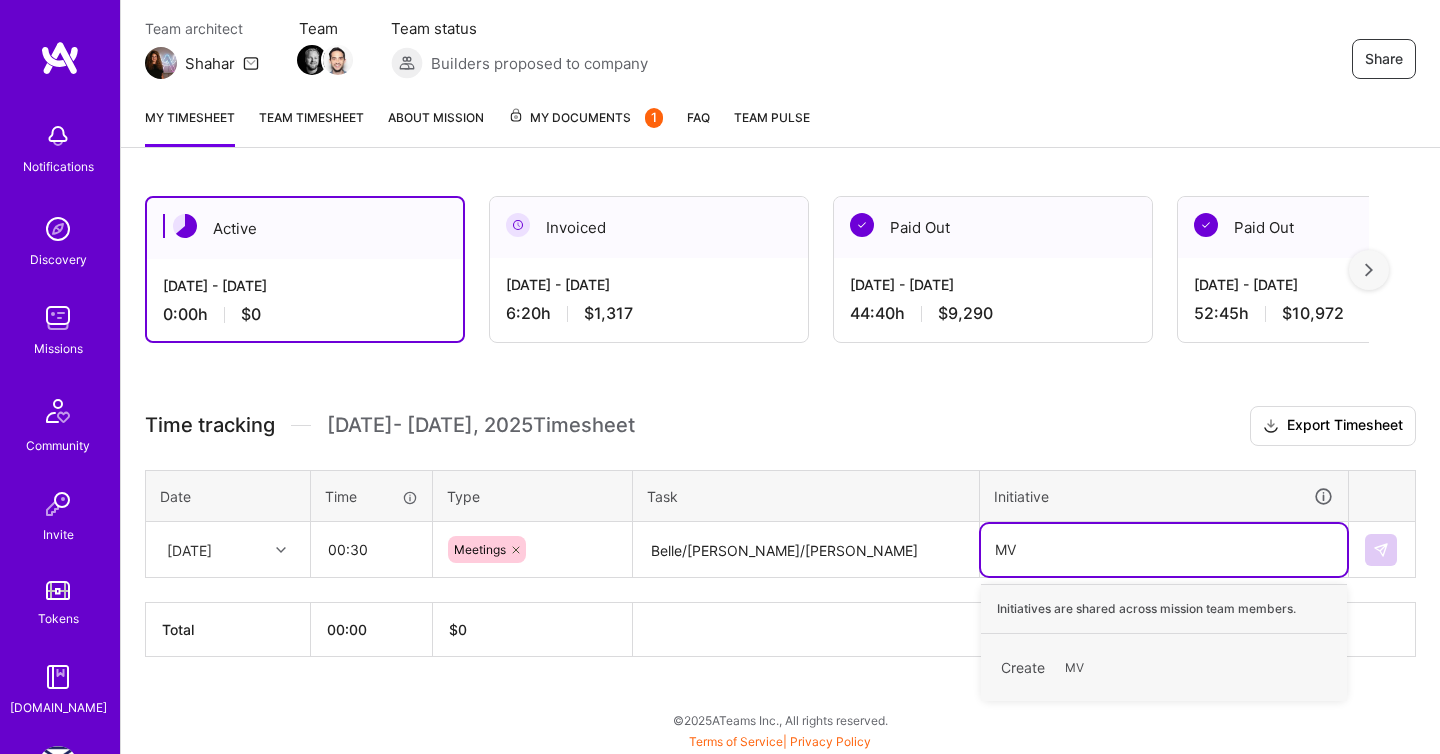 type 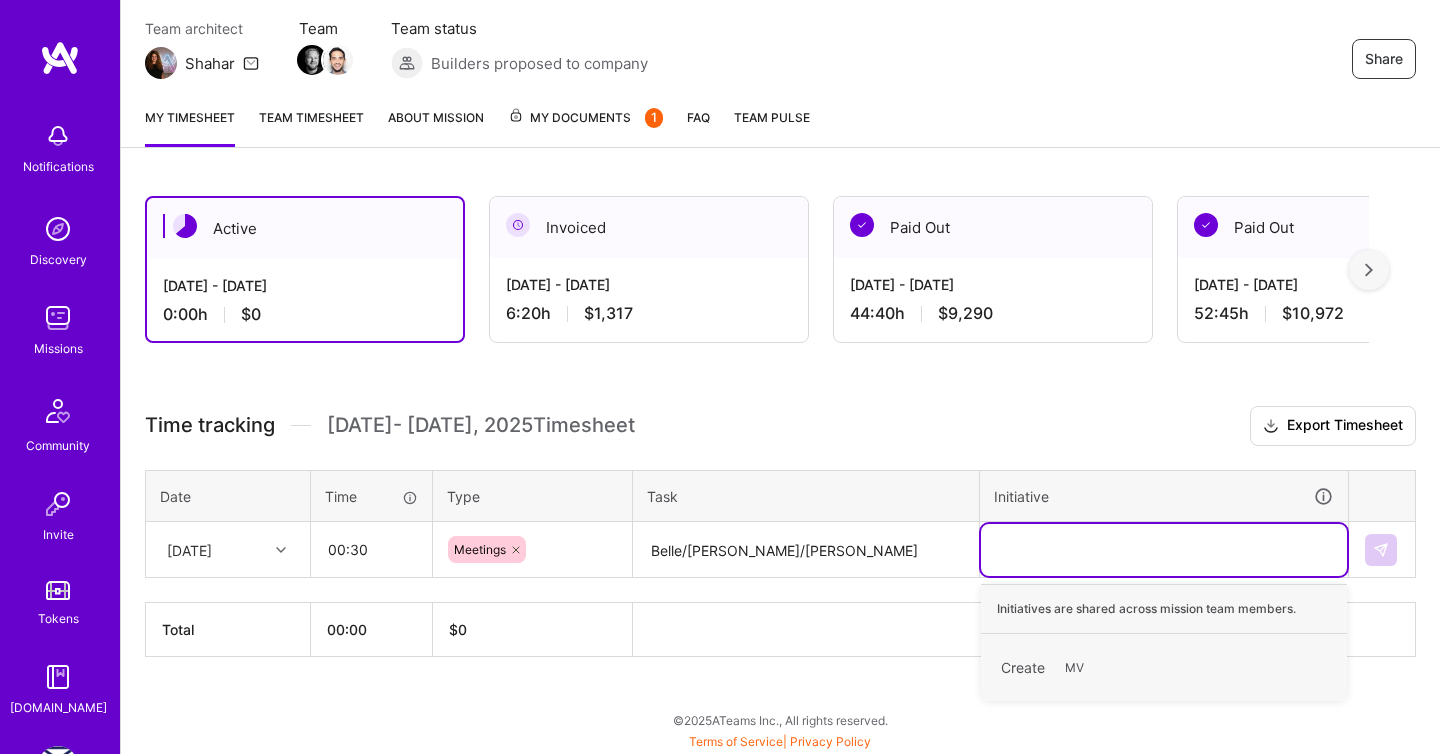 scroll, scrollTop: 192, scrollLeft: 0, axis: vertical 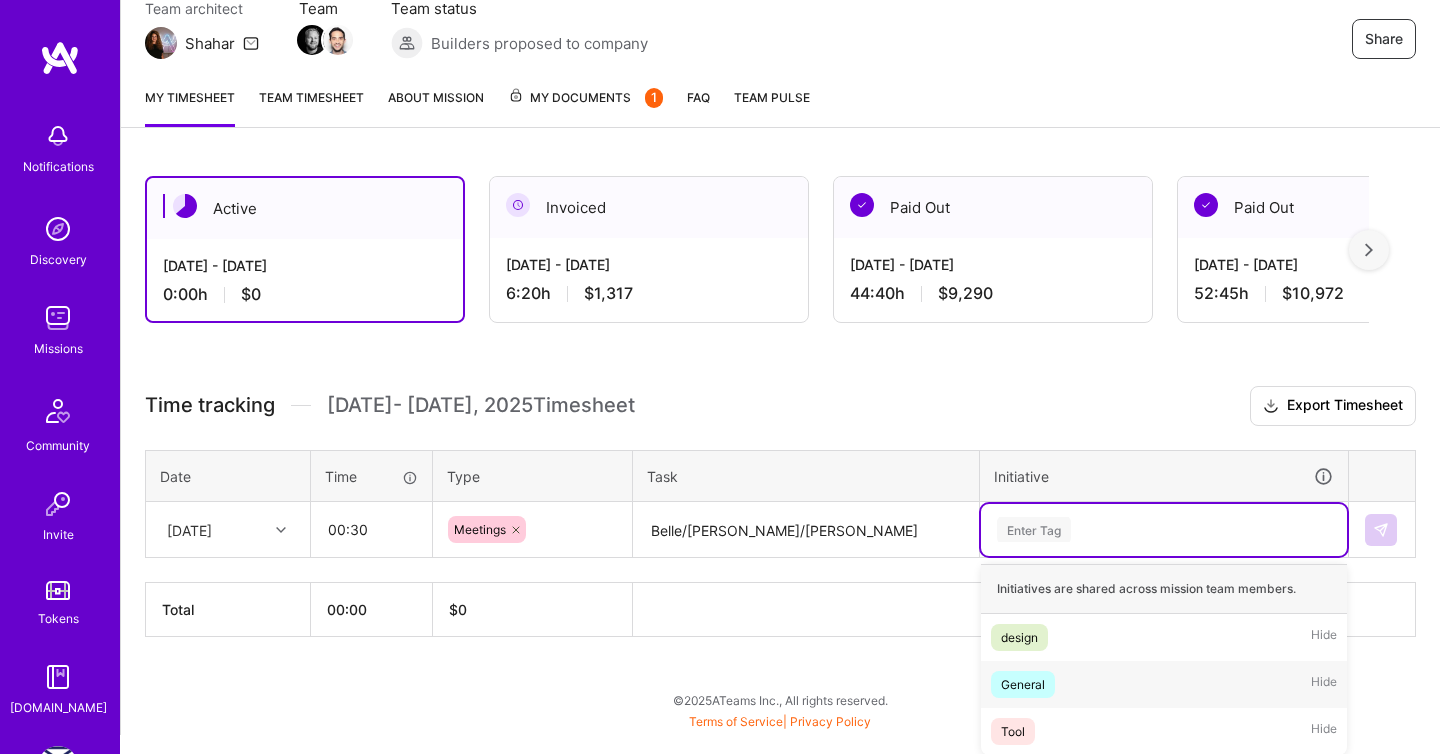 click on "General Hide" at bounding box center [1164, 684] 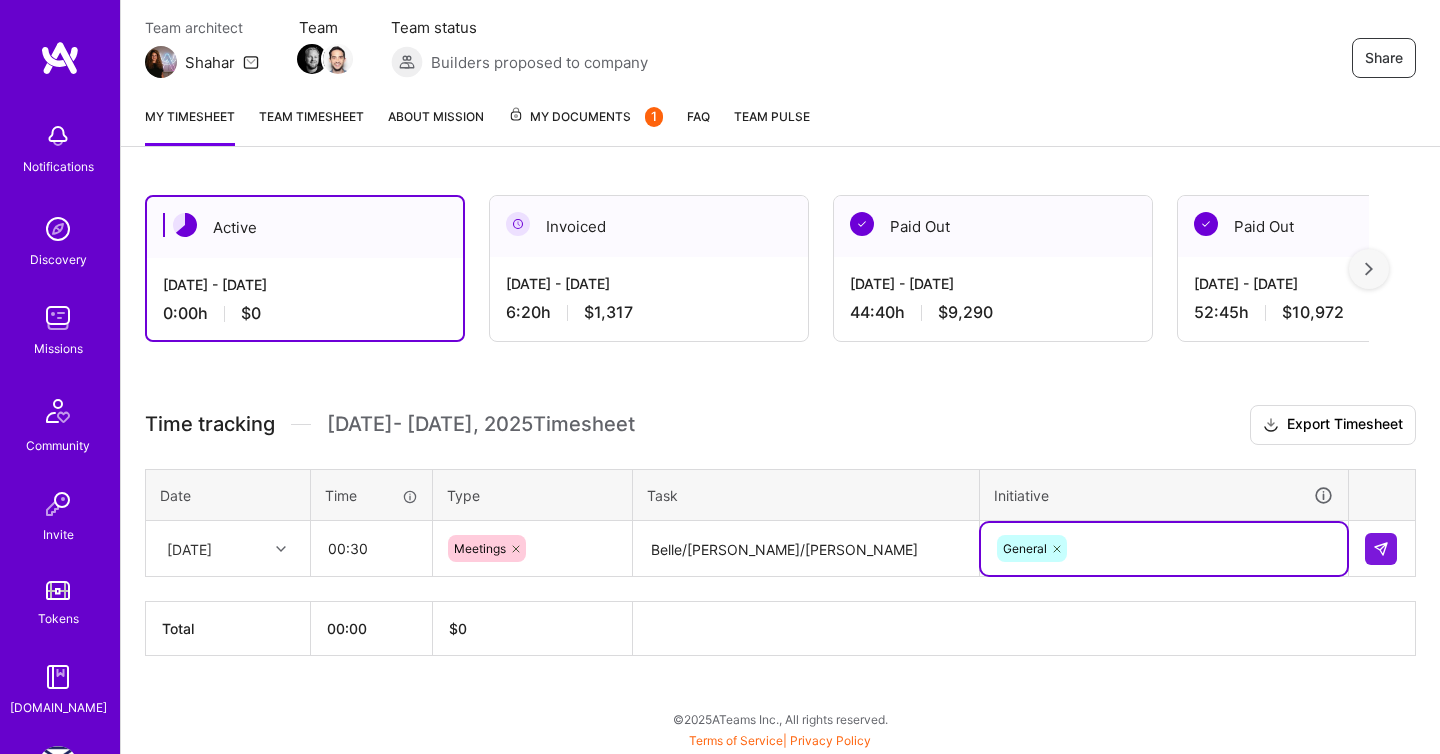 scroll, scrollTop: 172, scrollLeft: 0, axis: vertical 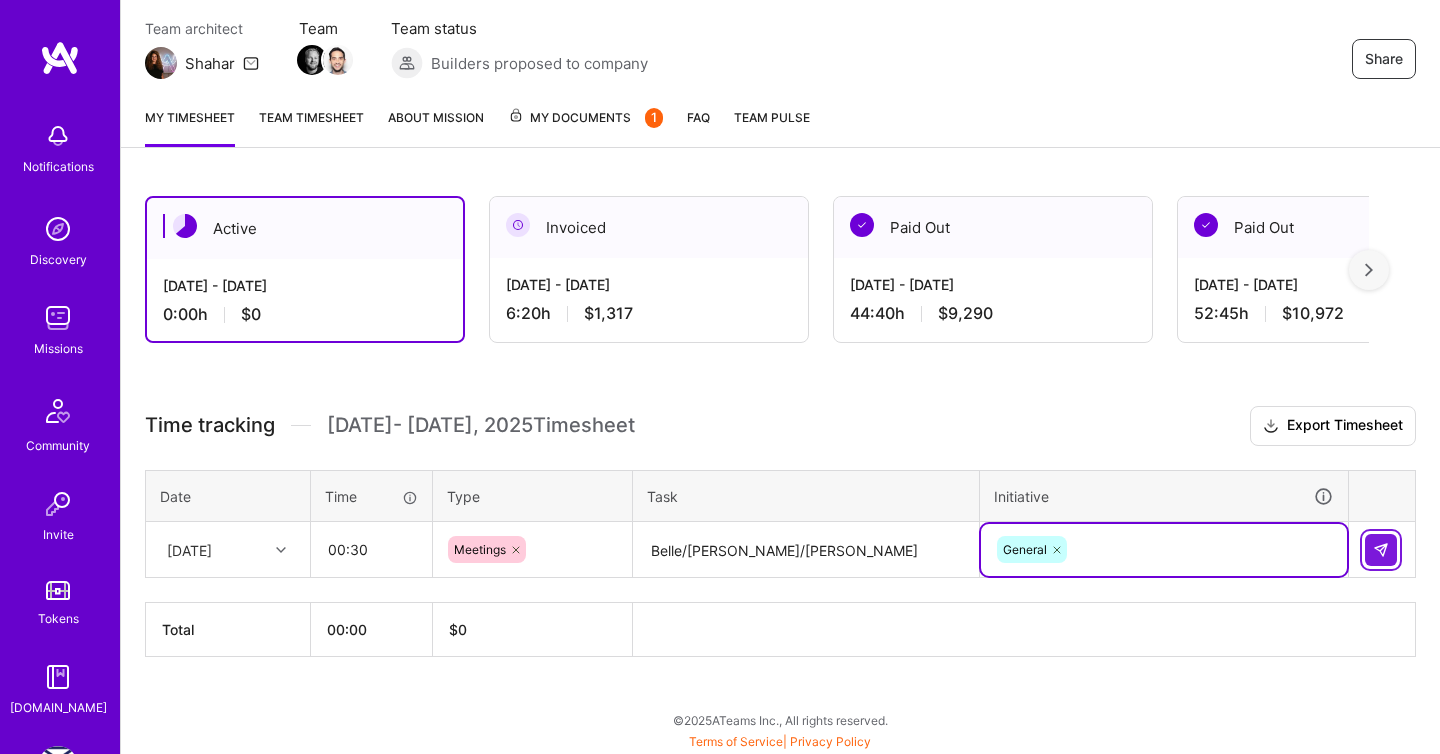 click at bounding box center (1381, 550) 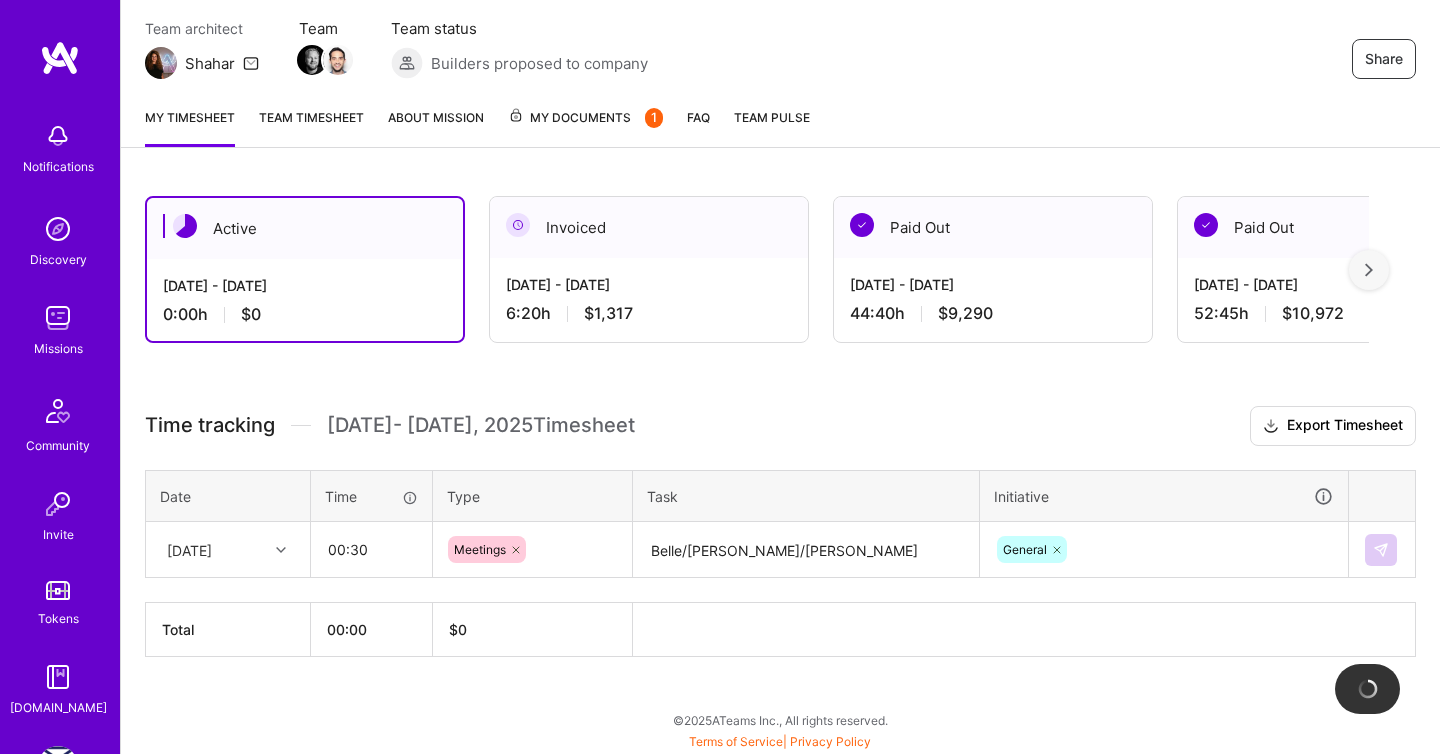 type 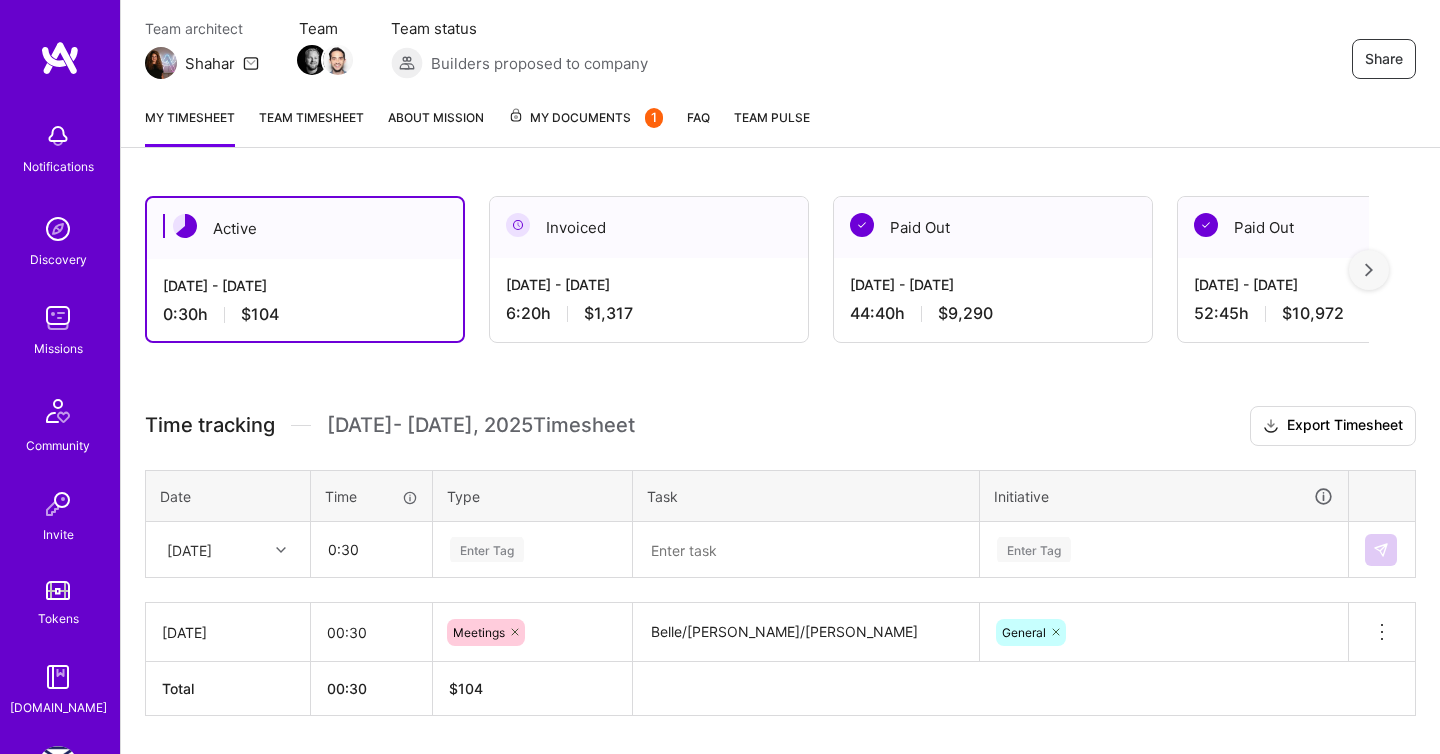 type on "00:30" 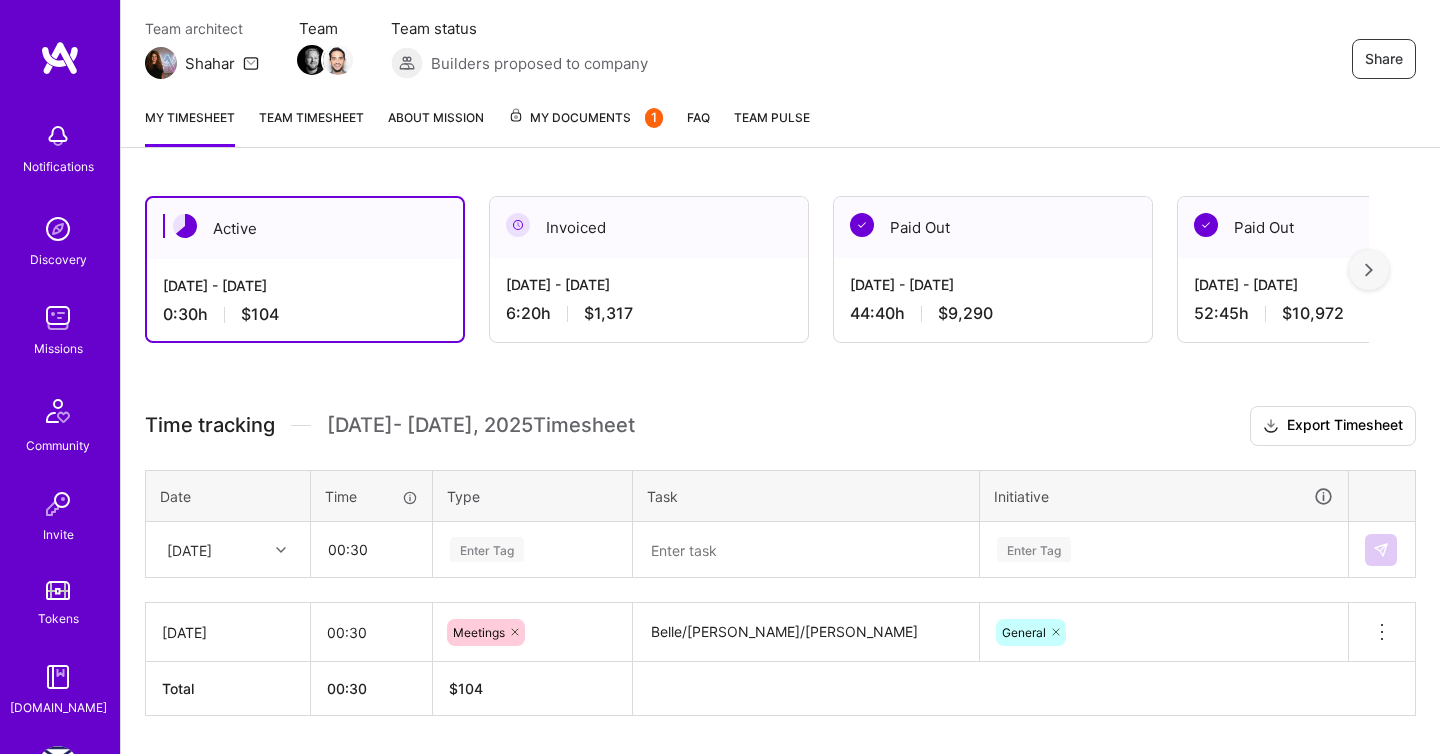 scroll, scrollTop: 231, scrollLeft: 0, axis: vertical 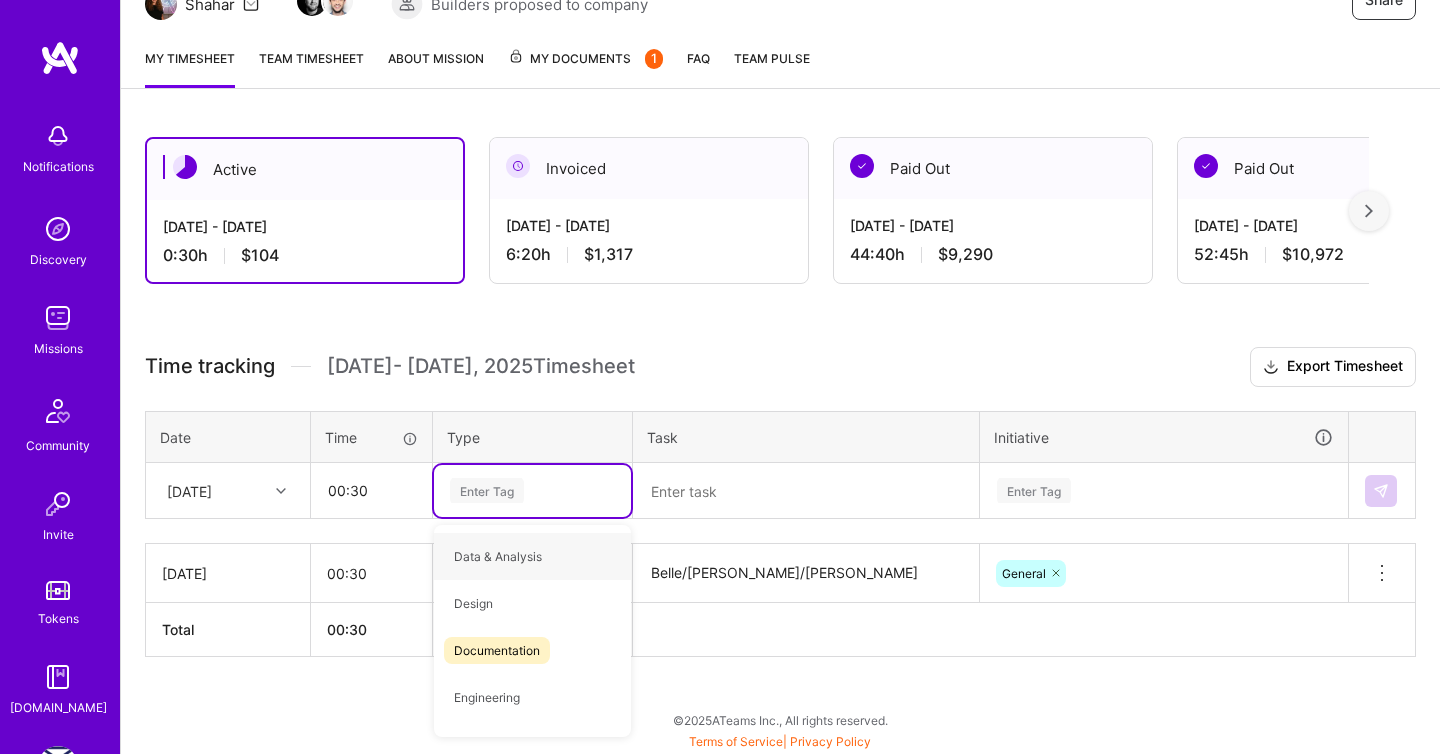 type on "m" 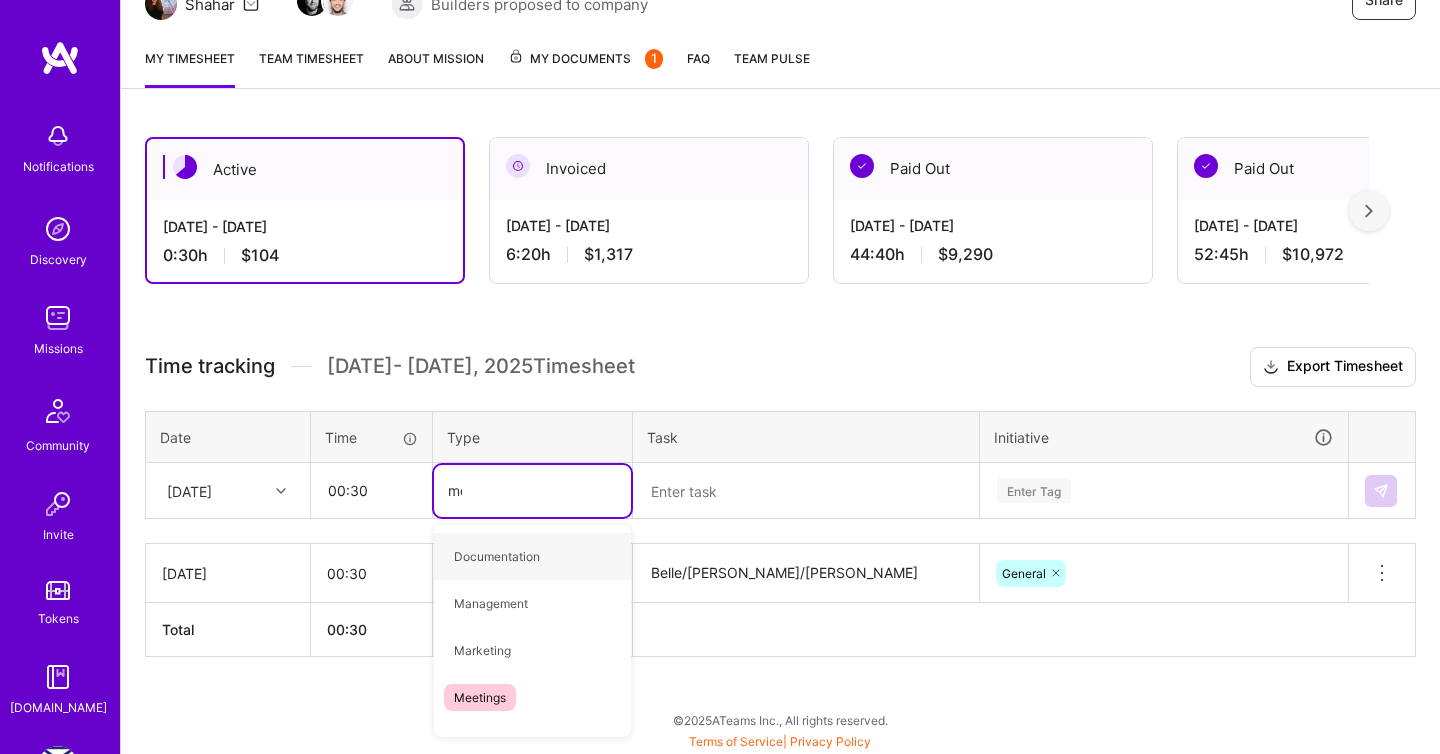 type on "mee" 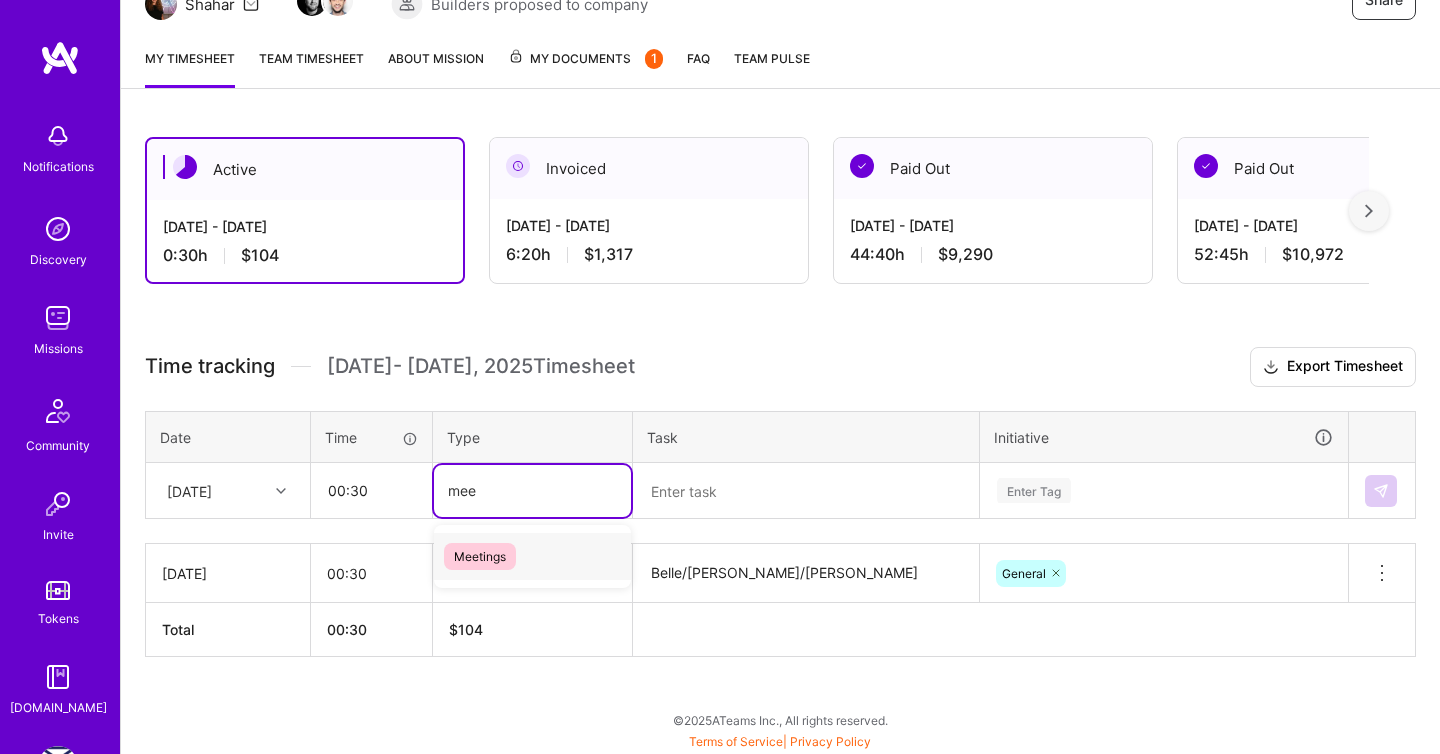 type 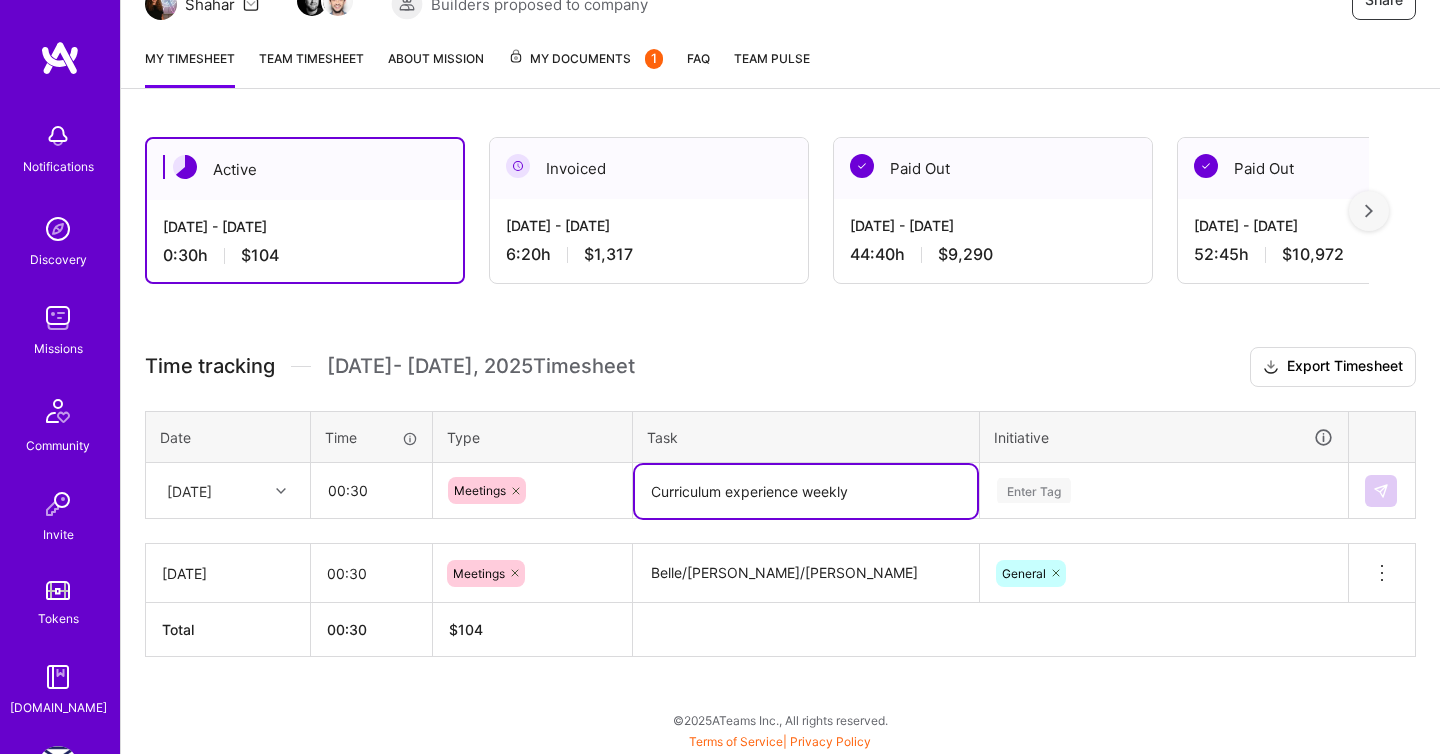 type on "Curriculum experience weekly" 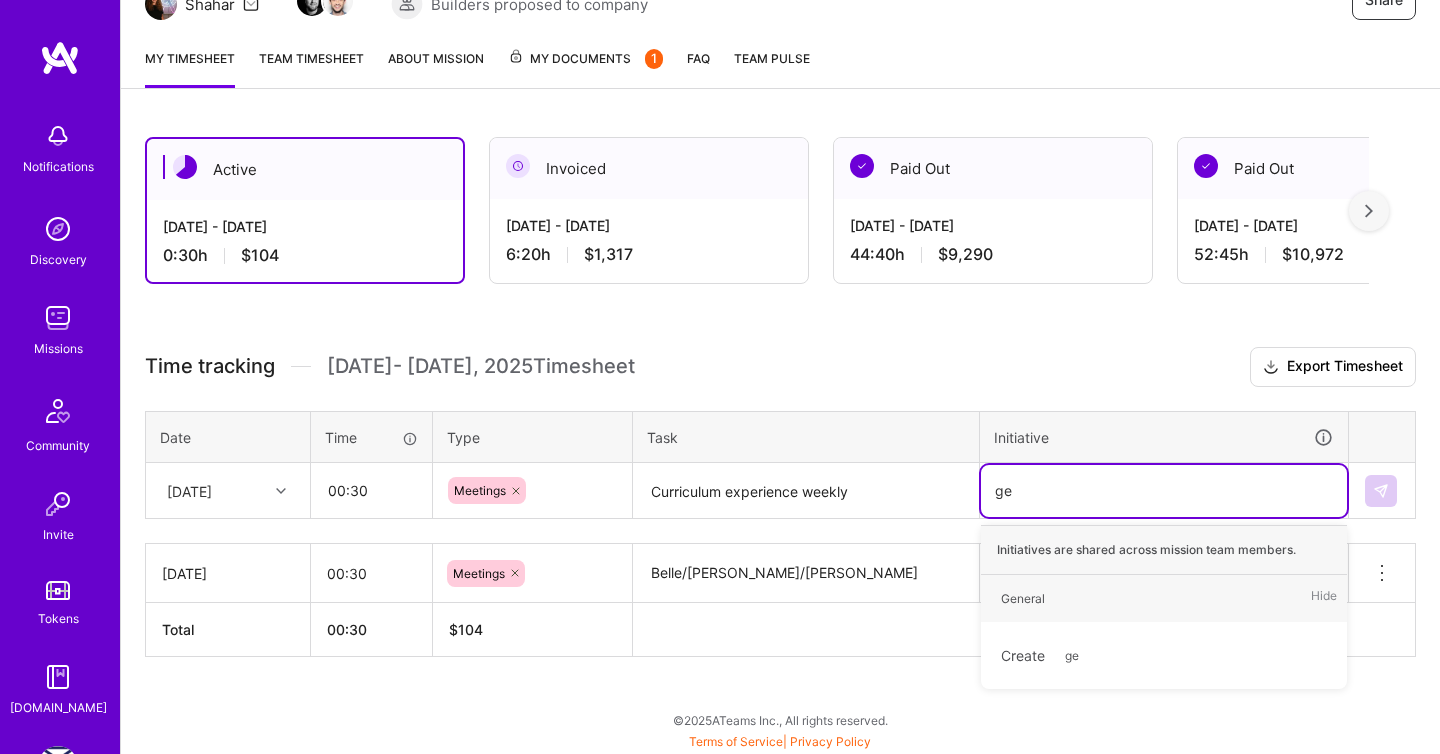 type on "gen" 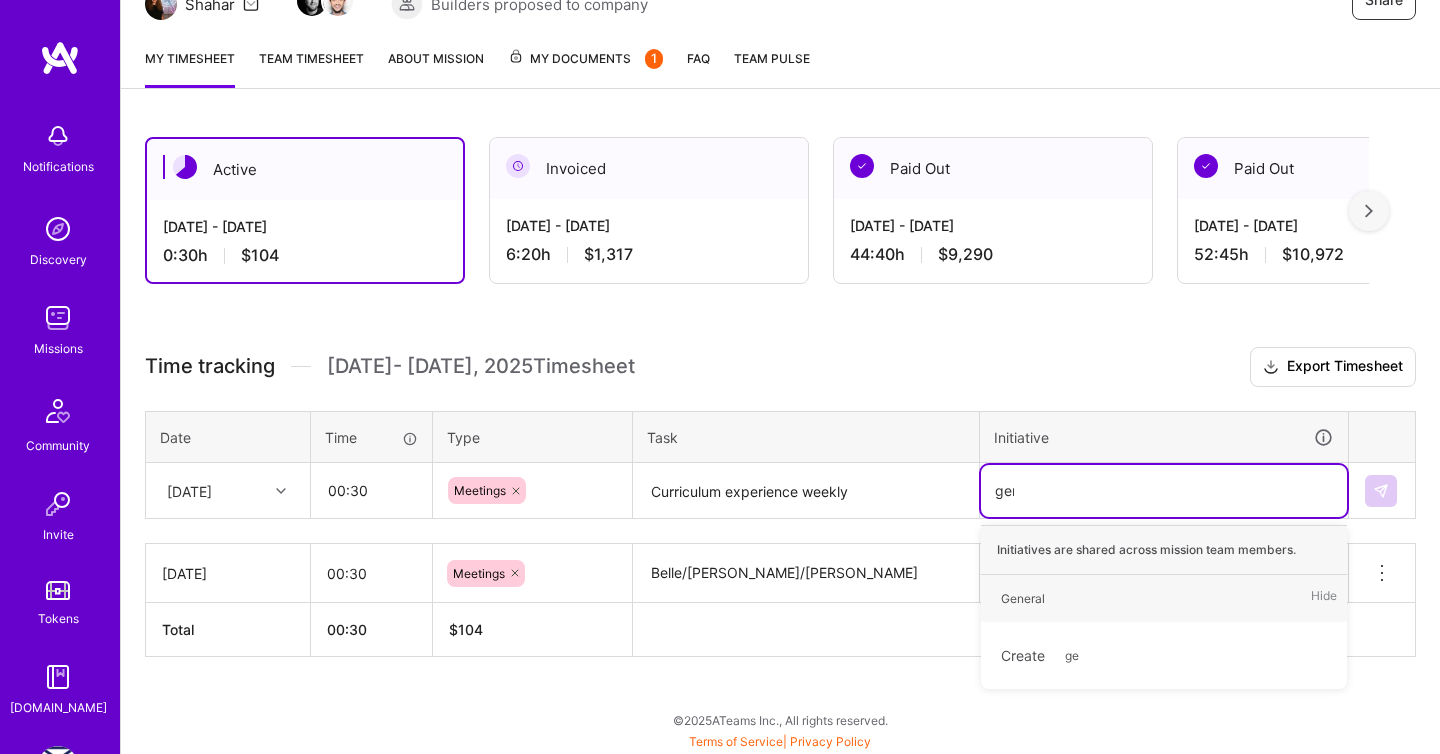 type 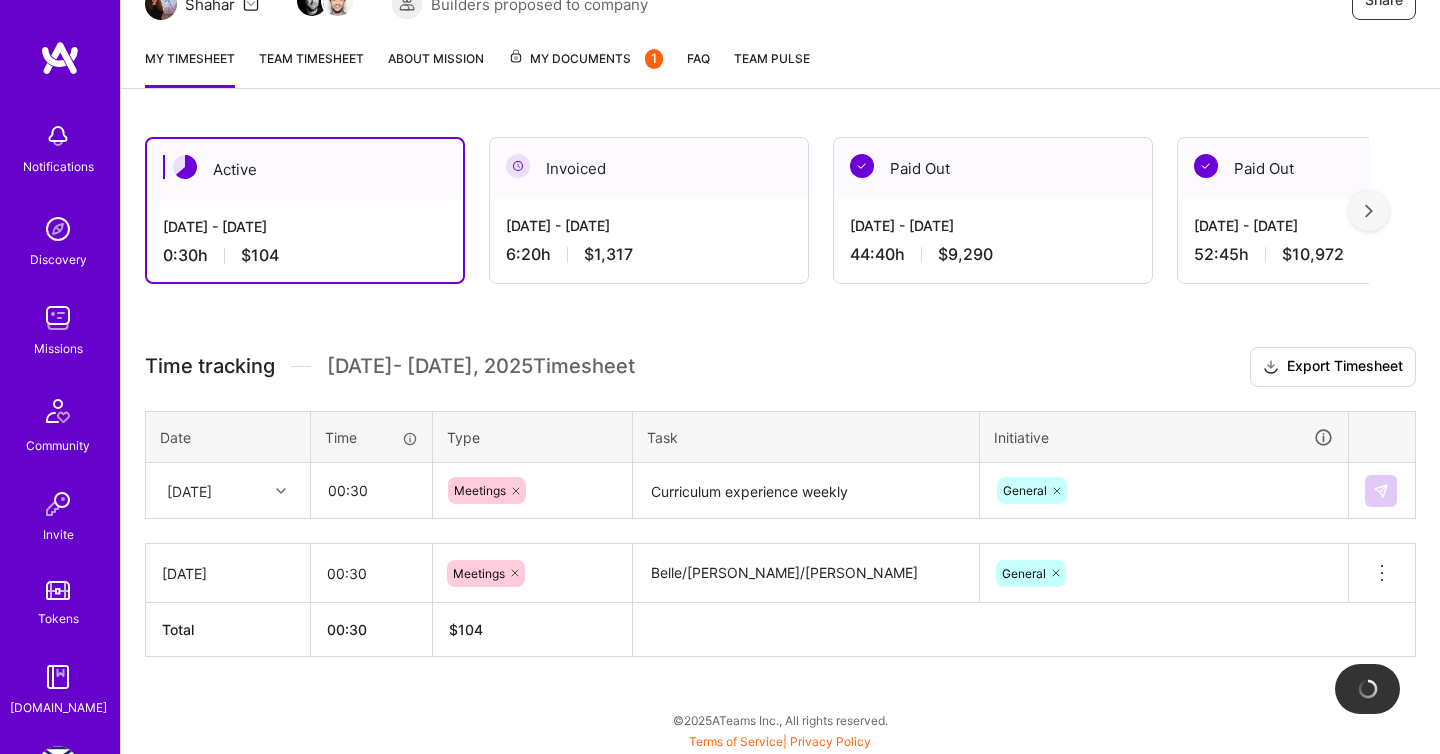 type 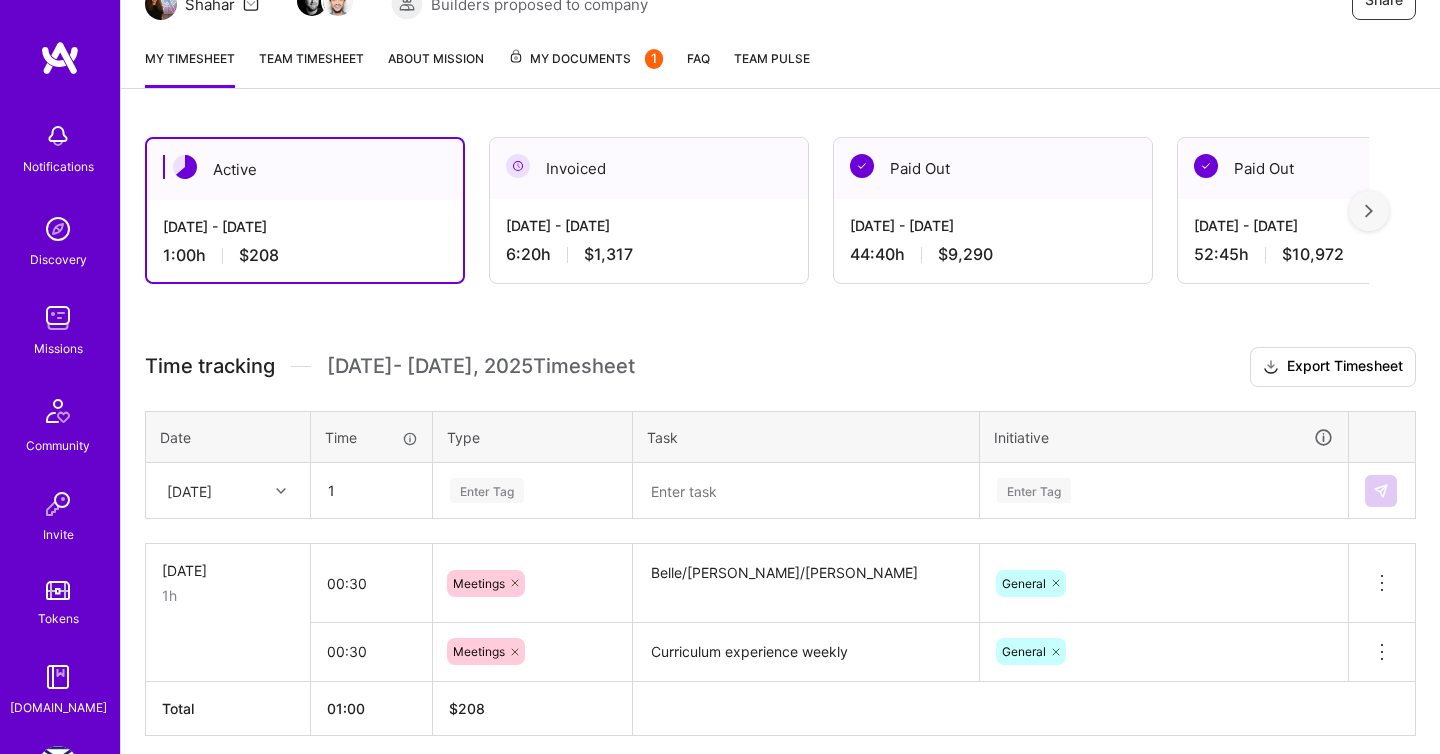 type on "01:00" 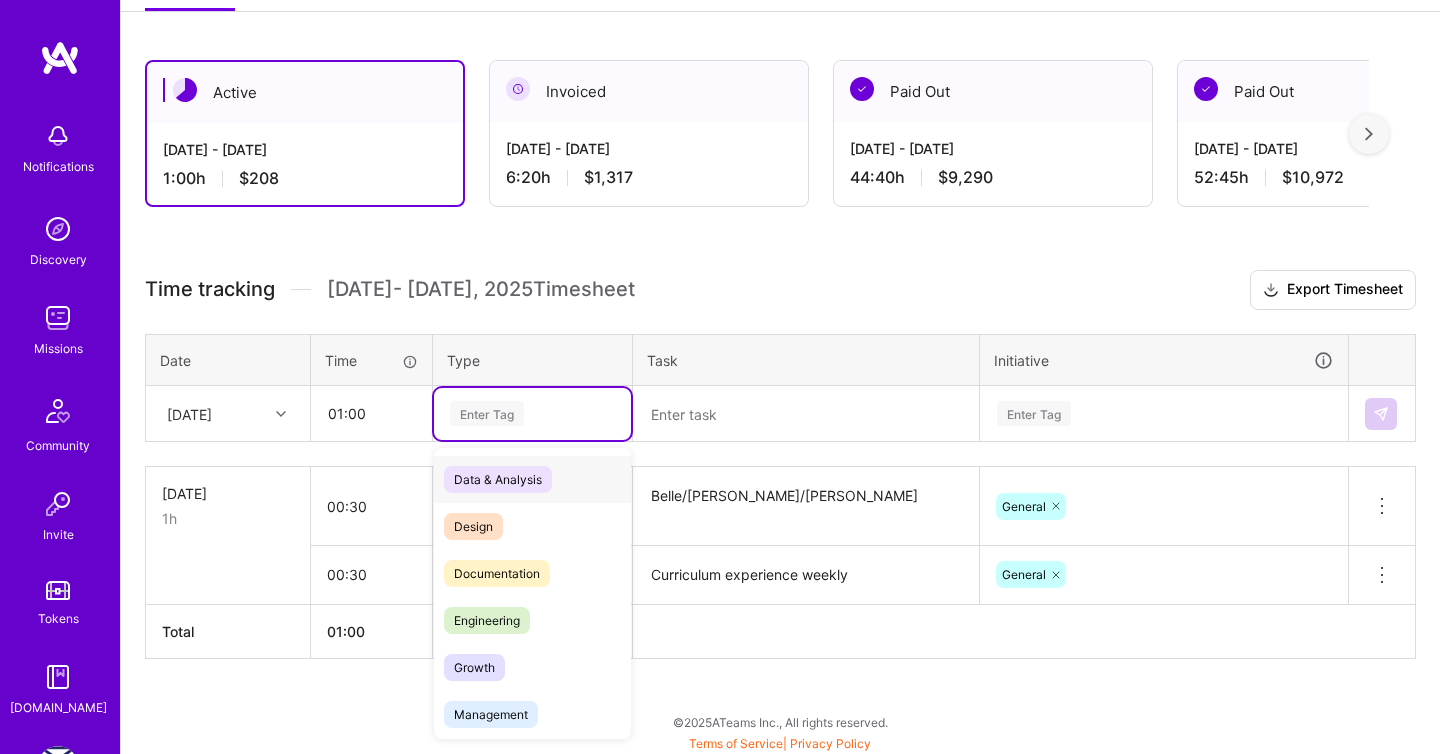 scroll, scrollTop: 309, scrollLeft: 0, axis: vertical 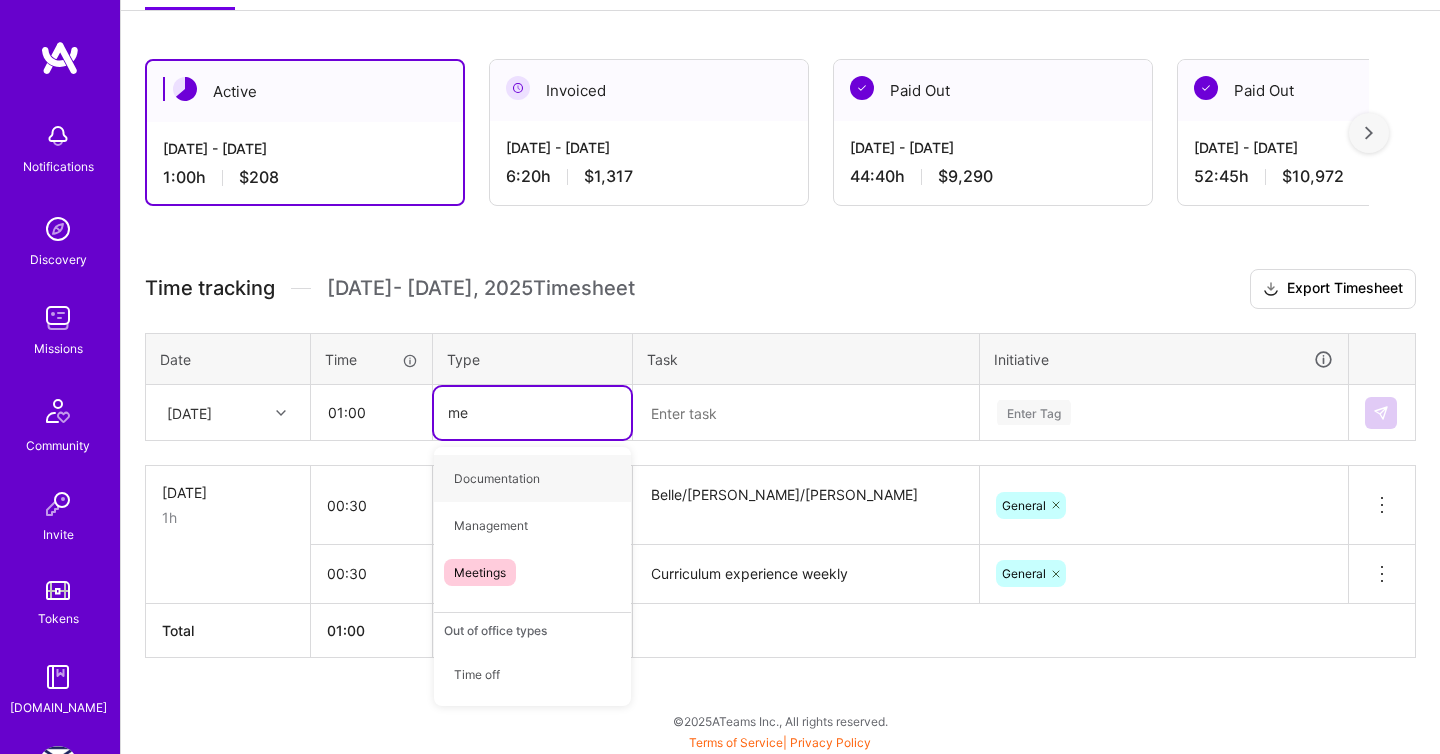 type on "mee" 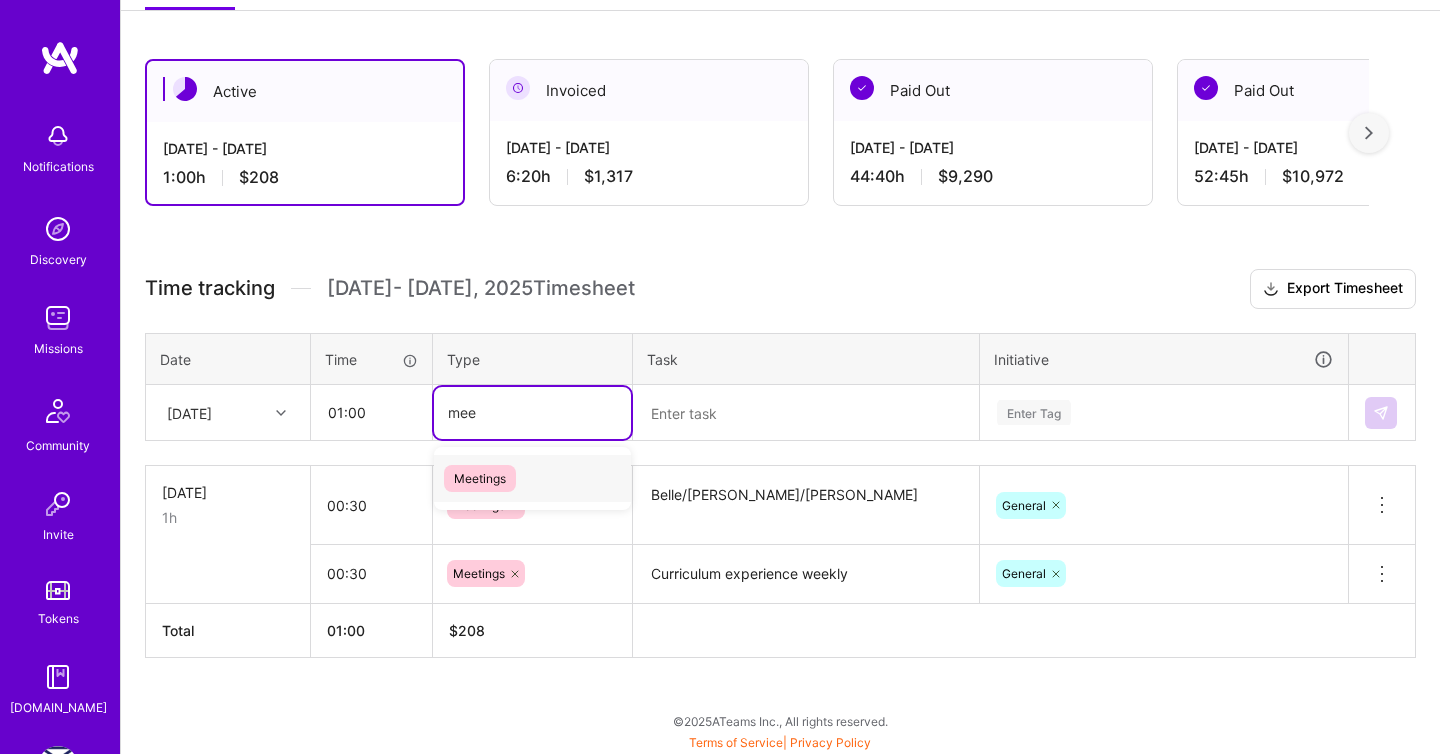 type 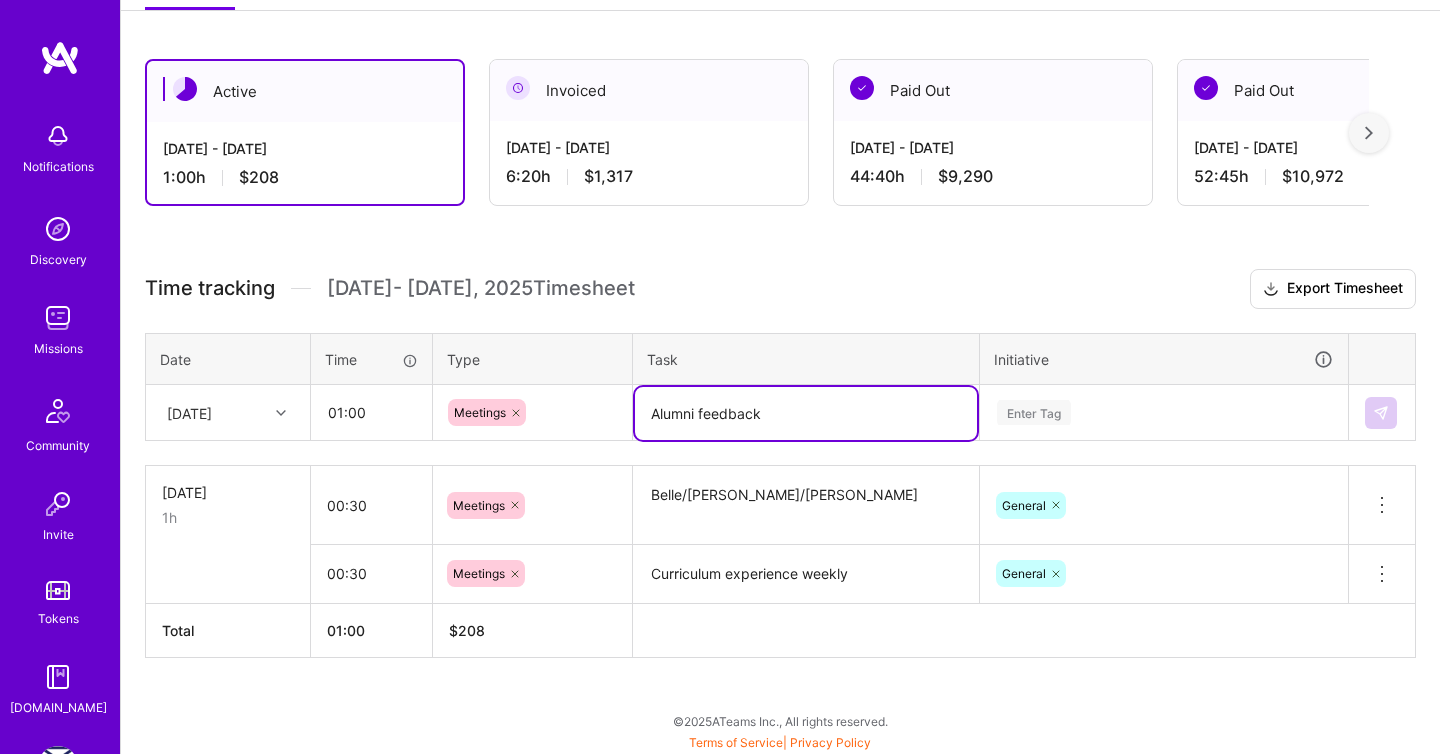 type on "Alumni feedback" 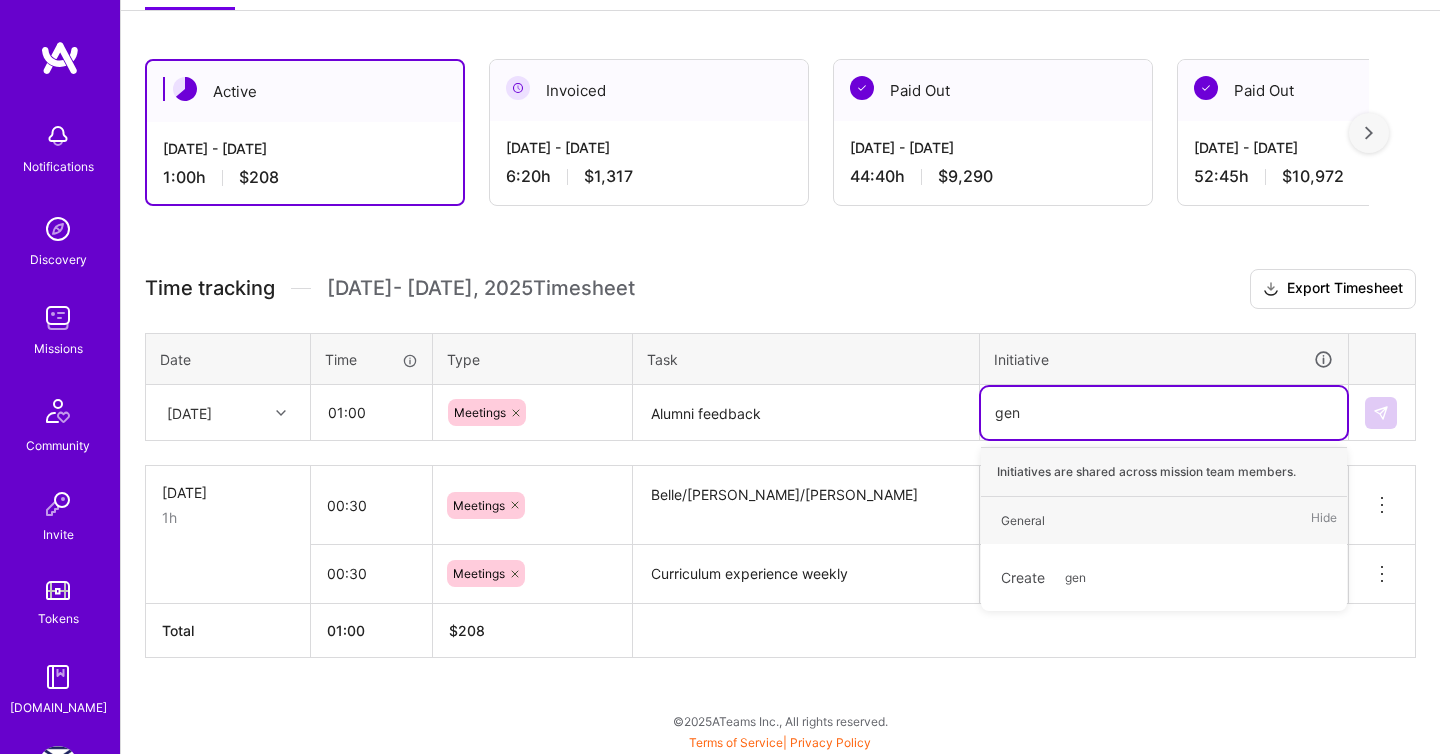type on "gene" 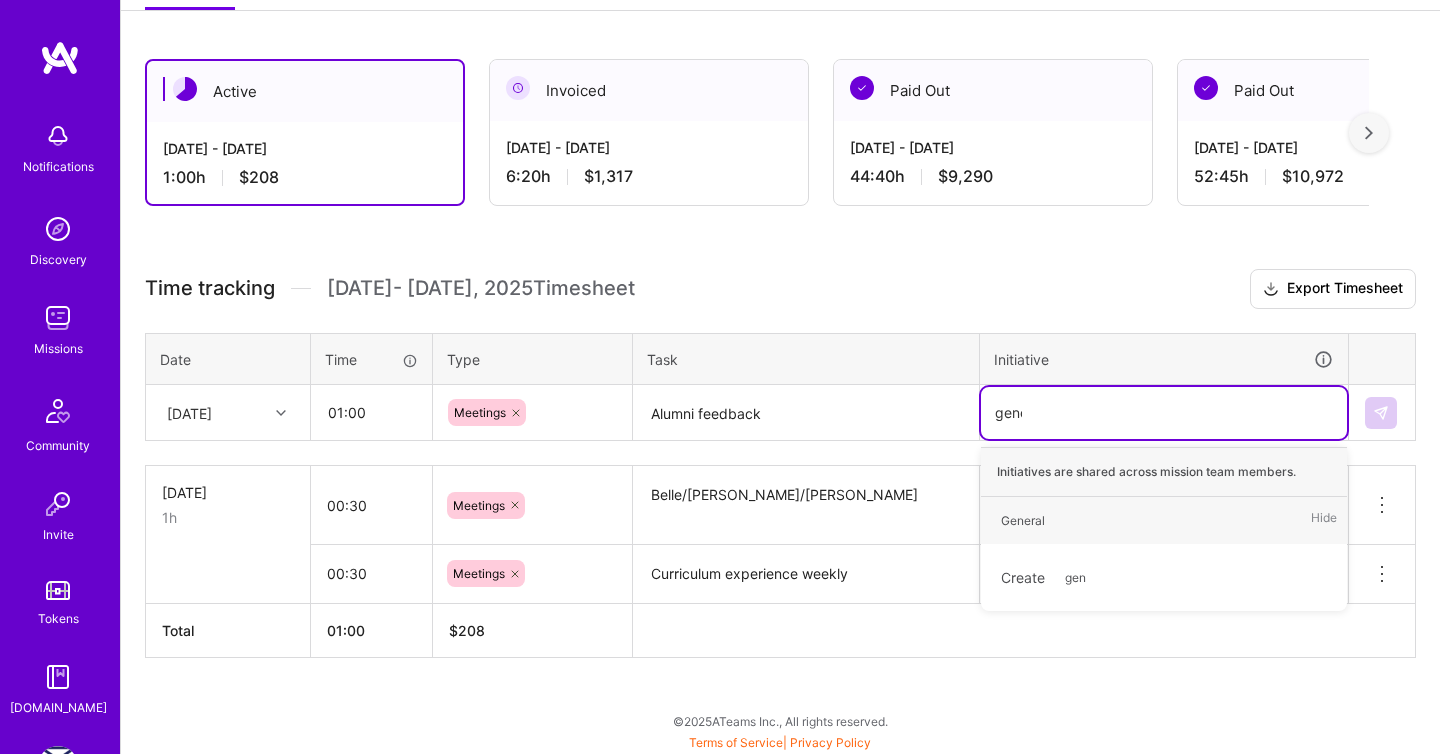 type 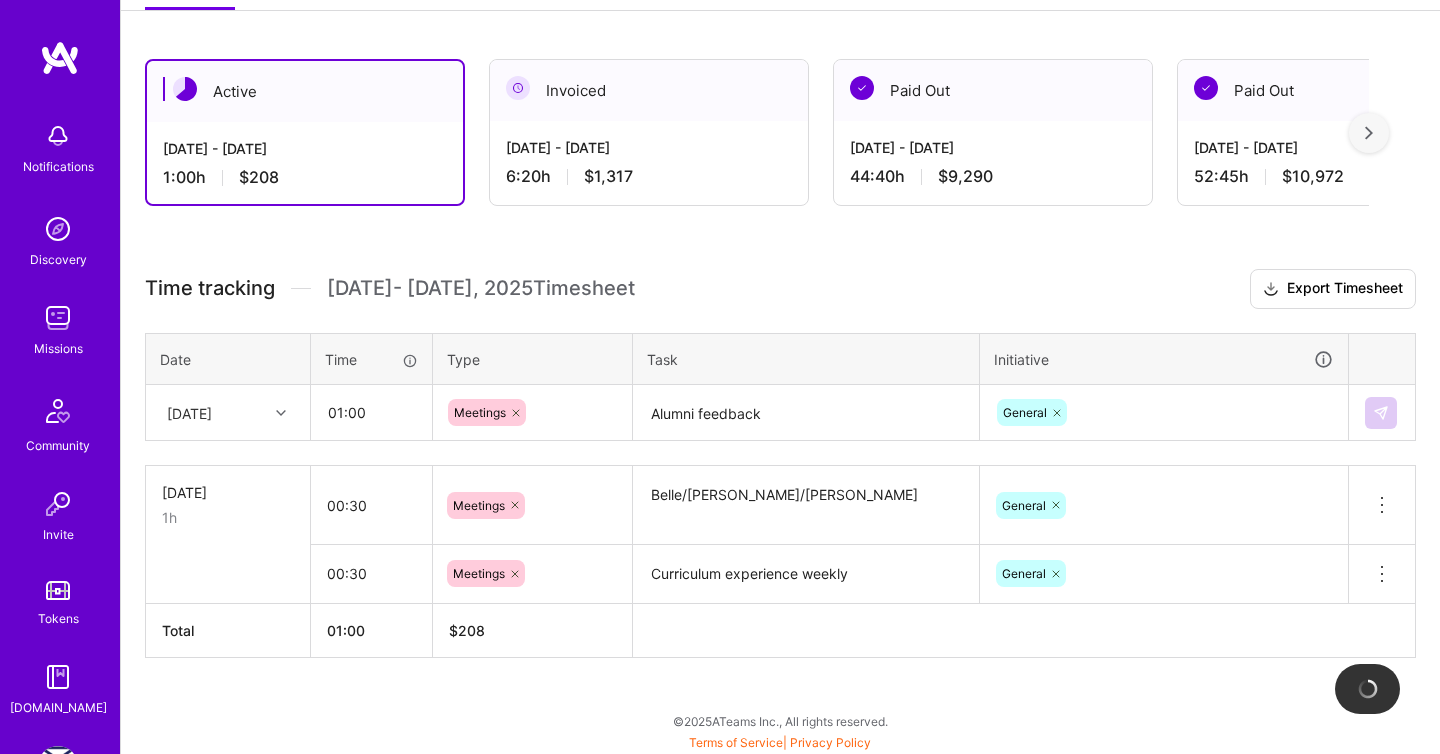 type 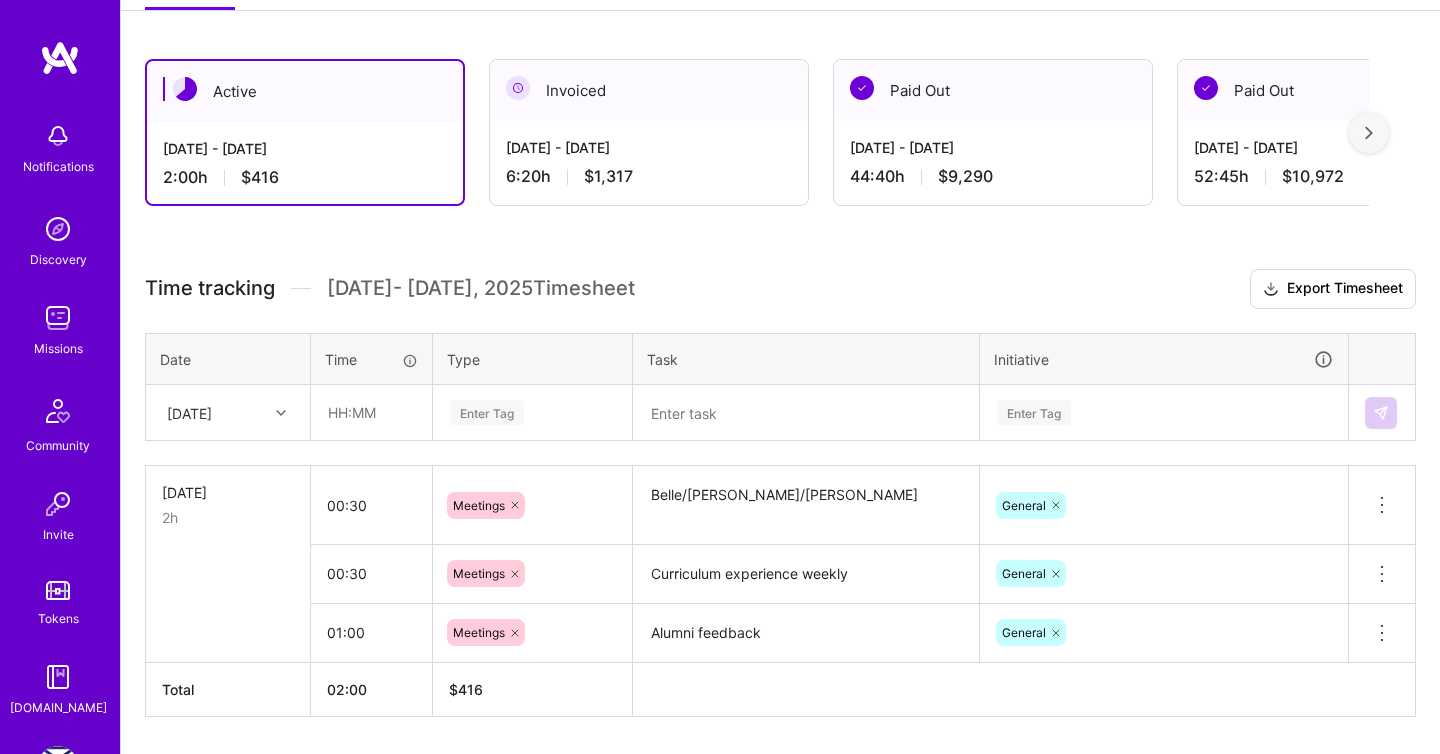 click on "[DATE]" at bounding box center [228, 492] 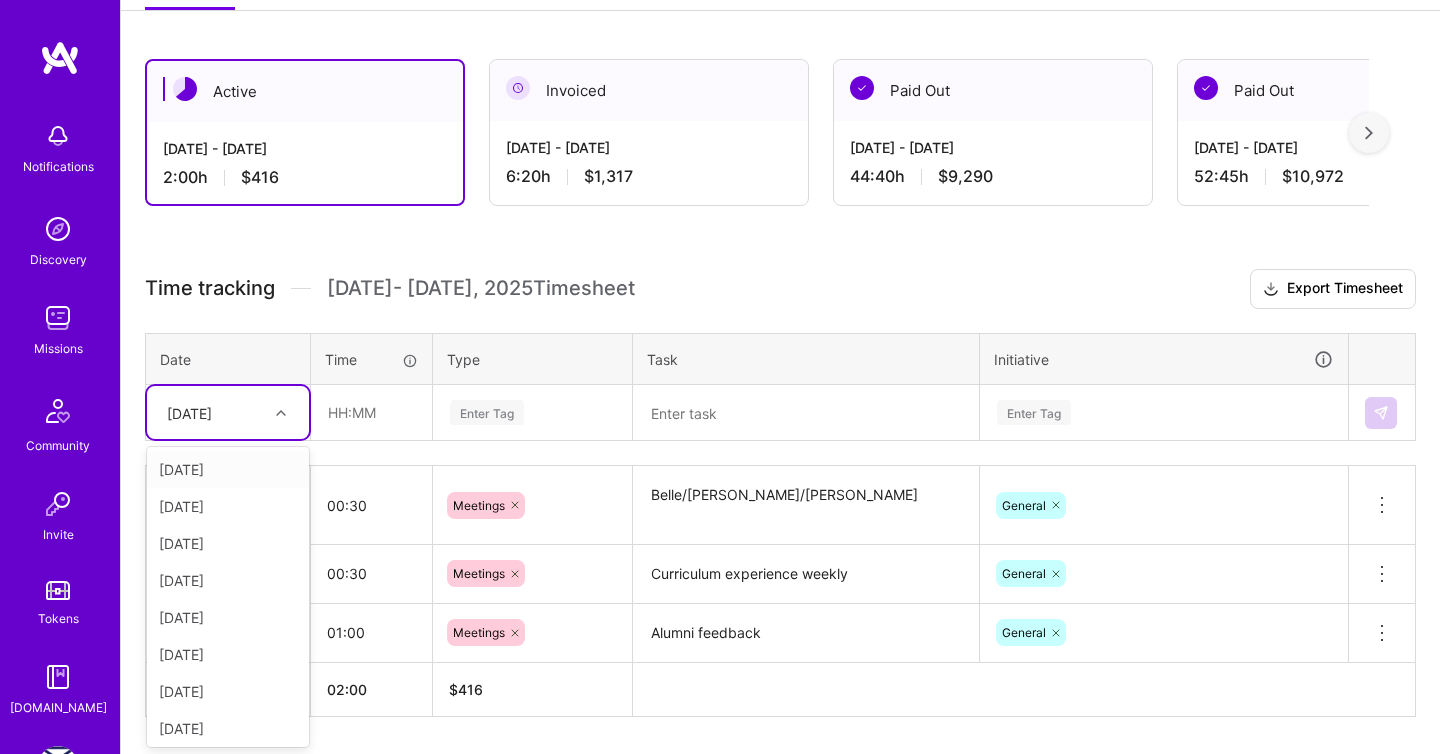 click on "[DATE]" at bounding box center (228, 469) 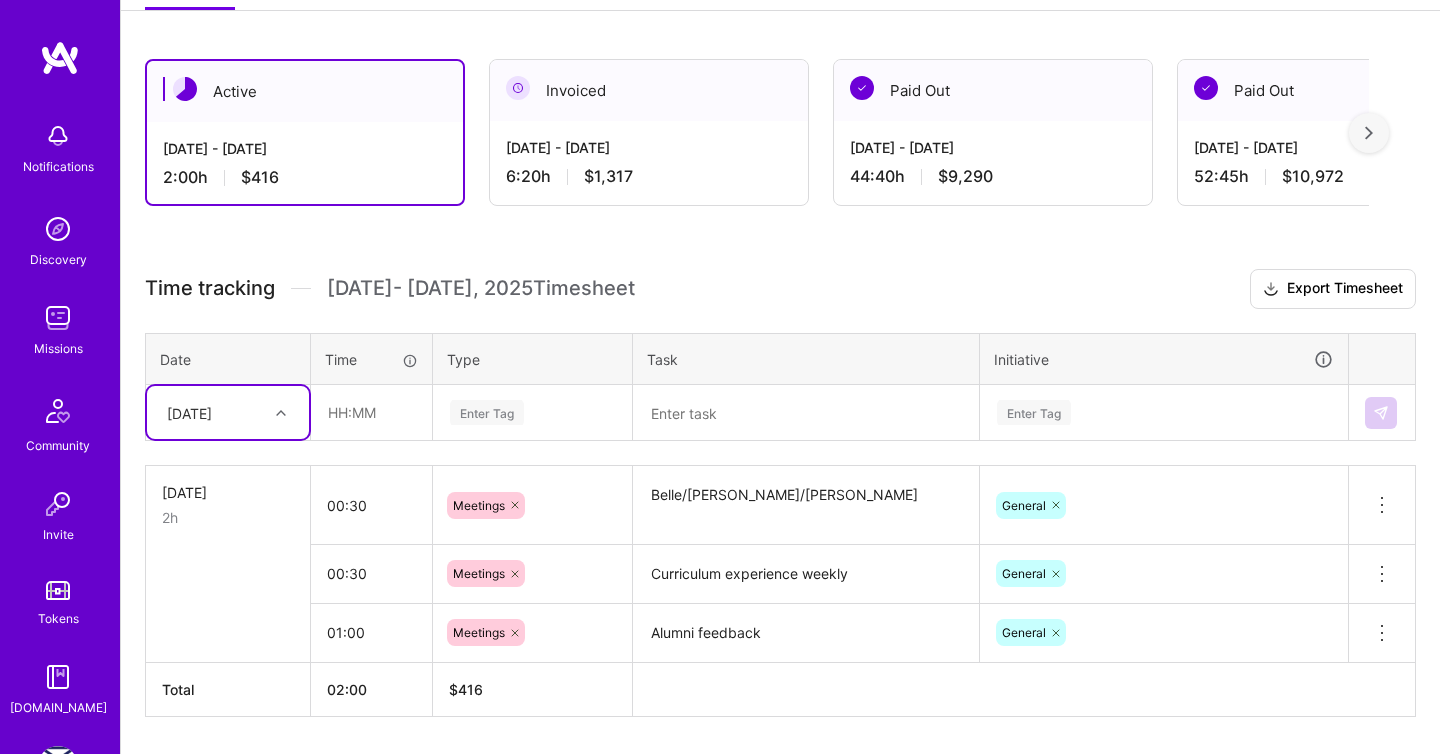 click on "Alumni feedback" at bounding box center (806, 633) 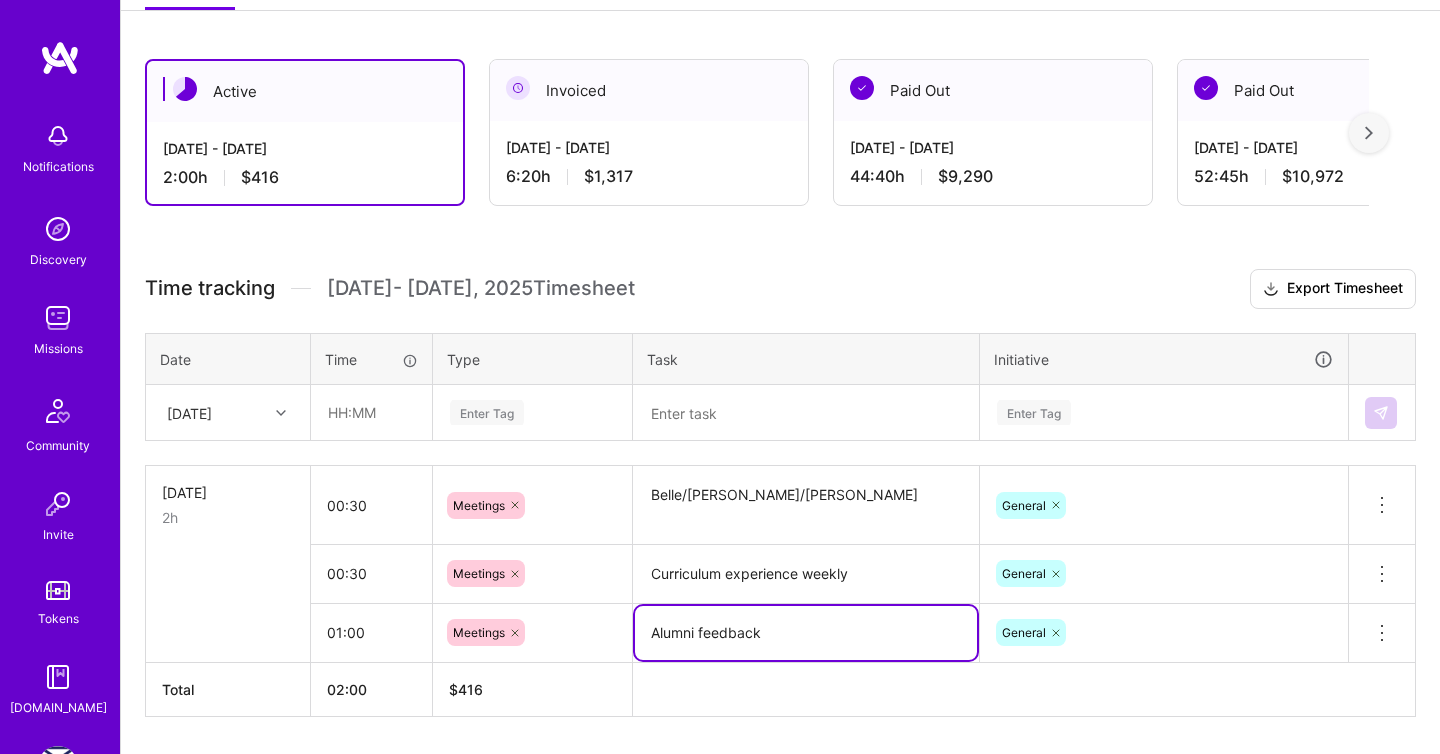 click on "Alumni feedback" at bounding box center [806, 633] 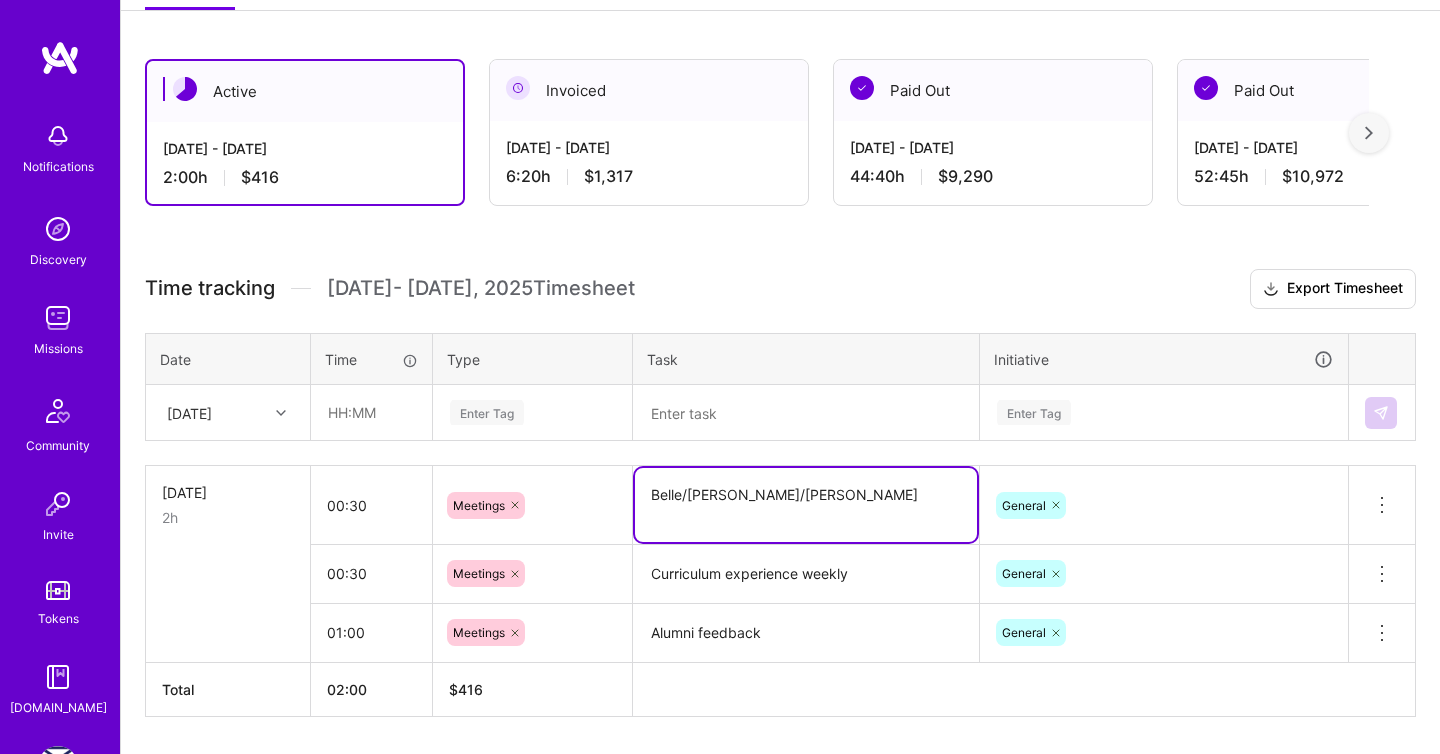 click on "Belle/[PERSON_NAME]/[PERSON_NAME]" at bounding box center [806, 505] 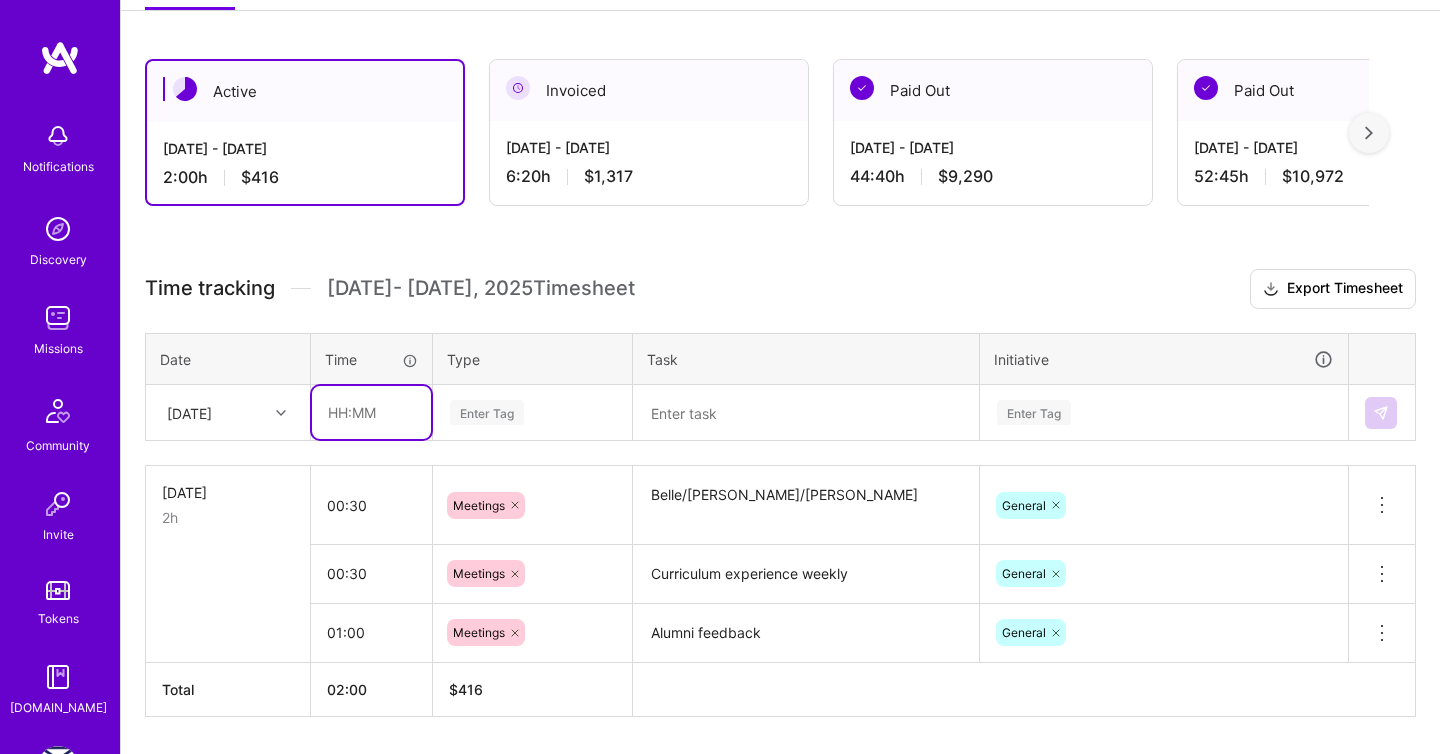 click at bounding box center (371, 412) 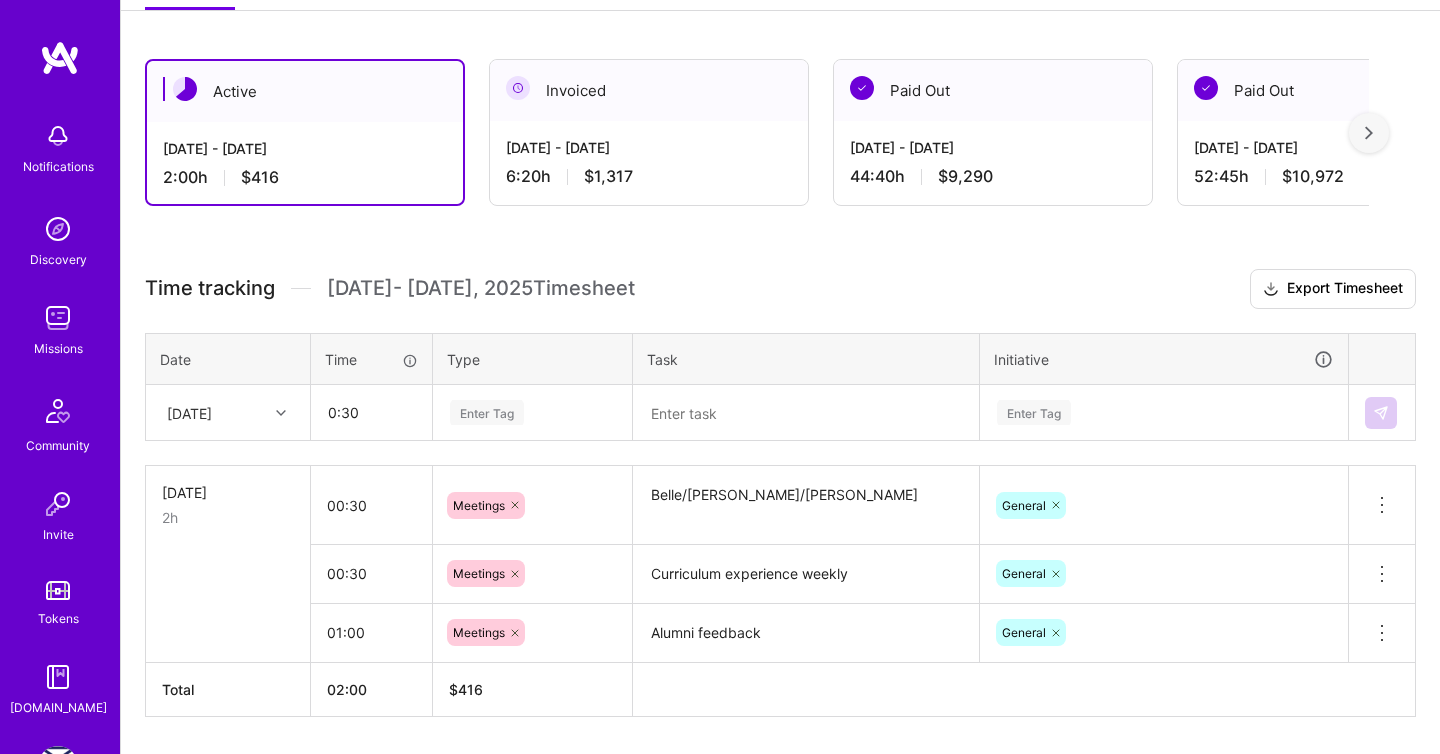type on "00:30" 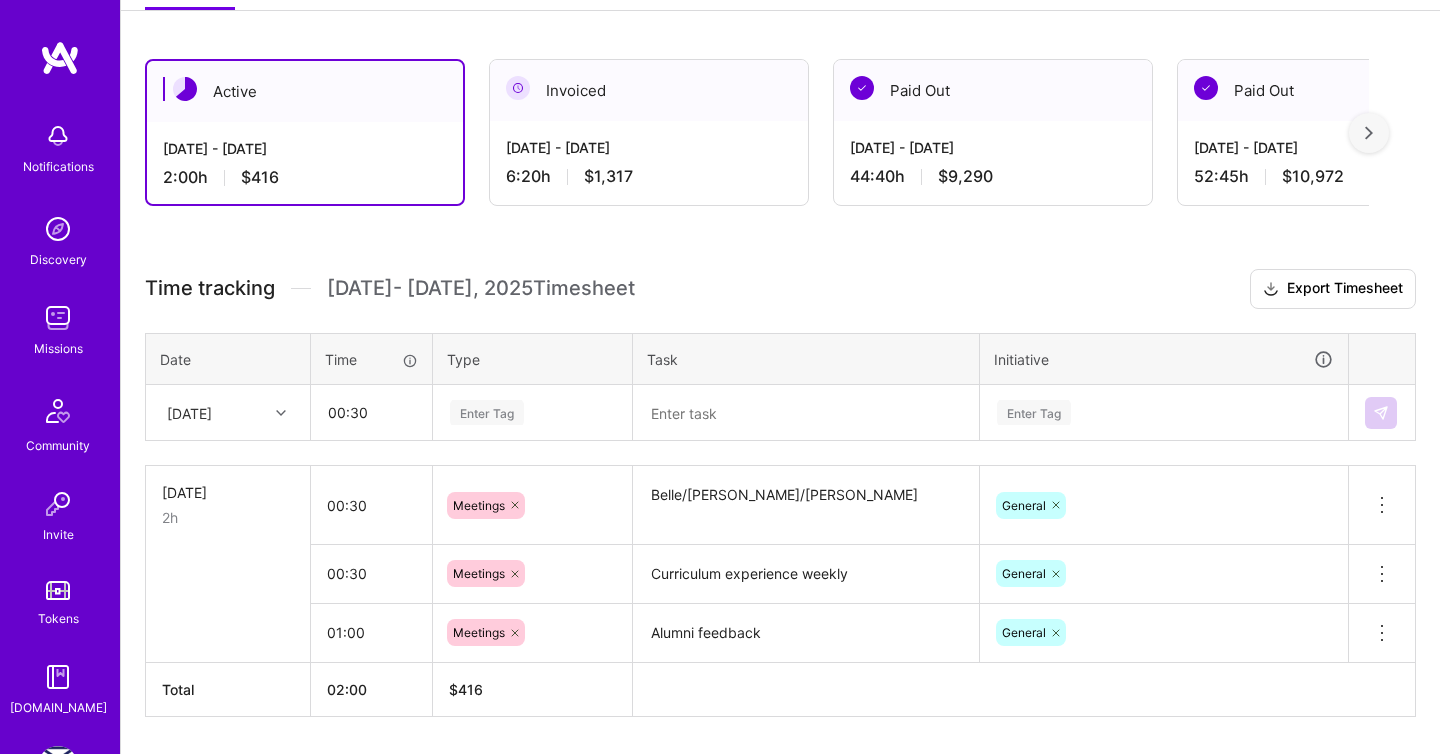 click at bounding box center [806, 413] 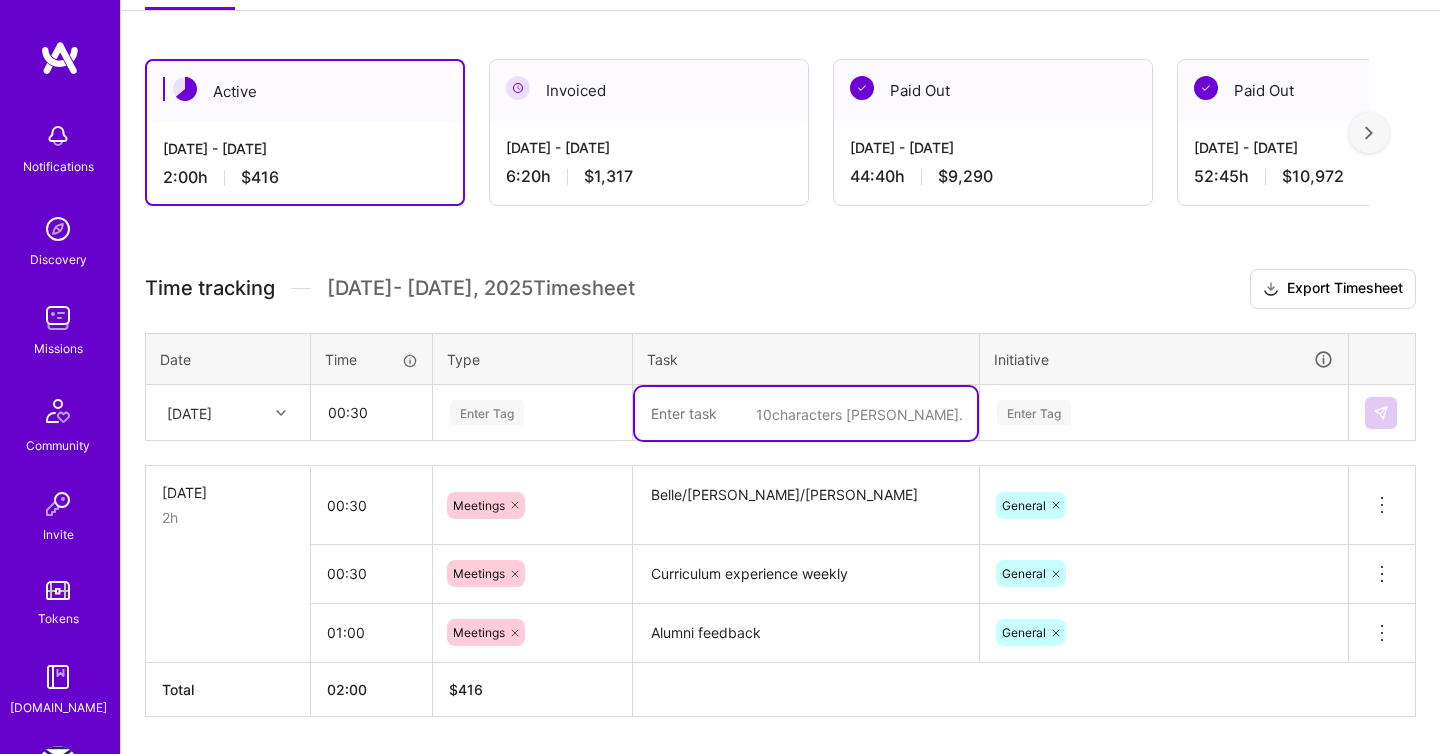 paste on "Belle/[PERSON_NAME]/[PERSON_NAME]" 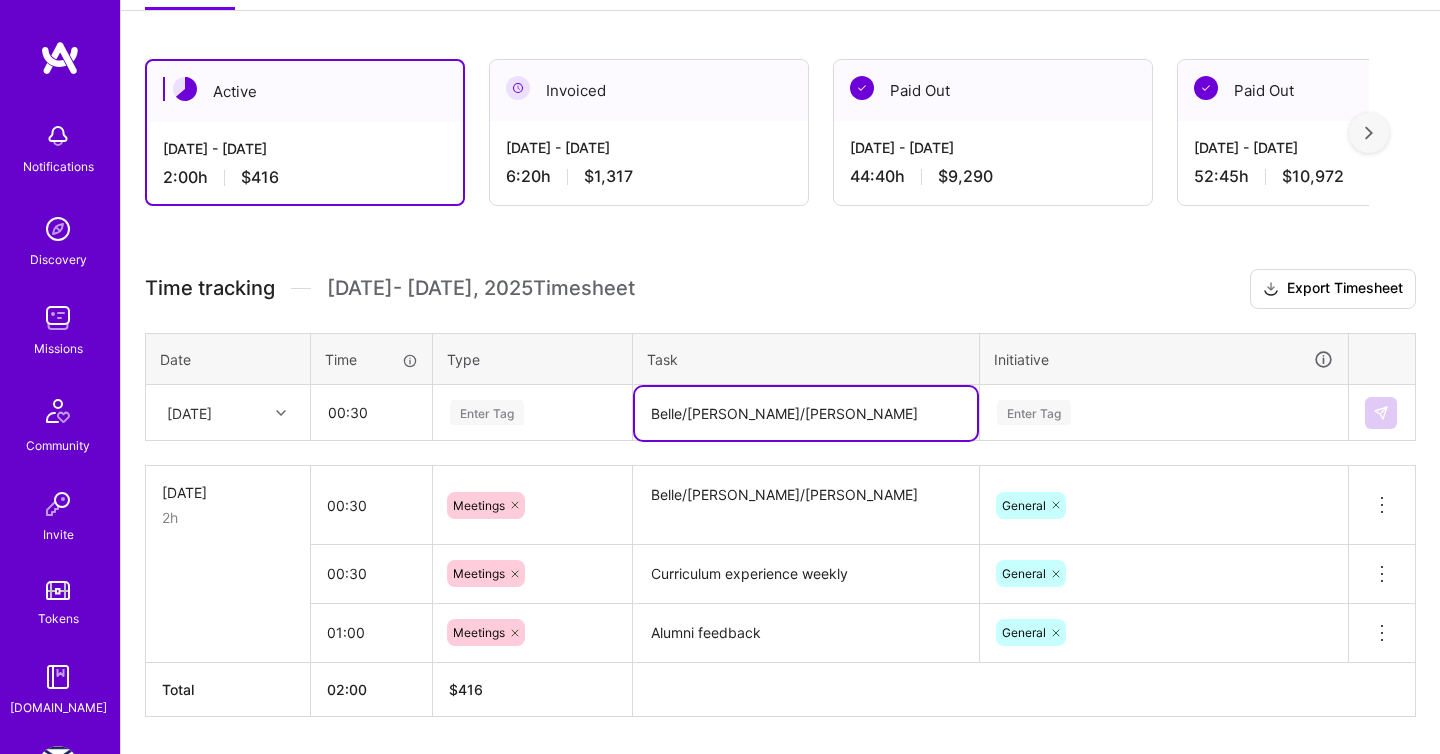 type on "Belle/[PERSON_NAME]/[PERSON_NAME]" 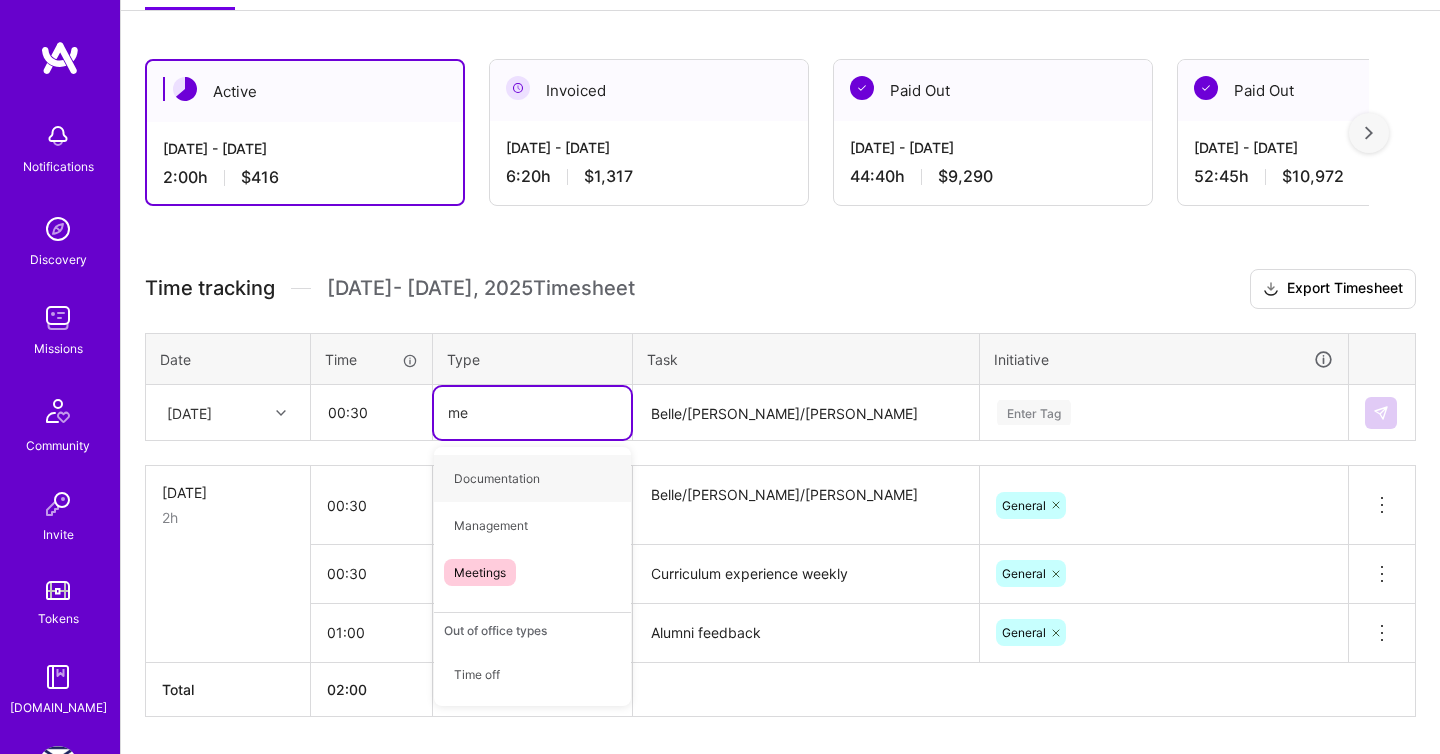 type on "mee" 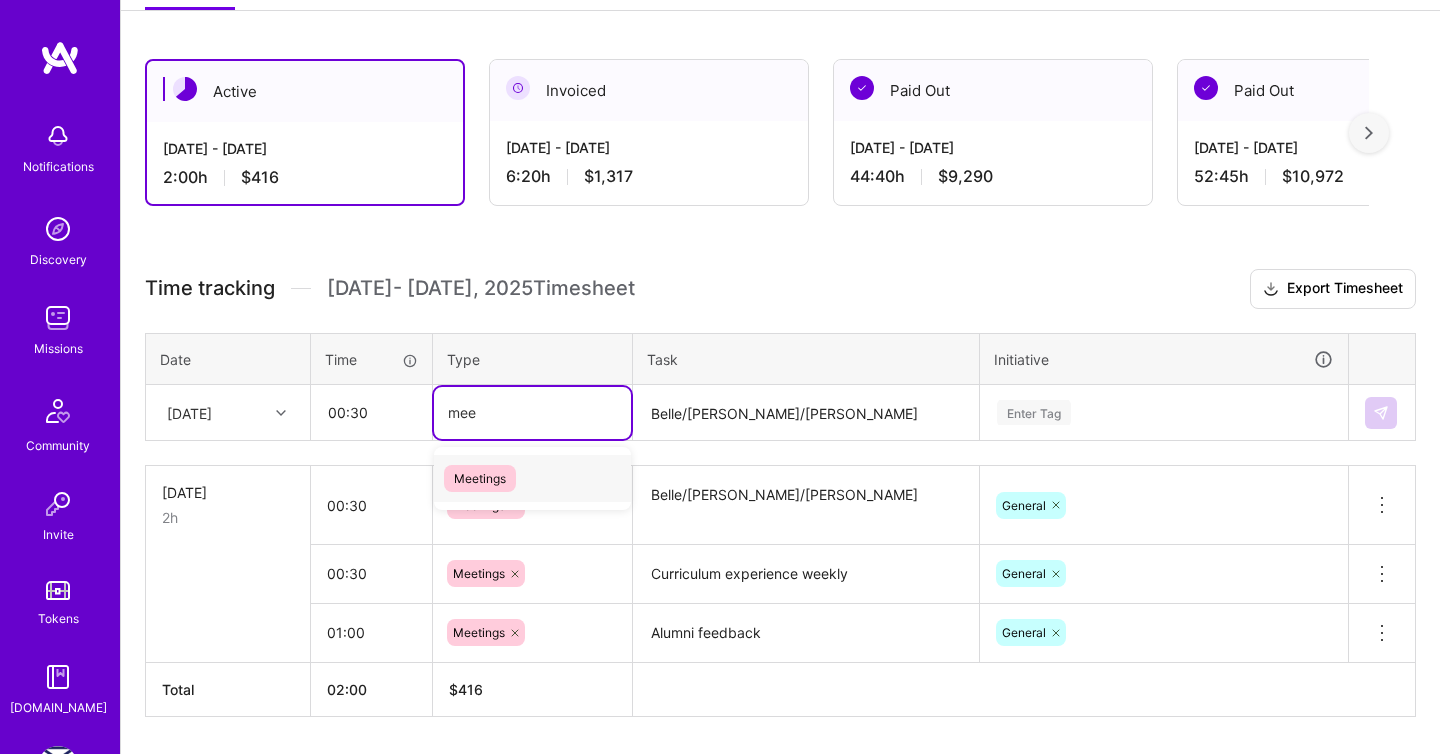 type 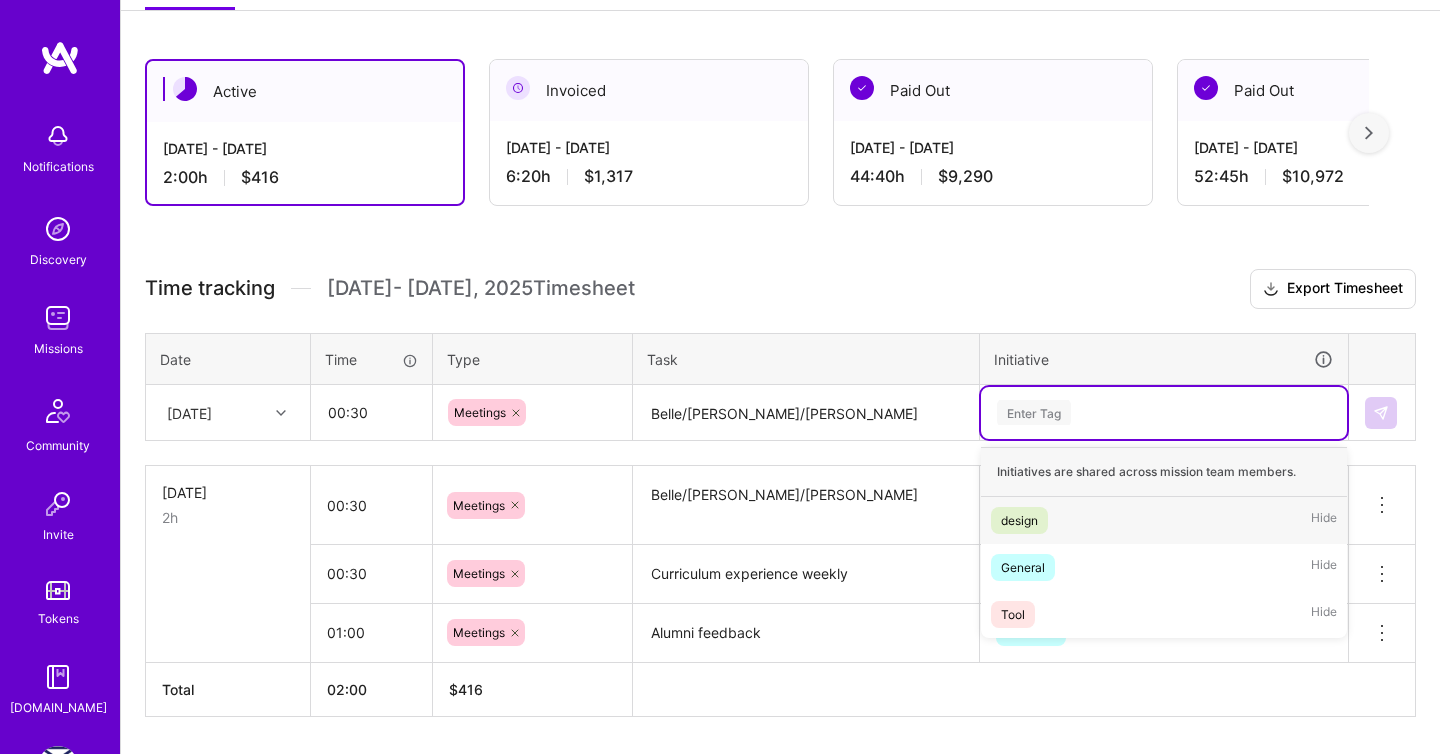 click on "Enter Tag" at bounding box center (1164, 413) 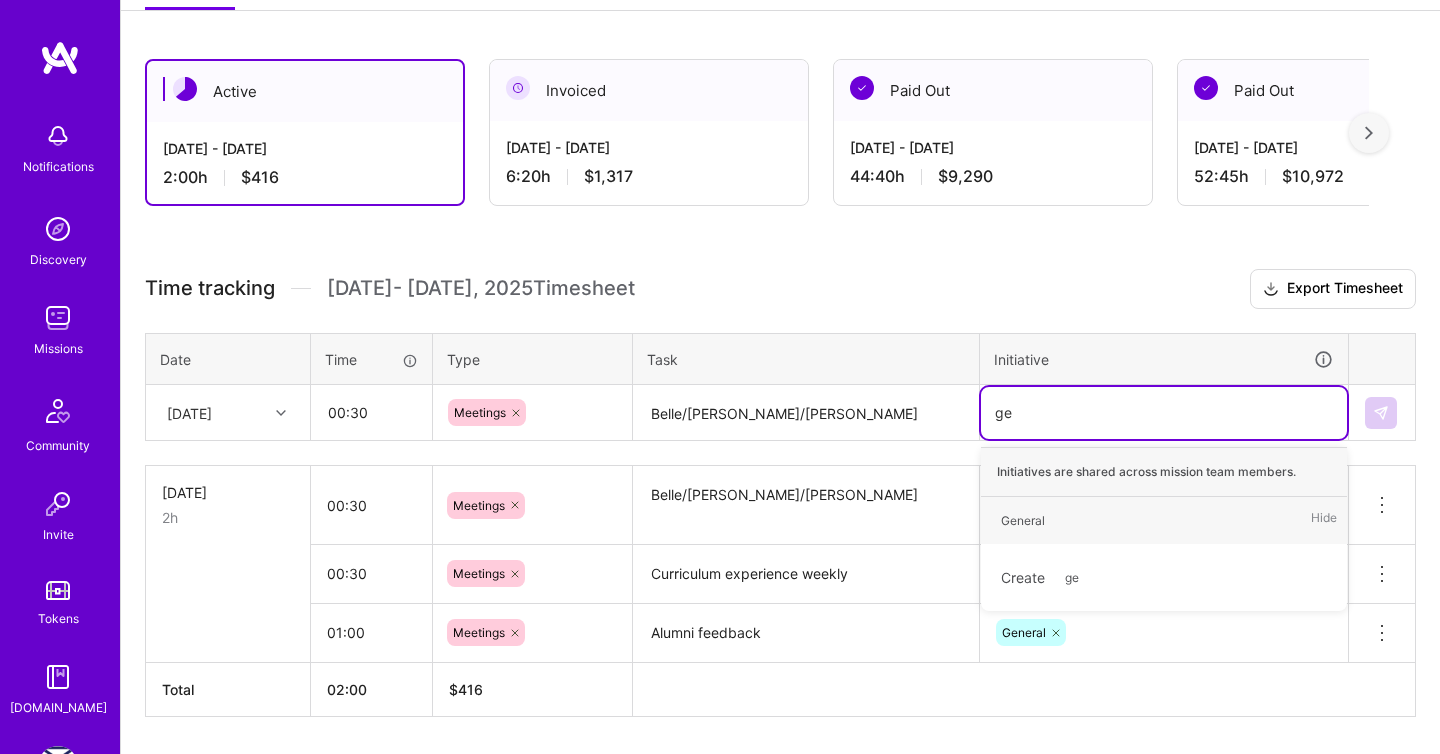 type on "gen" 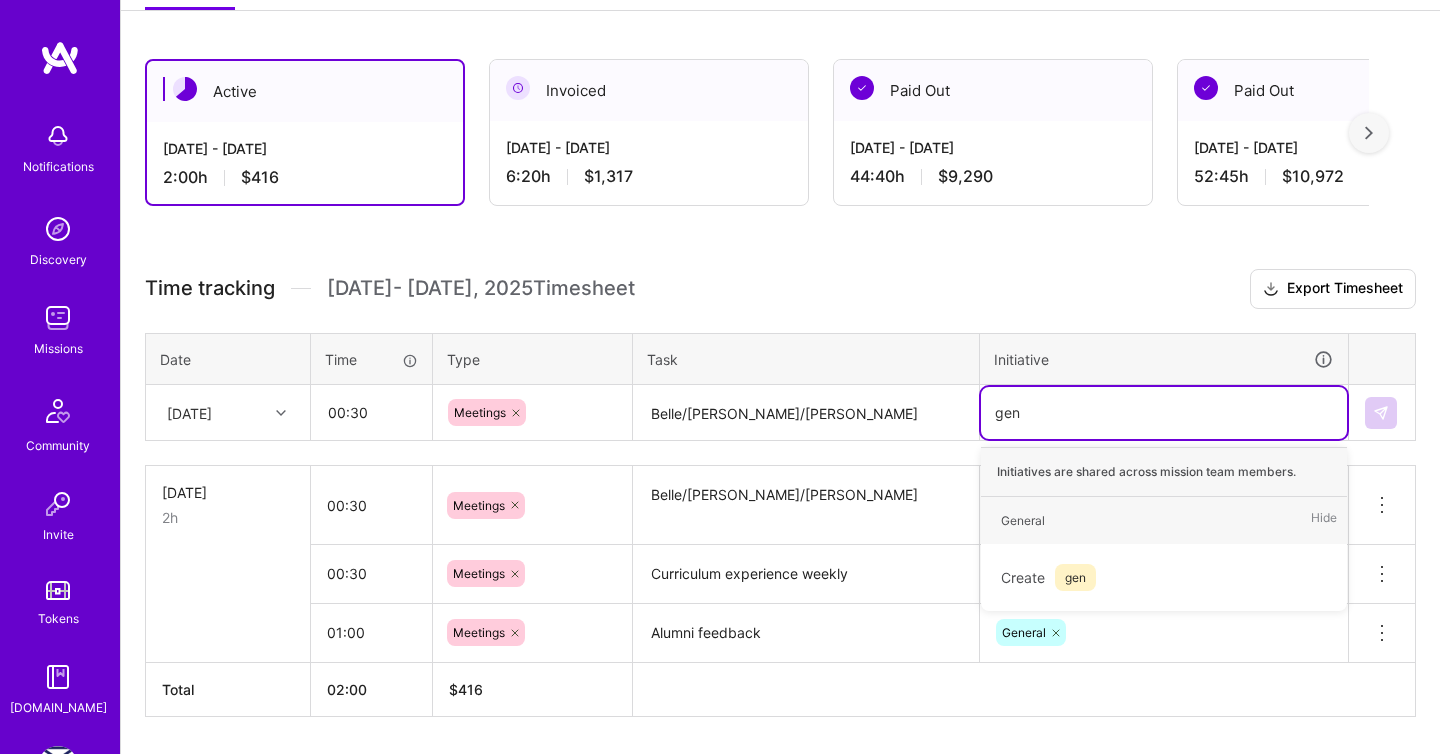 type 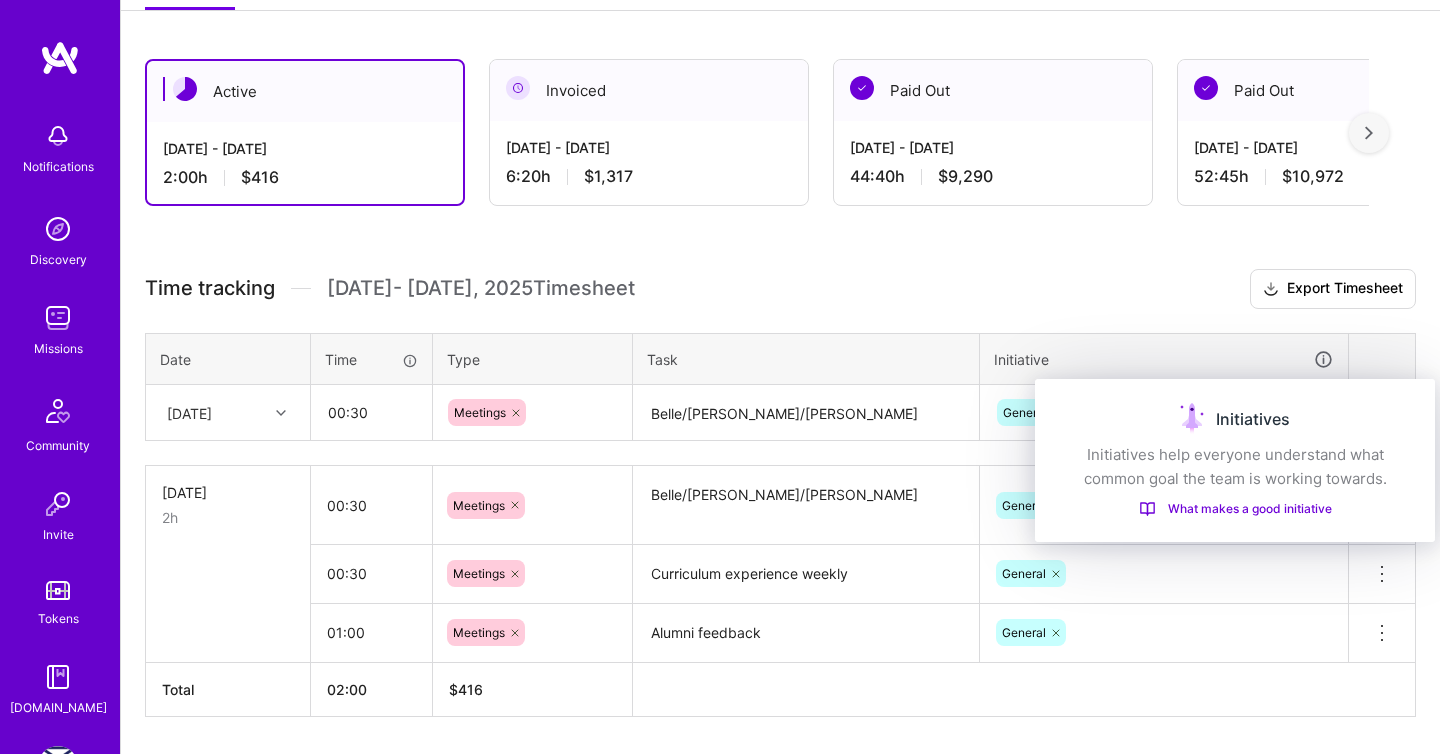 click on "Initiatives" at bounding box center (1235, 419) 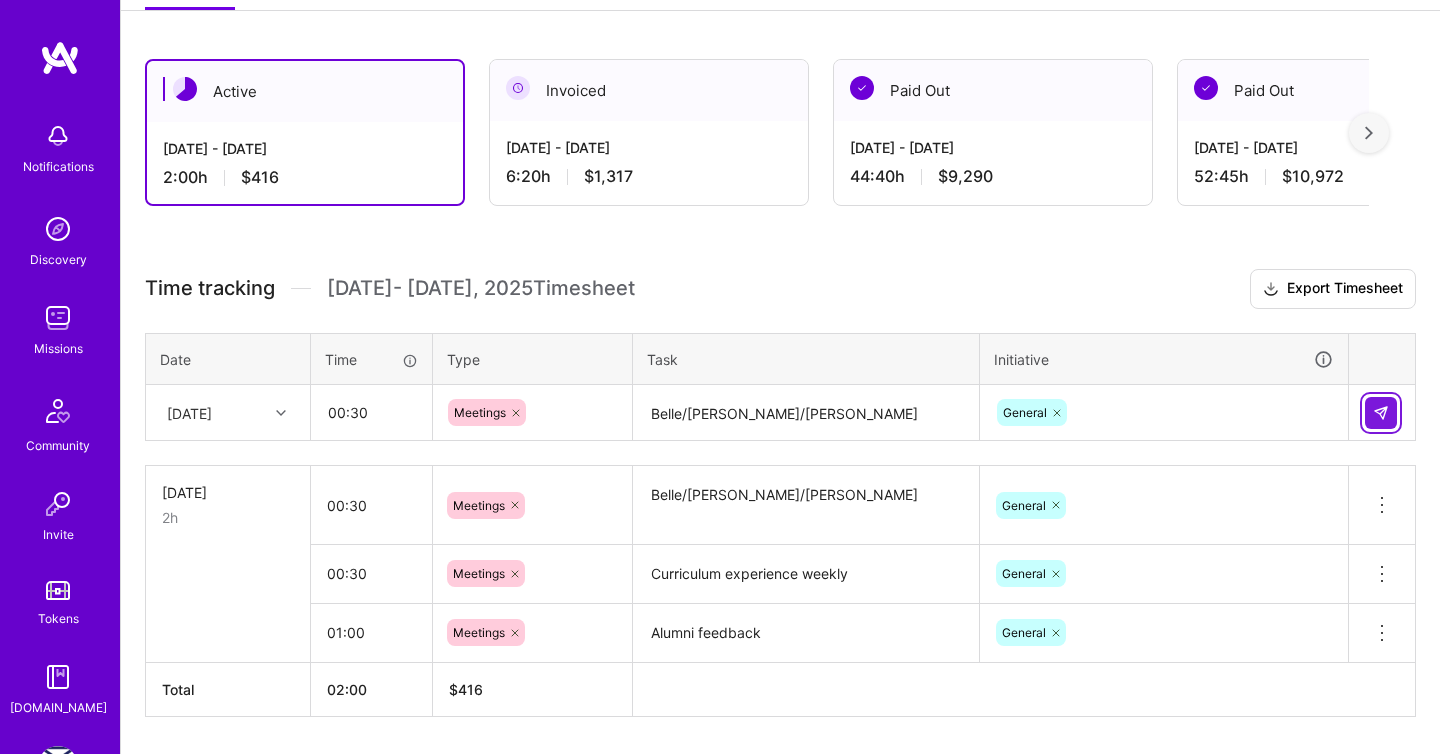 click at bounding box center [1381, 413] 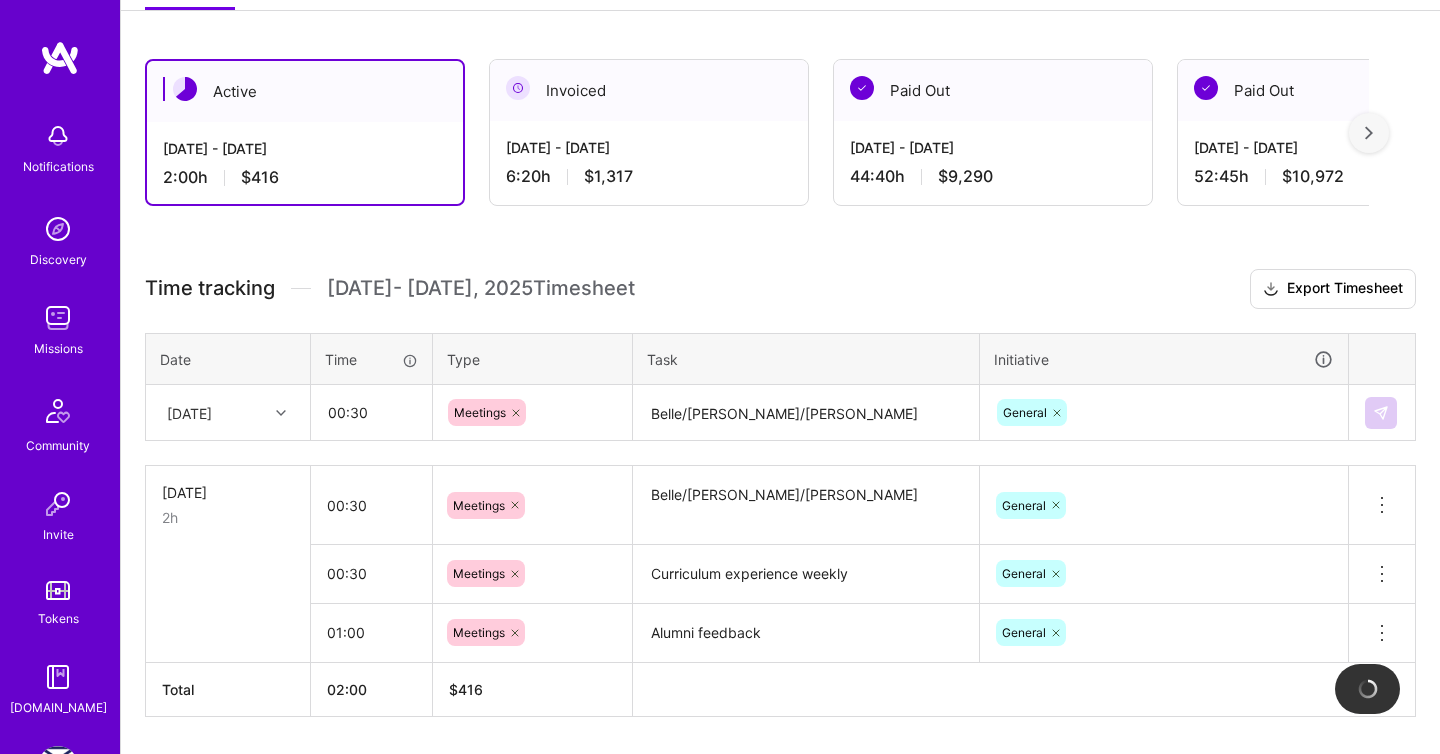 type 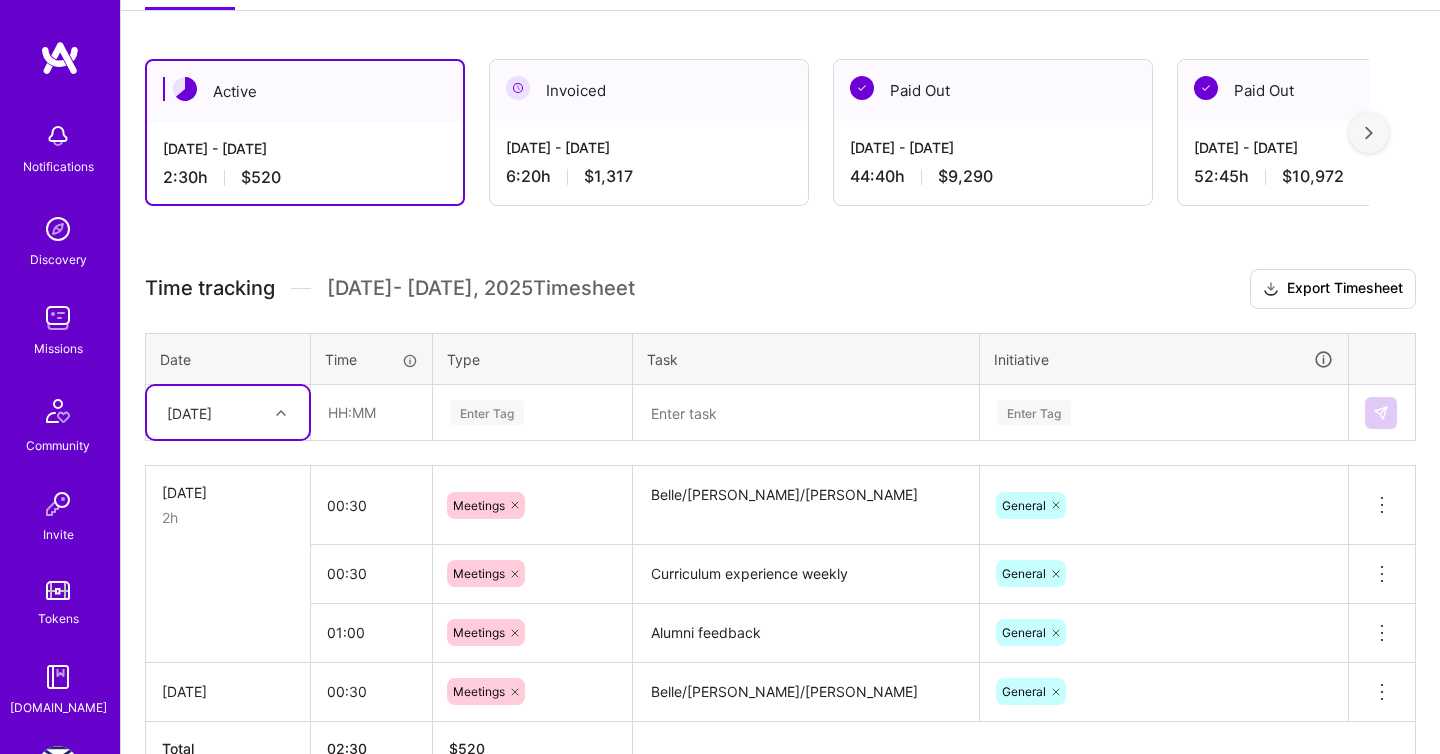 click on "Curriculum experience weekly" at bounding box center (806, 574) 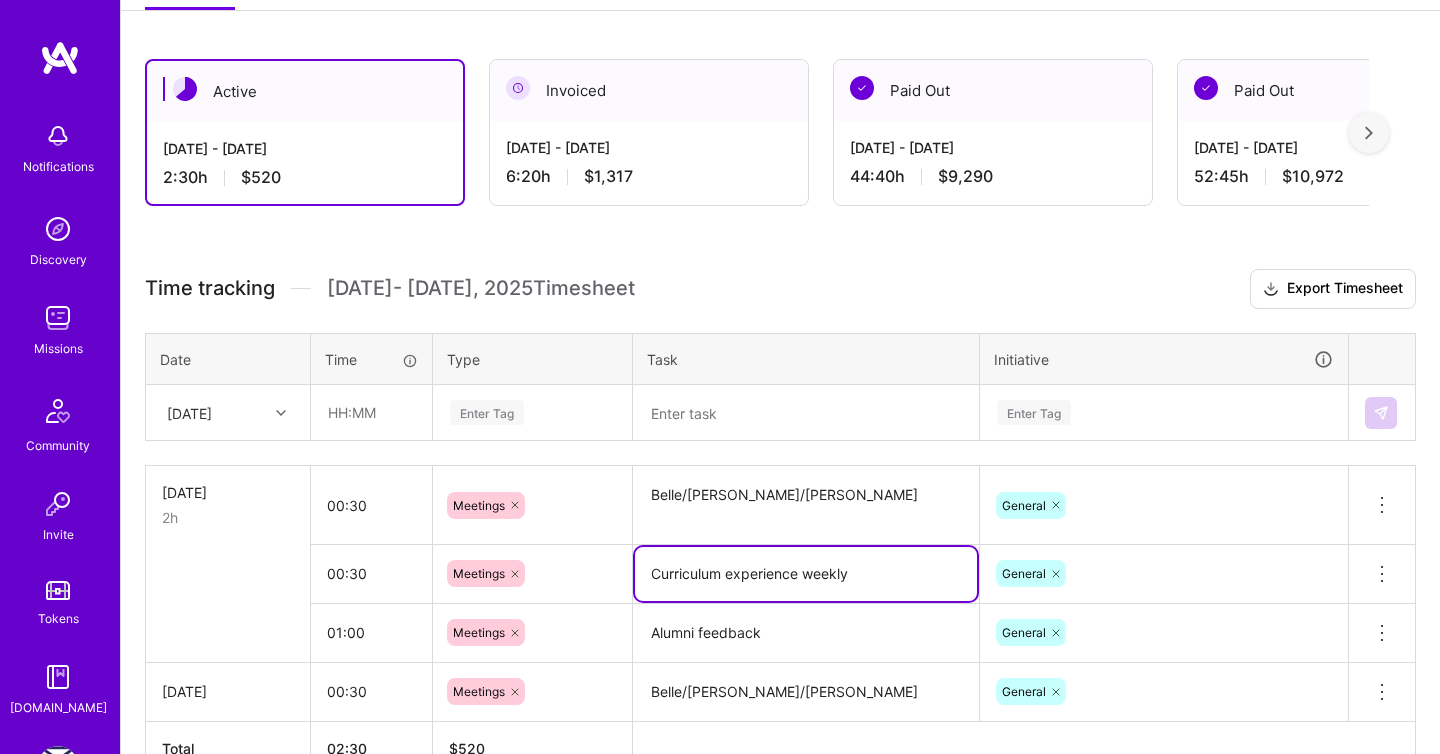 click on "Curriculum experience weekly" at bounding box center (806, 574) 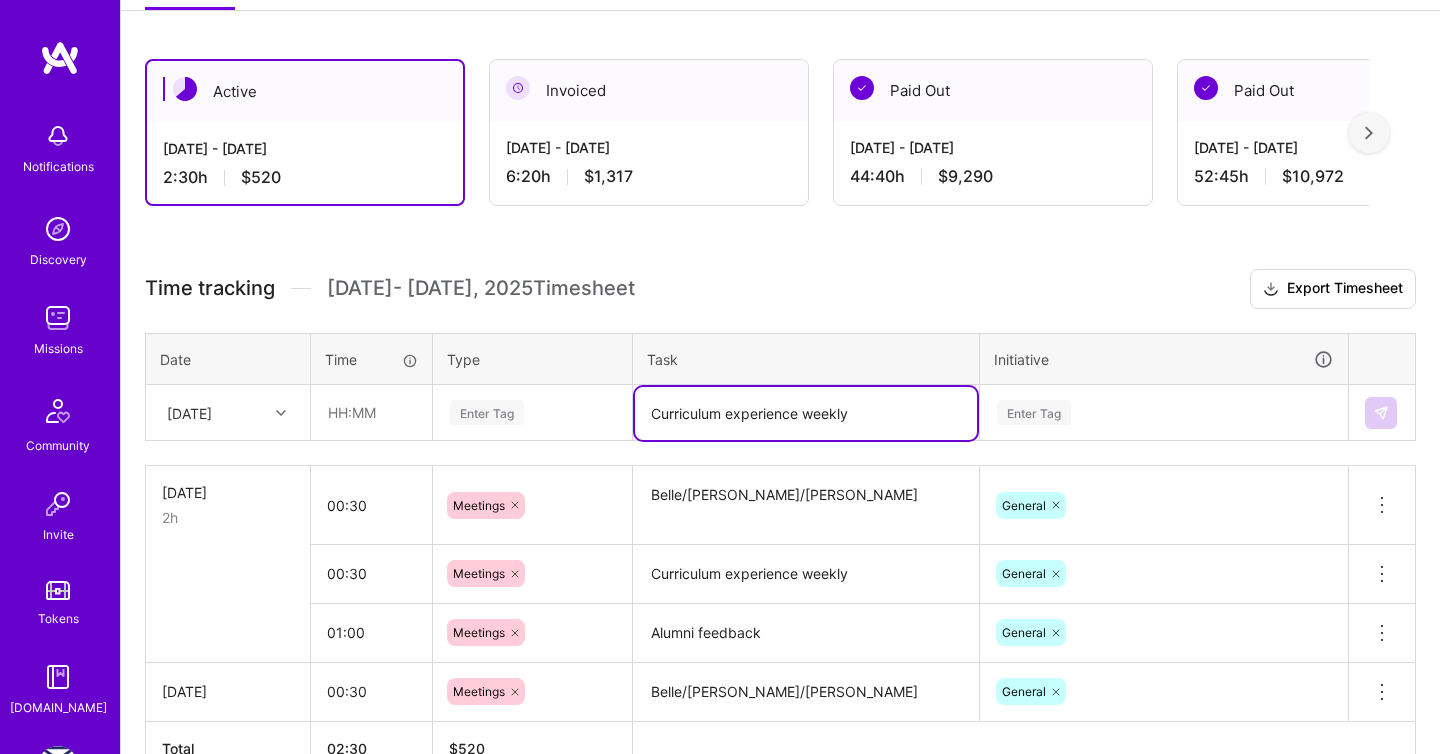 type on "Curriculum experience weekly" 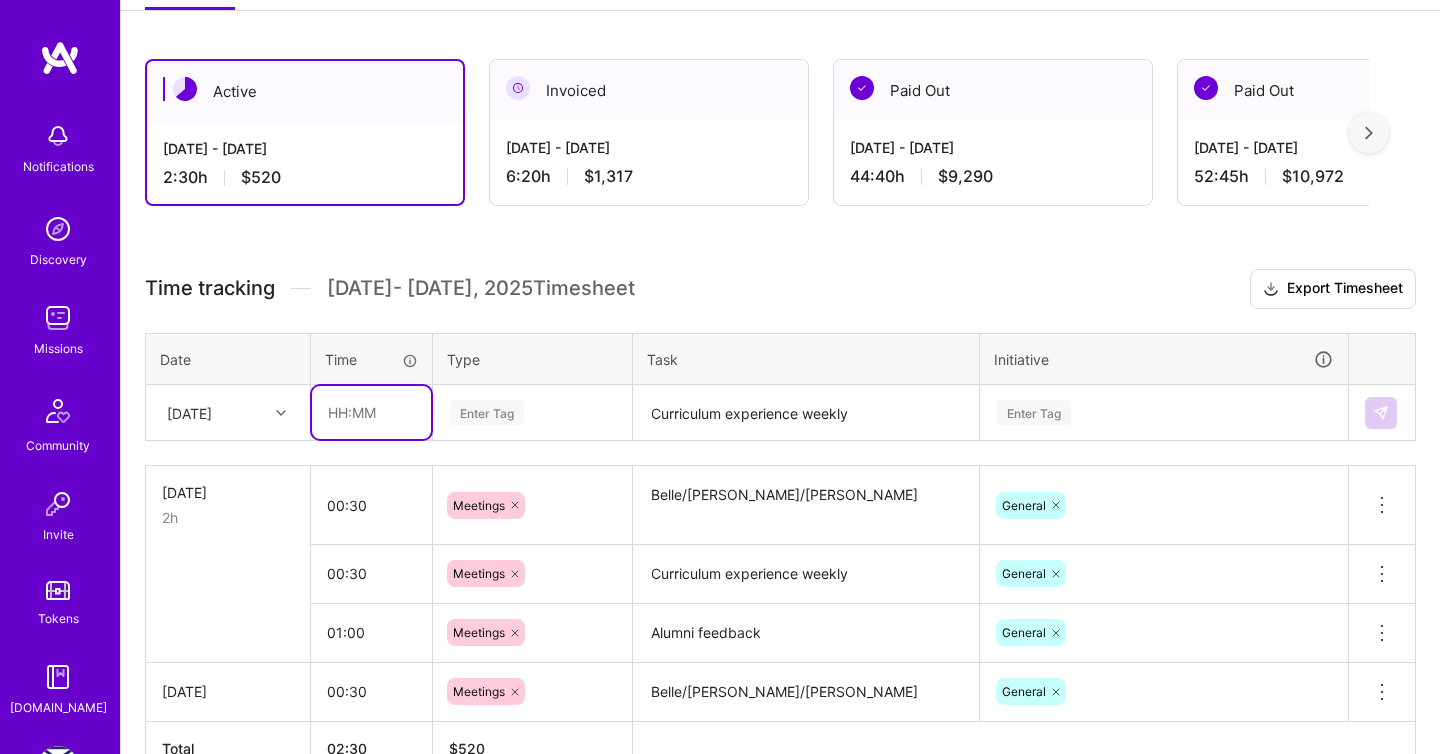 click at bounding box center [371, 412] 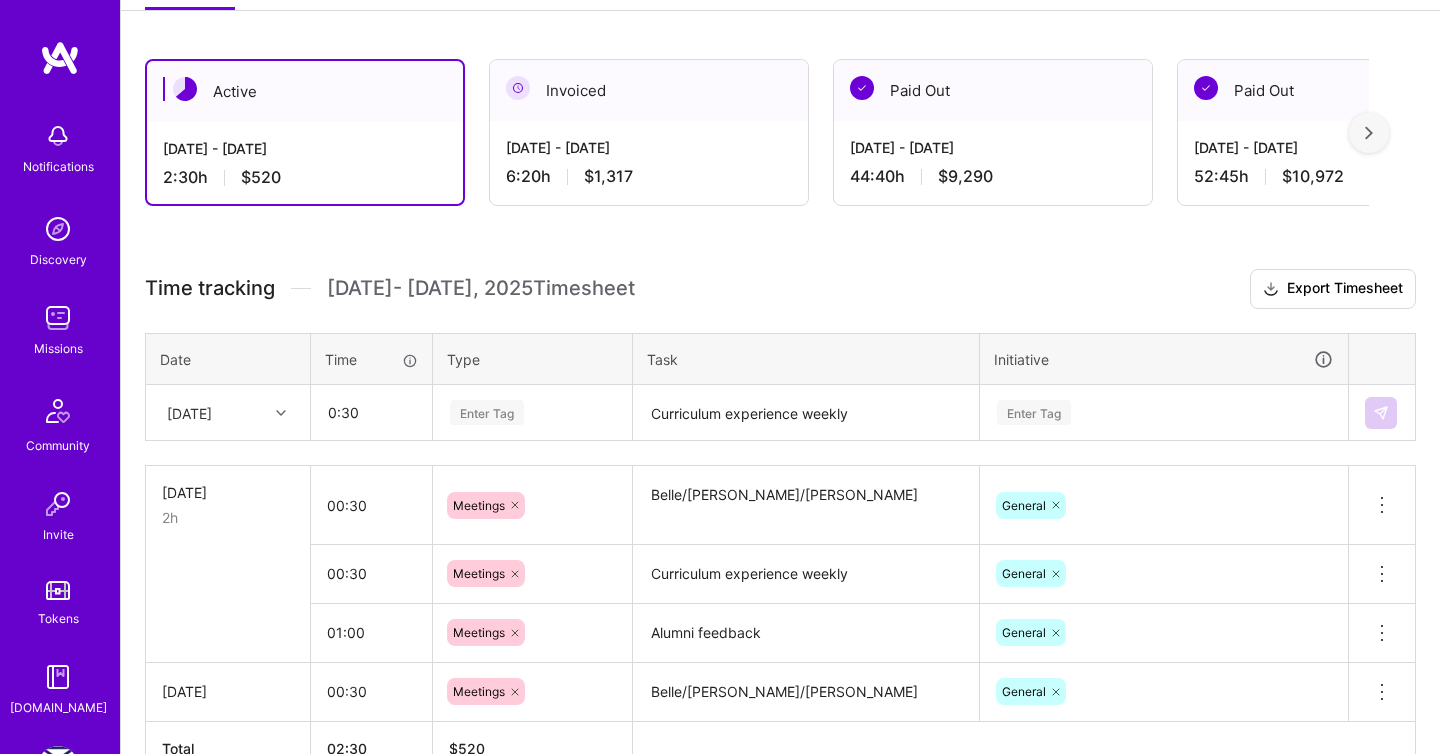 type on "00:30" 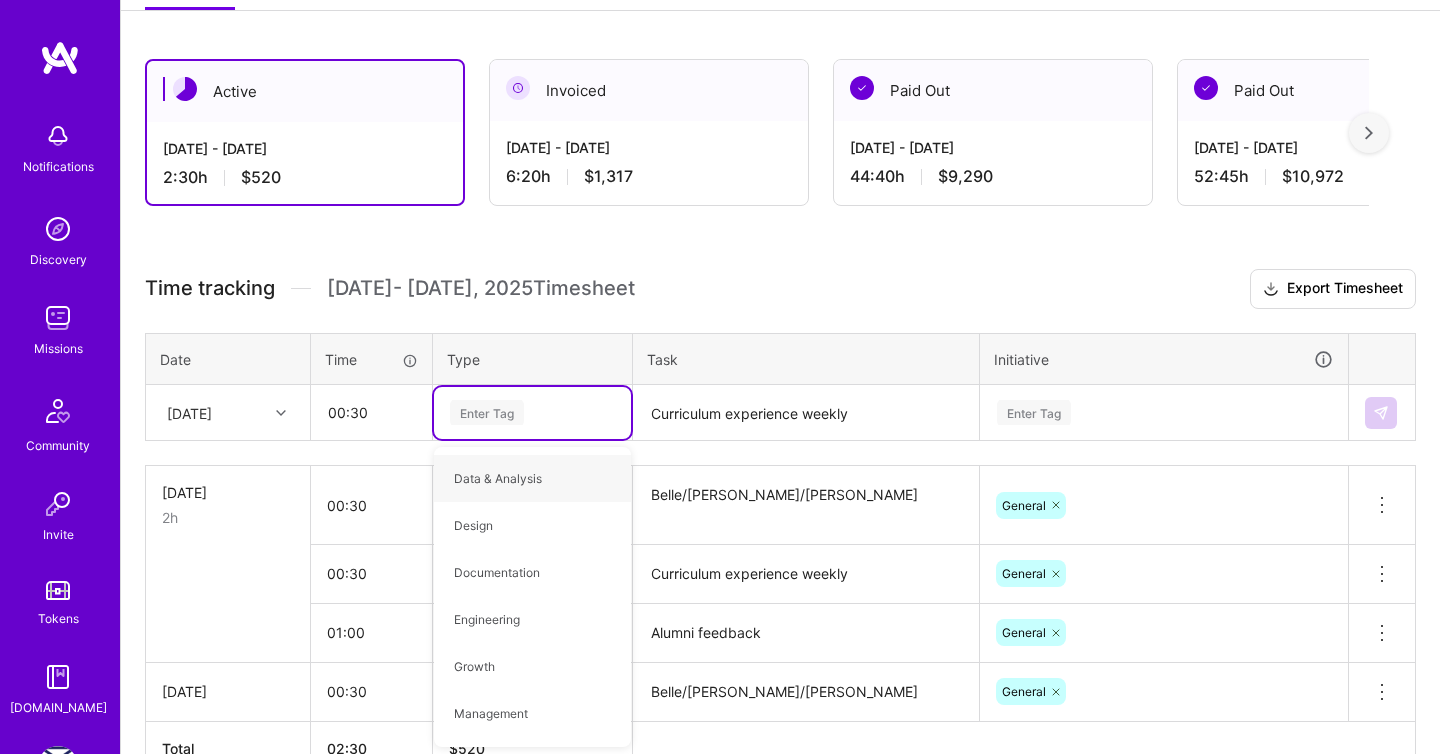 click on "[DATE]" at bounding box center (189, 412) 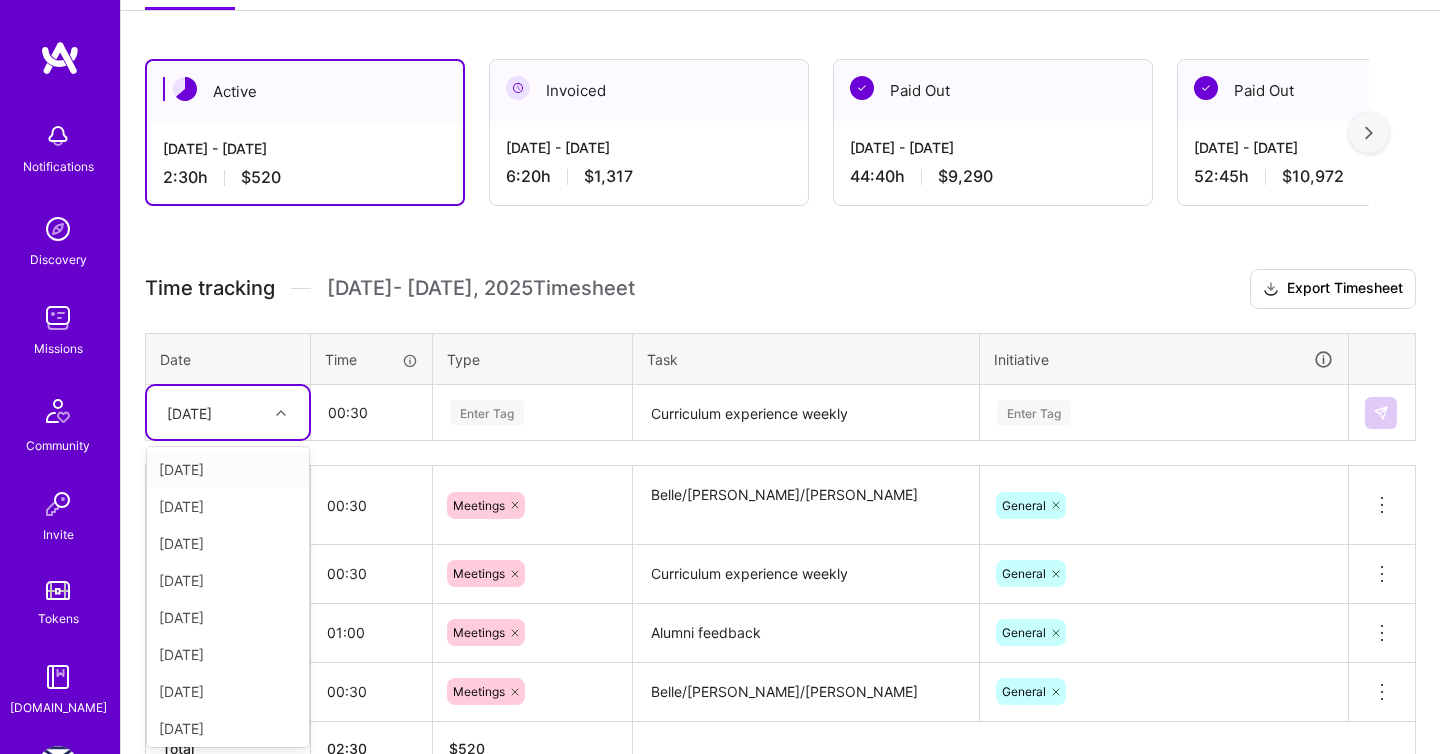click on "[DATE]" at bounding box center (228, 469) 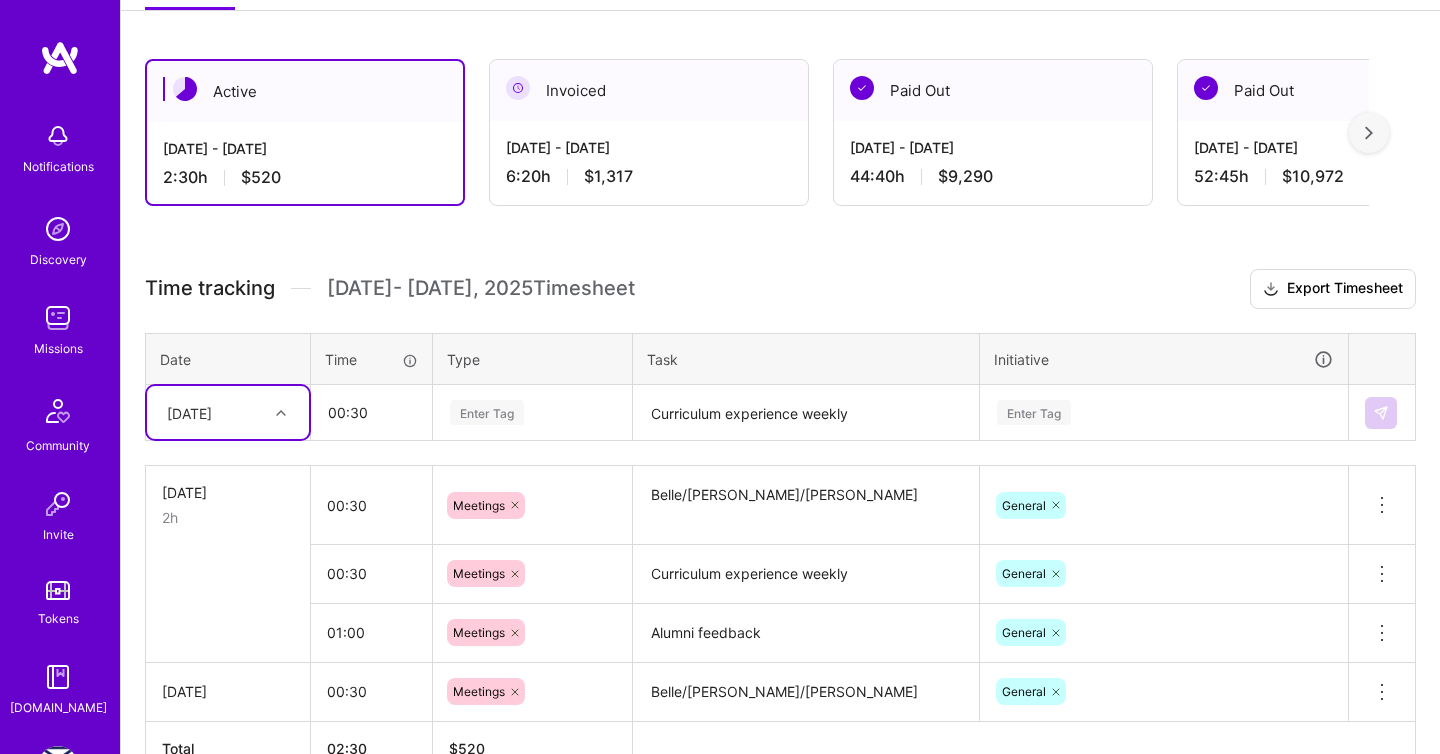 click on "Enter Tag" at bounding box center (1164, 413) 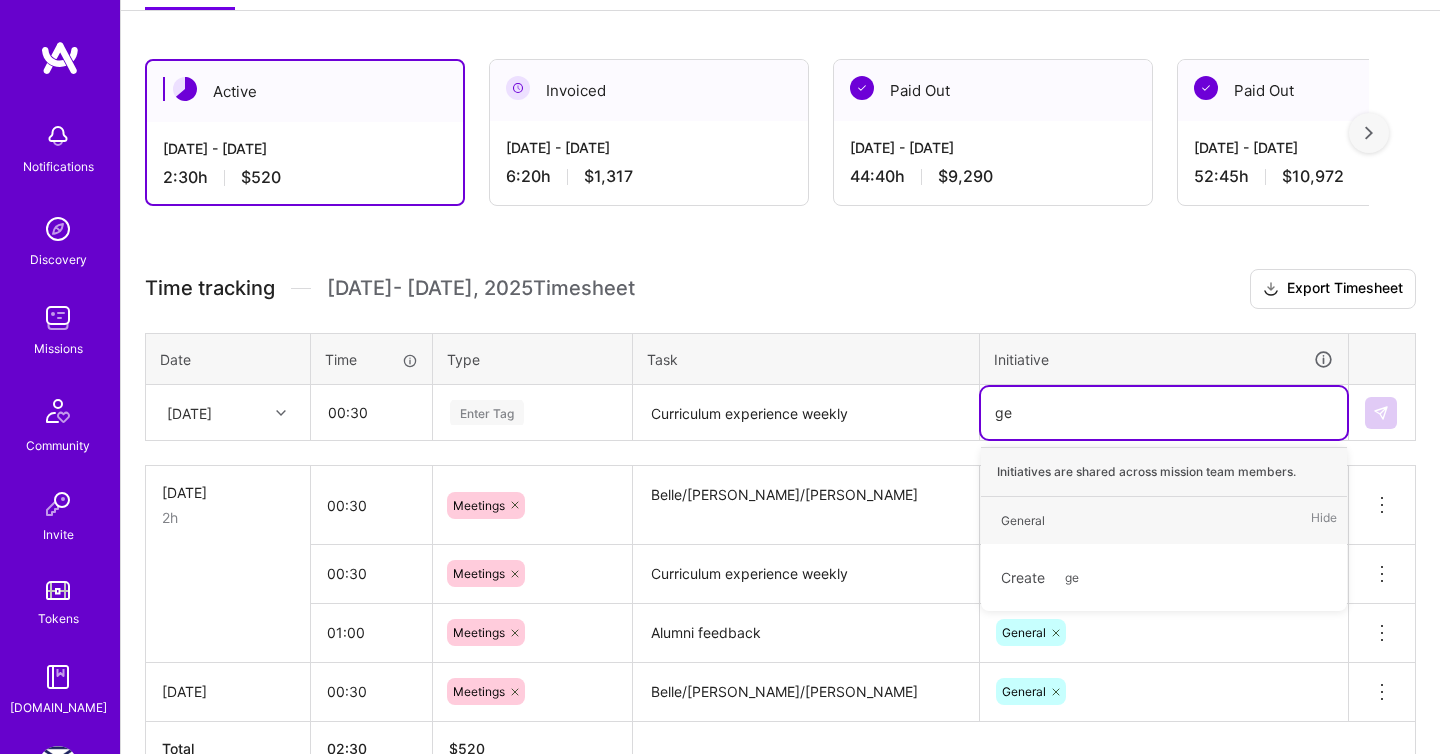 type on "gen" 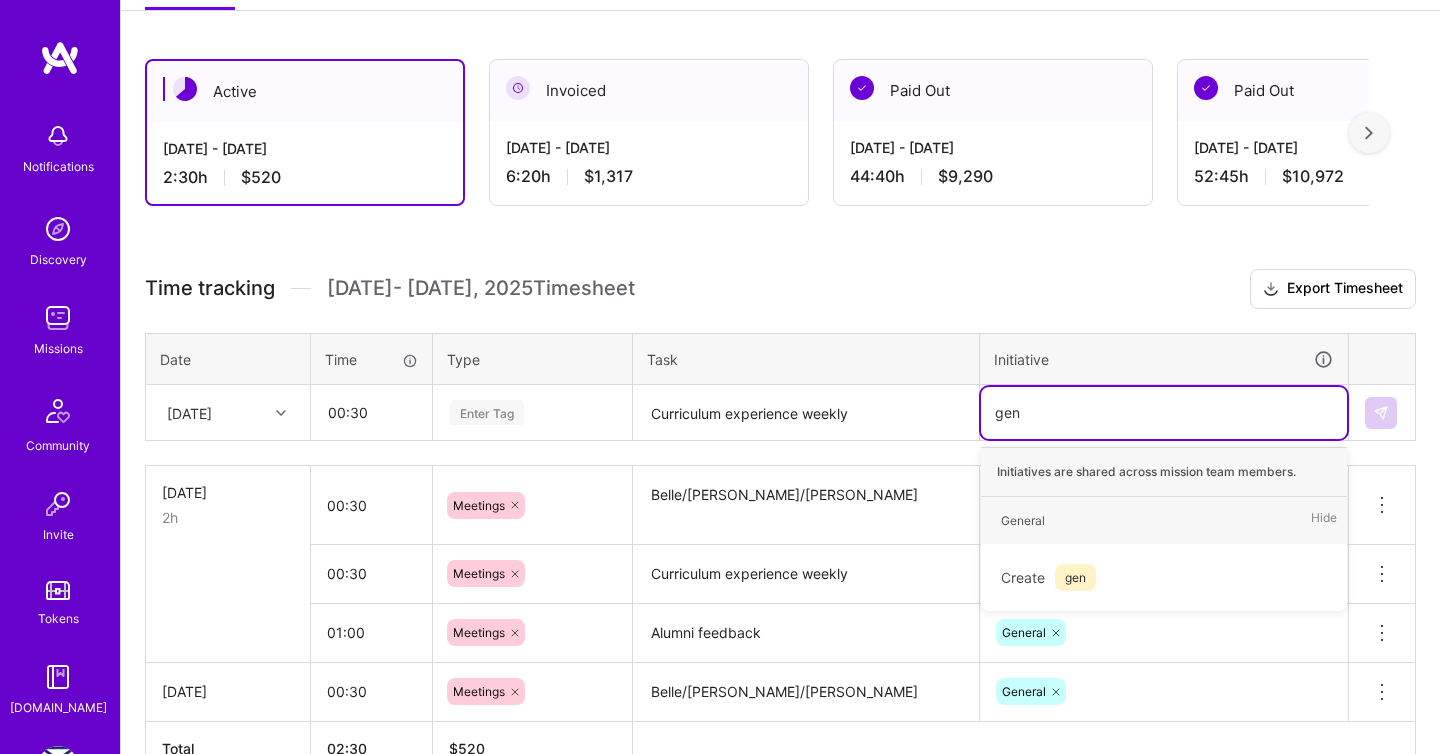 type 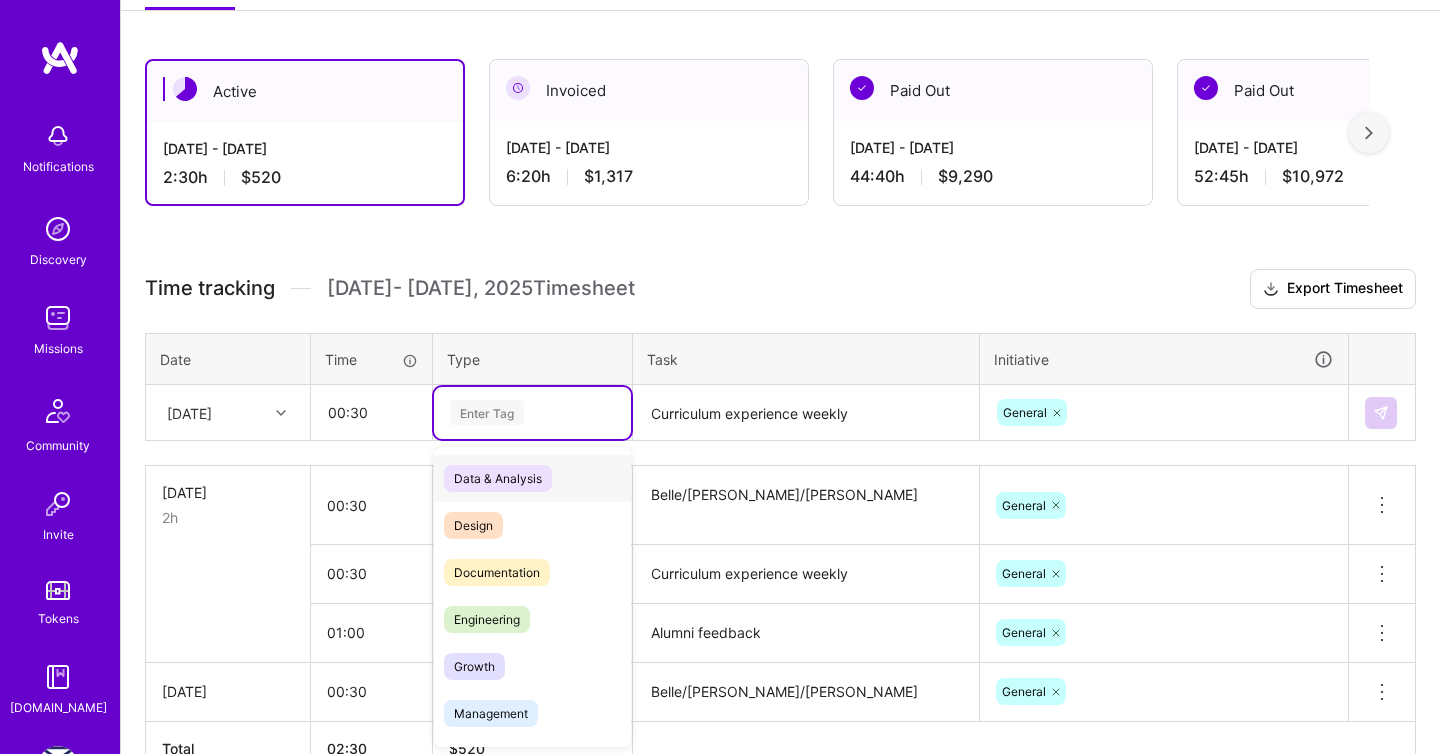 click on "Enter Tag" at bounding box center [487, 412] 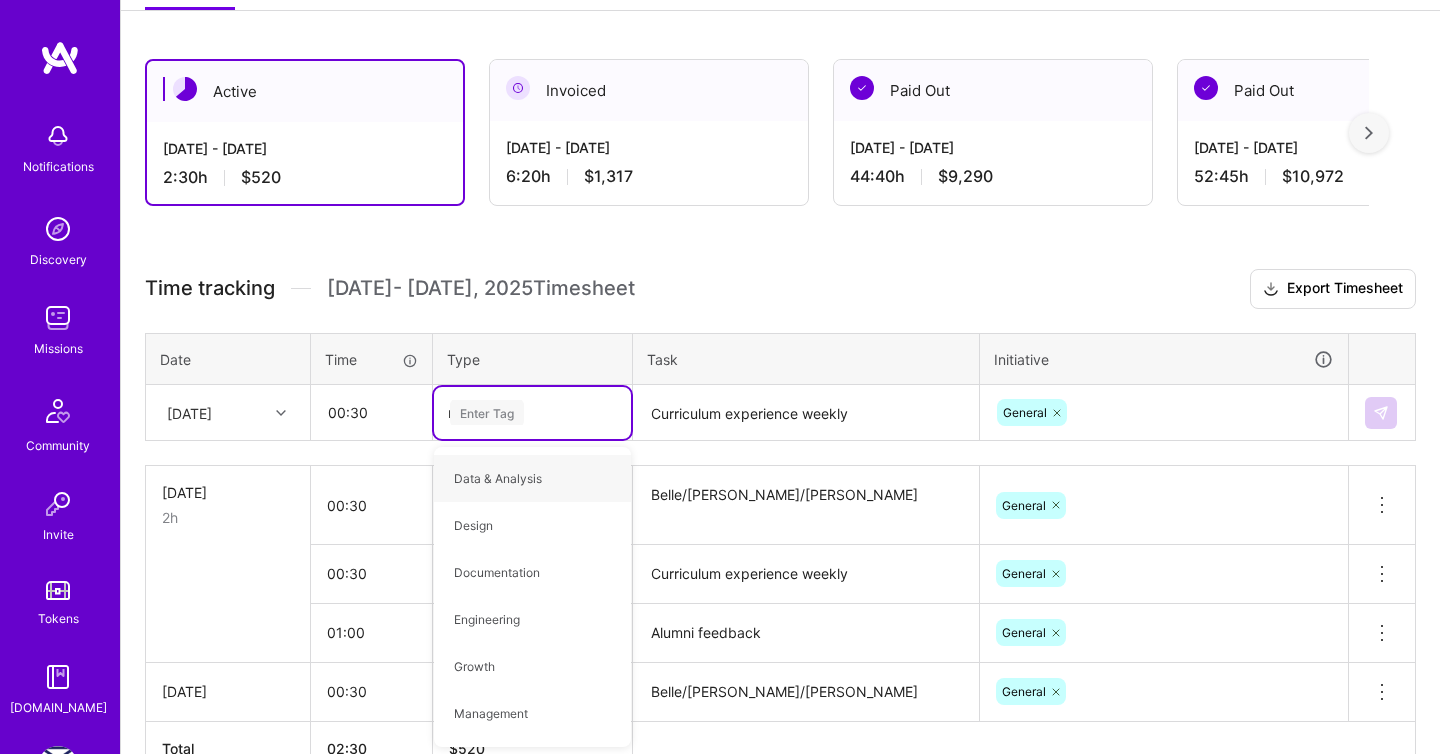 type on "mee" 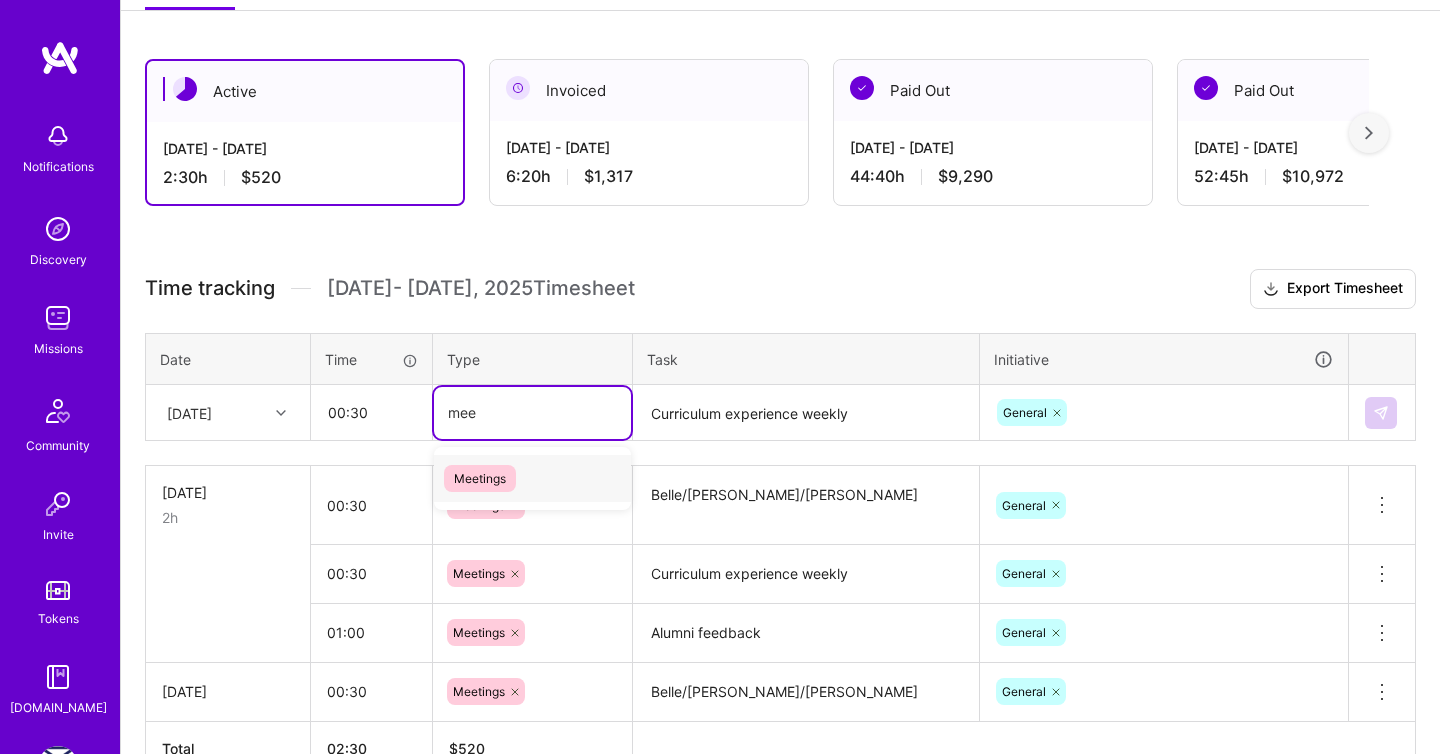 type 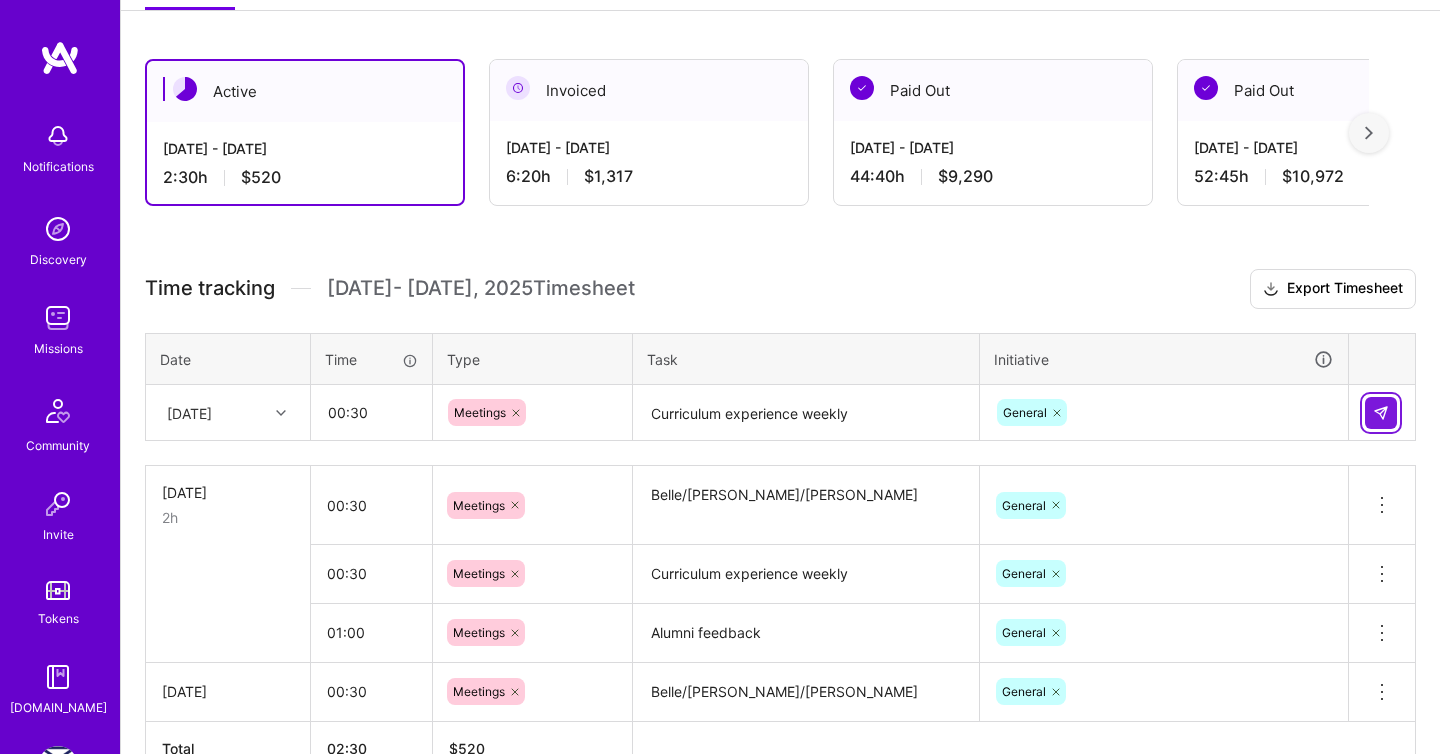click at bounding box center (1381, 413) 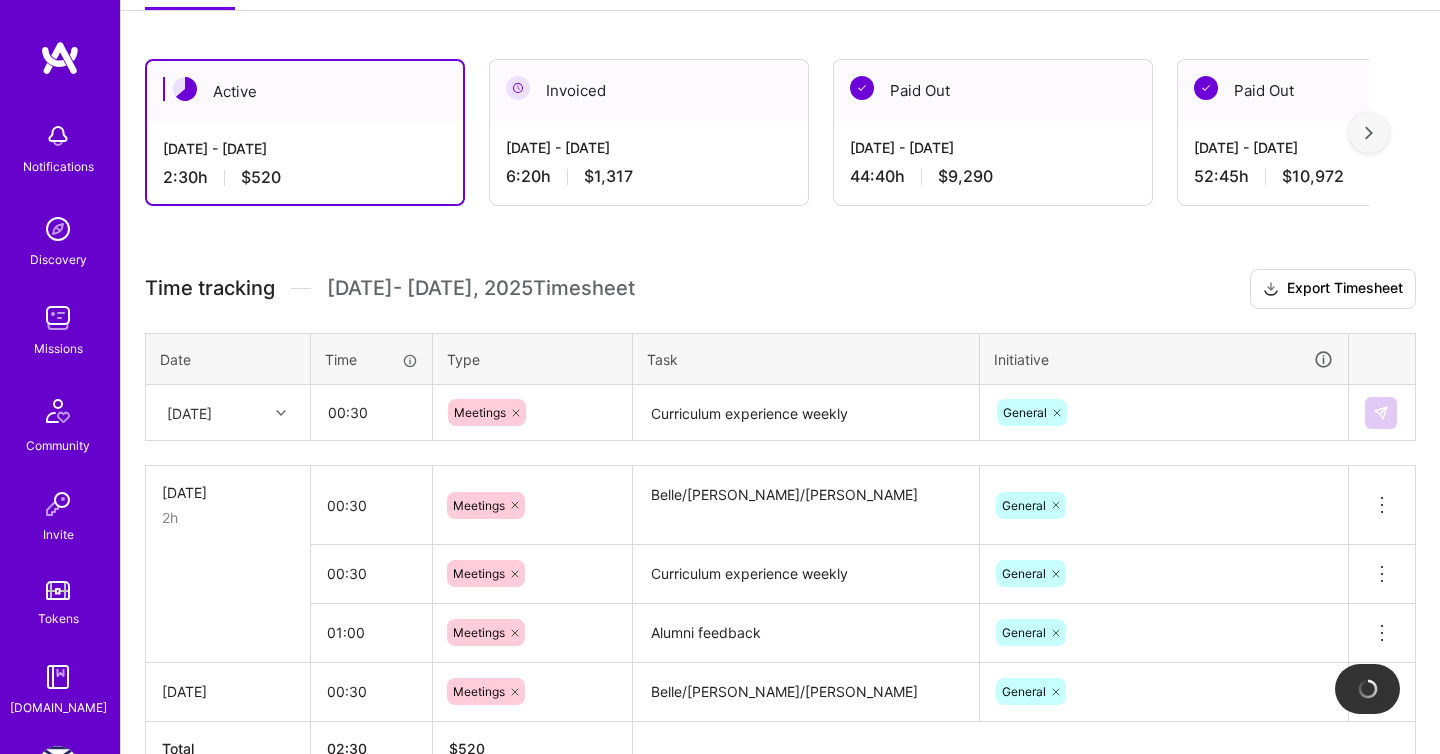 type 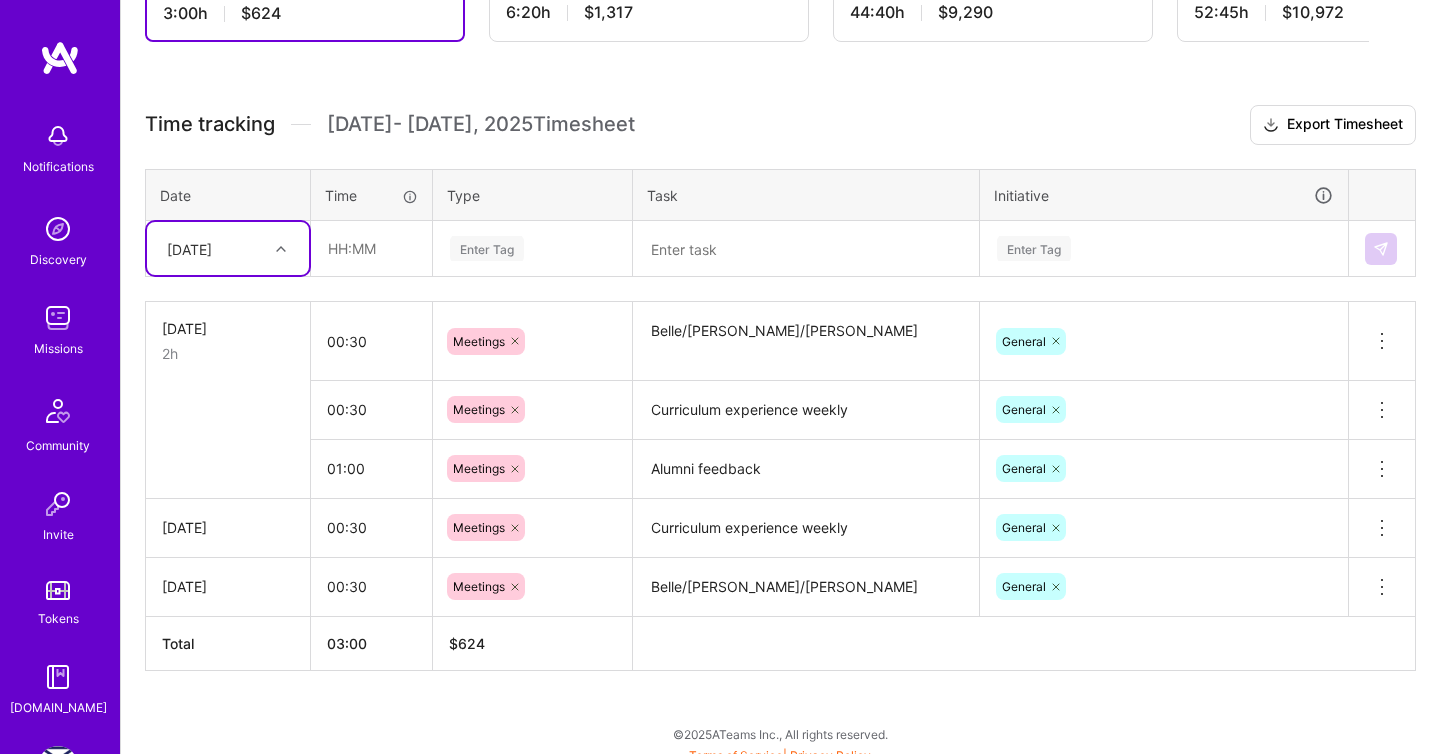 scroll, scrollTop: 487, scrollLeft: 0, axis: vertical 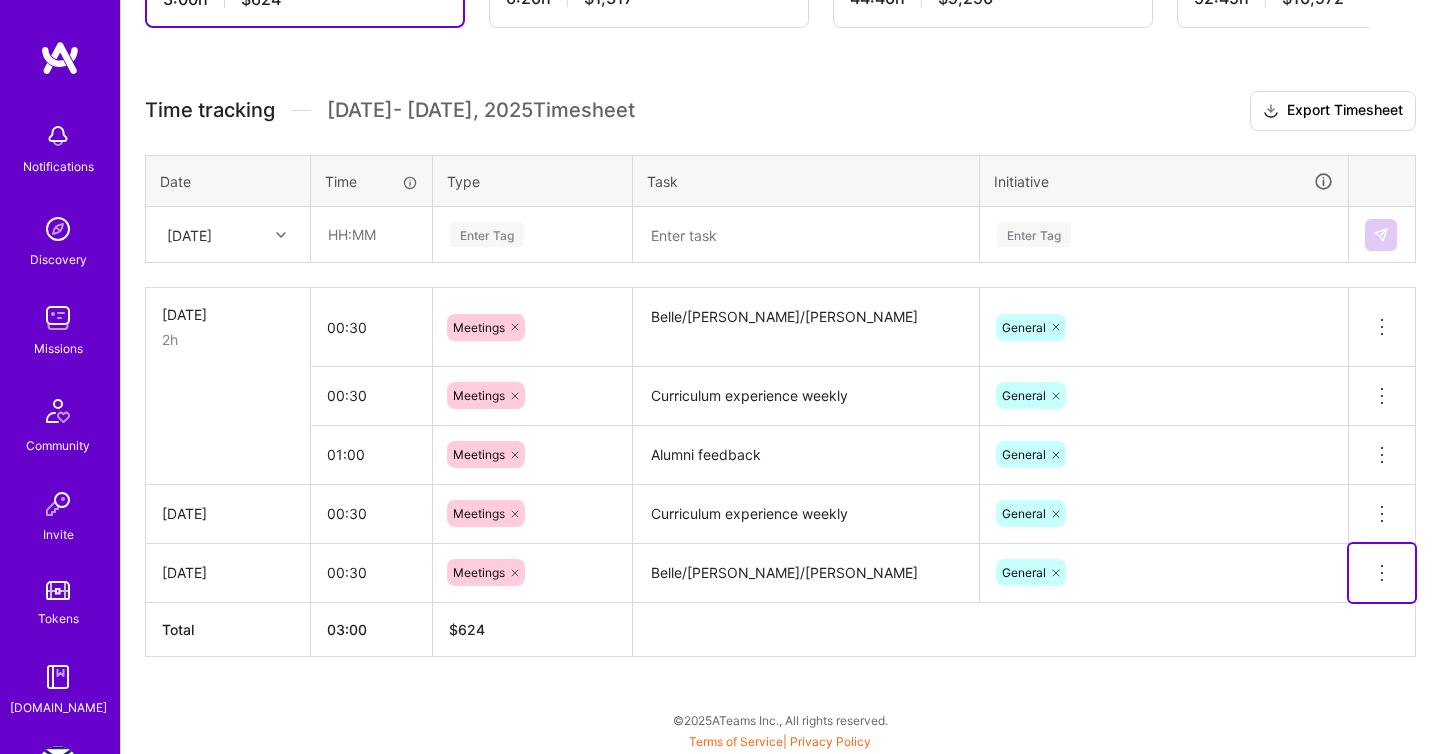 click 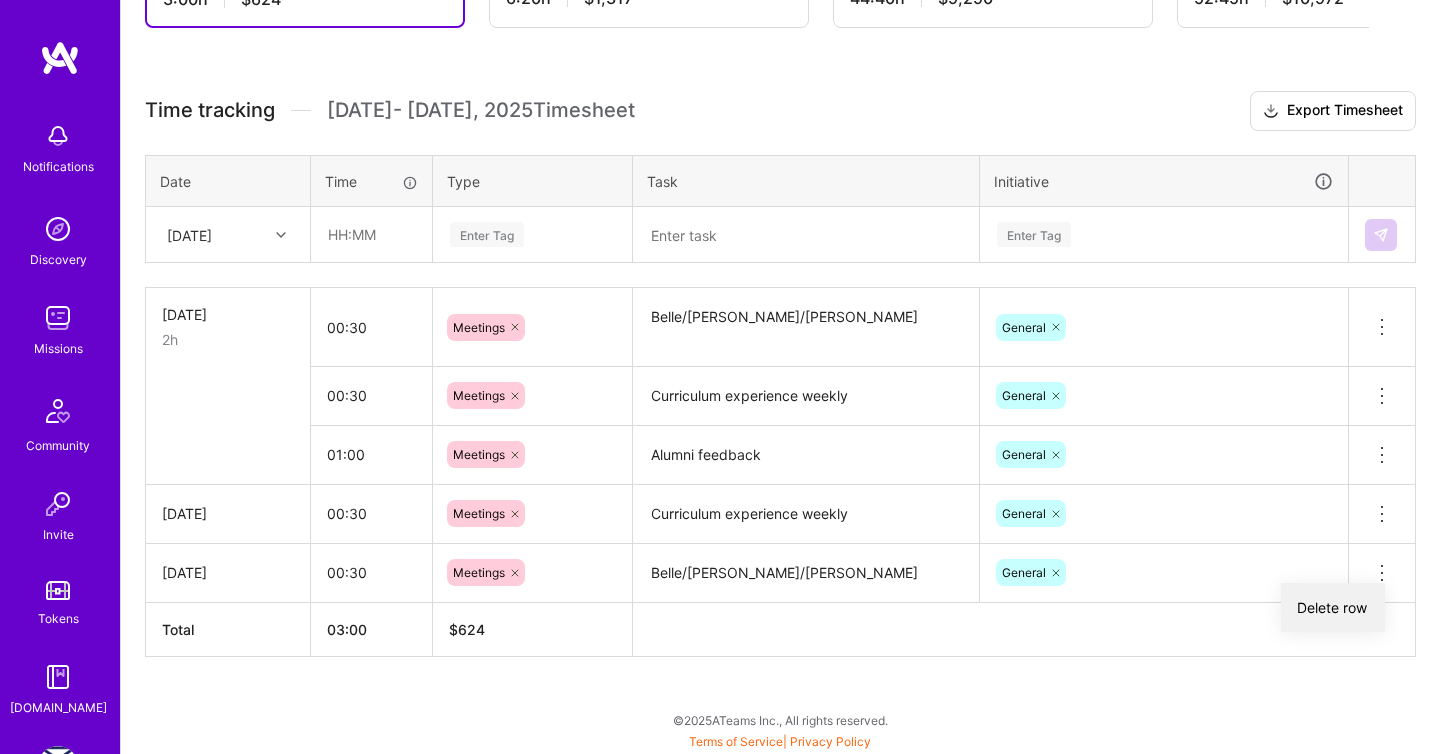 click on "Delete row" at bounding box center (1333, 607) 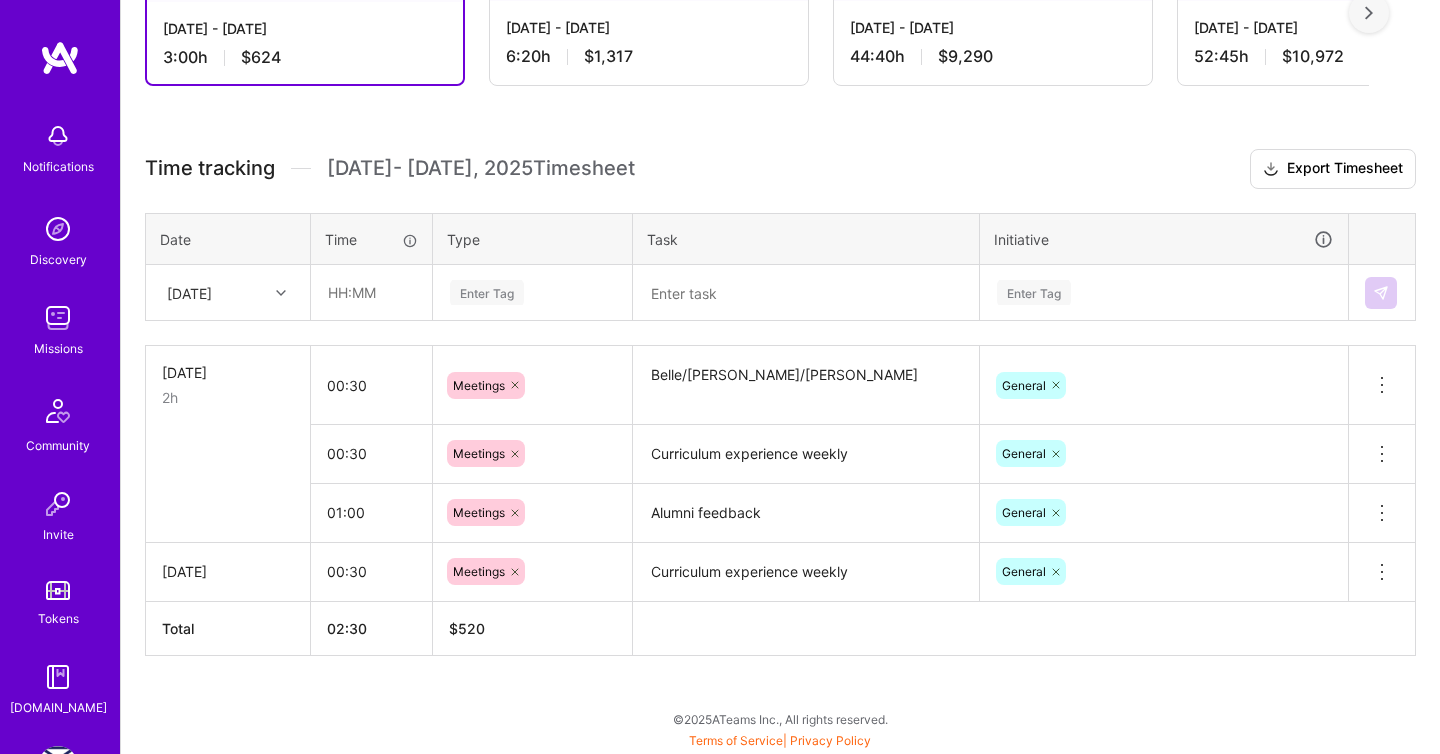 scroll, scrollTop: 428, scrollLeft: 0, axis: vertical 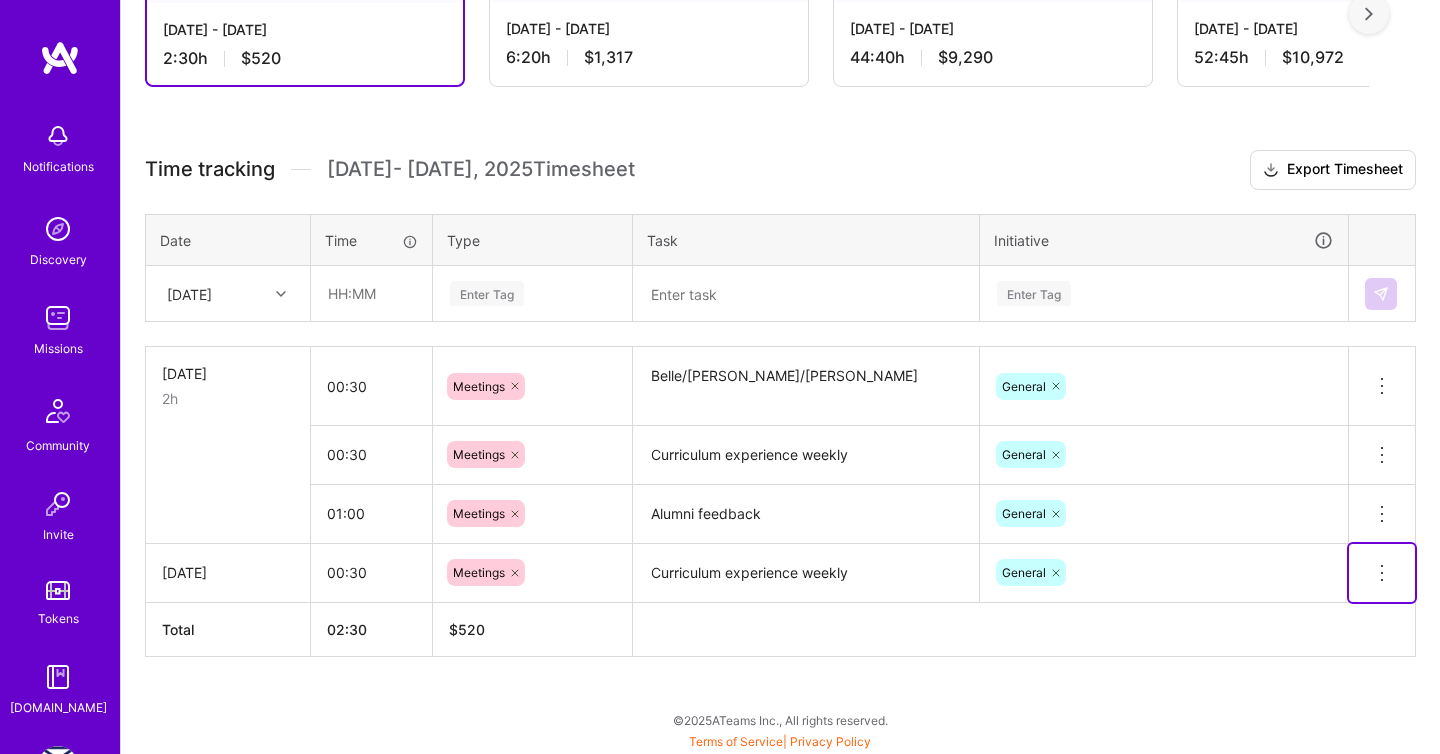 click 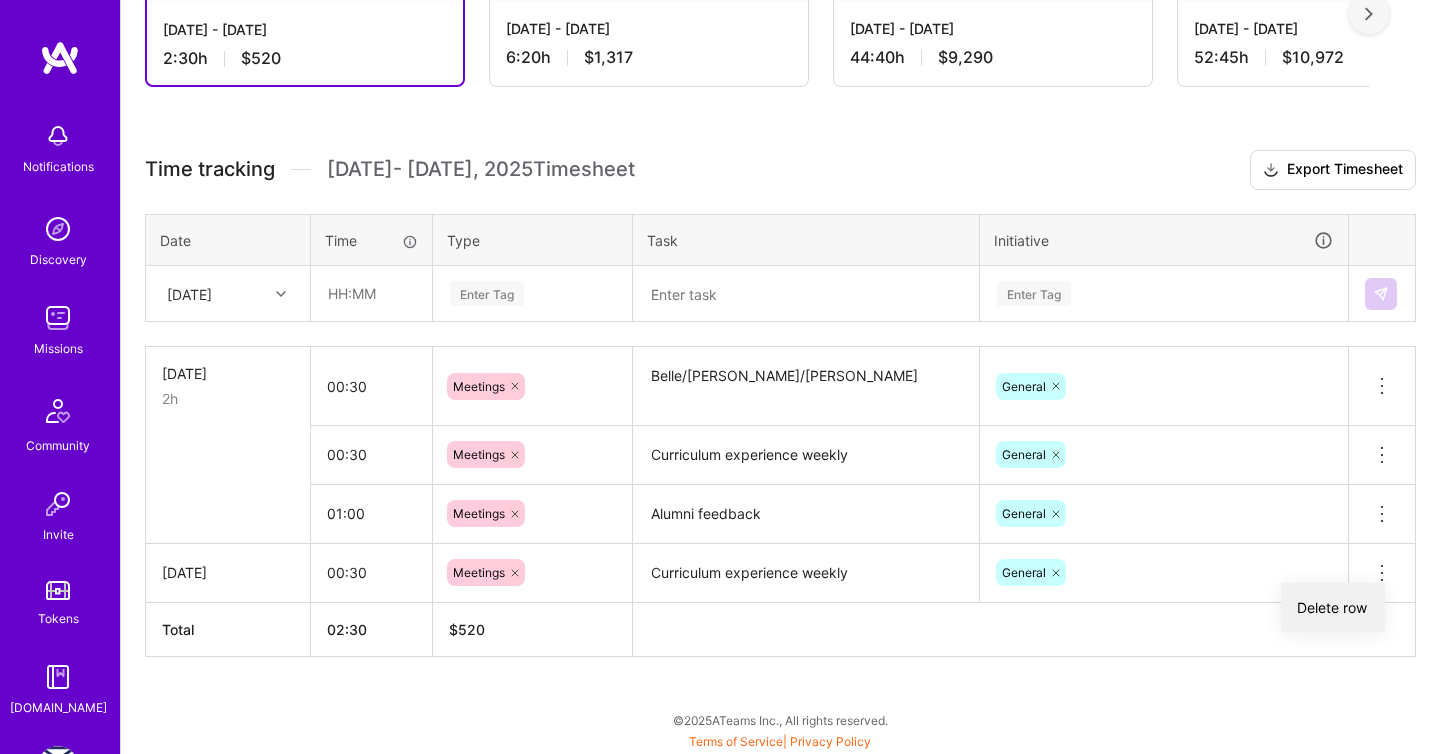 click on "Delete row" at bounding box center (1333, 607) 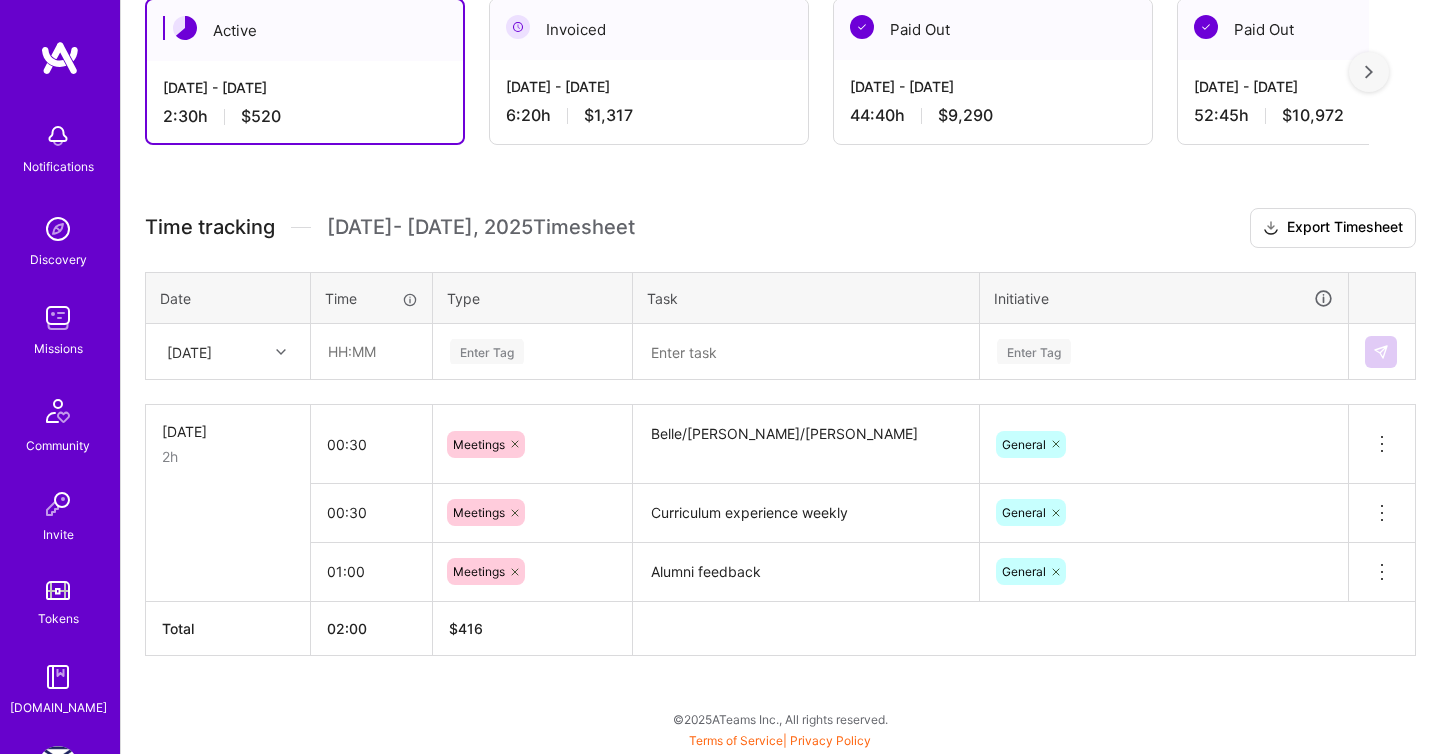 scroll, scrollTop: 369, scrollLeft: 0, axis: vertical 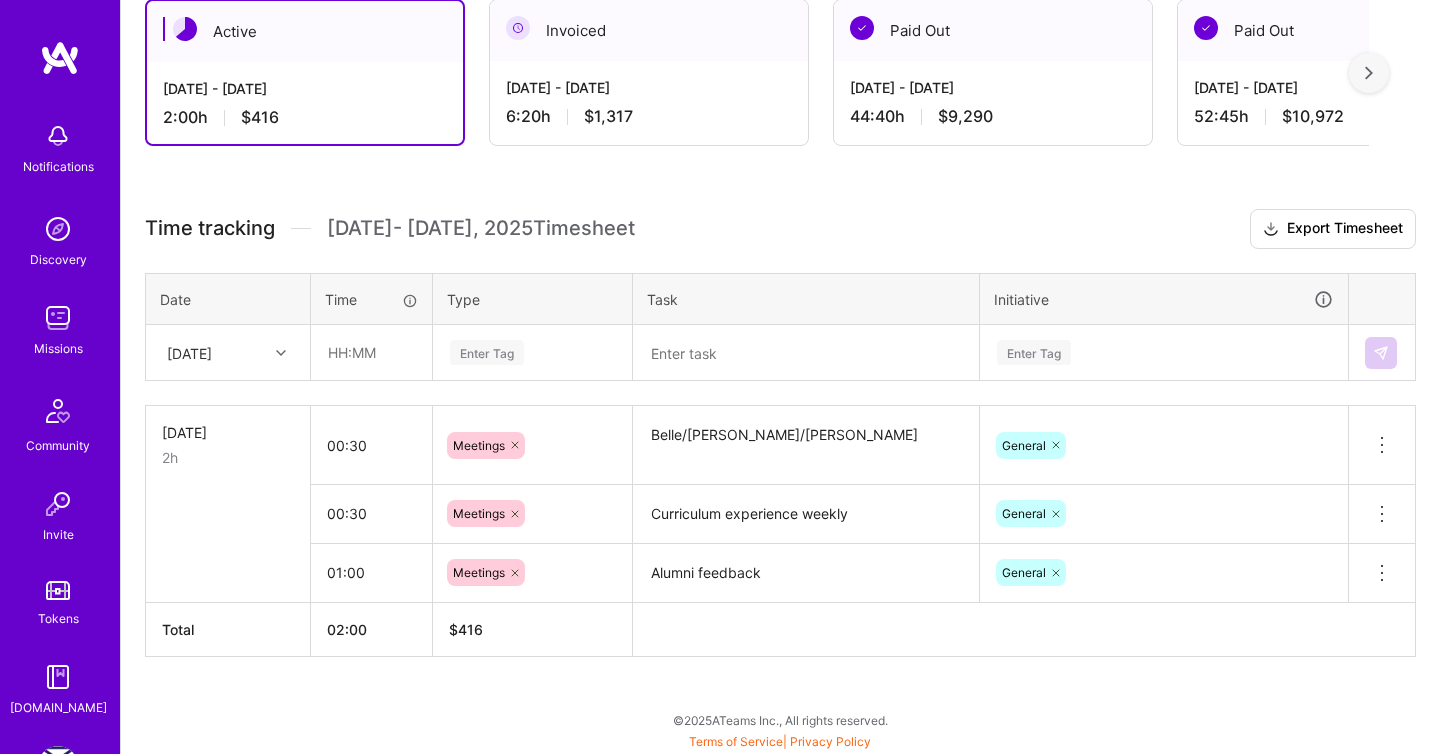 click on "Alumni feedback" at bounding box center [806, 573] 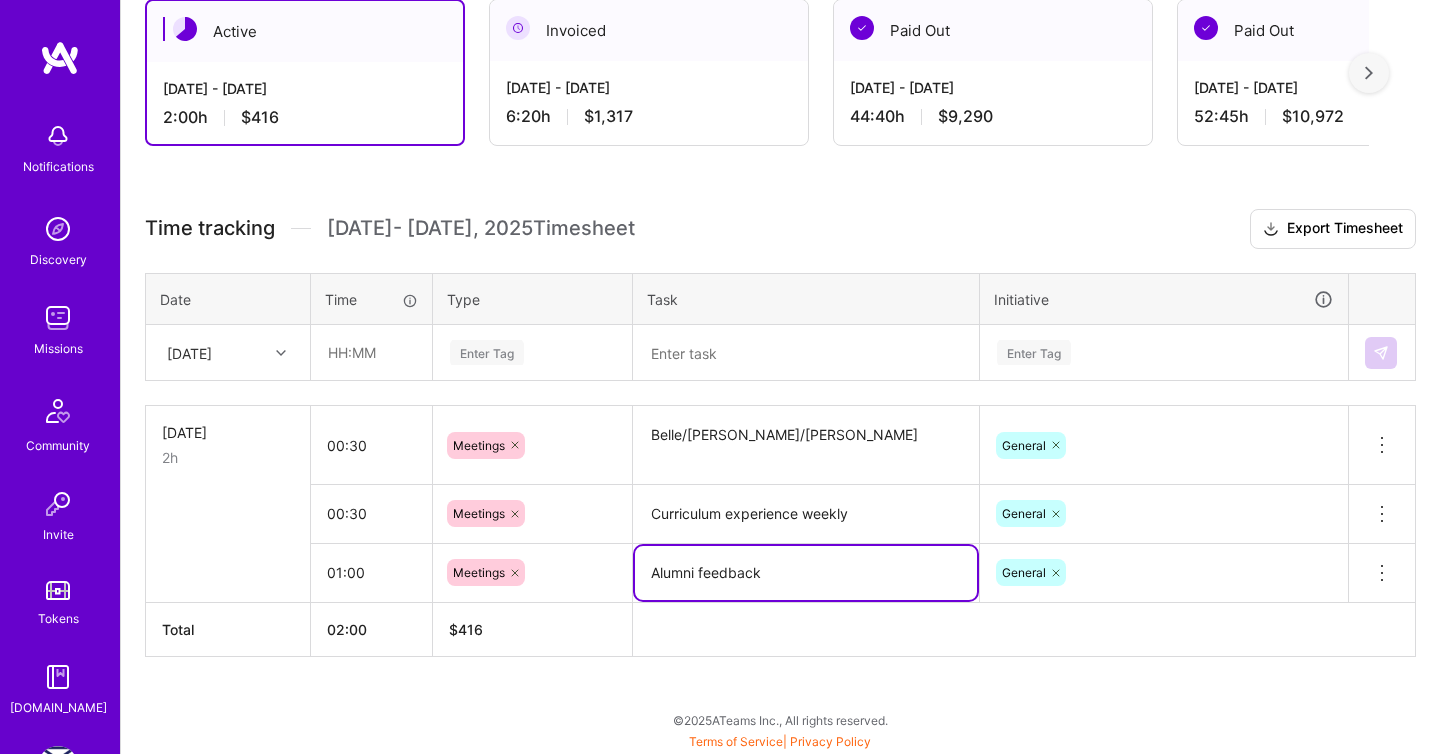 click on "Alumni feedback" at bounding box center (806, 573) 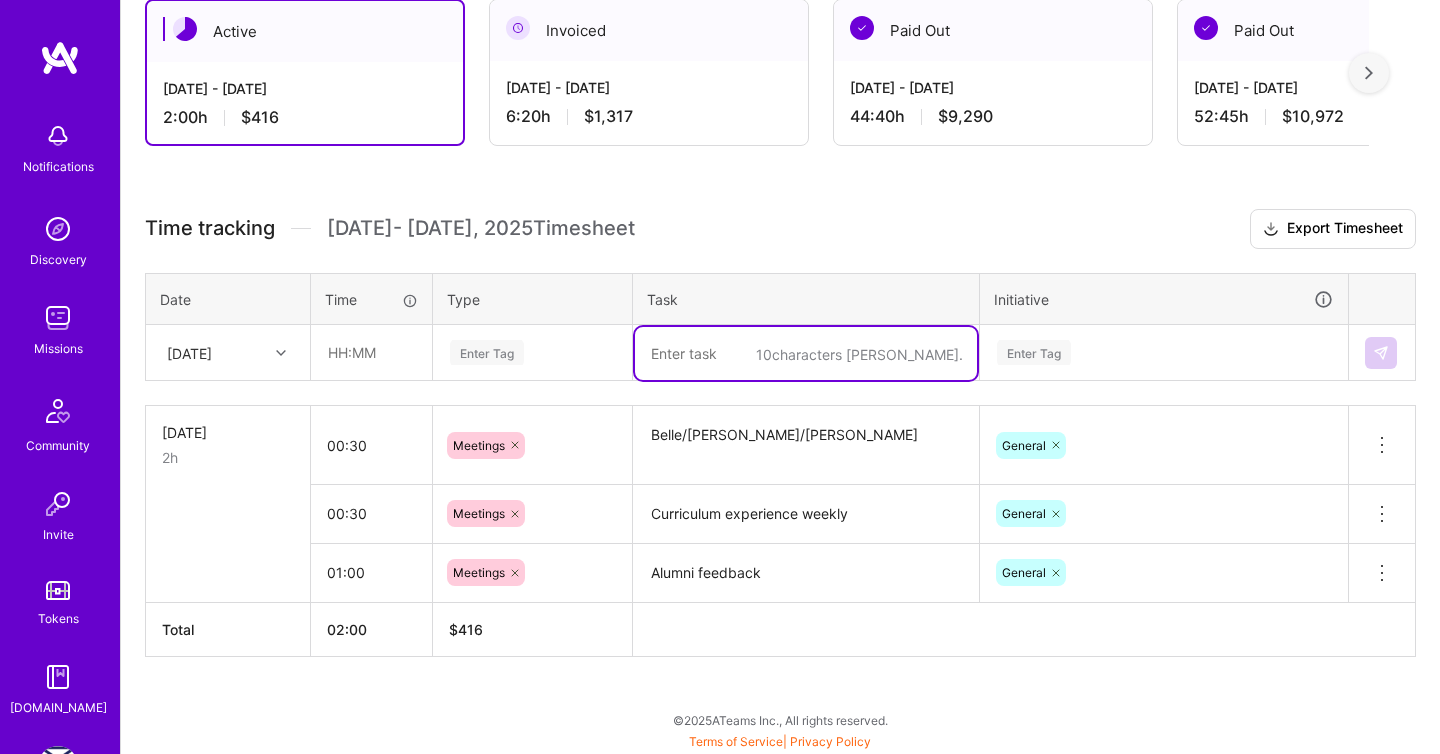 click at bounding box center [806, 353] 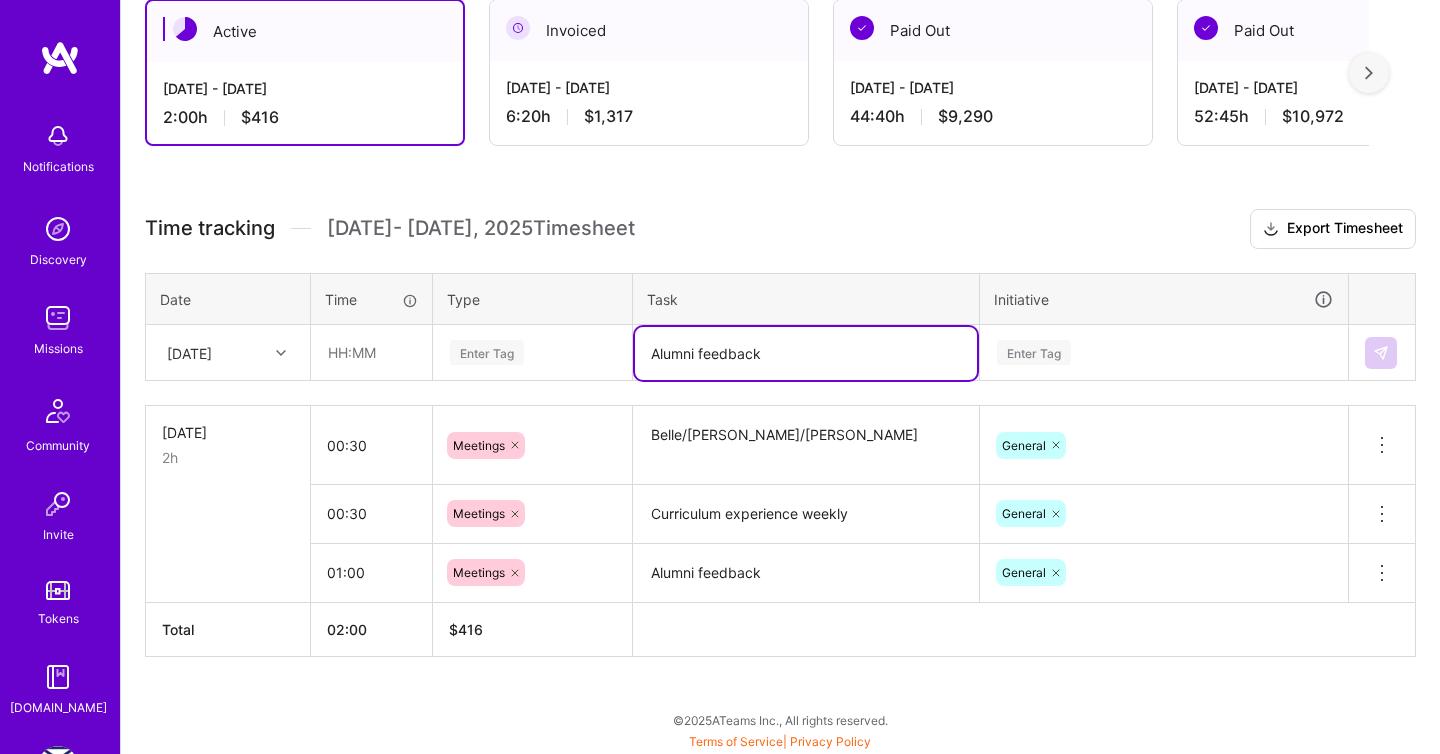 type on "Alumni feedback" 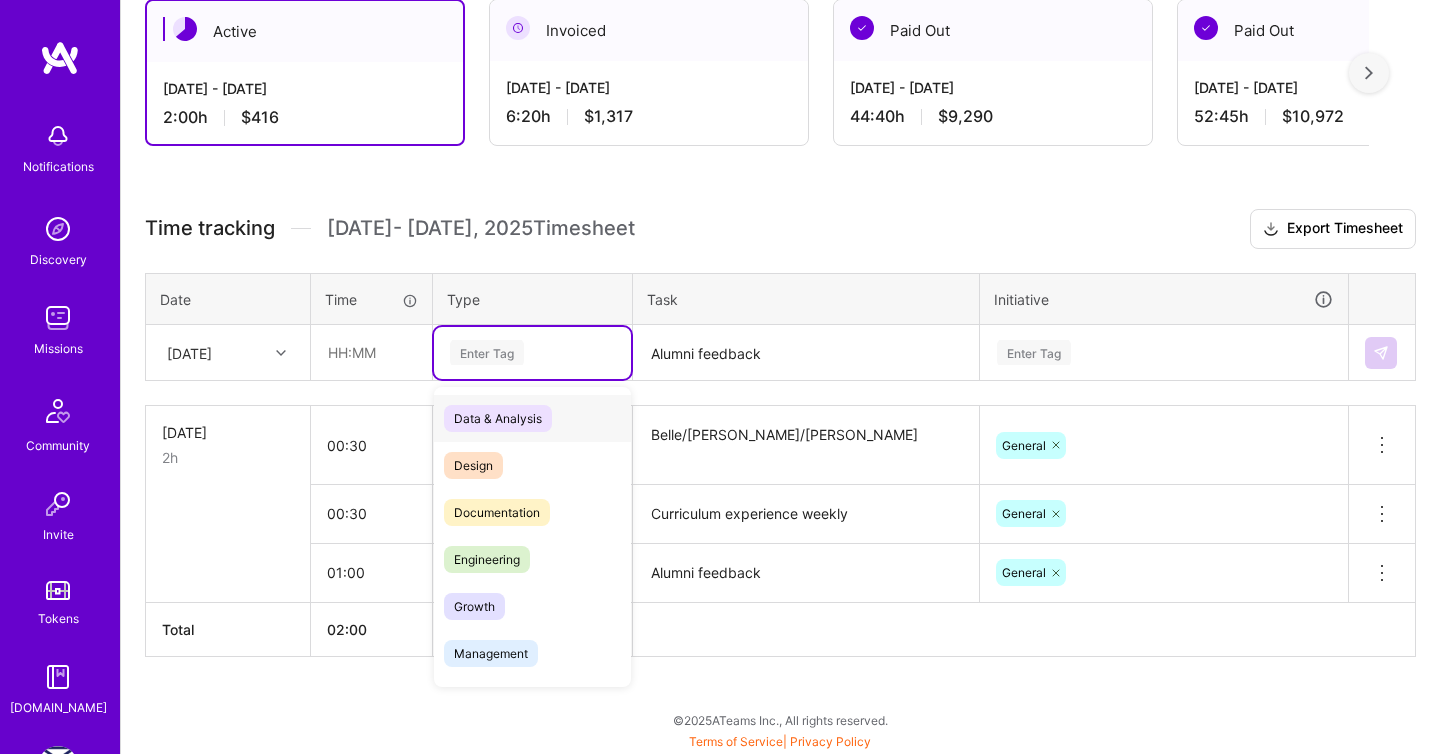 click on "Enter Tag" at bounding box center (532, 352) 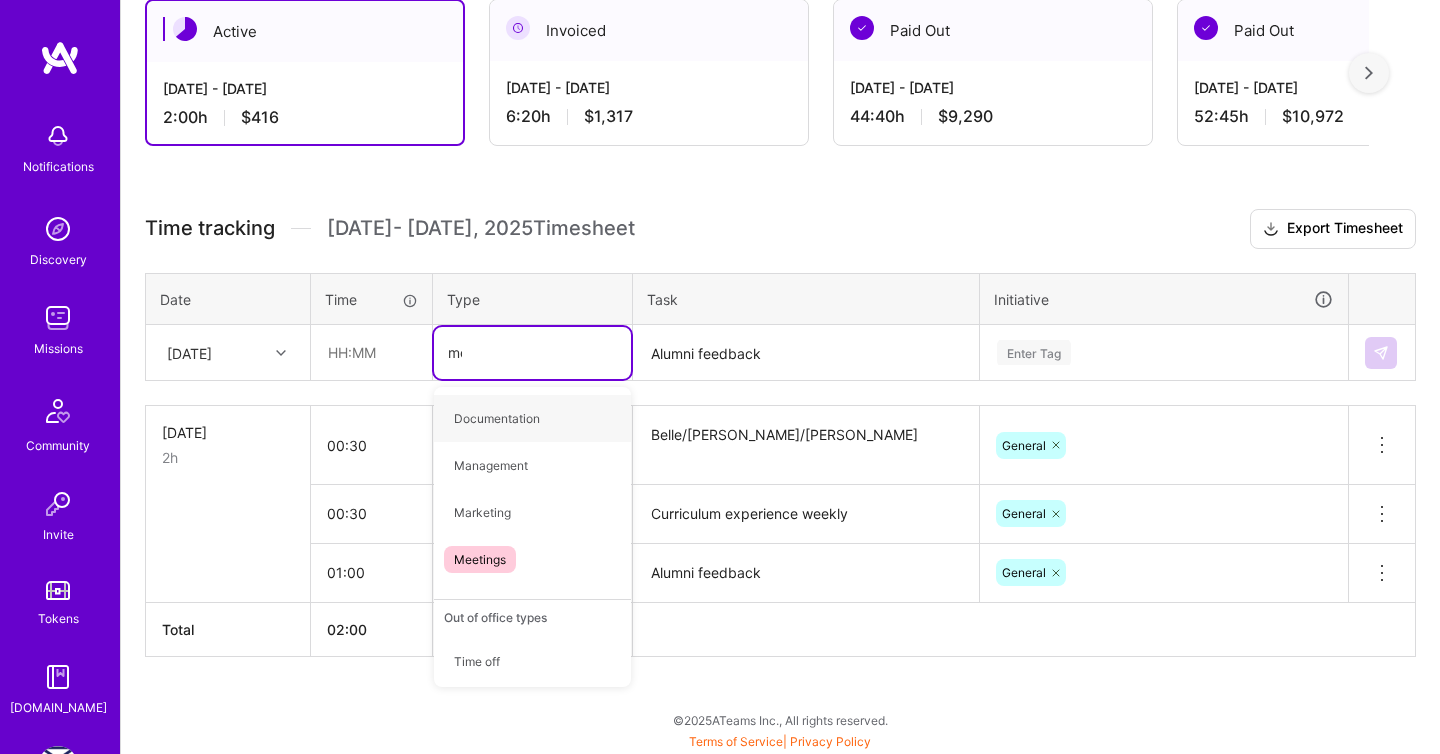type on "mee" 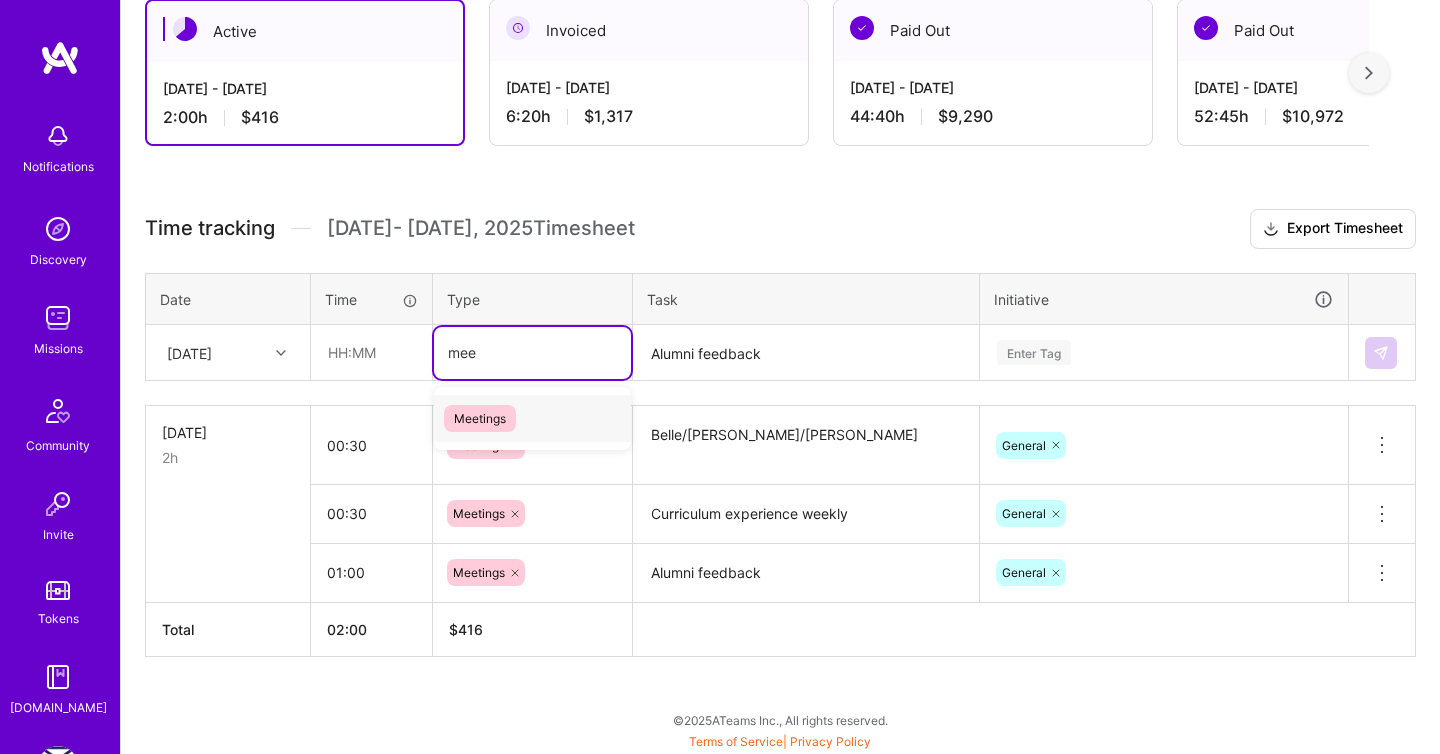 type 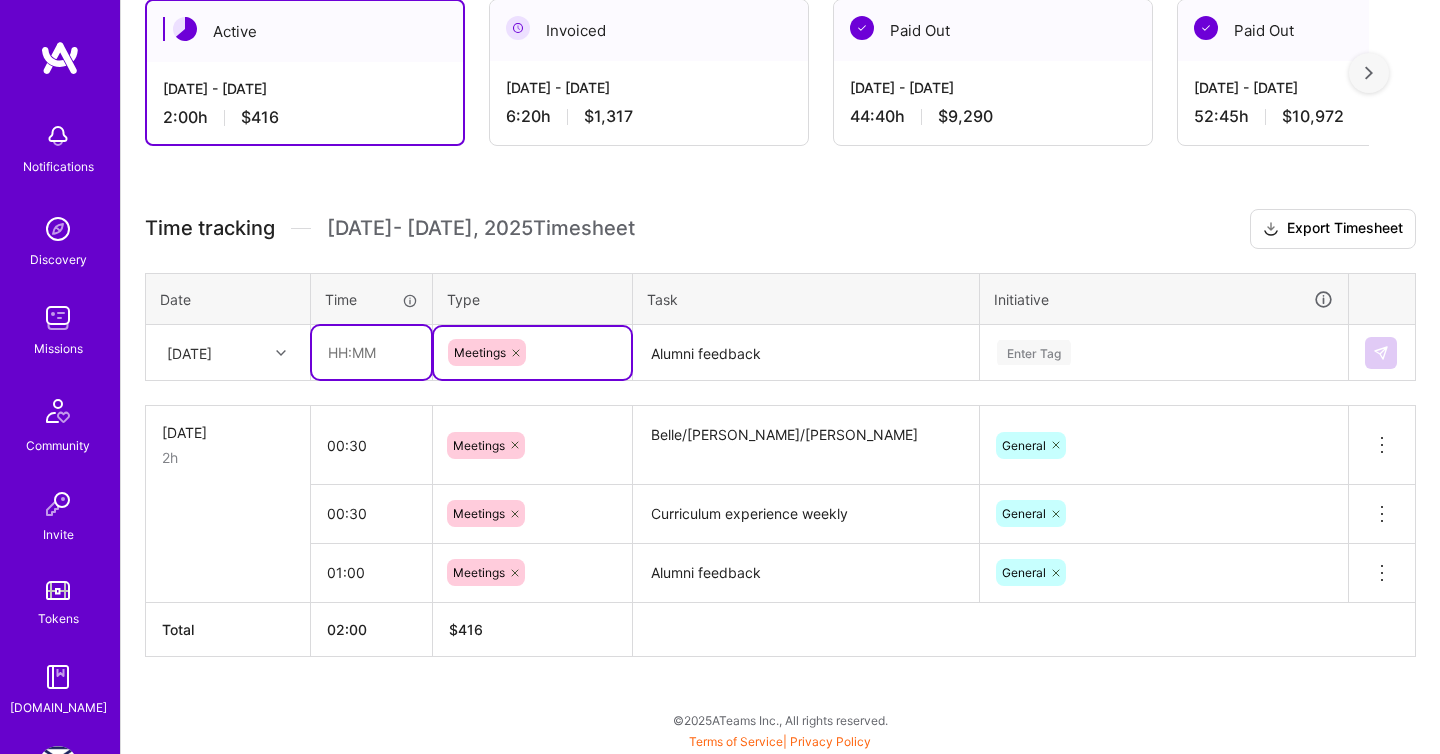 click at bounding box center [371, 352] 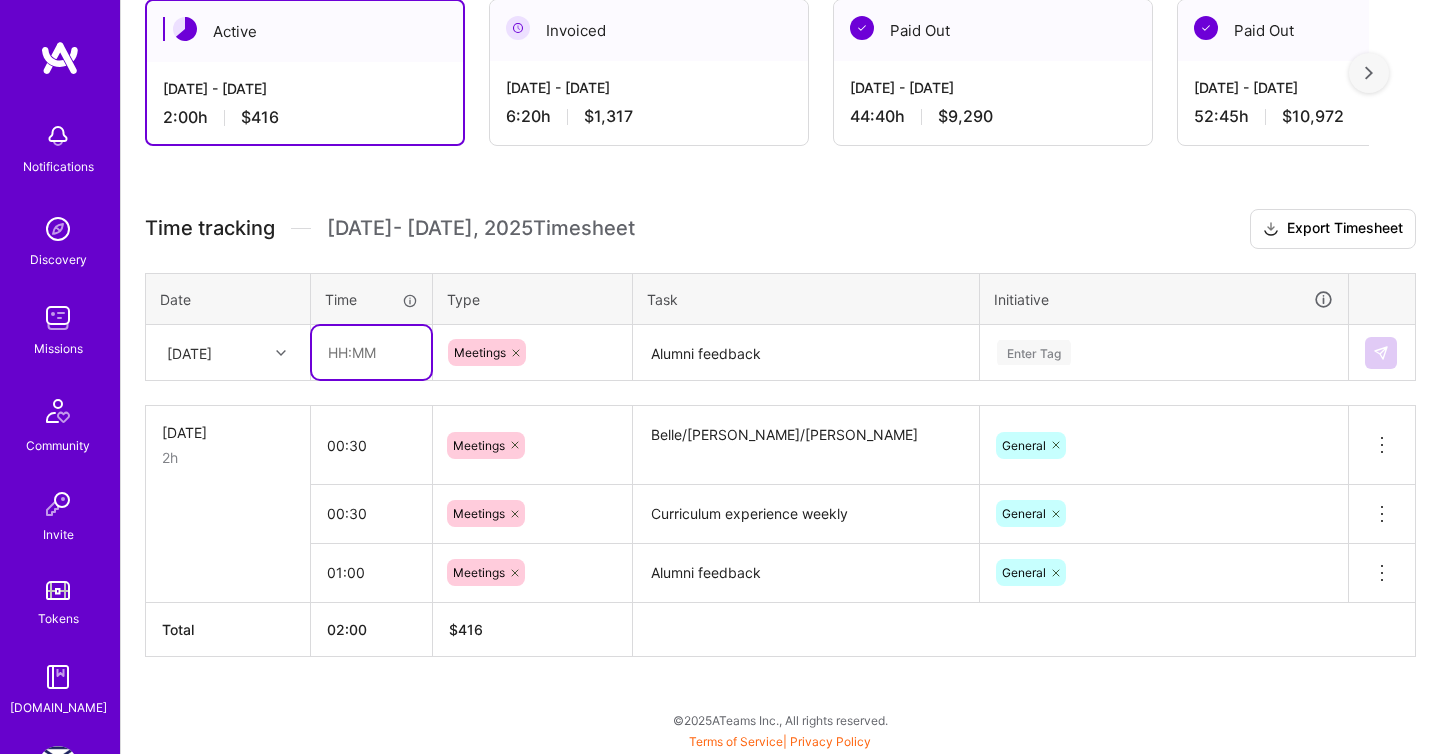 type on "1" 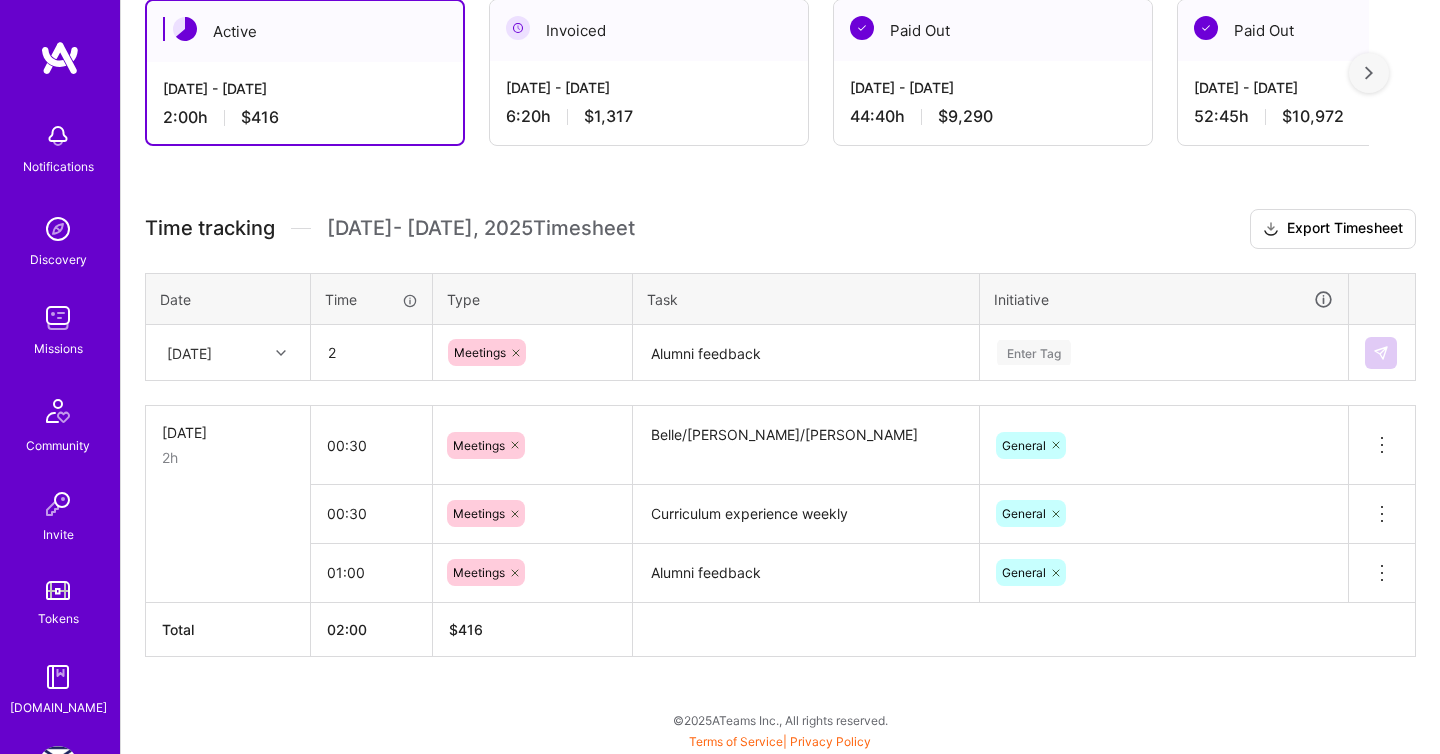 type on "02:00" 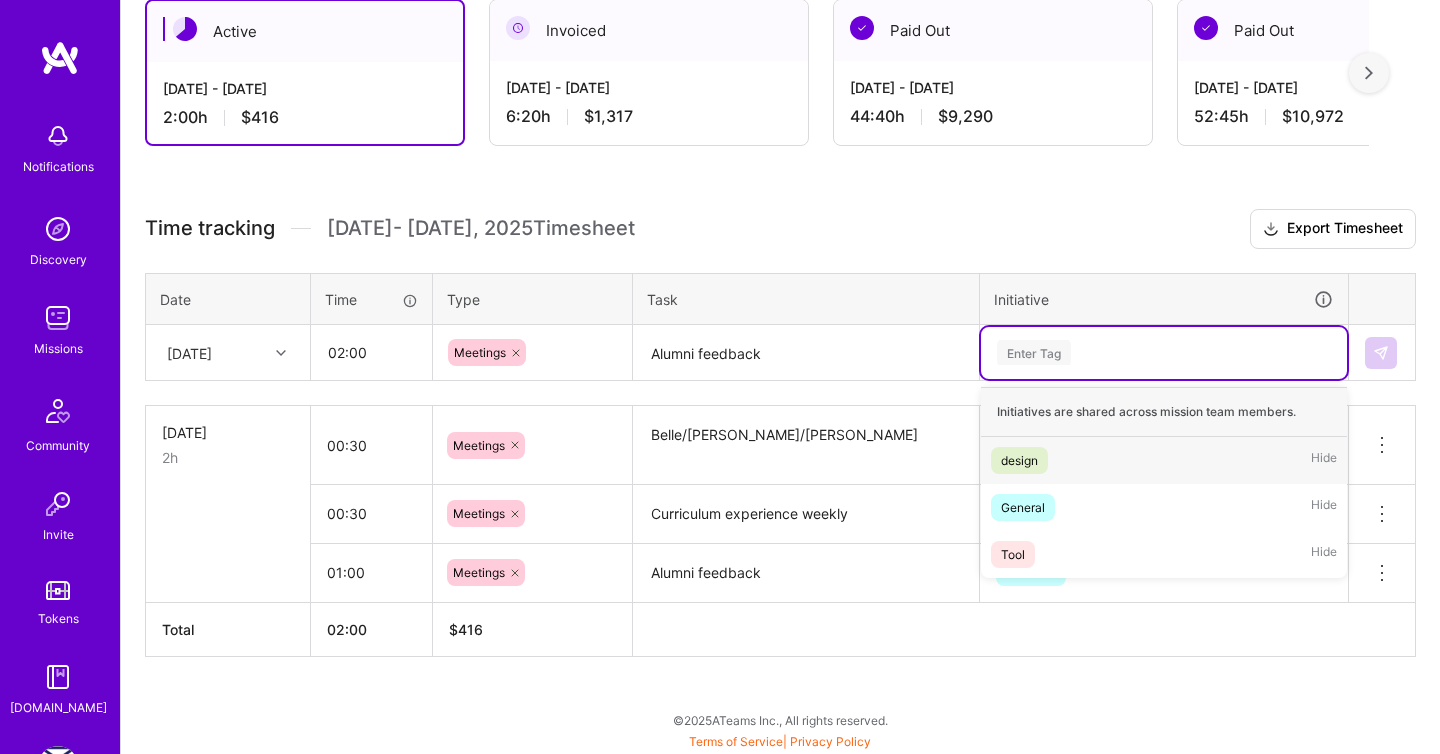 click on "Enter Tag" at bounding box center [1164, 353] 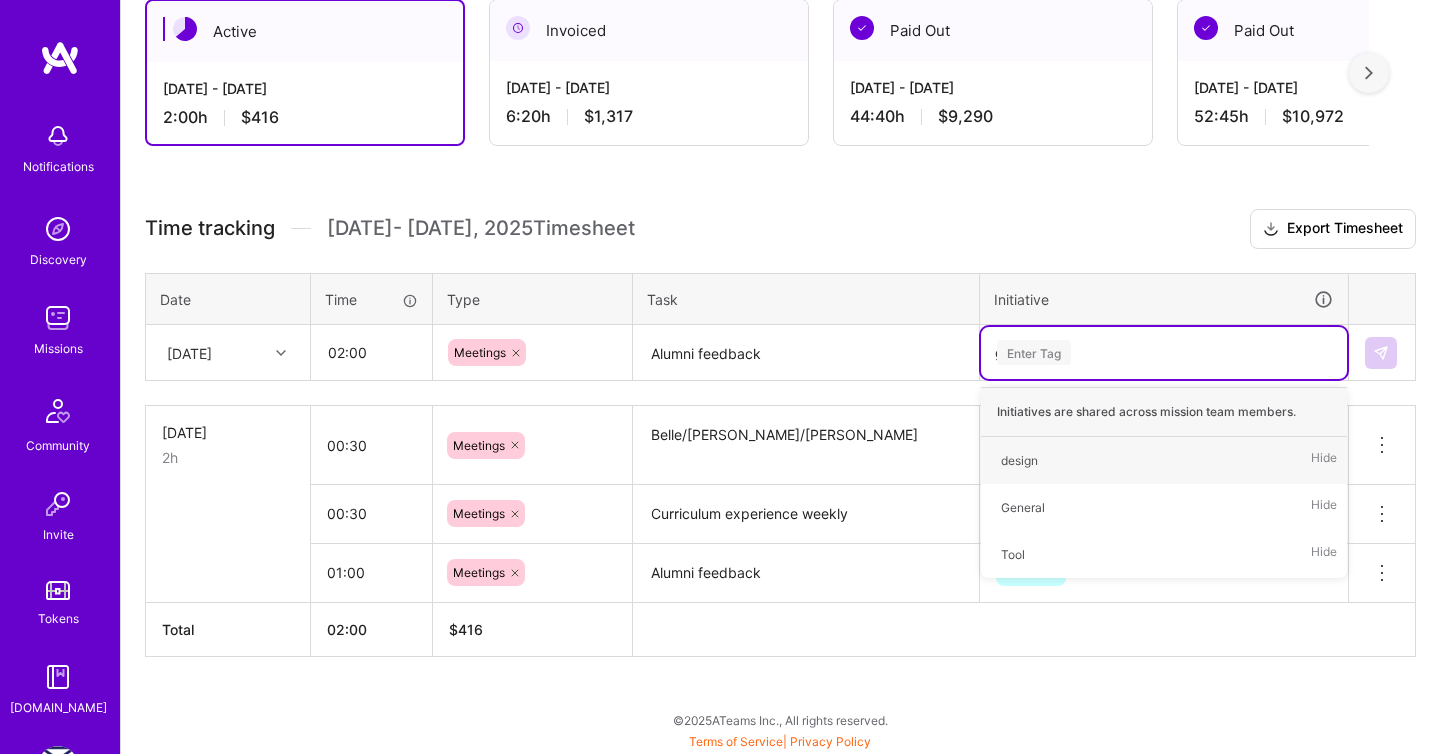 type on "gen" 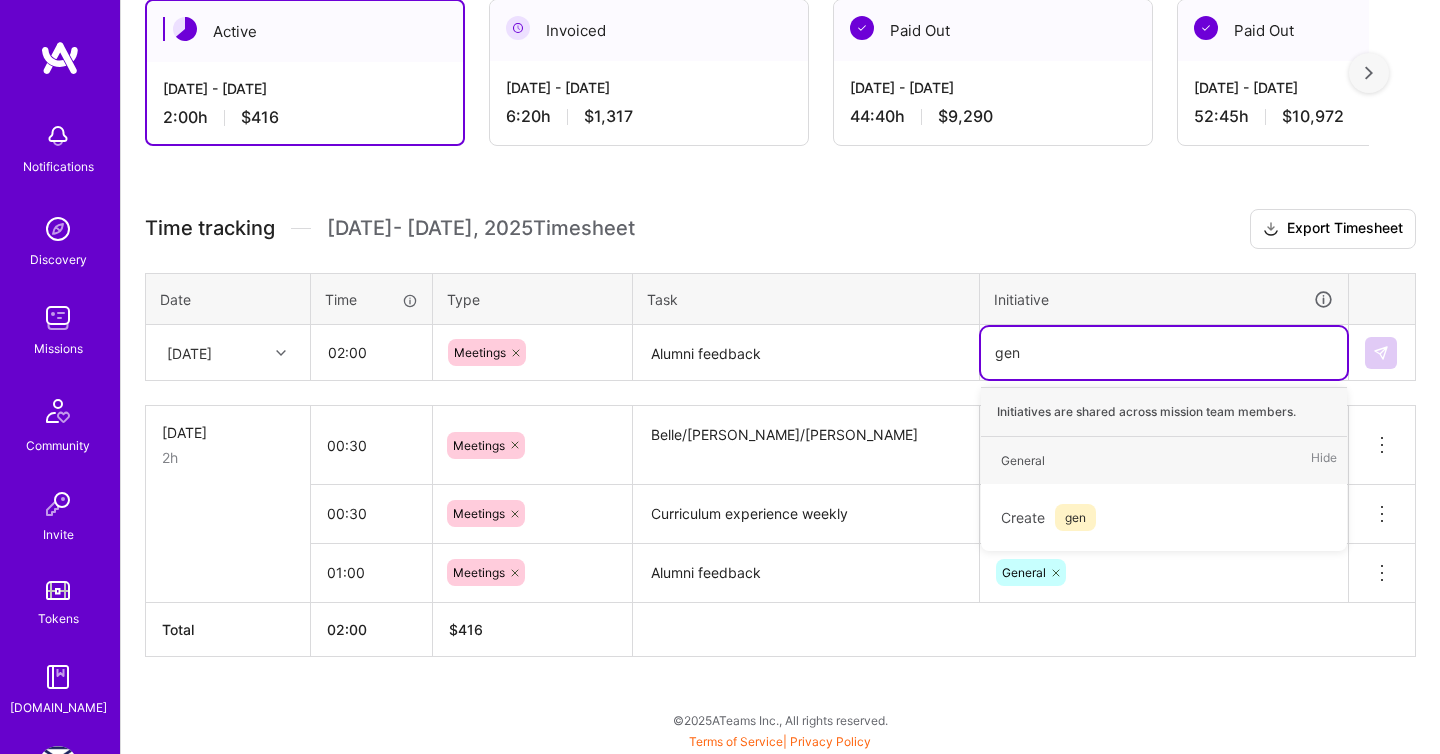 type 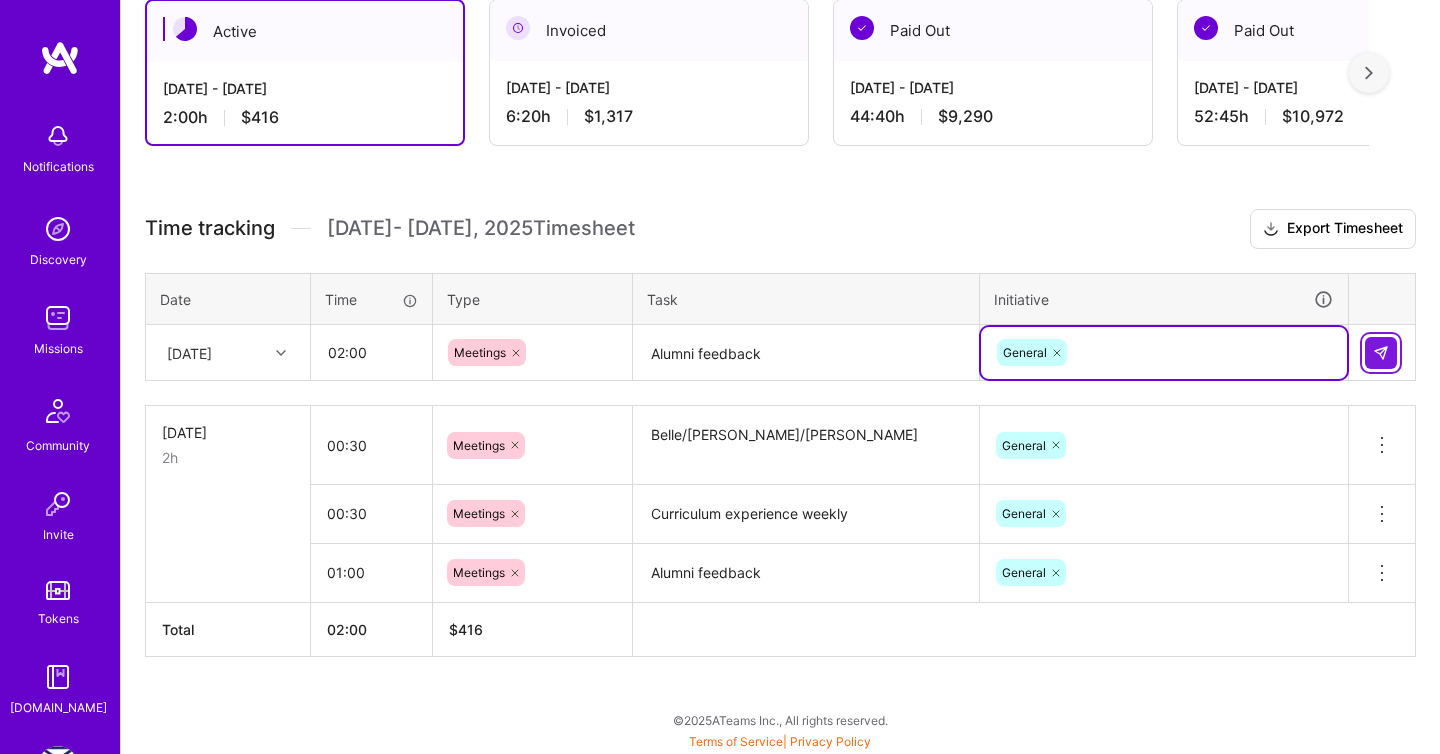 click at bounding box center [1381, 353] 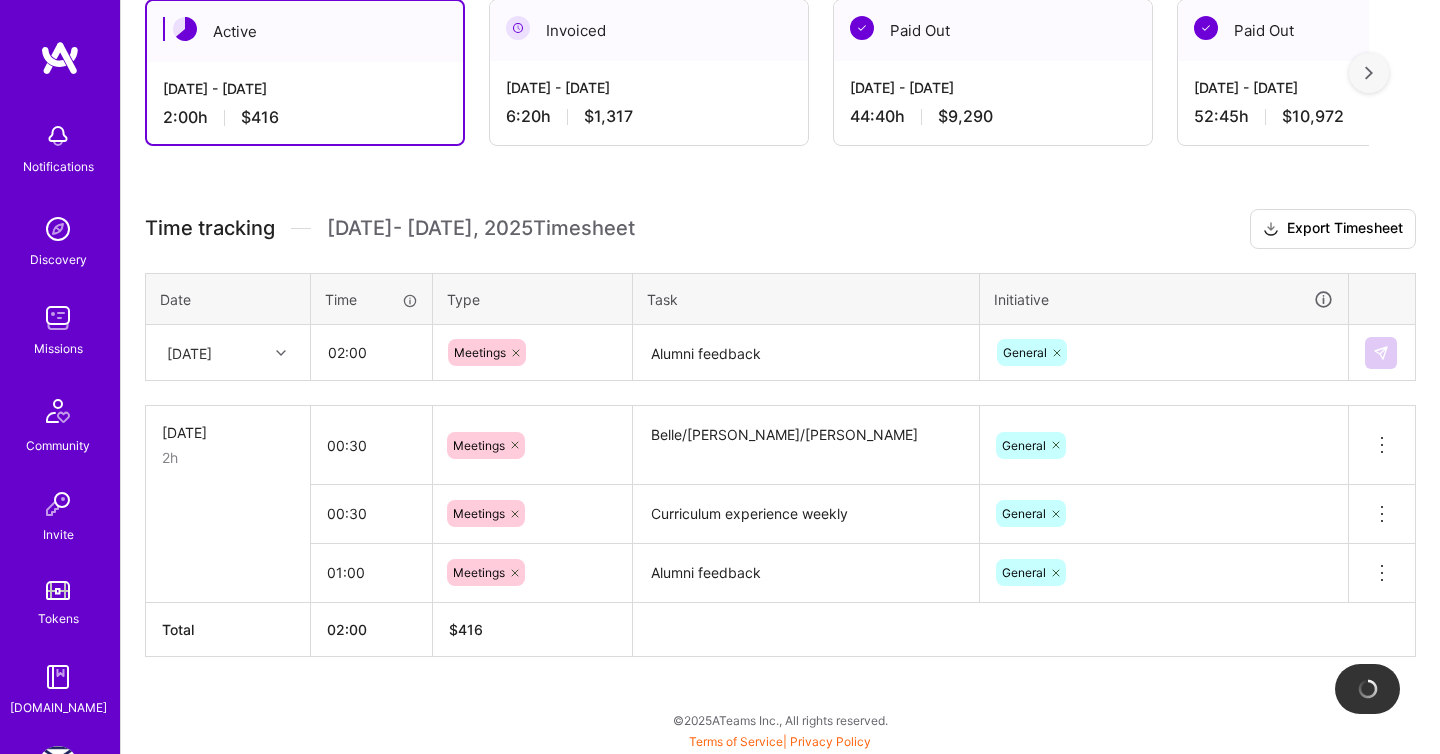 type 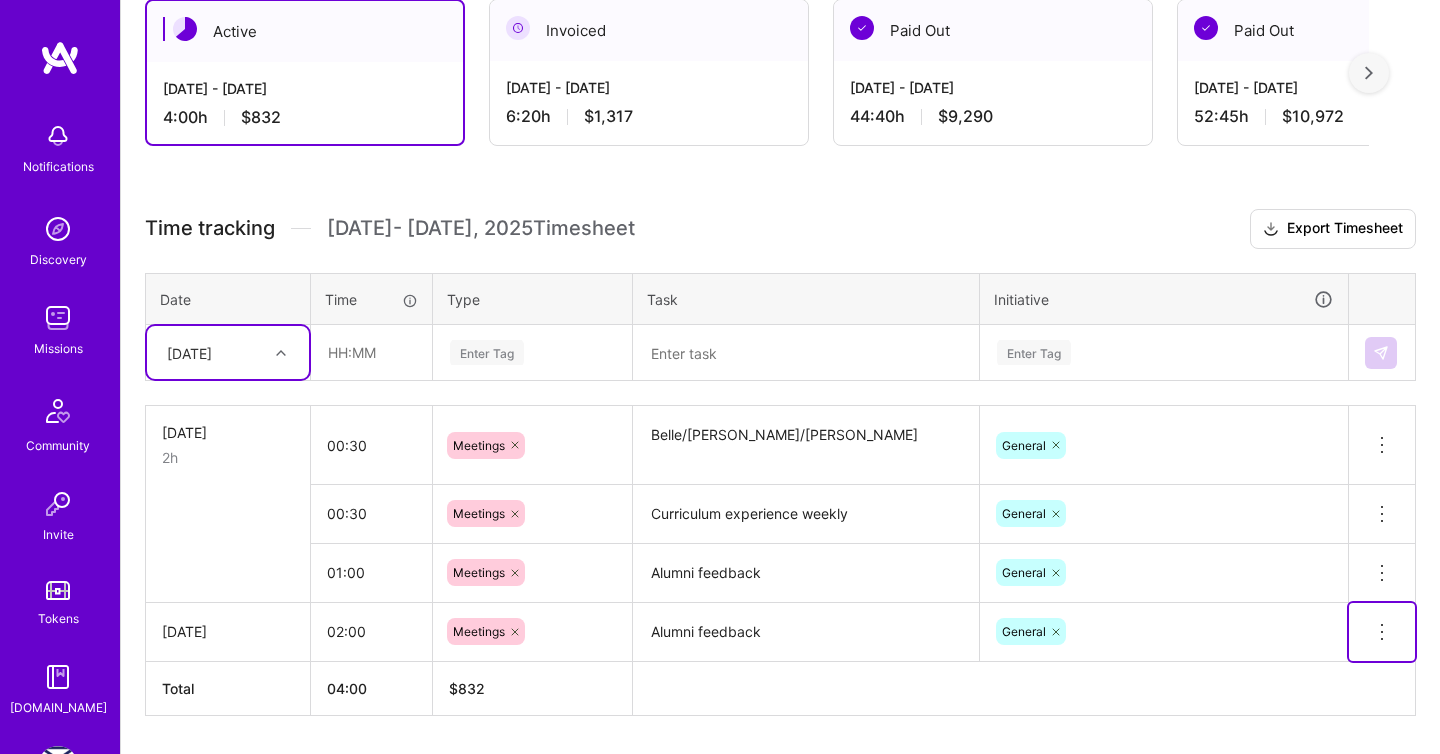 click 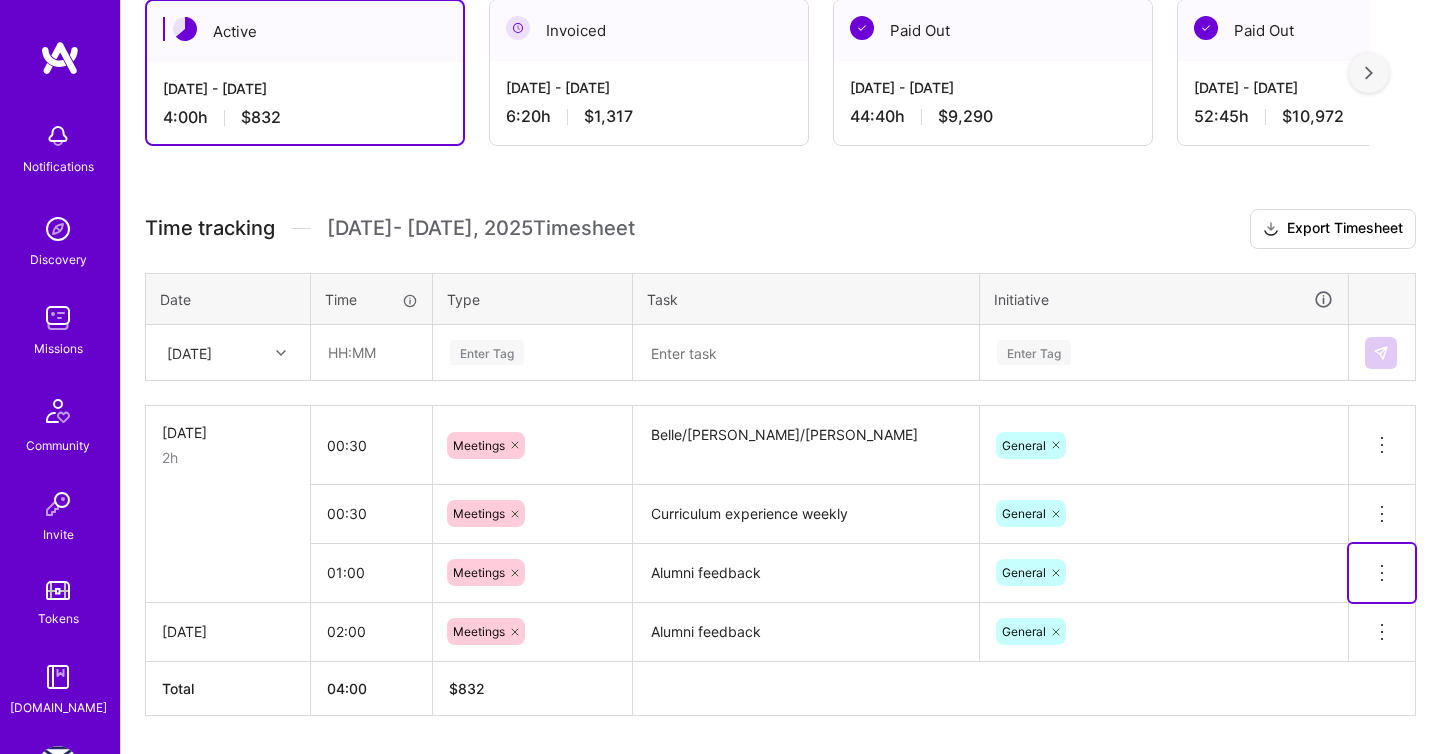click at bounding box center (1382, 573) 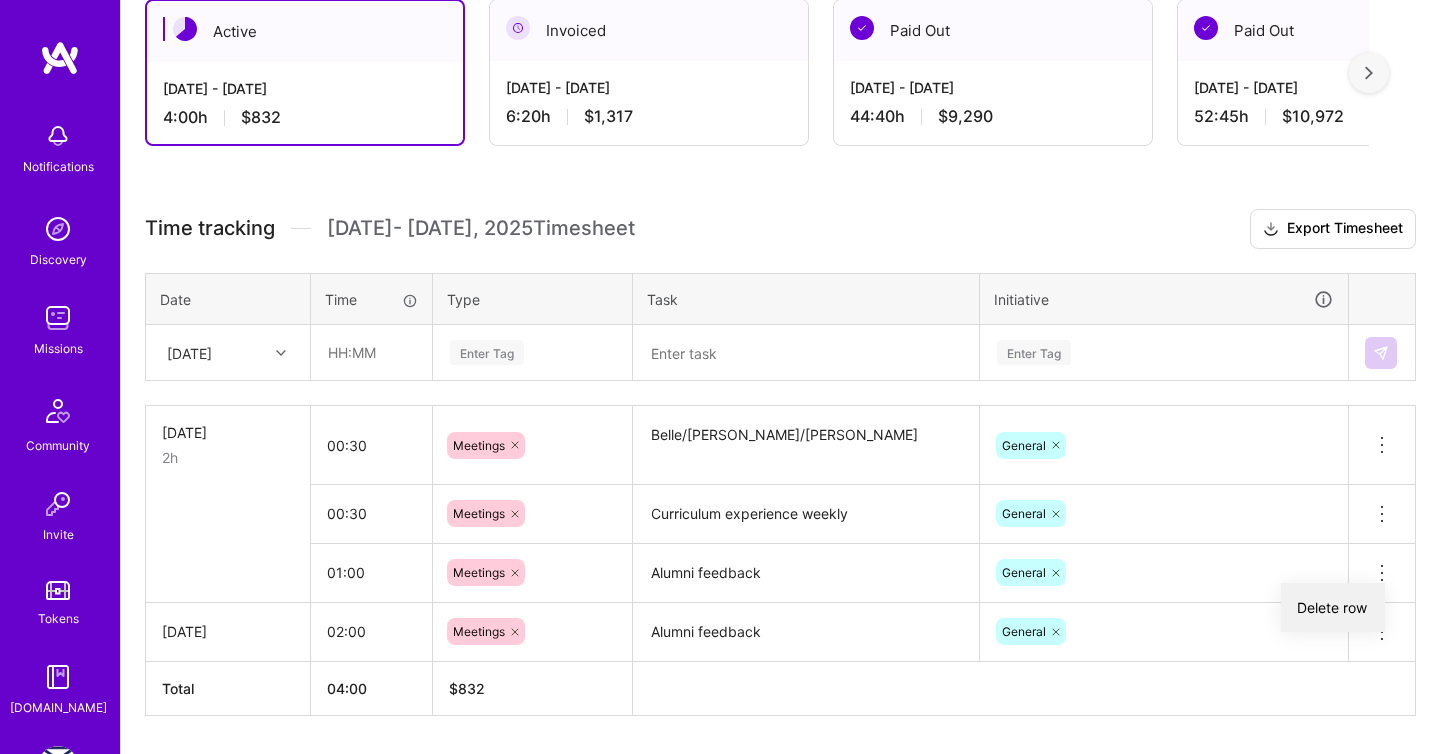click on "Delete row" at bounding box center (1333, 607) 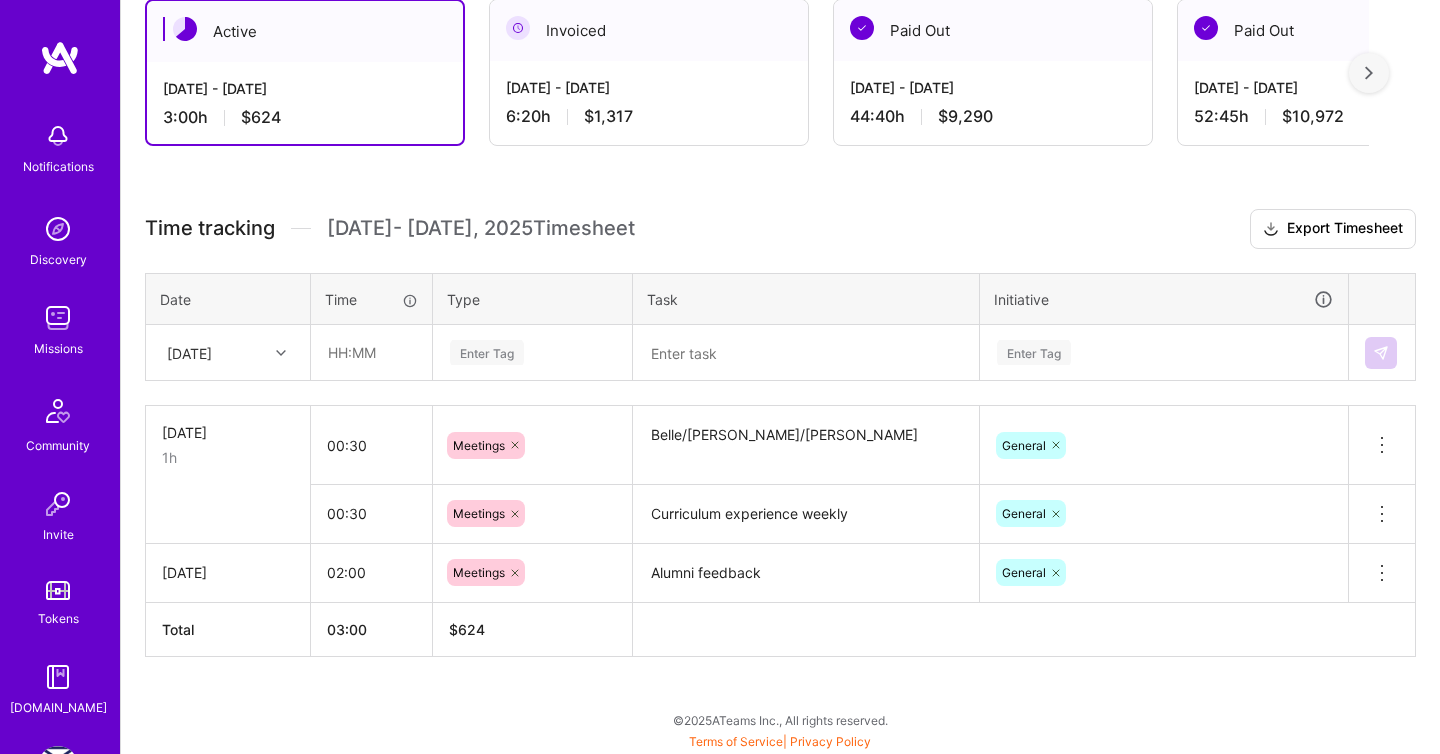 click on "Belle/[PERSON_NAME]/[PERSON_NAME]" at bounding box center (806, 445) 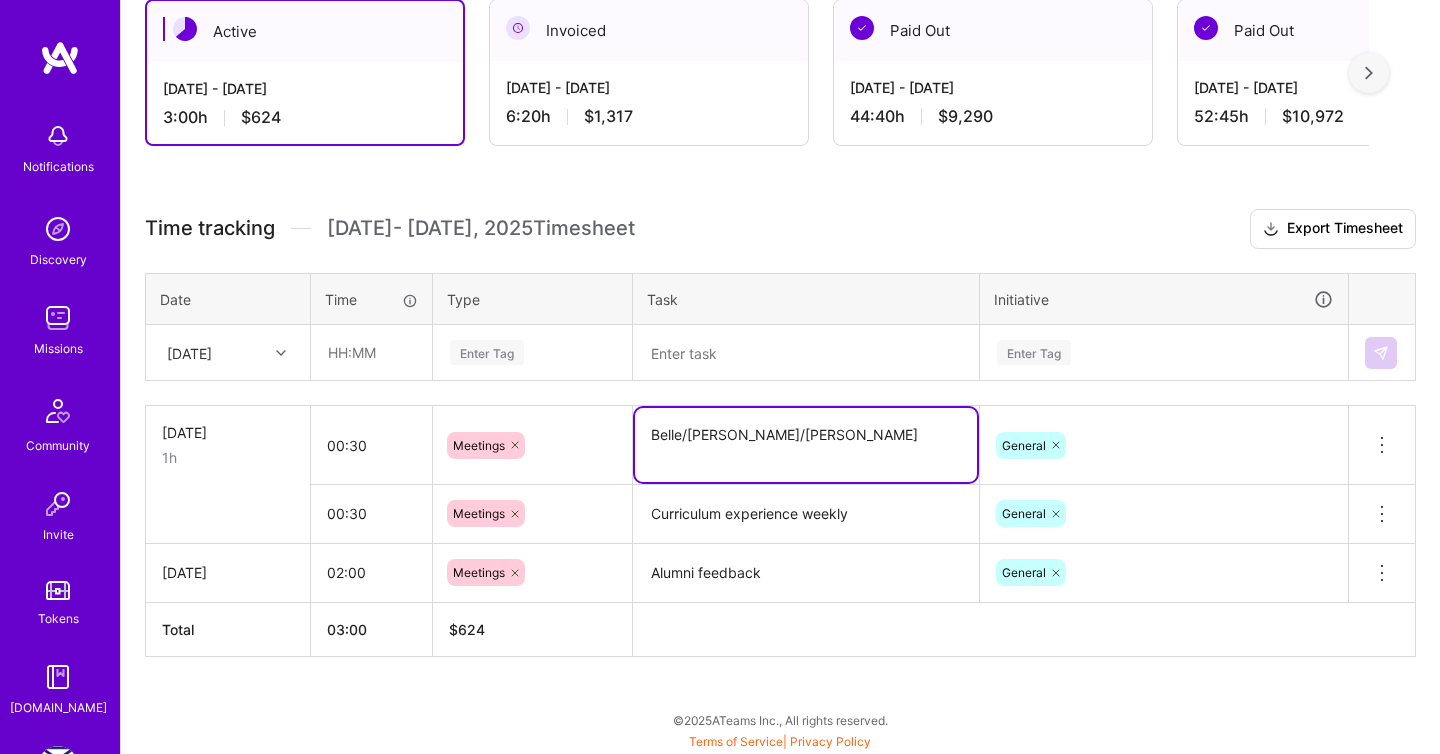 click on "Belle/[PERSON_NAME]/[PERSON_NAME]" at bounding box center [806, 445] 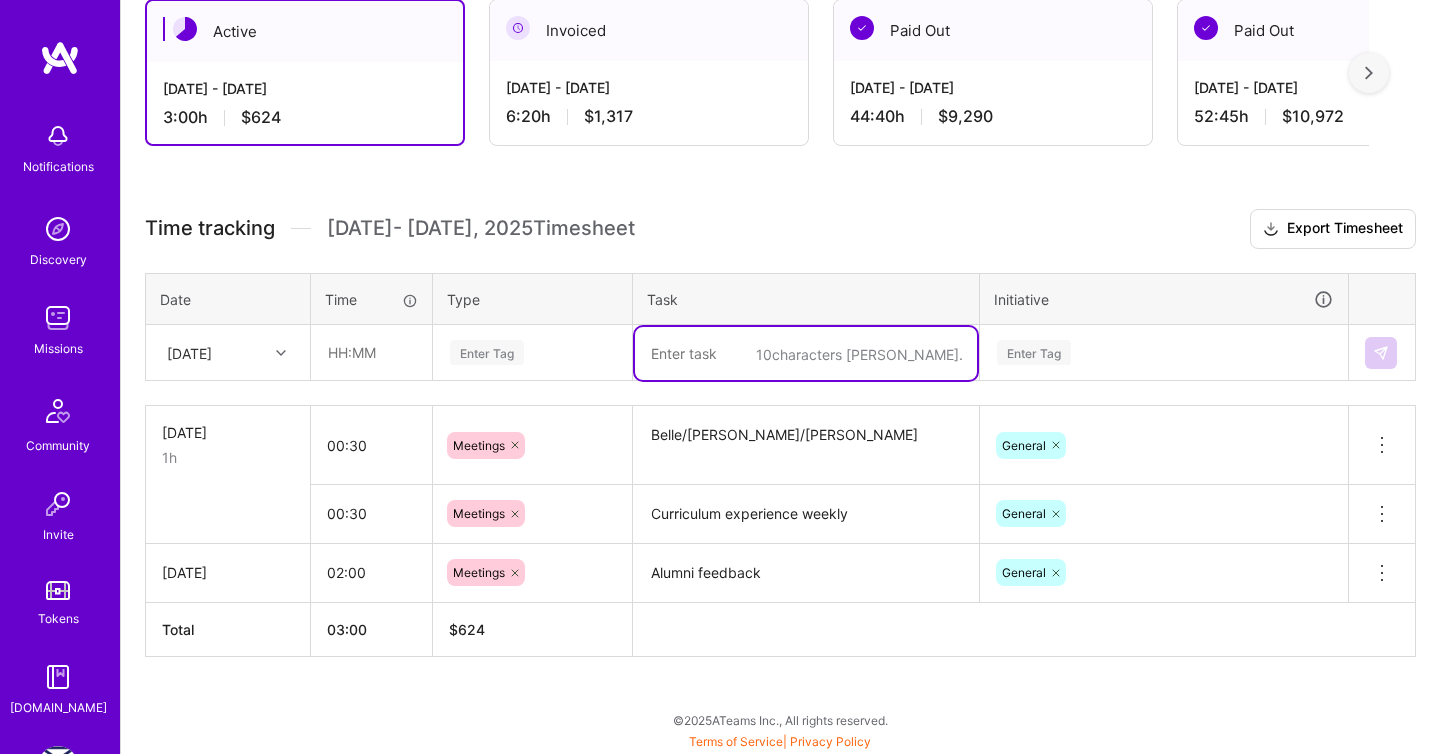 paste on "Belle/[PERSON_NAME]/[PERSON_NAME]" 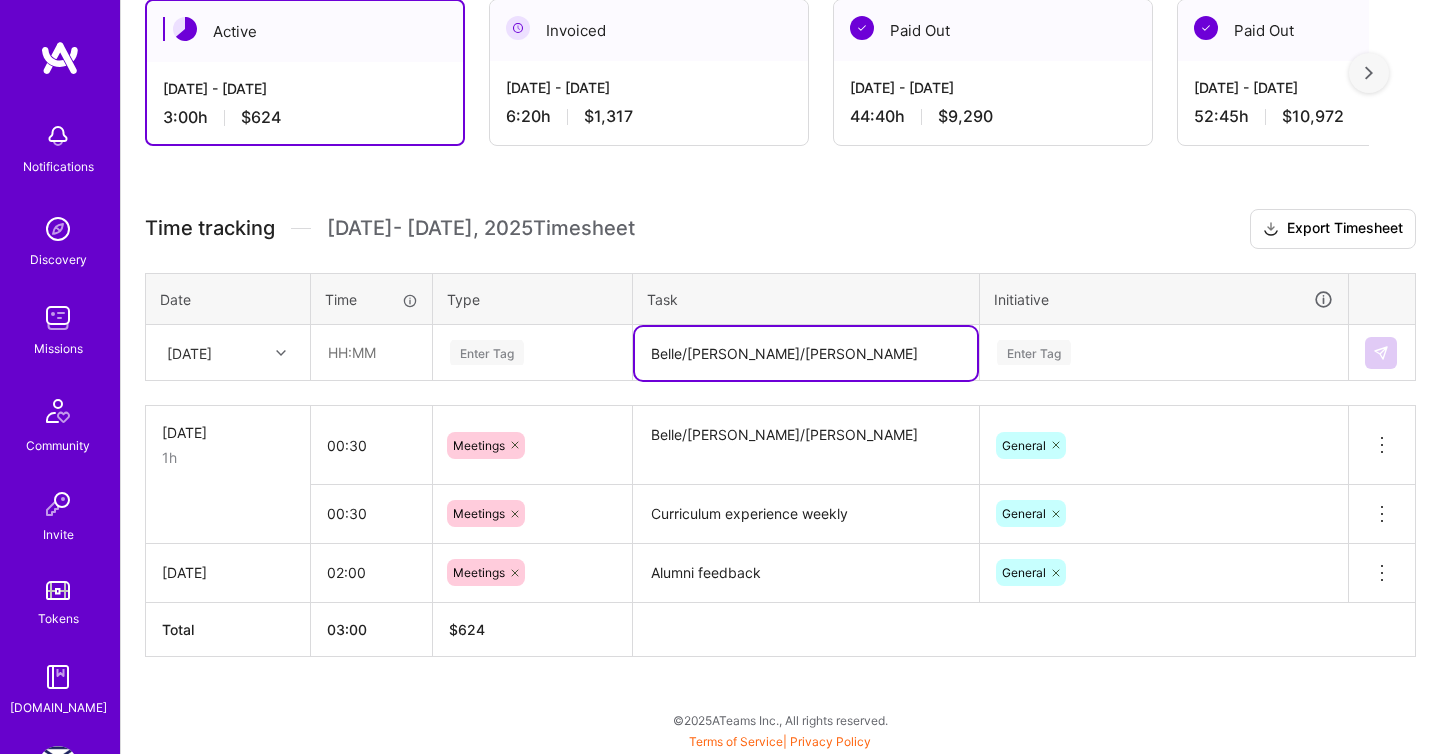 type on "Belle/[PERSON_NAME]/[PERSON_NAME]" 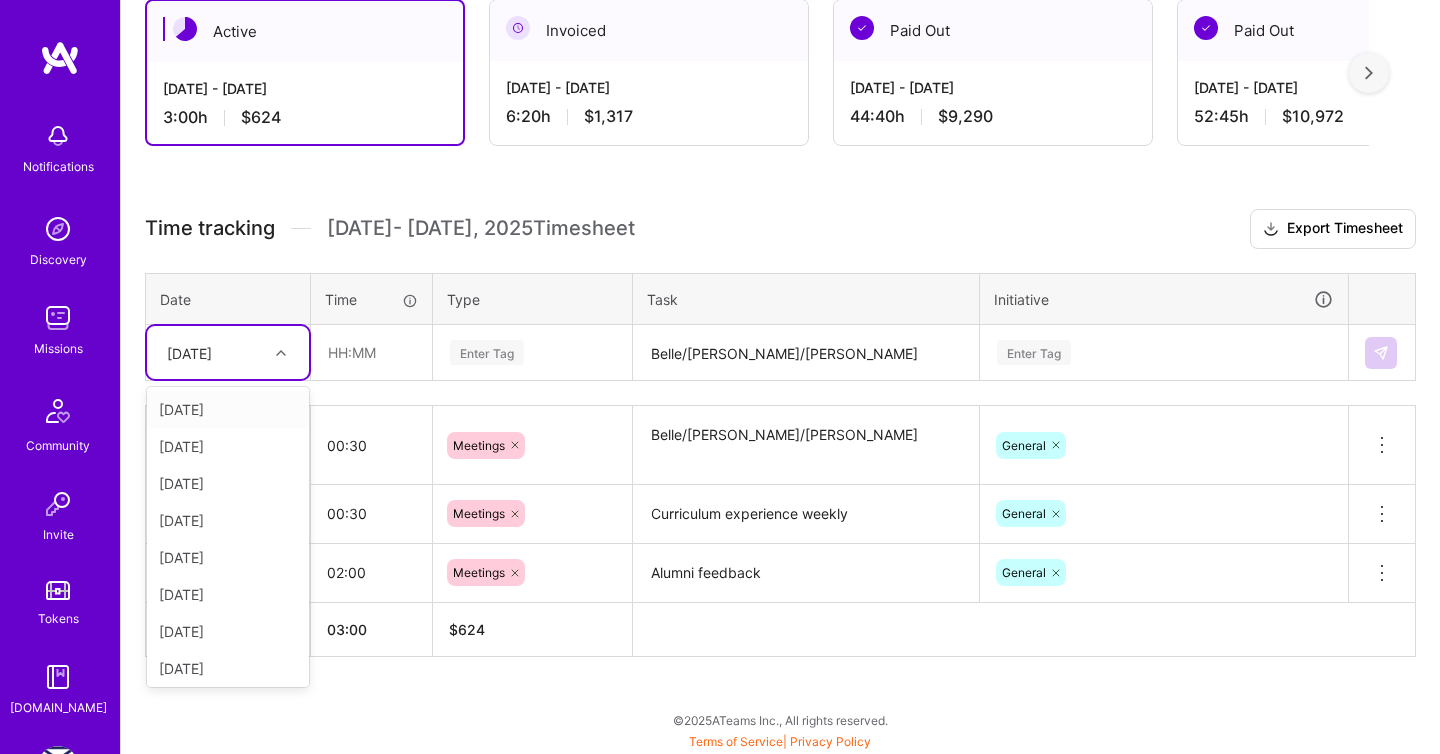 click on "[DATE]" at bounding box center (228, 409) 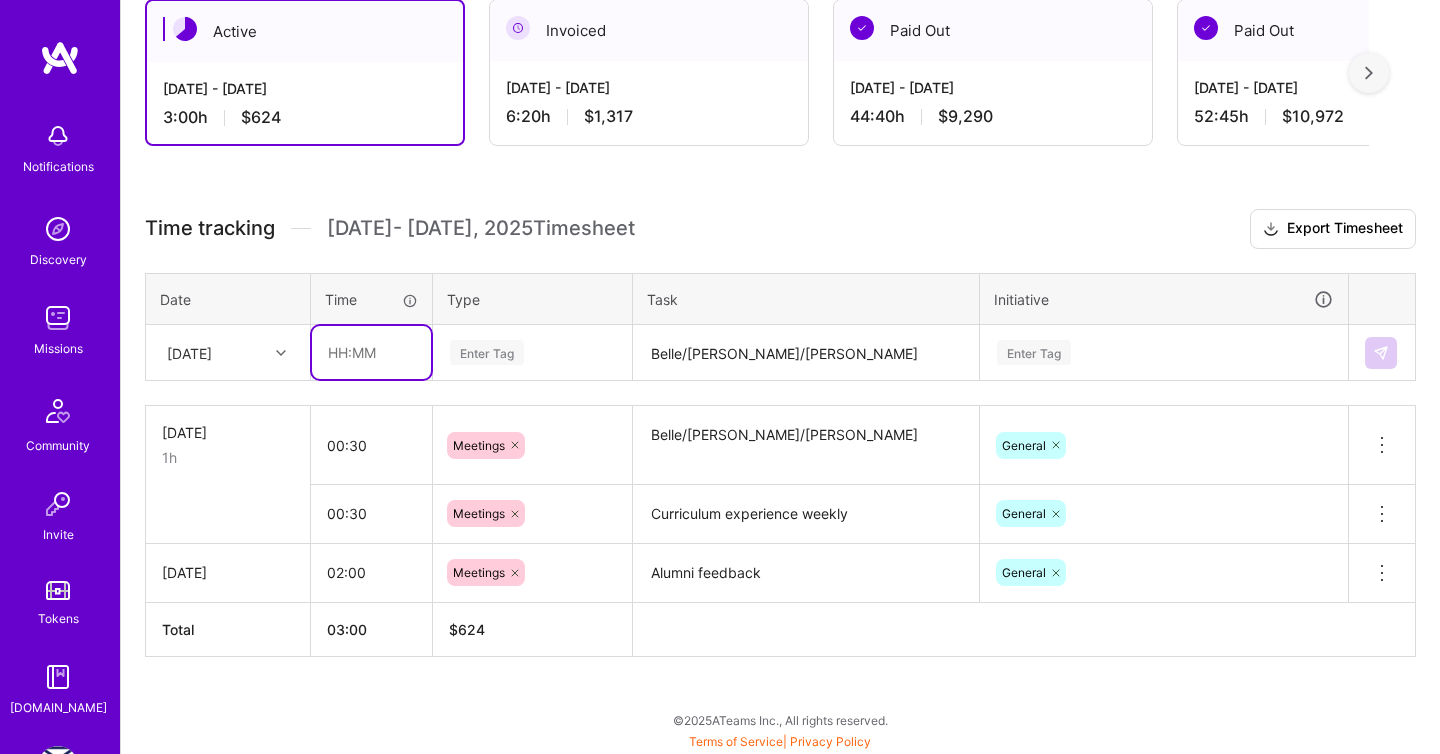 click at bounding box center [371, 352] 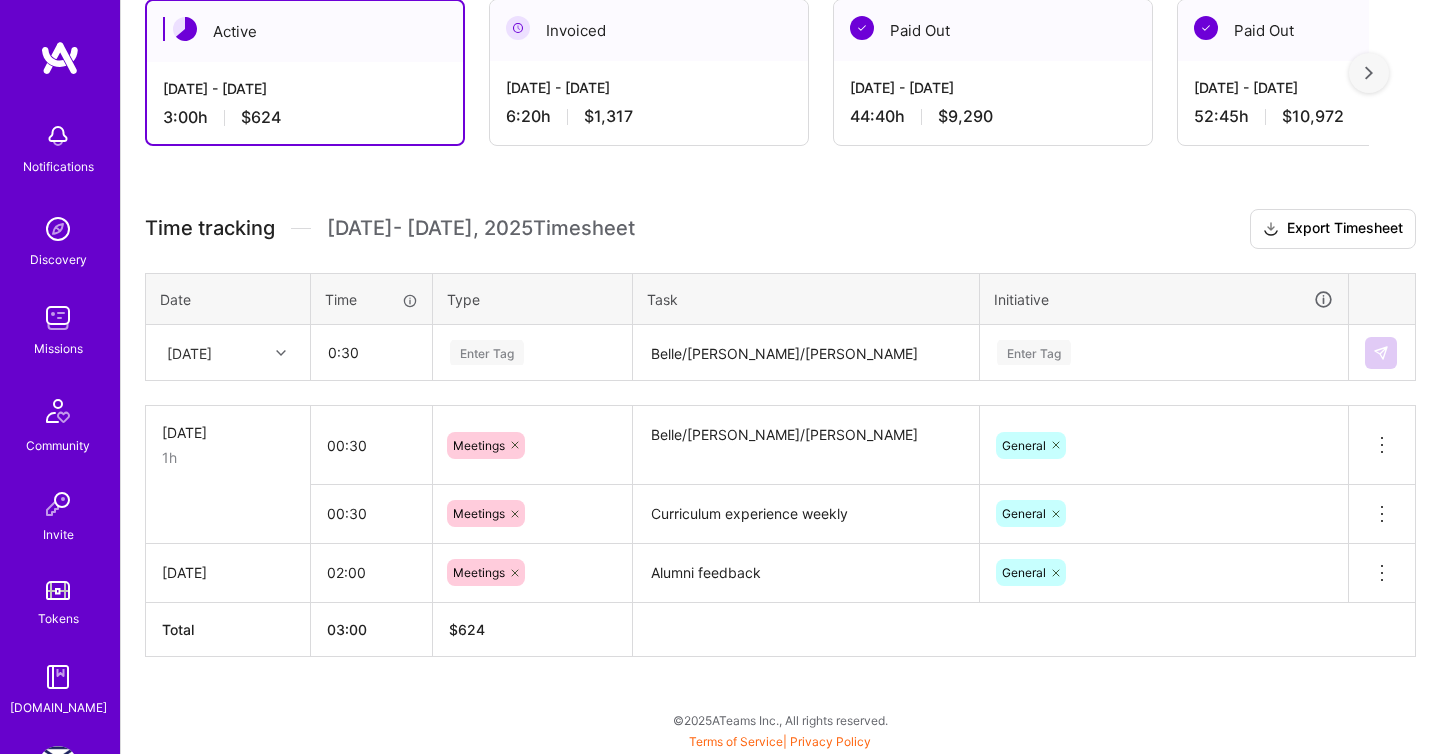 type on "00:30" 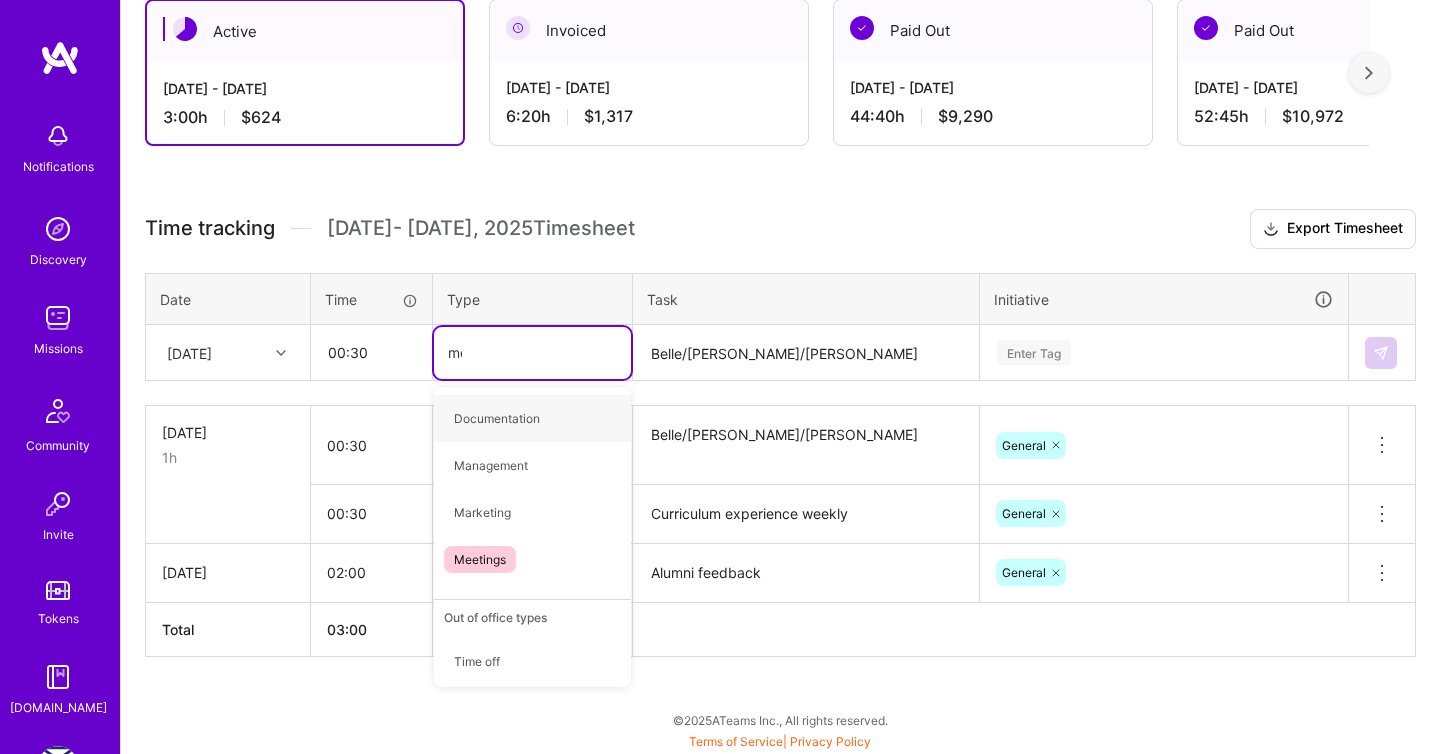 type on "mee" 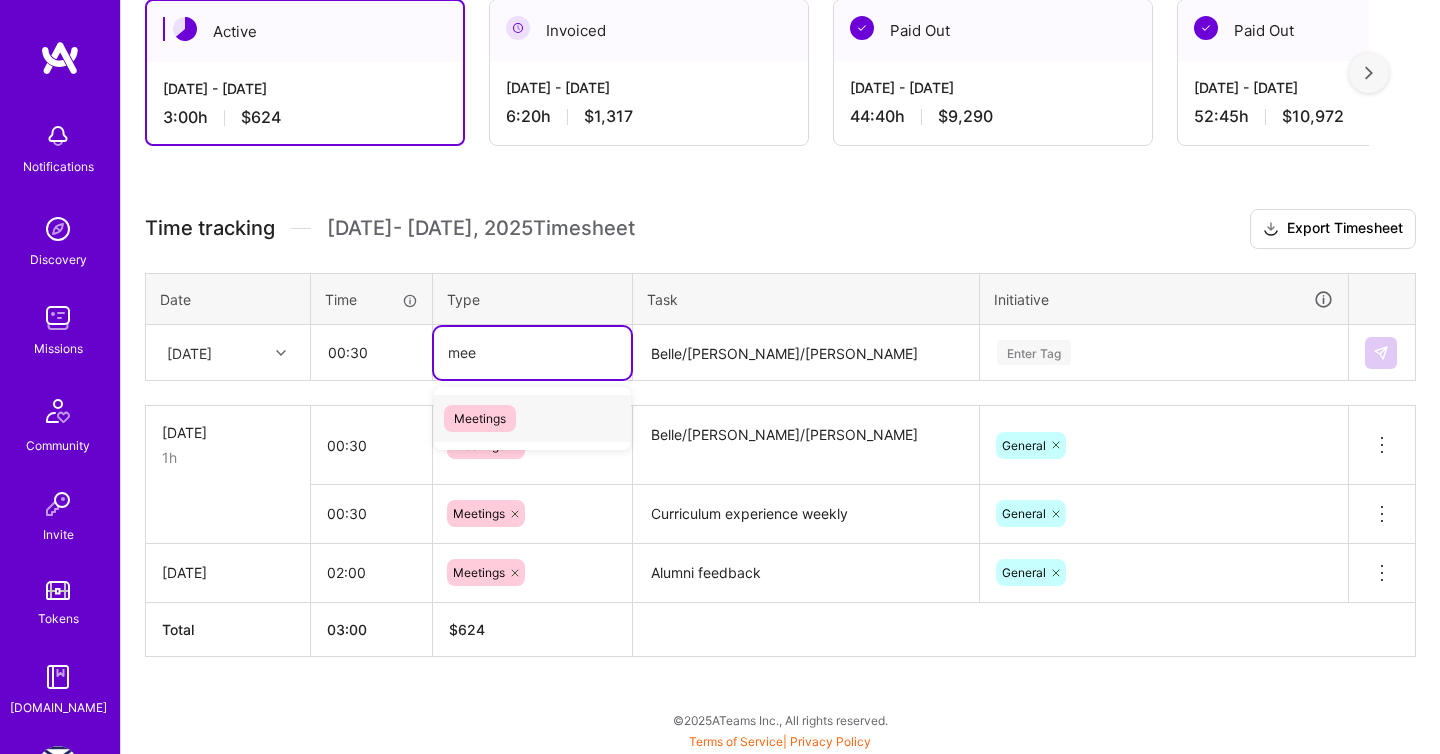 type 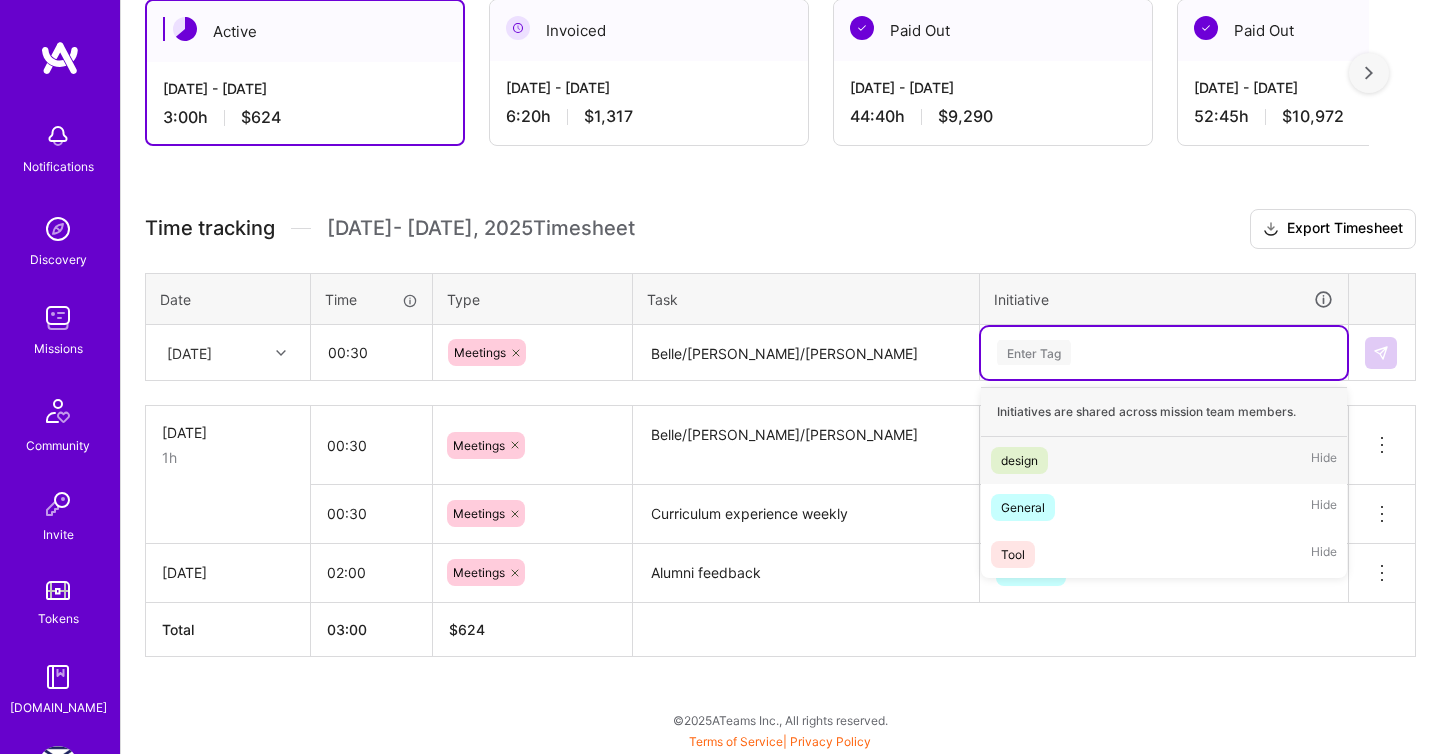 click on "Enter Tag" at bounding box center (1034, 352) 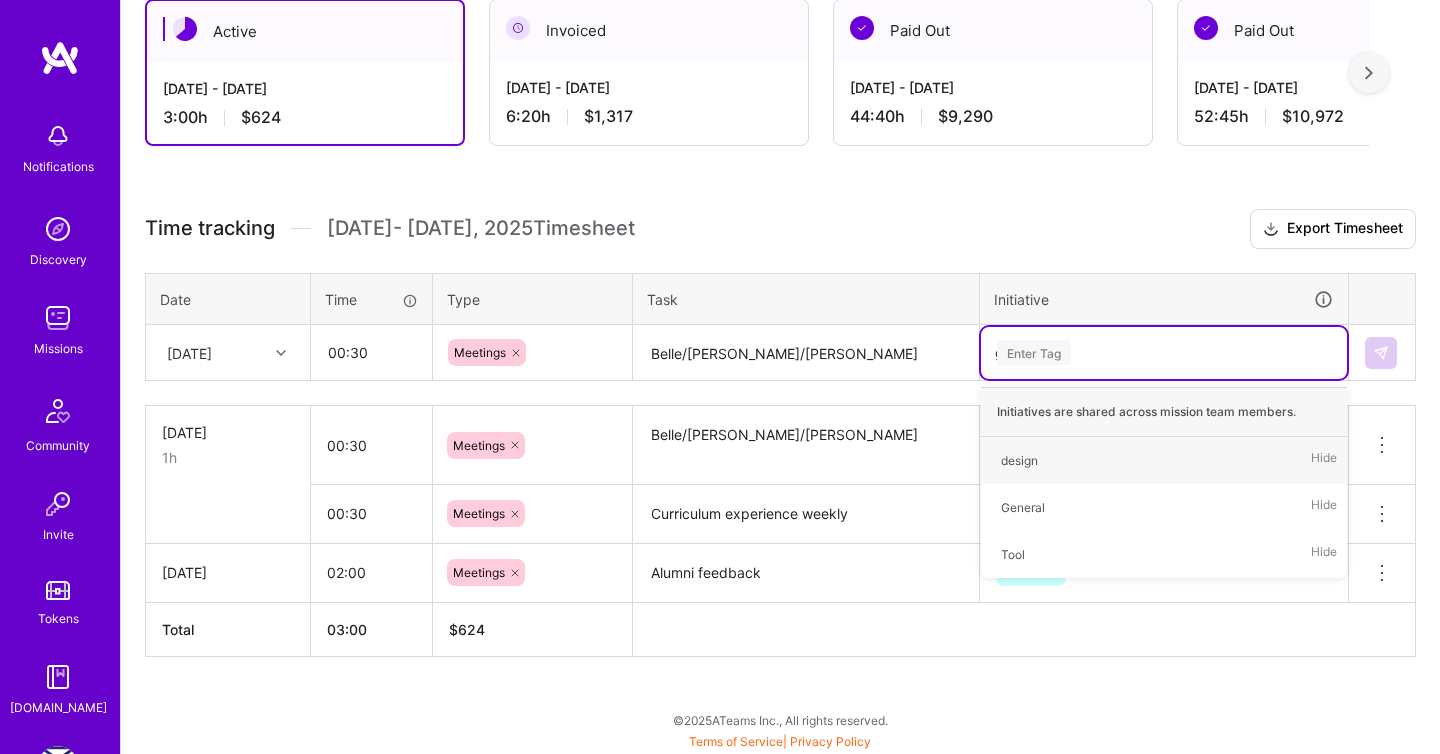 type on "gen" 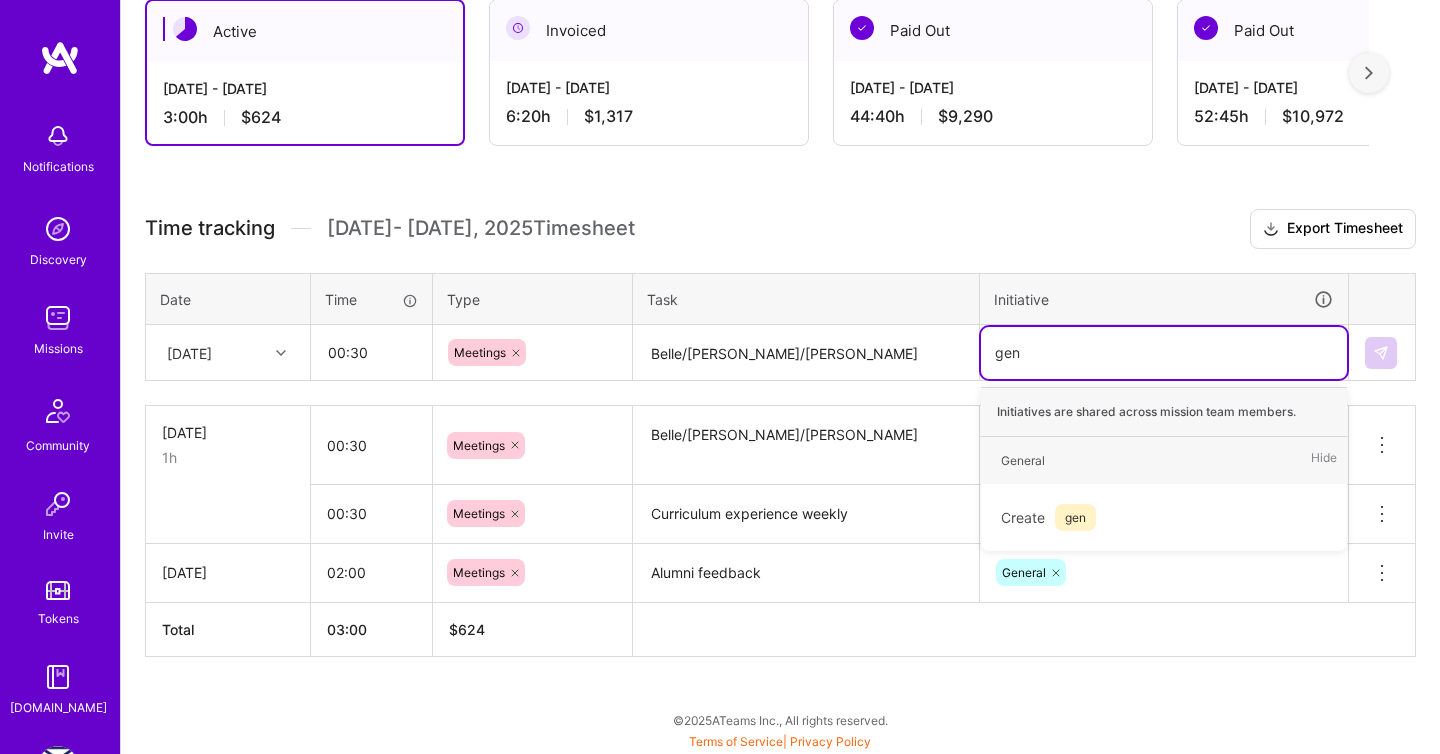 type 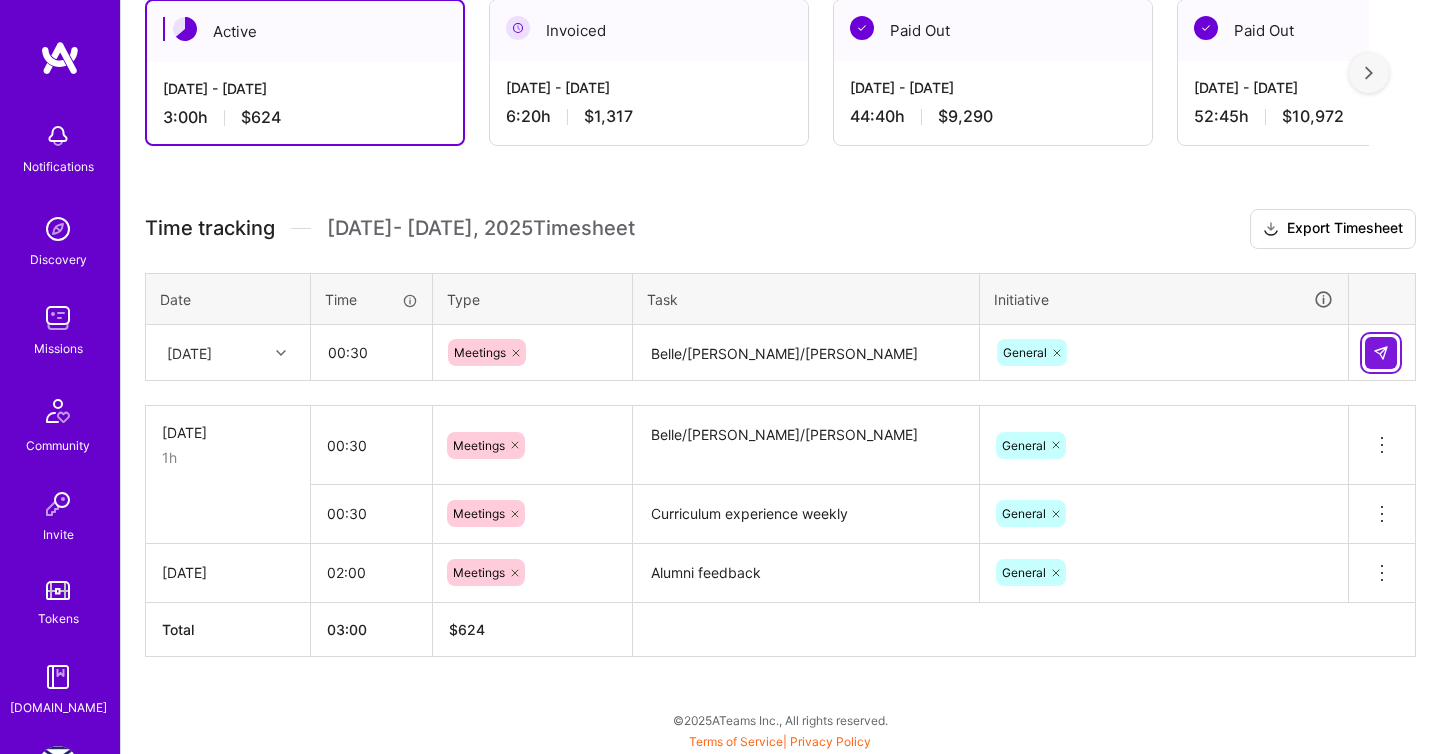 click at bounding box center [1381, 353] 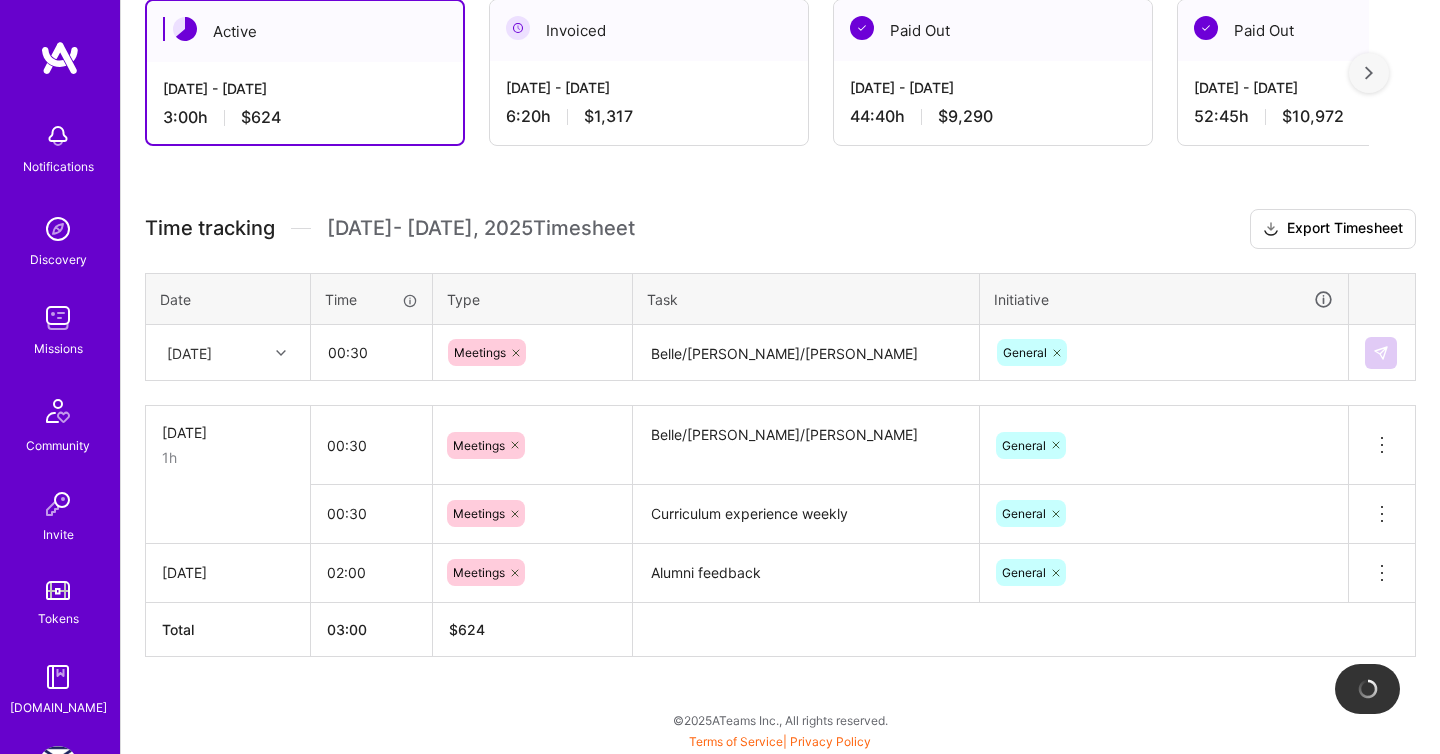 type 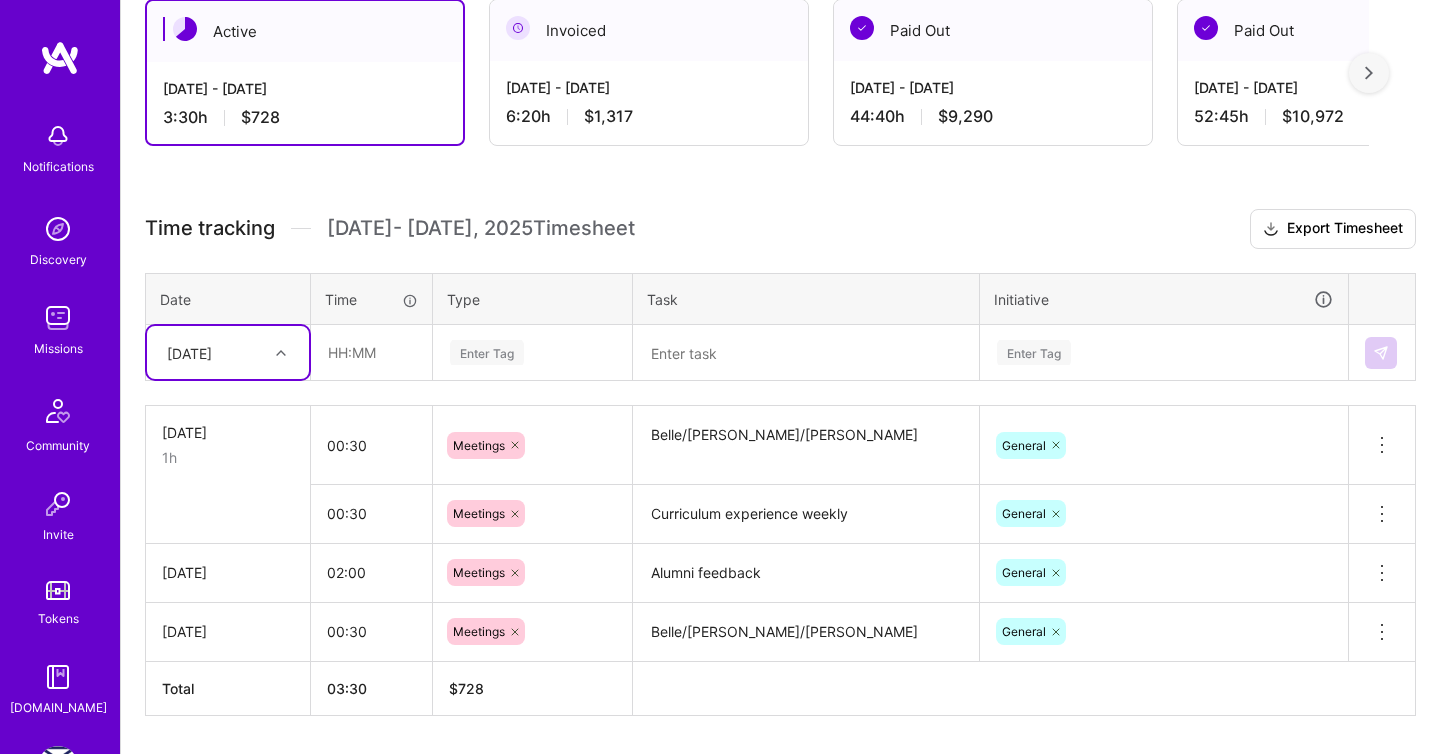 click on "Curriculum experience weekly" at bounding box center [806, 514] 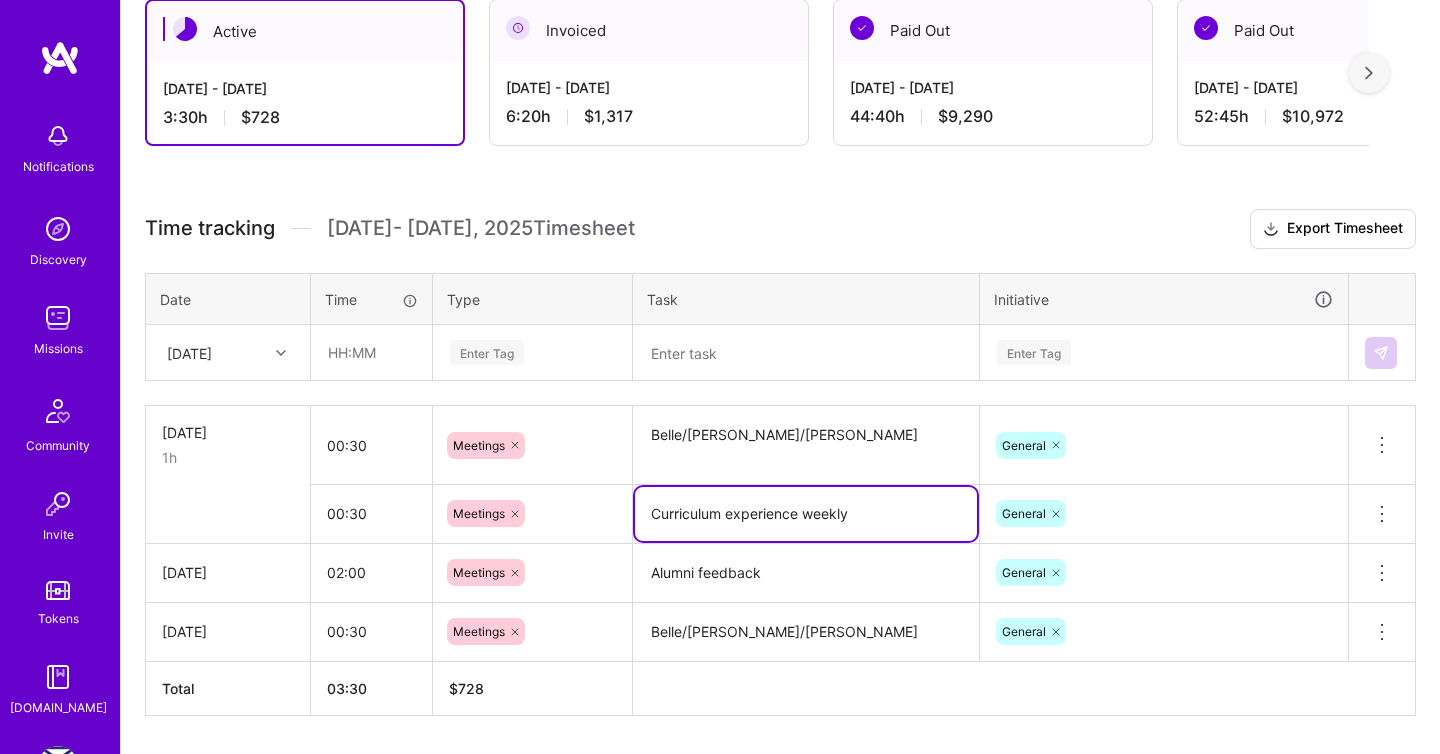 click on "Curriculum experience weekly" at bounding box center (806, 514) 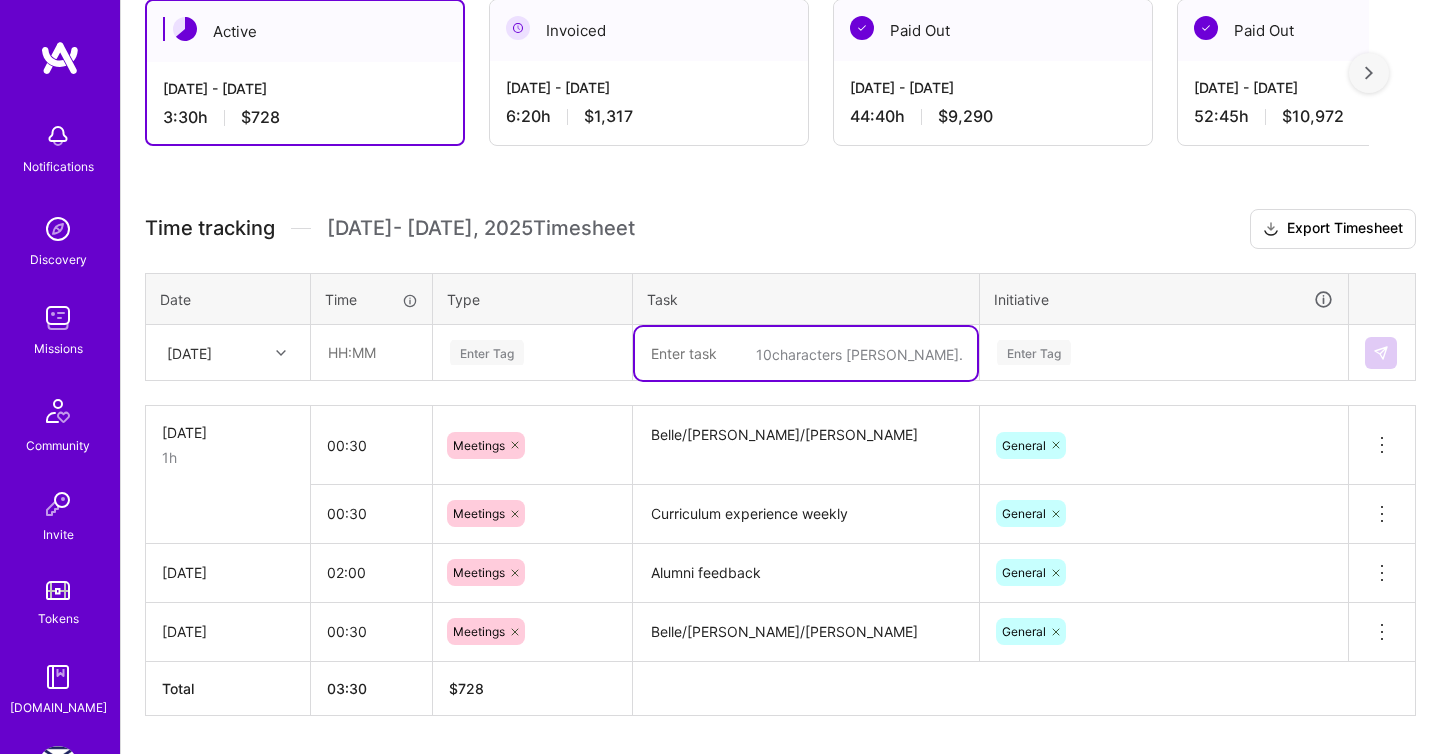 click at bounding box center (806, 353) 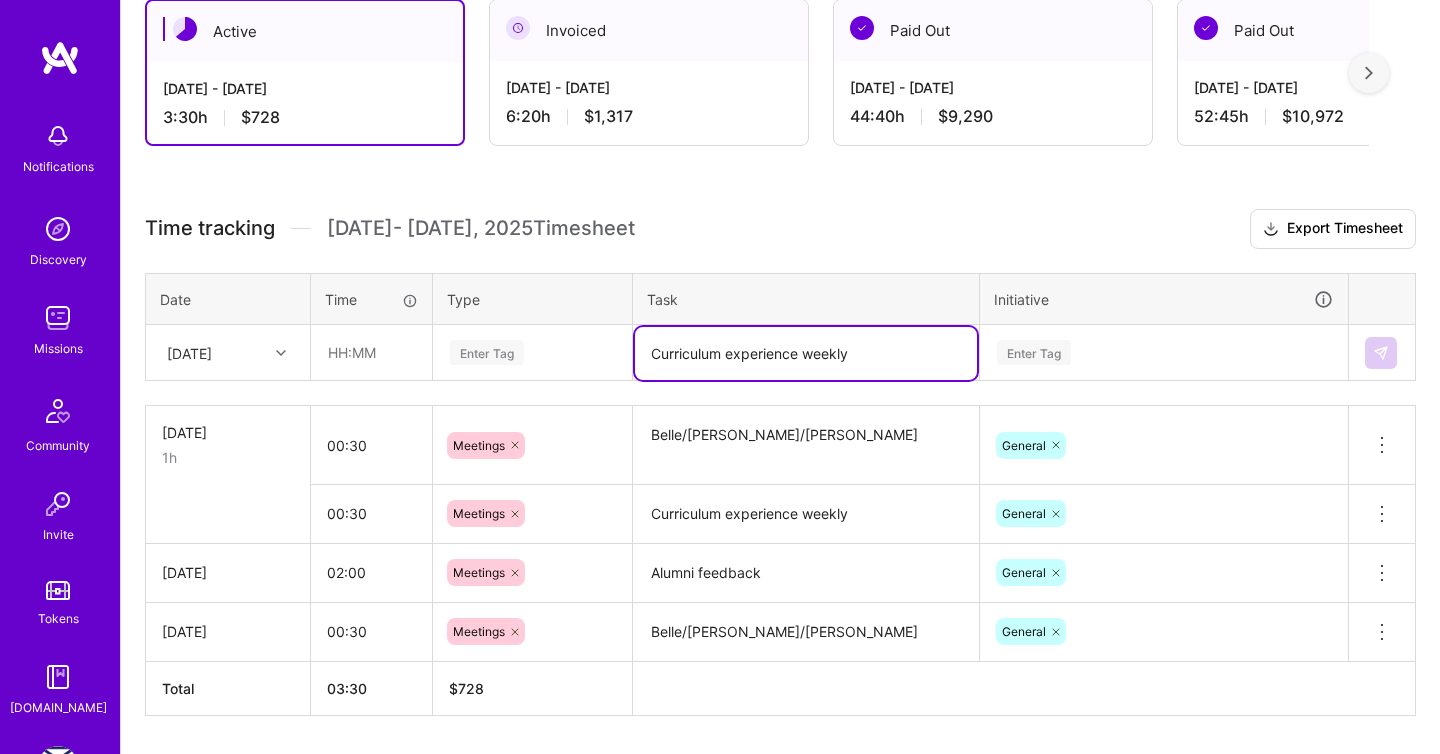 type on "Curriculum experience weekly" 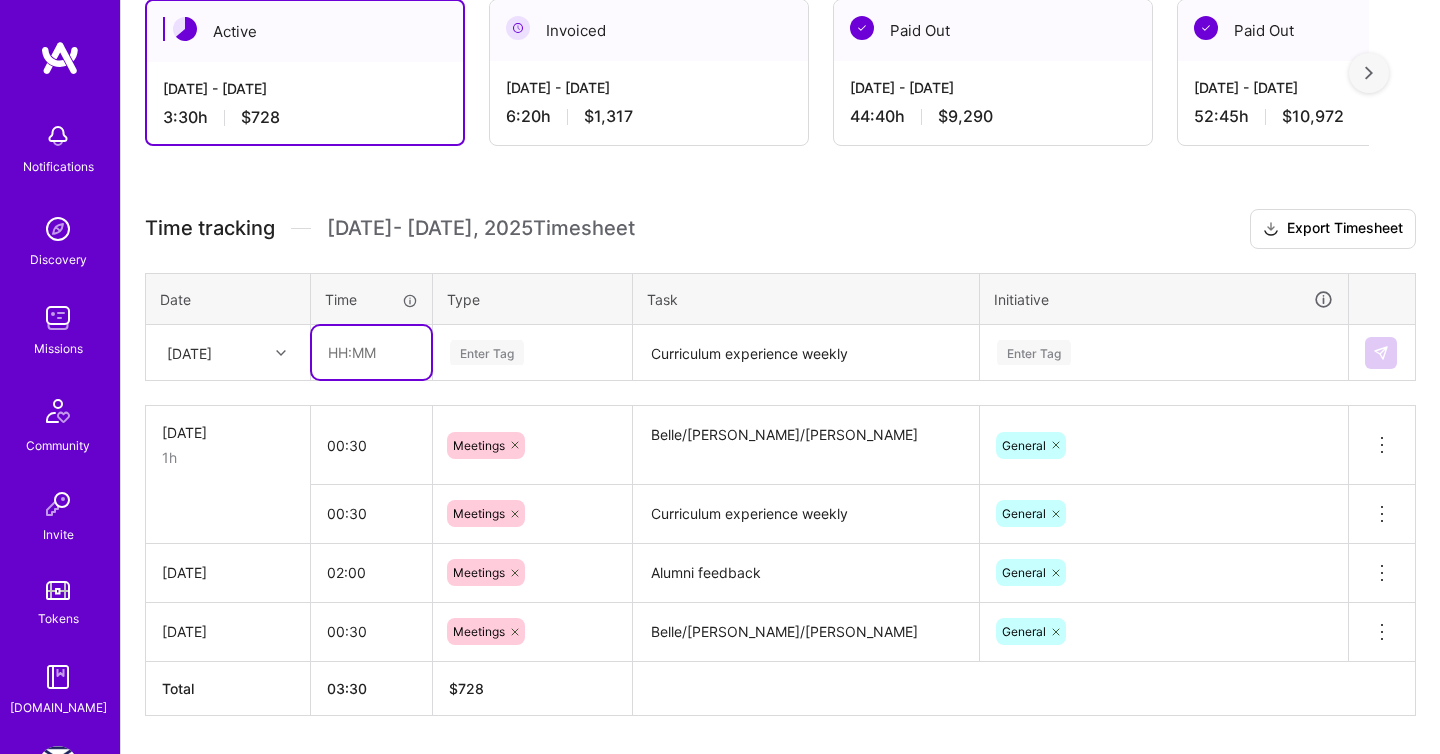 click at bounding box center (371, 352) 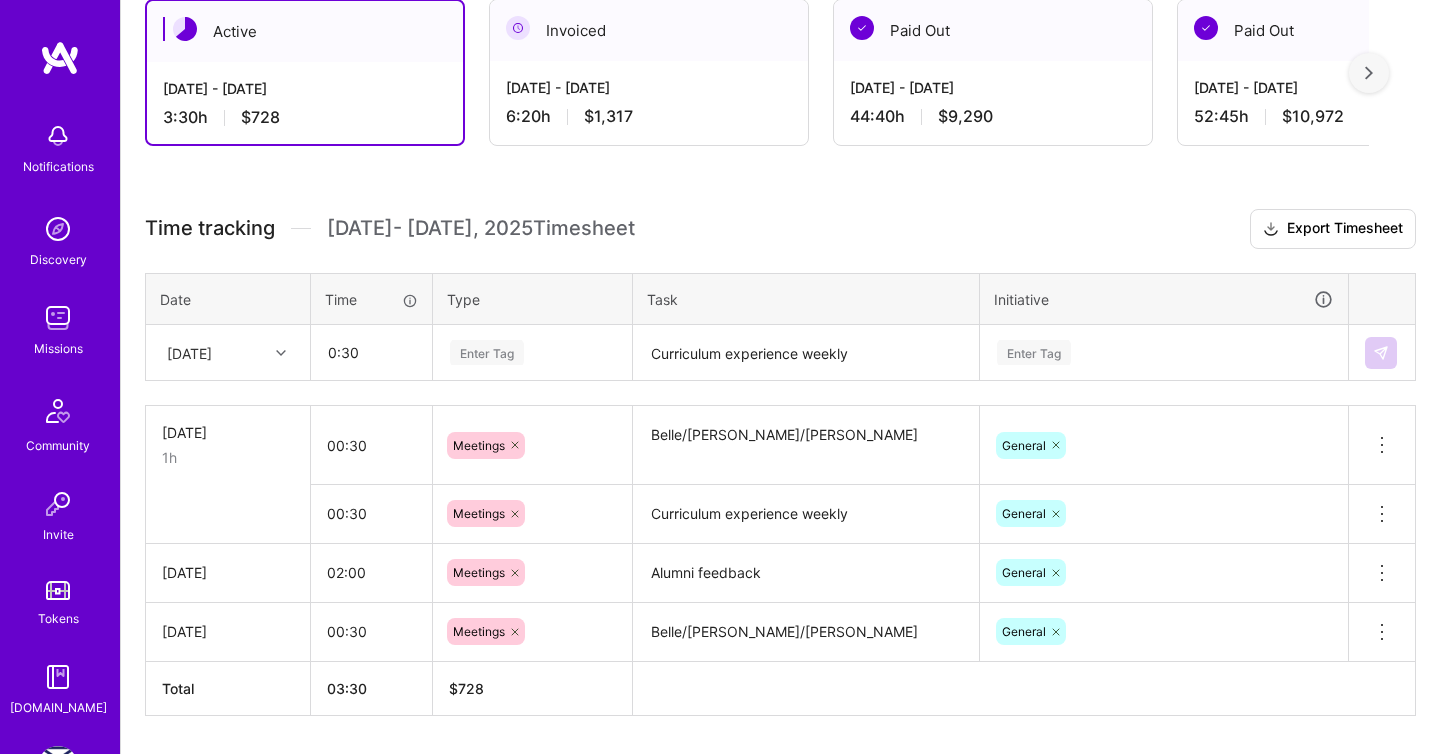 type on "00:30" 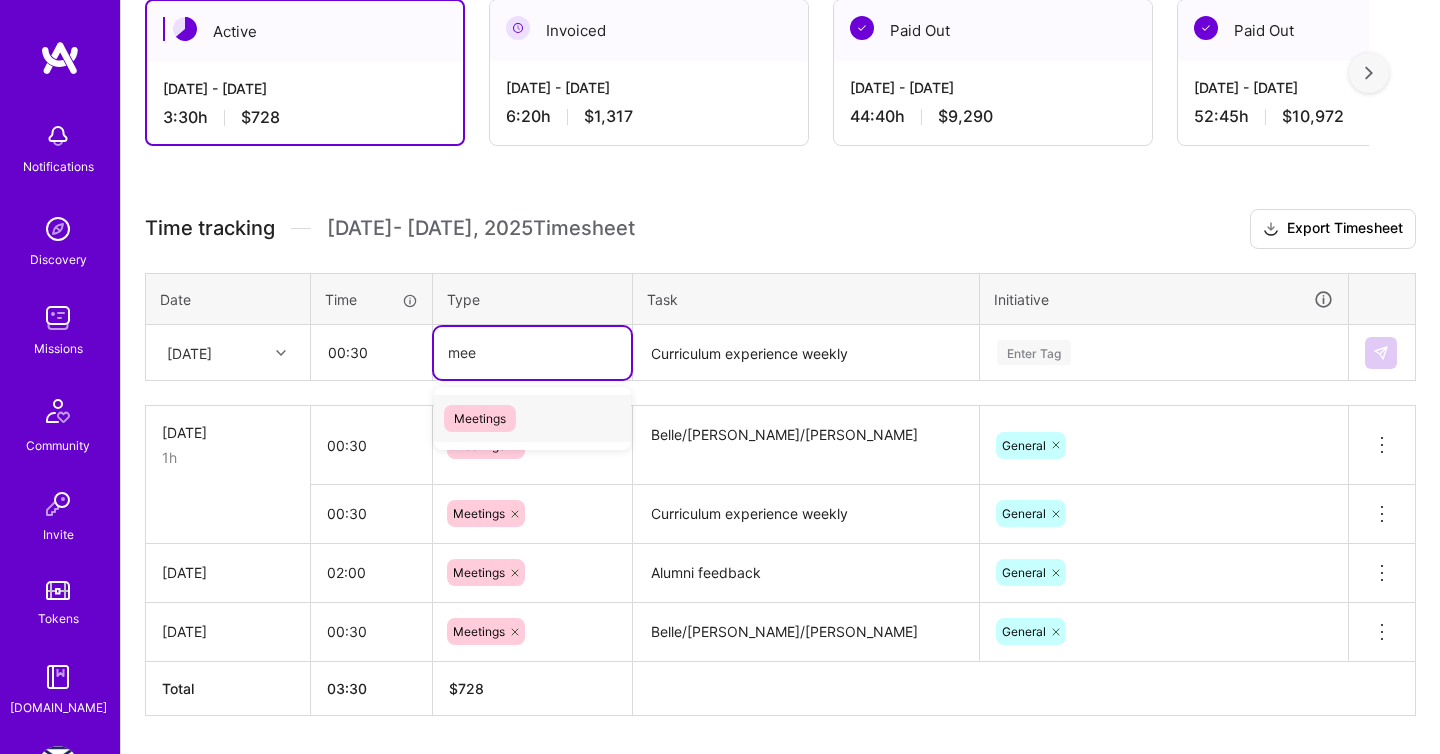 type on "meet" 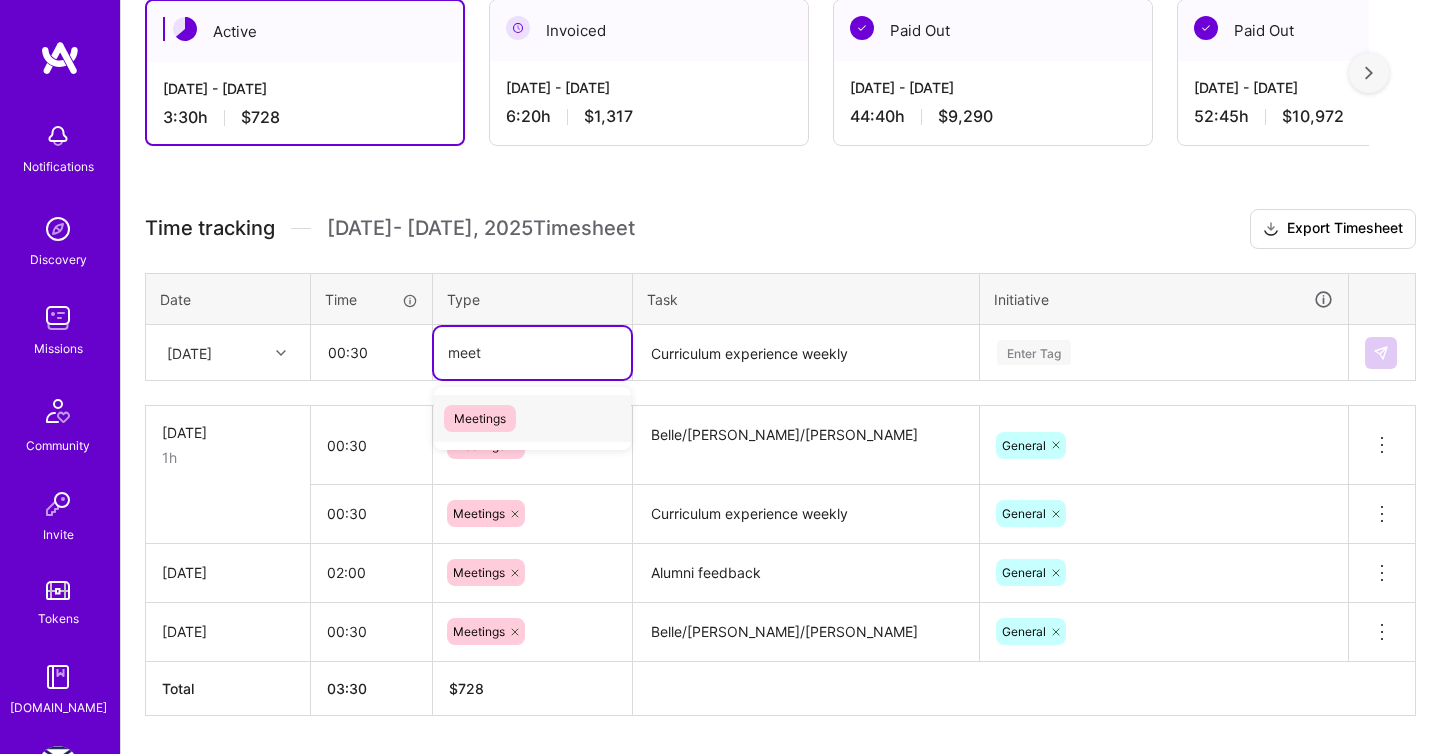 type 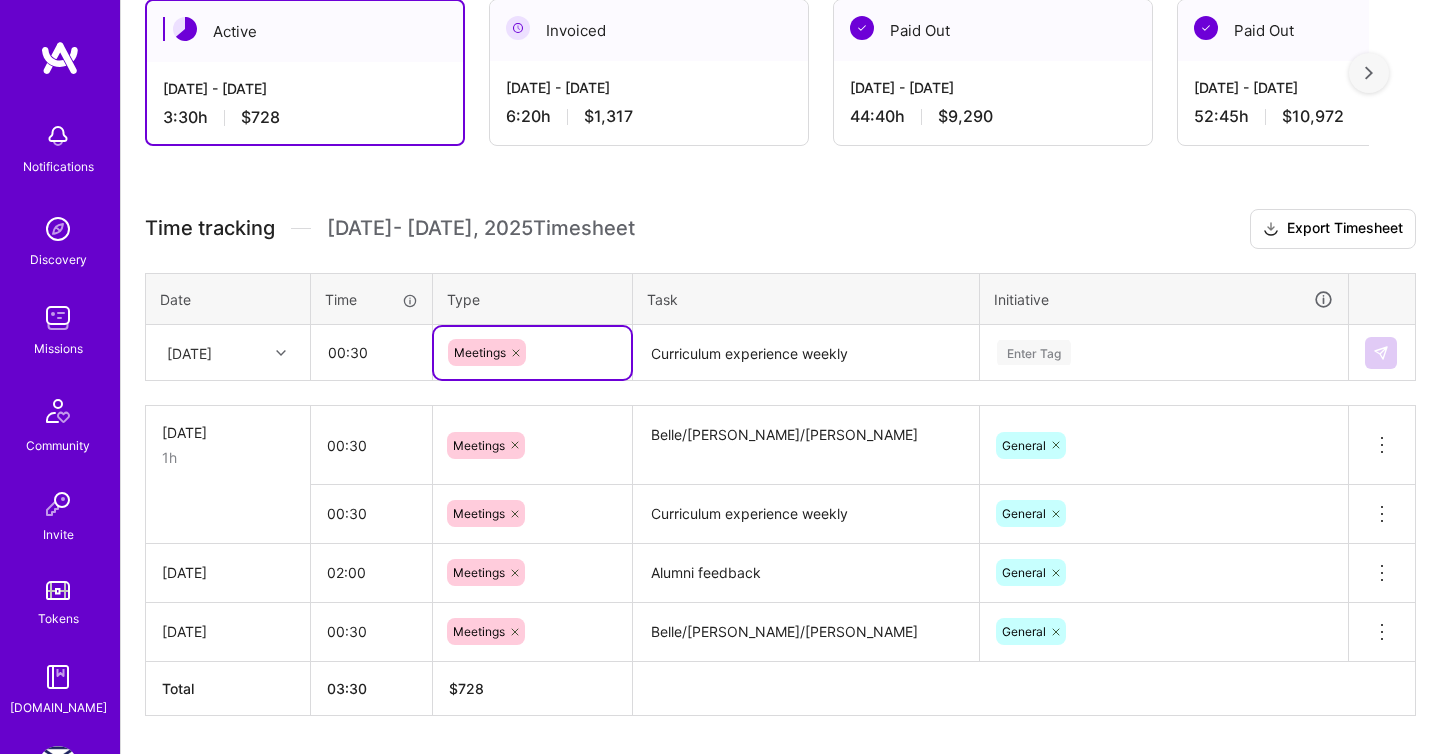click on "Enter Tag" at bounding box center (1034, 352) 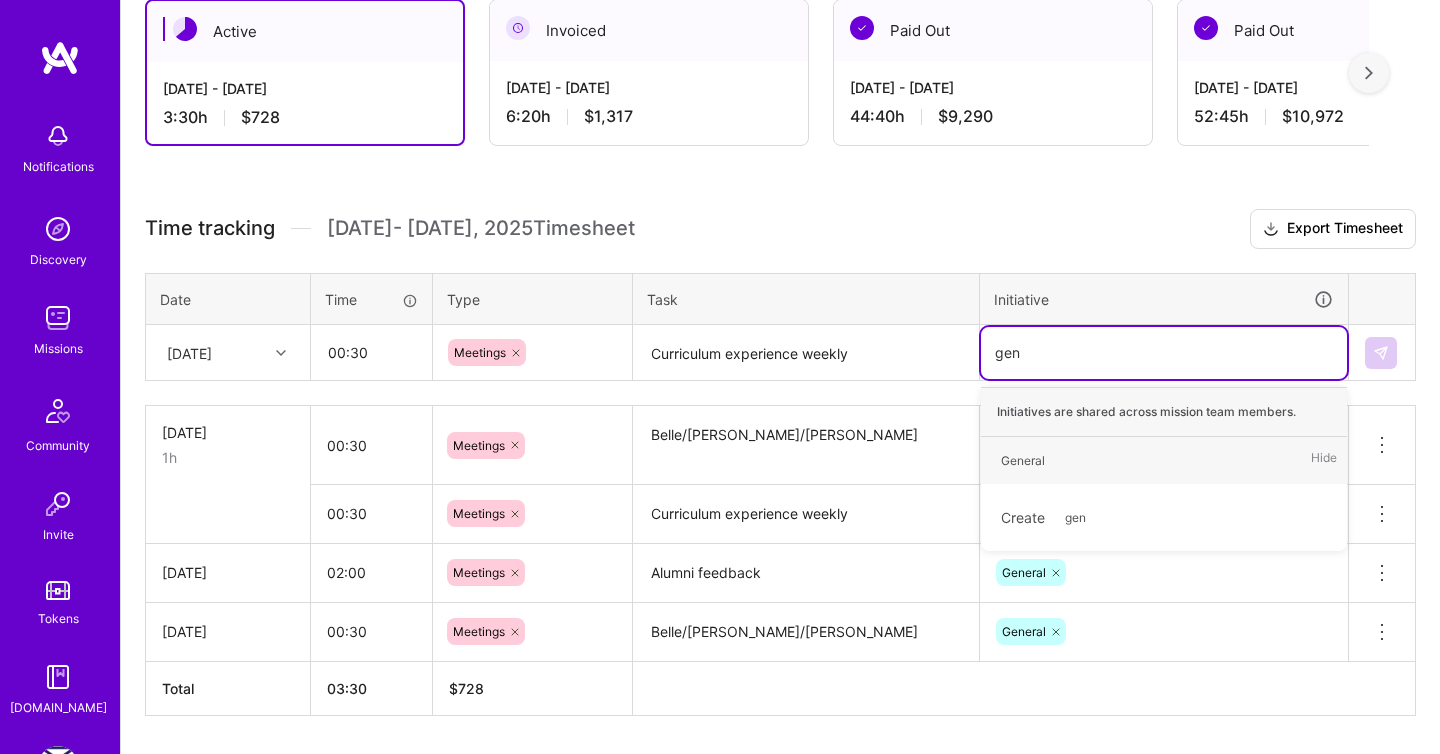type on "gene" 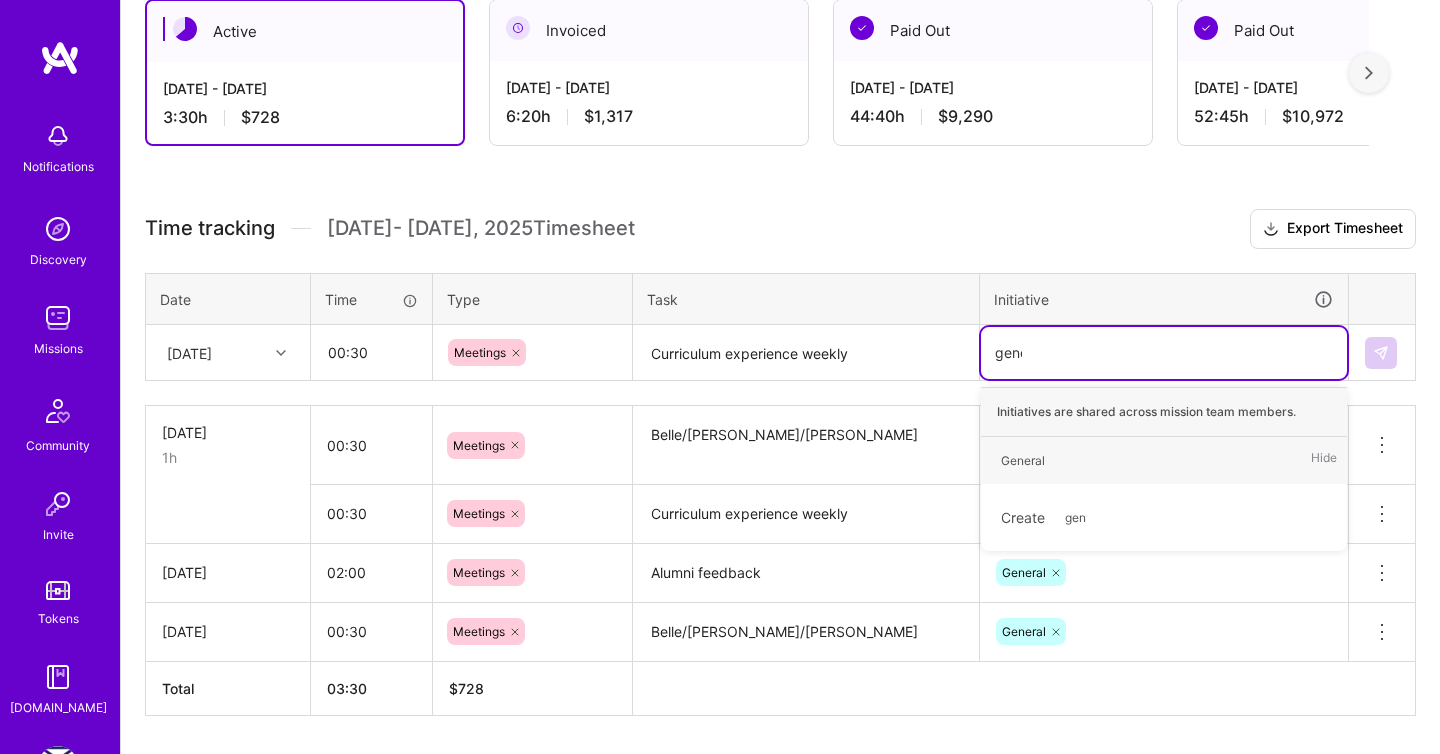 type 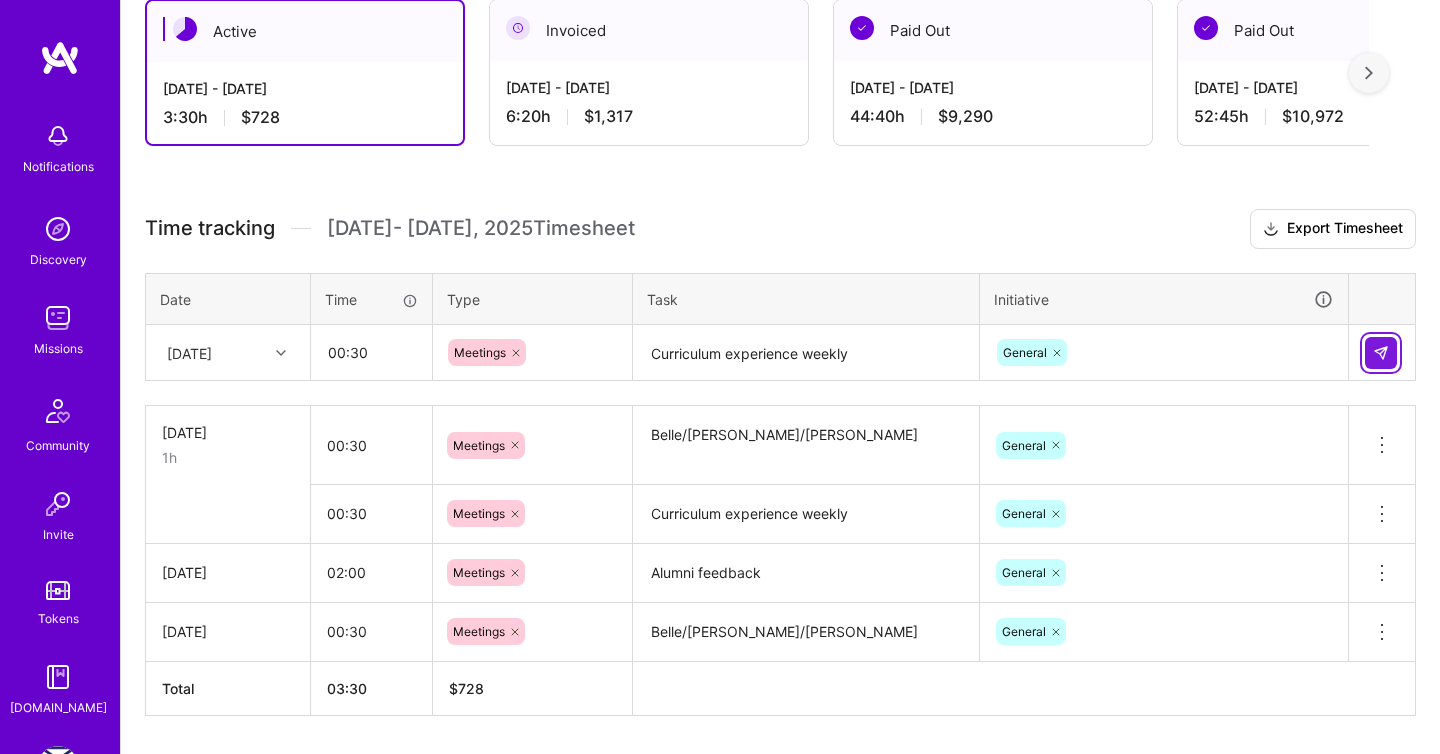 click at bounding box center [1381, 353] 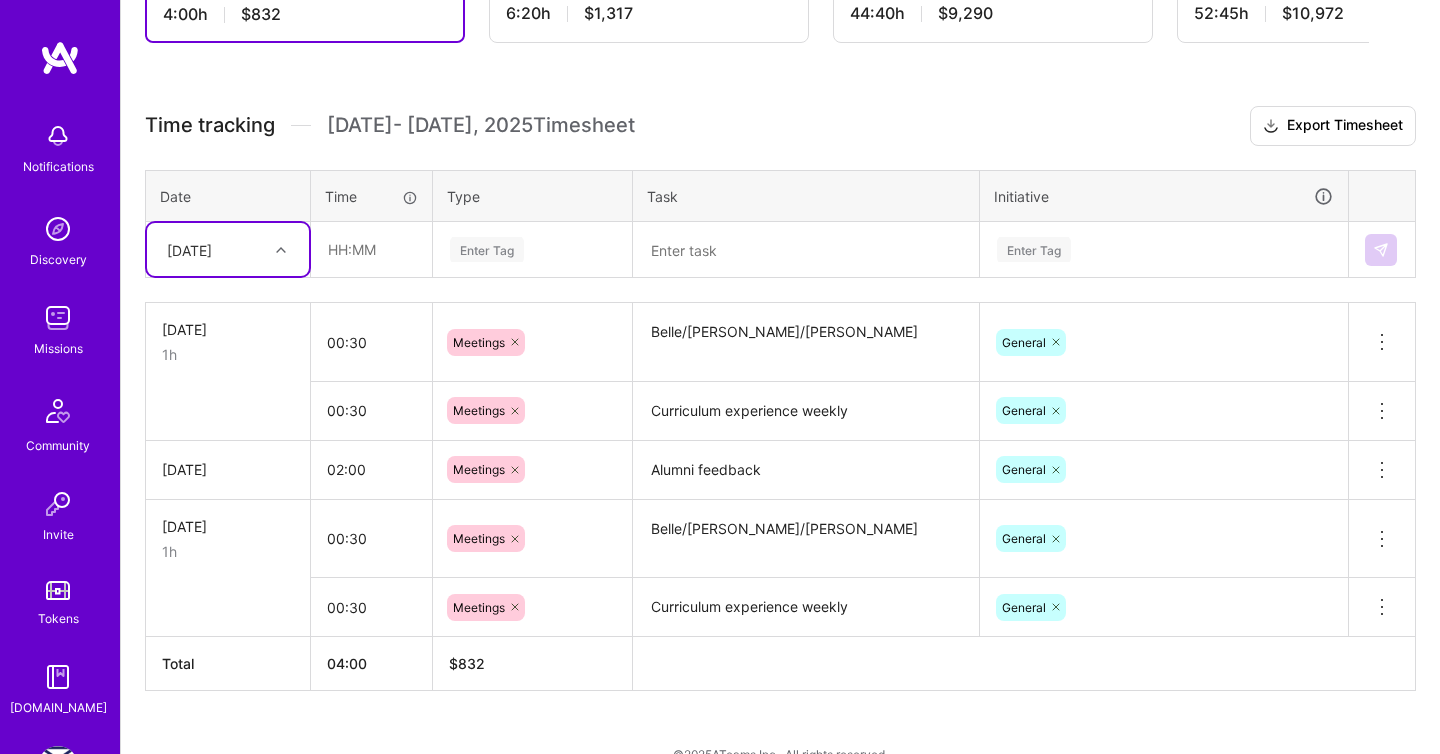 scroll, scrollTop: 471, scrollLeft: 0, axis: vertical 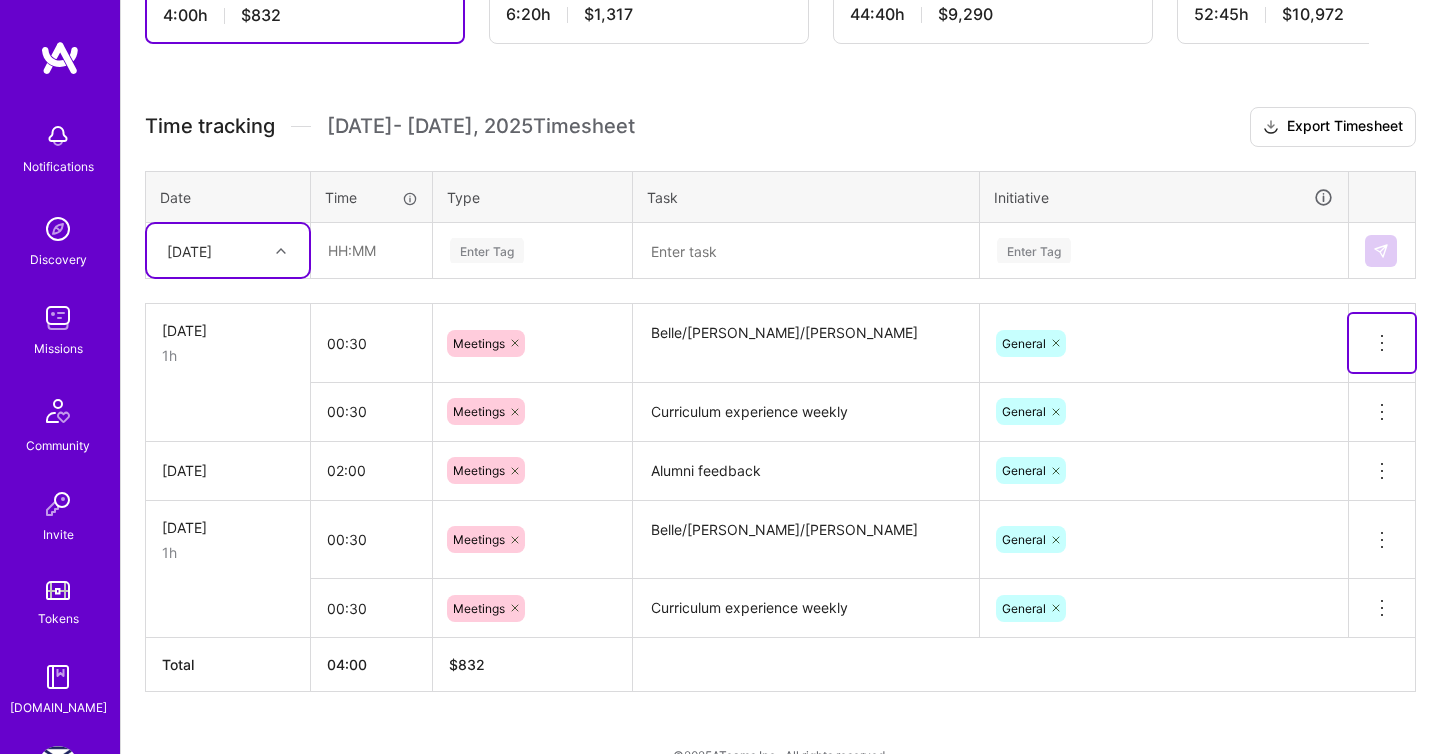 click 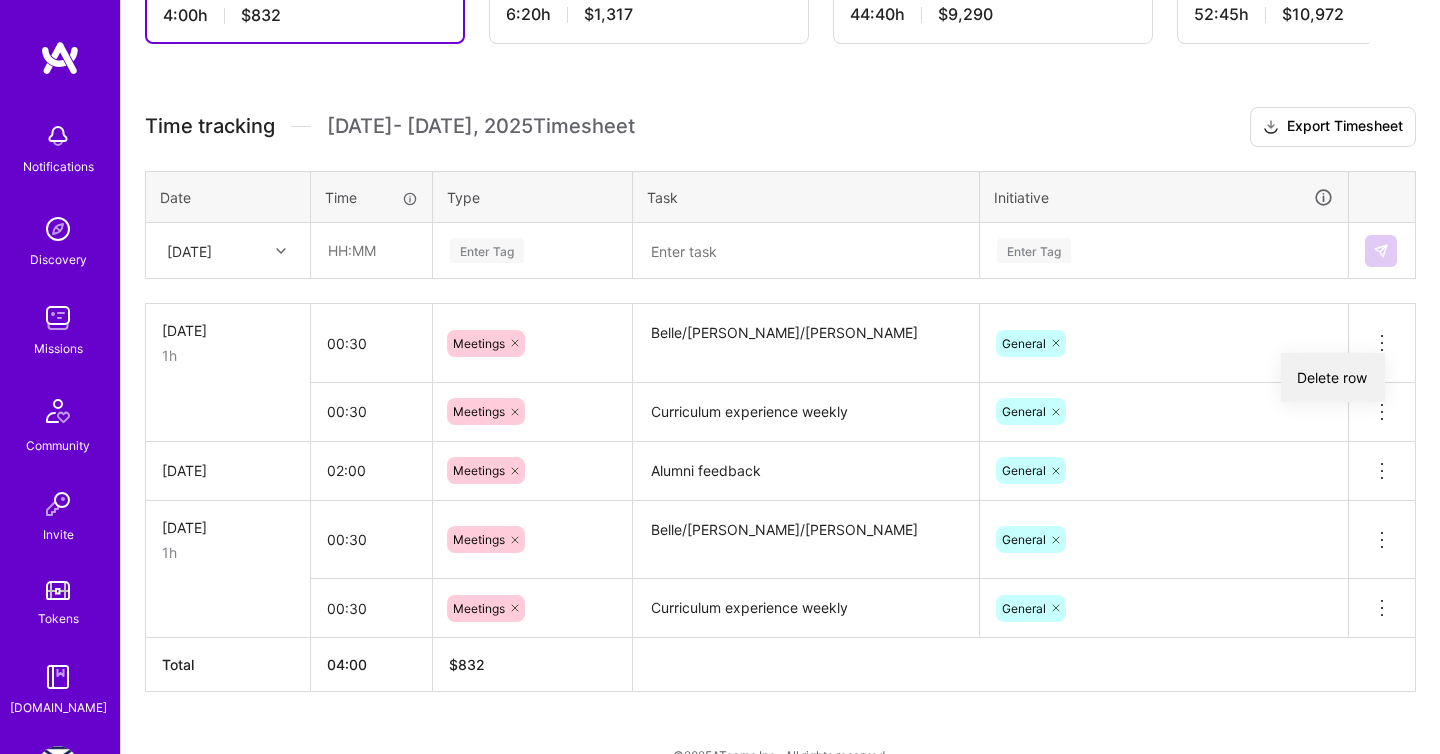 click on "Delete row" at bounding box center (1333, 377) 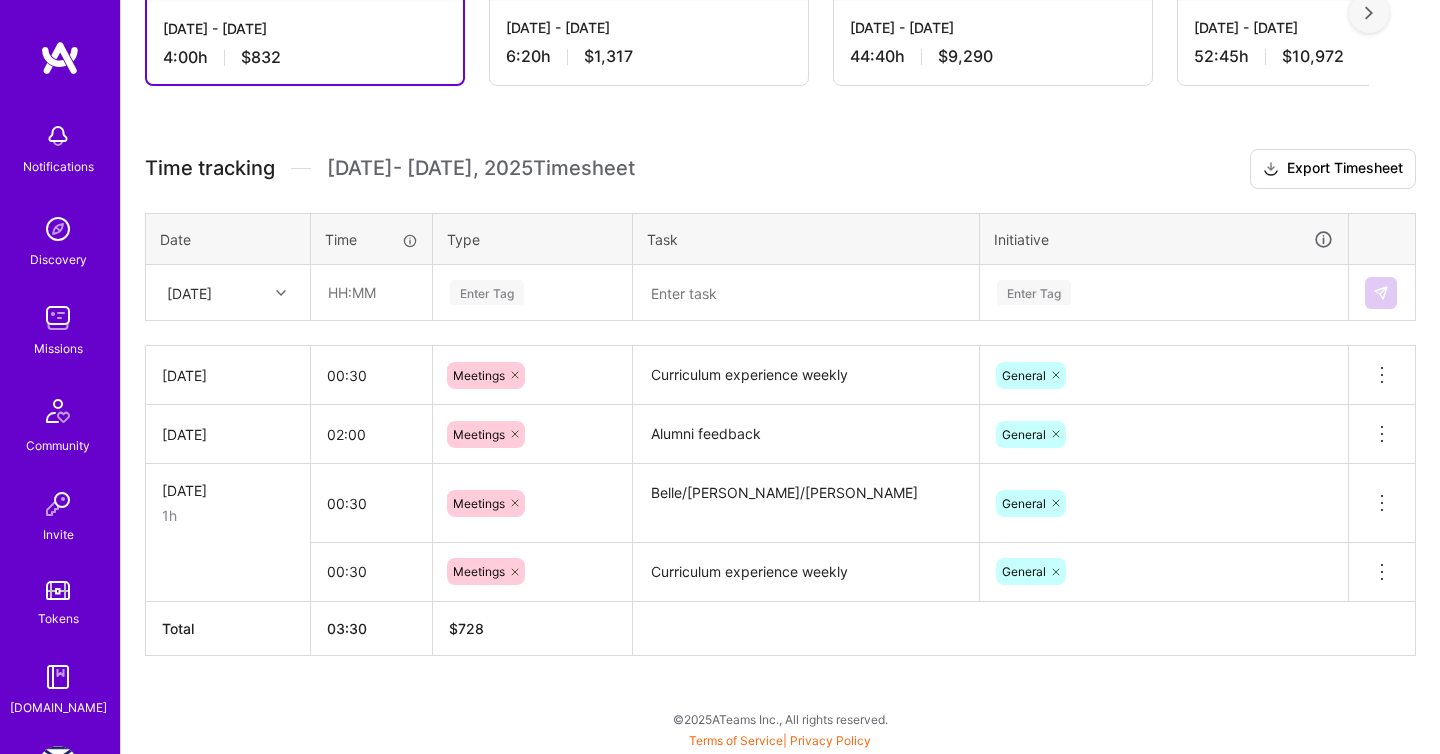 scroll, scrollTop: 428, scrollLeft: 0, axis: vertical 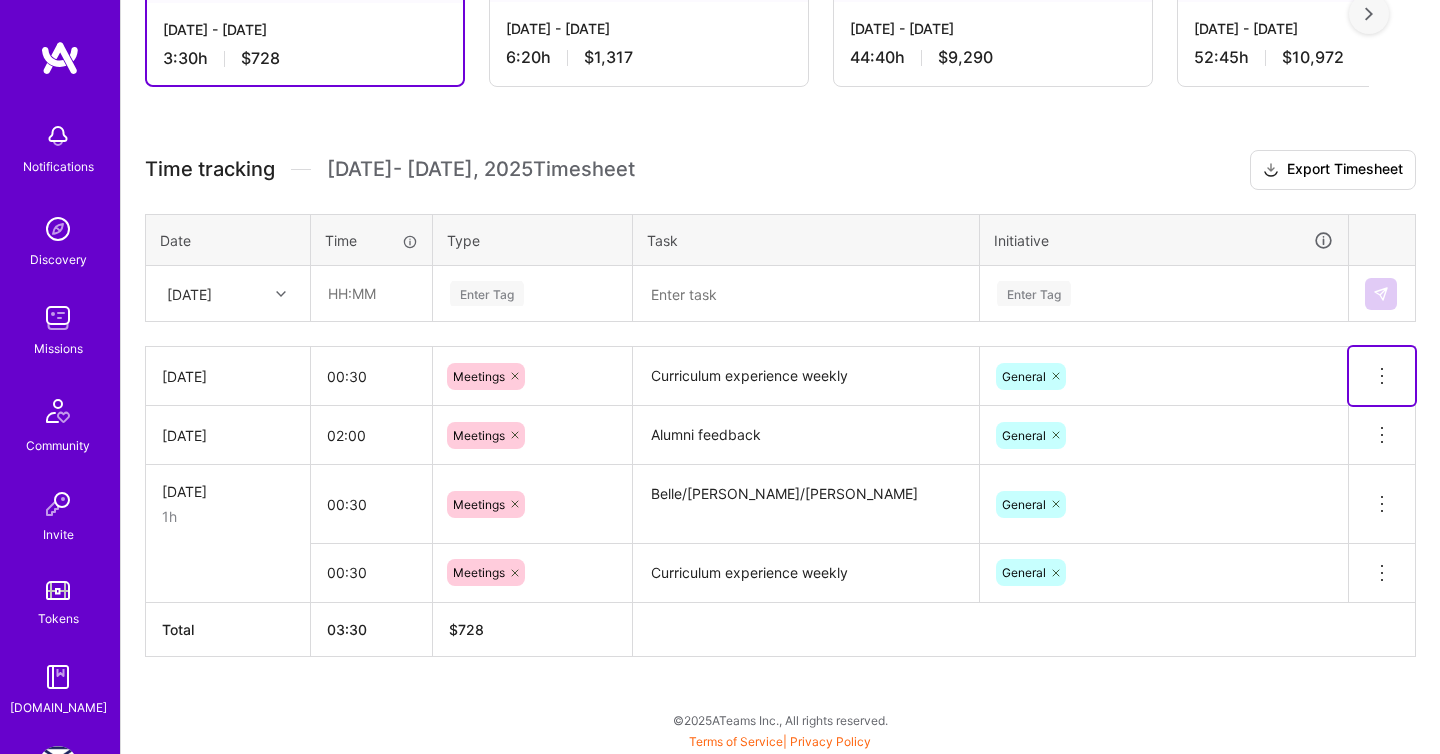 click 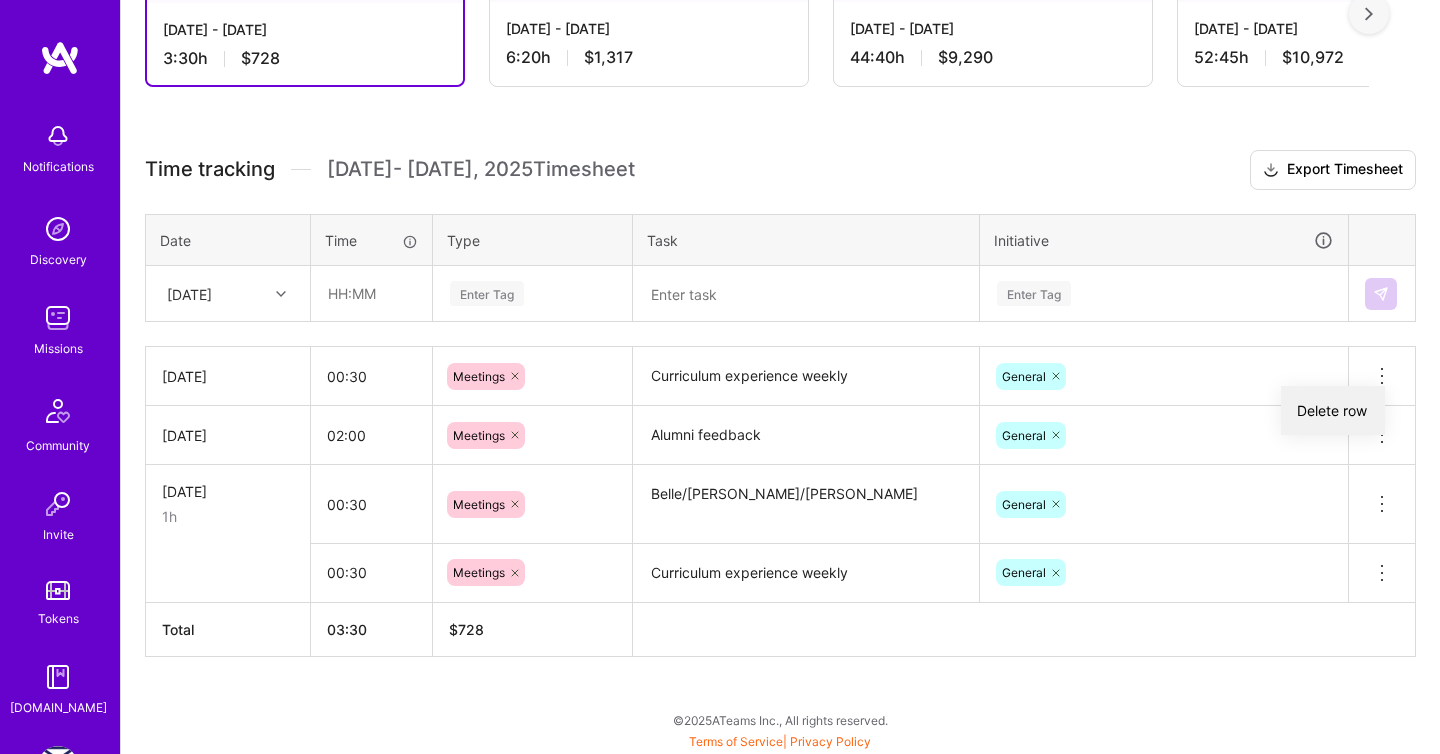 click on "Delete row" at bounding box center (1333, 410) 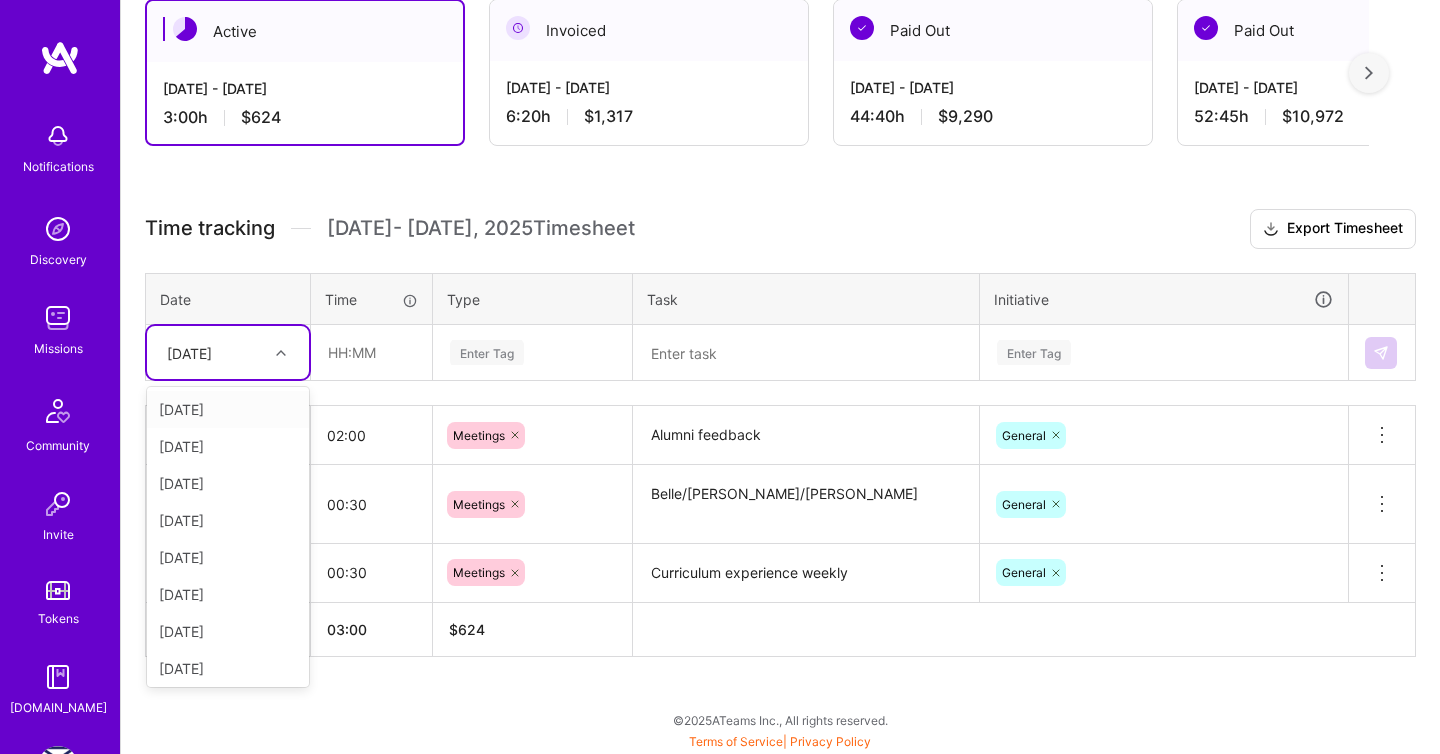 click at bounding box center [281, 353] 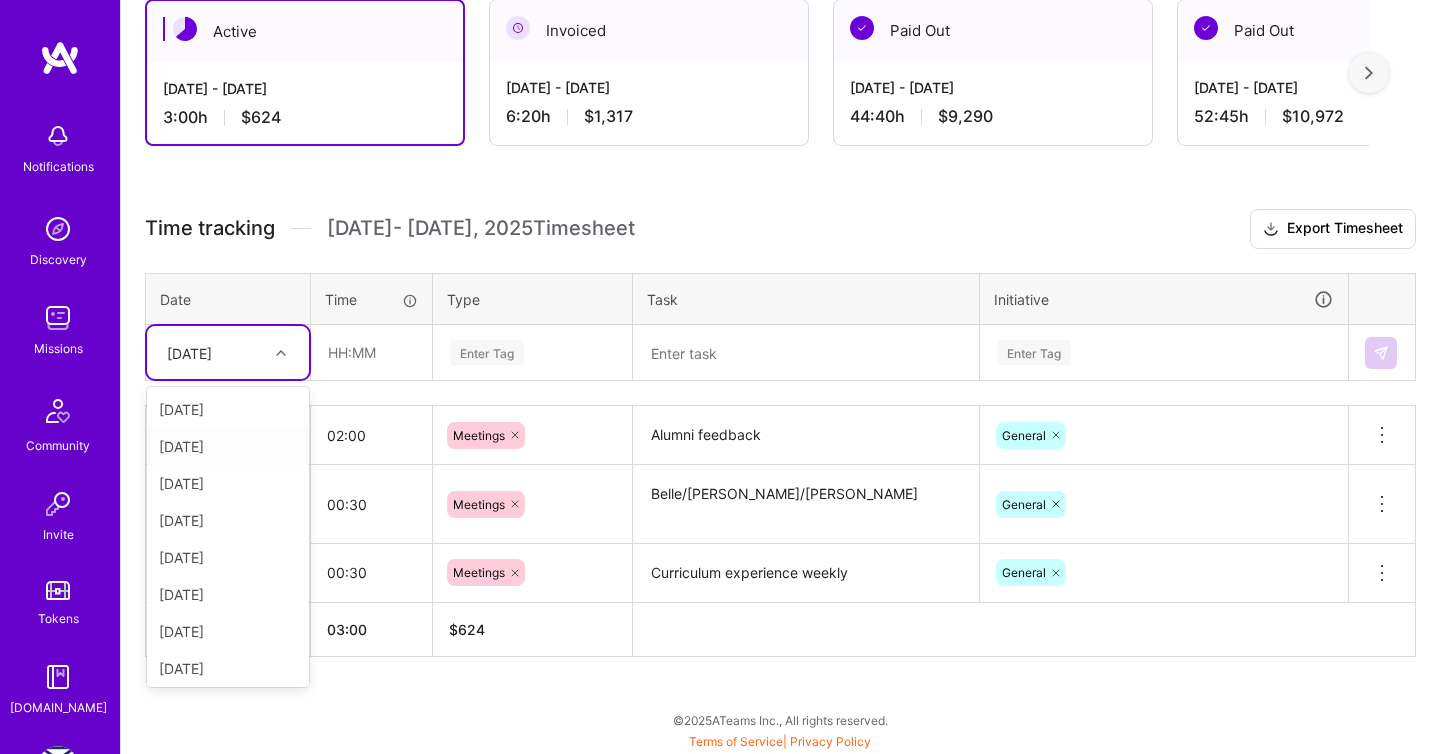 click on "[DATE]" at bounding box center [228, 446] 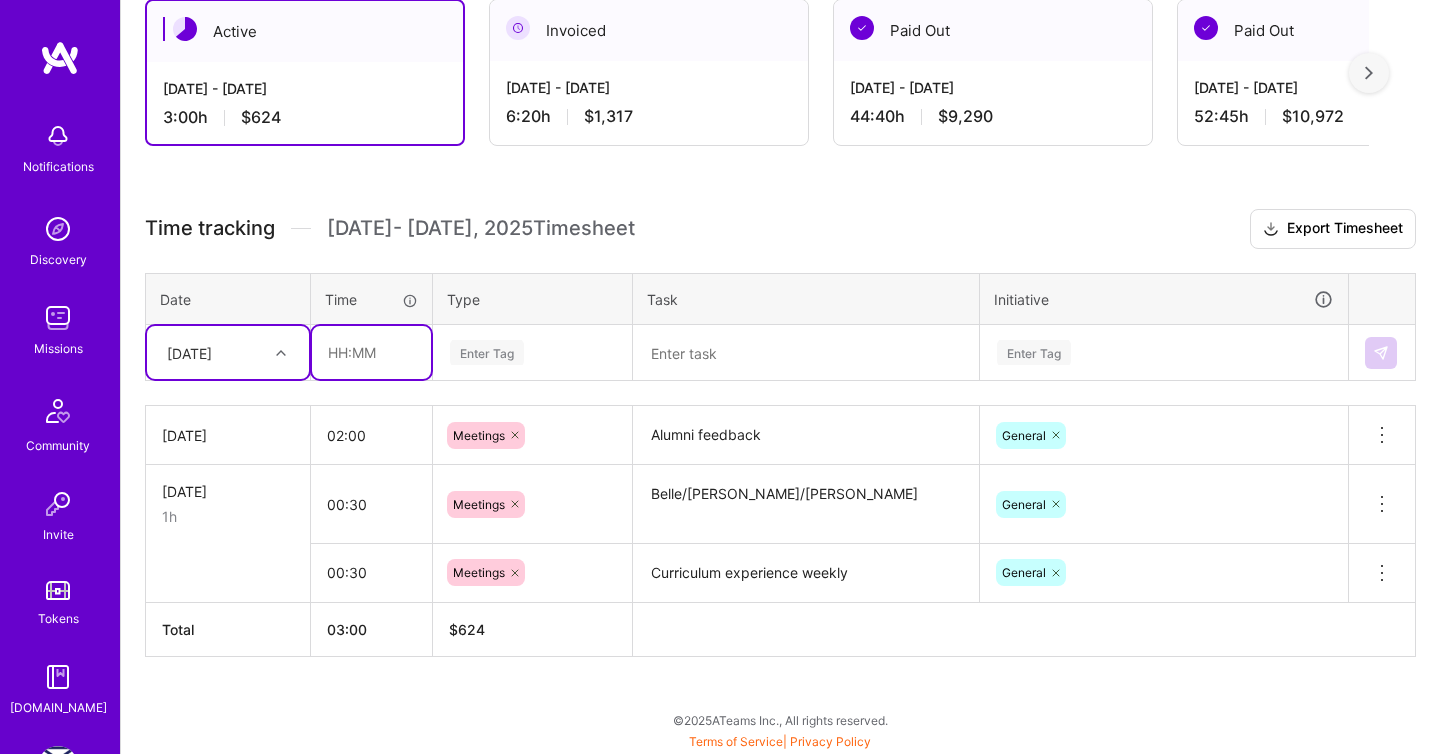 click at bounding box center [371, 352] 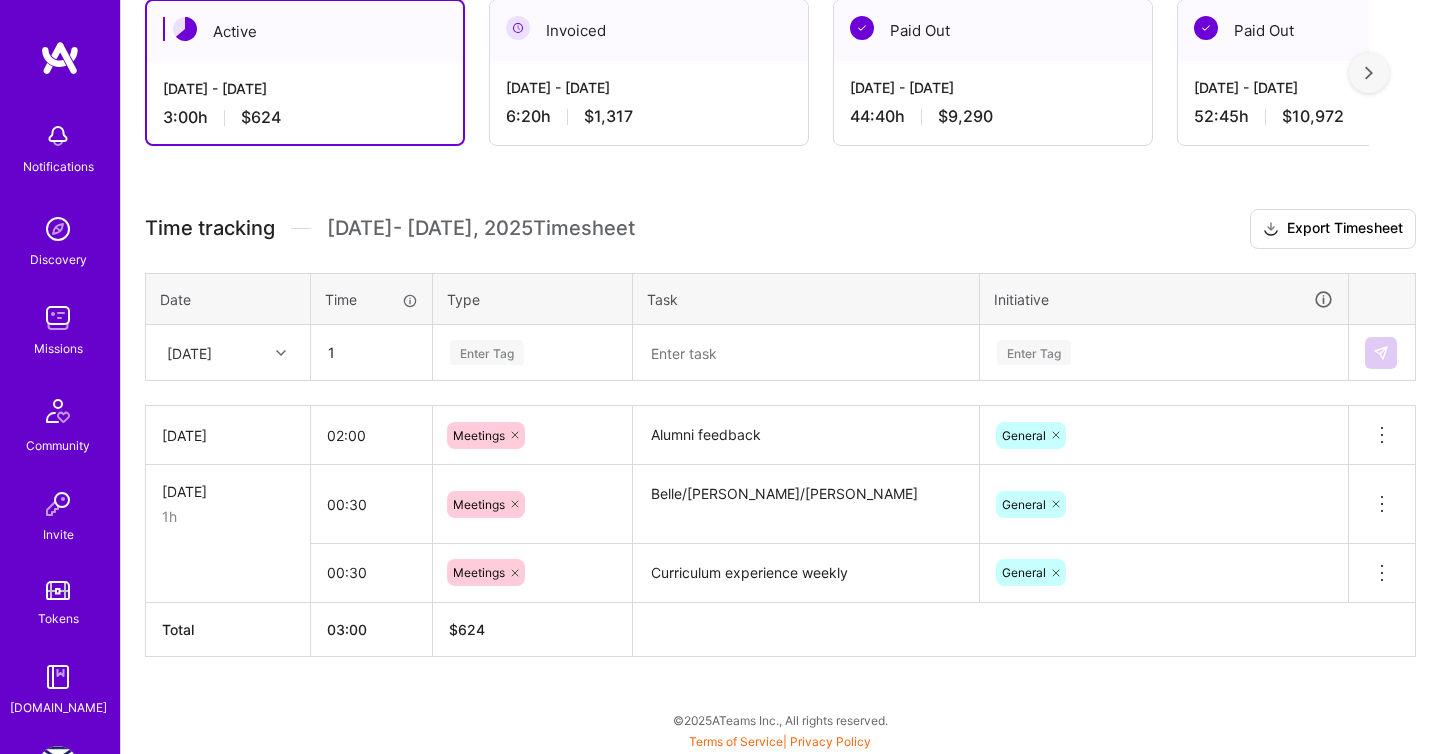 type on "01:00" 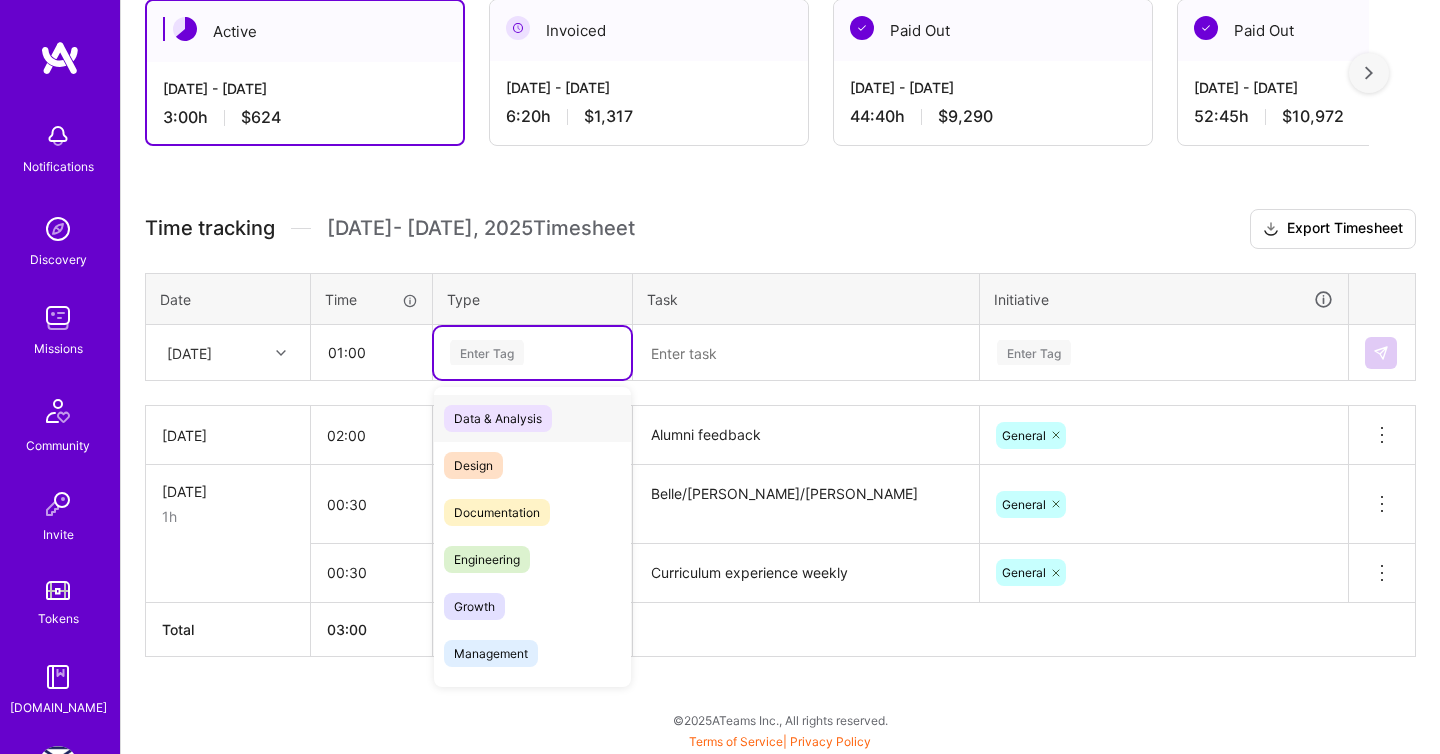 click on "Enter Tag" at bounding box center (487, 352) 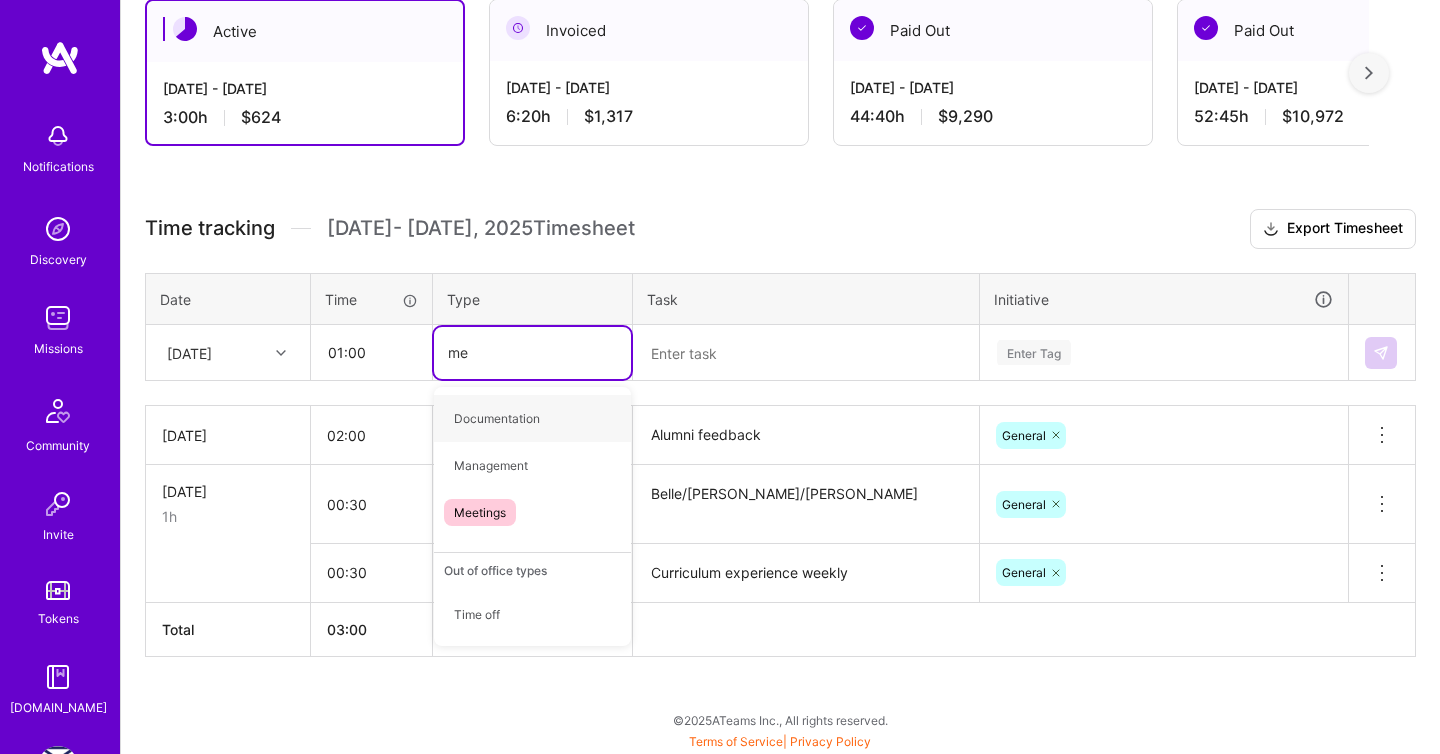 type on "mee" 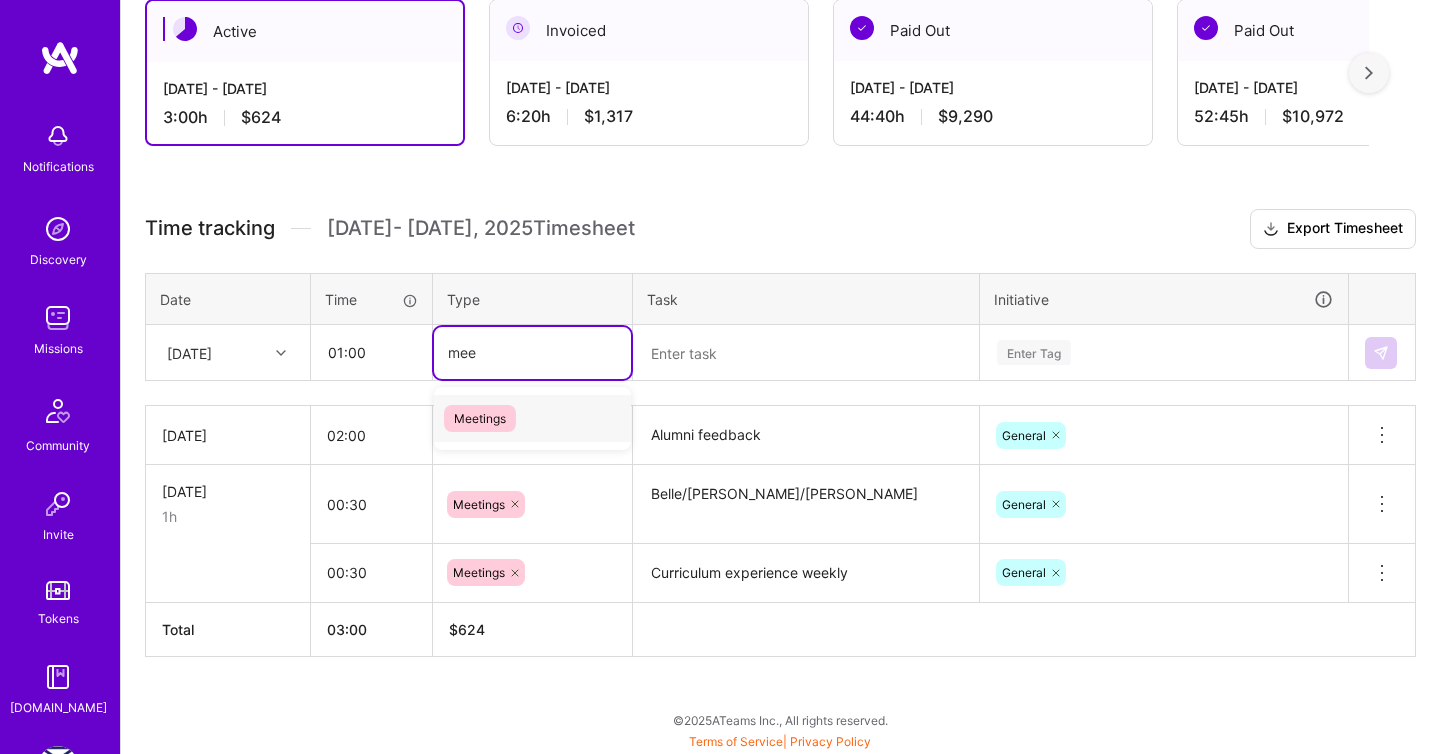 type 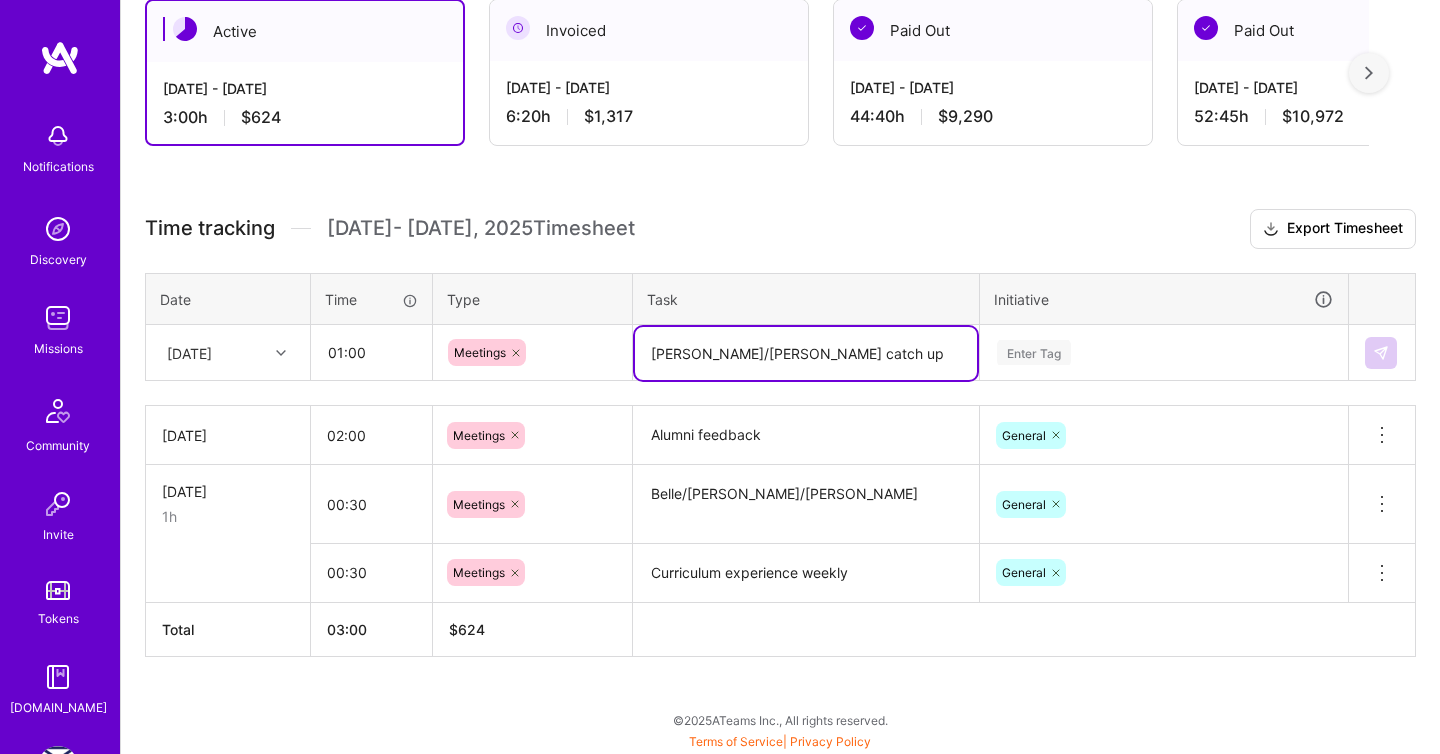 type on "[PERSON_NAME]/[PERSON_NAME] catch up" 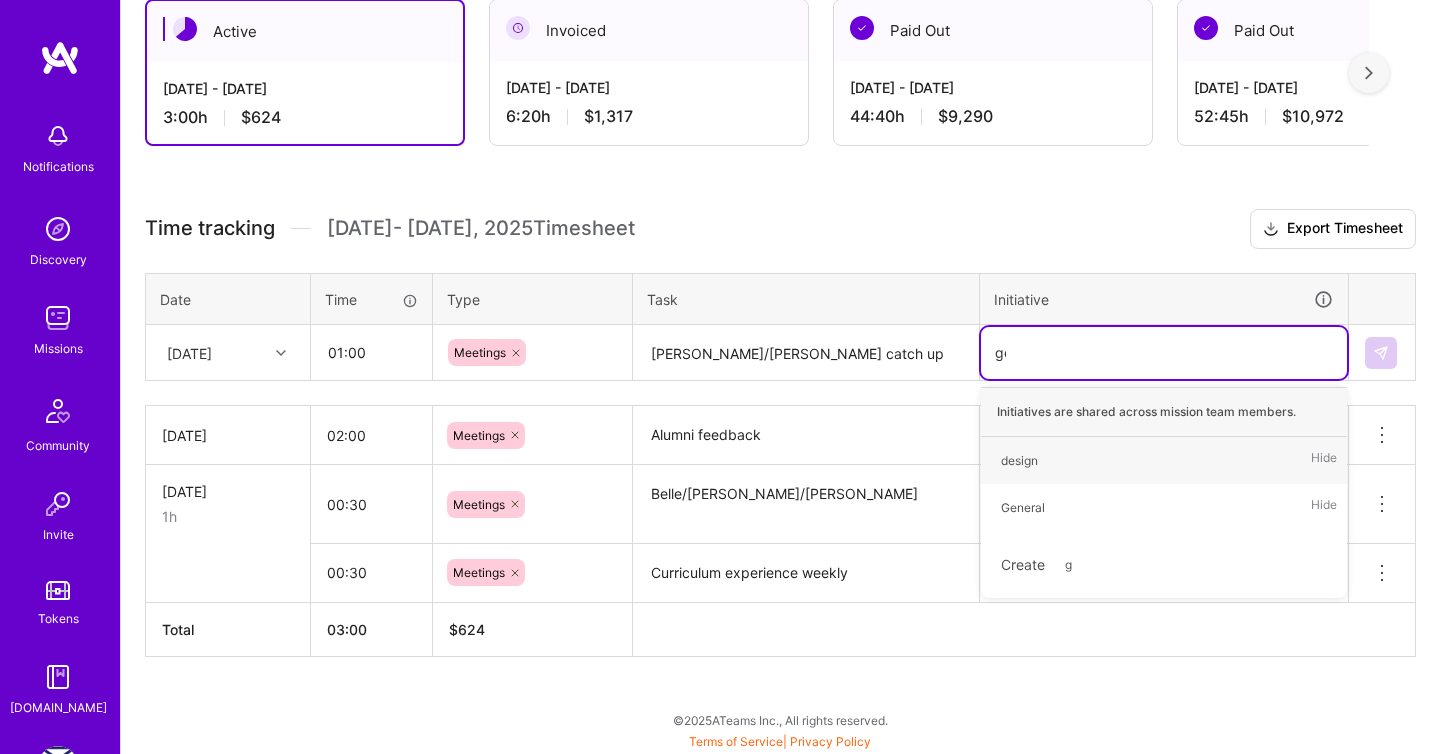 type on "gene" 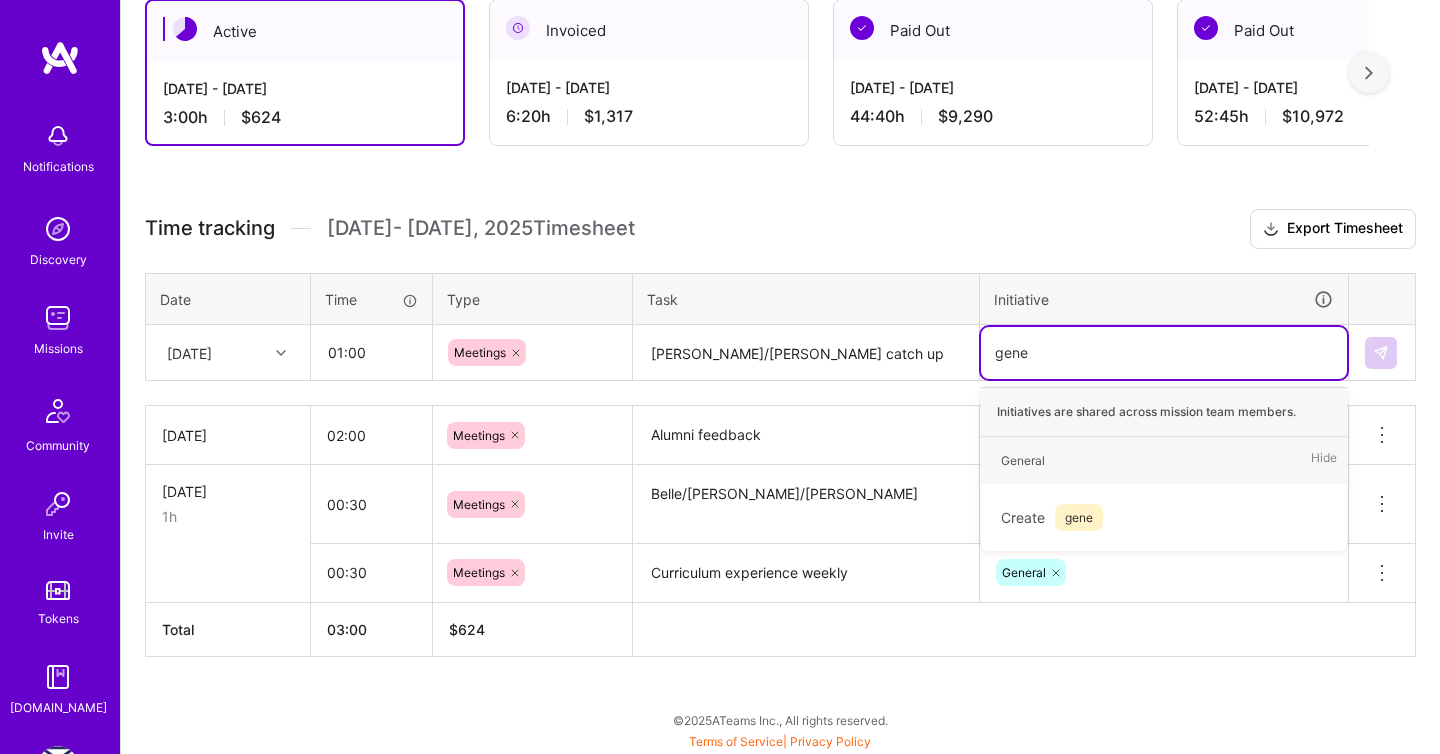 type 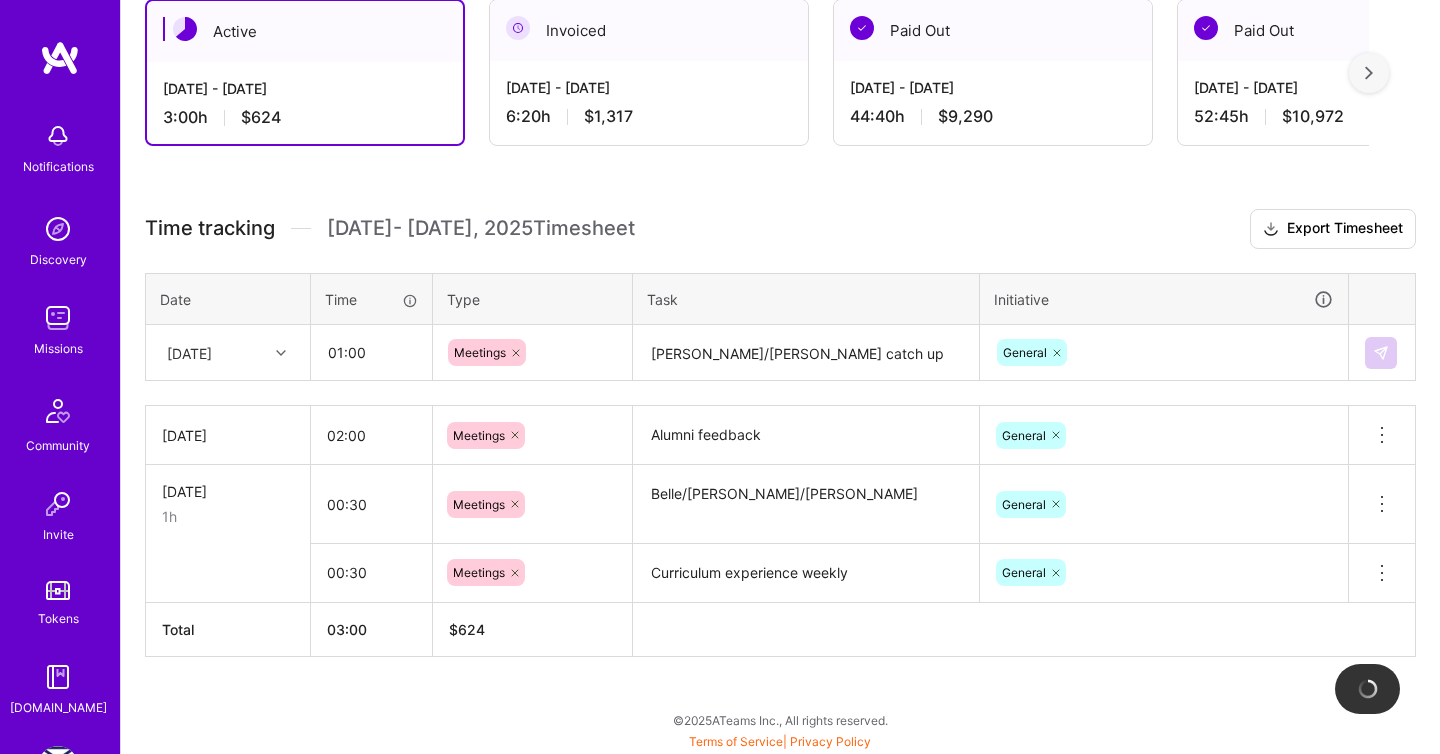 type 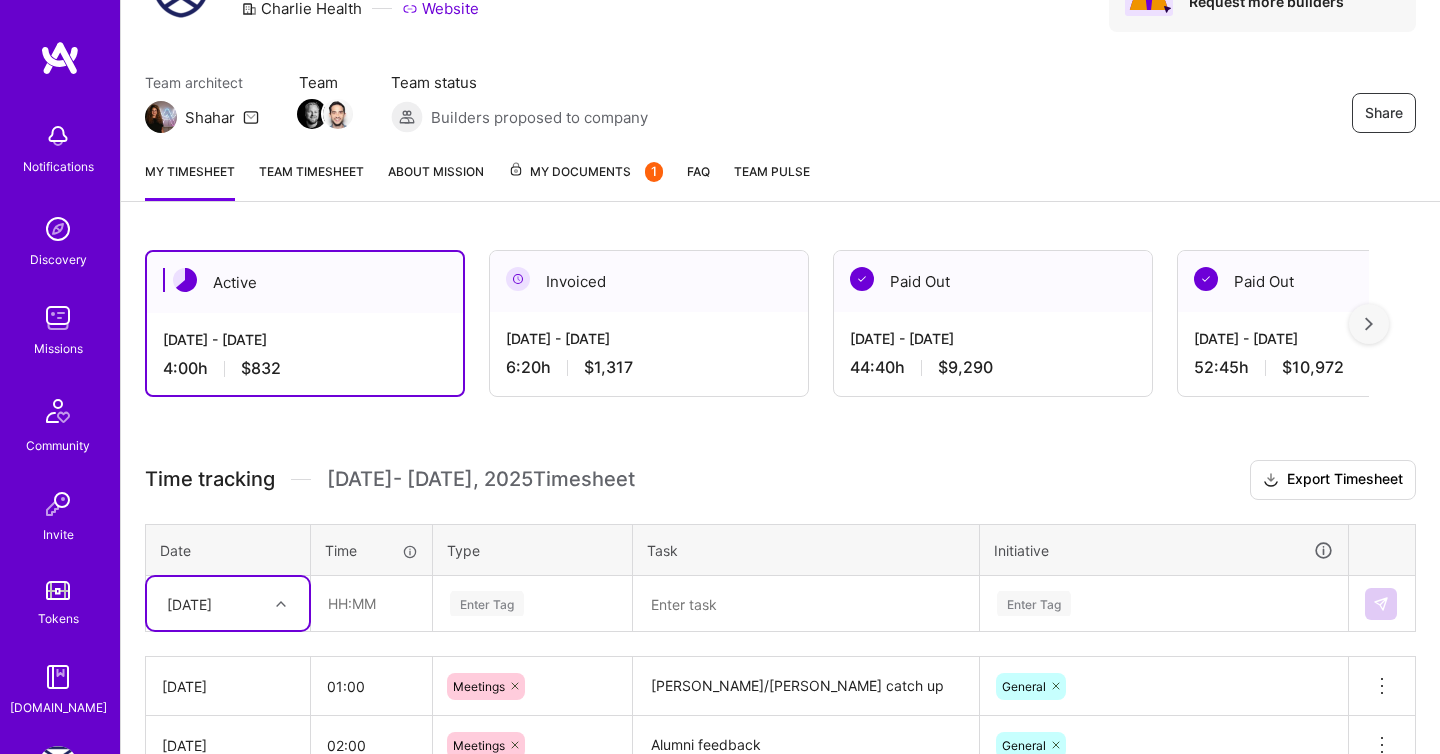scroll, scrollTop: 115, scrollLeft: 0, axis: vertical 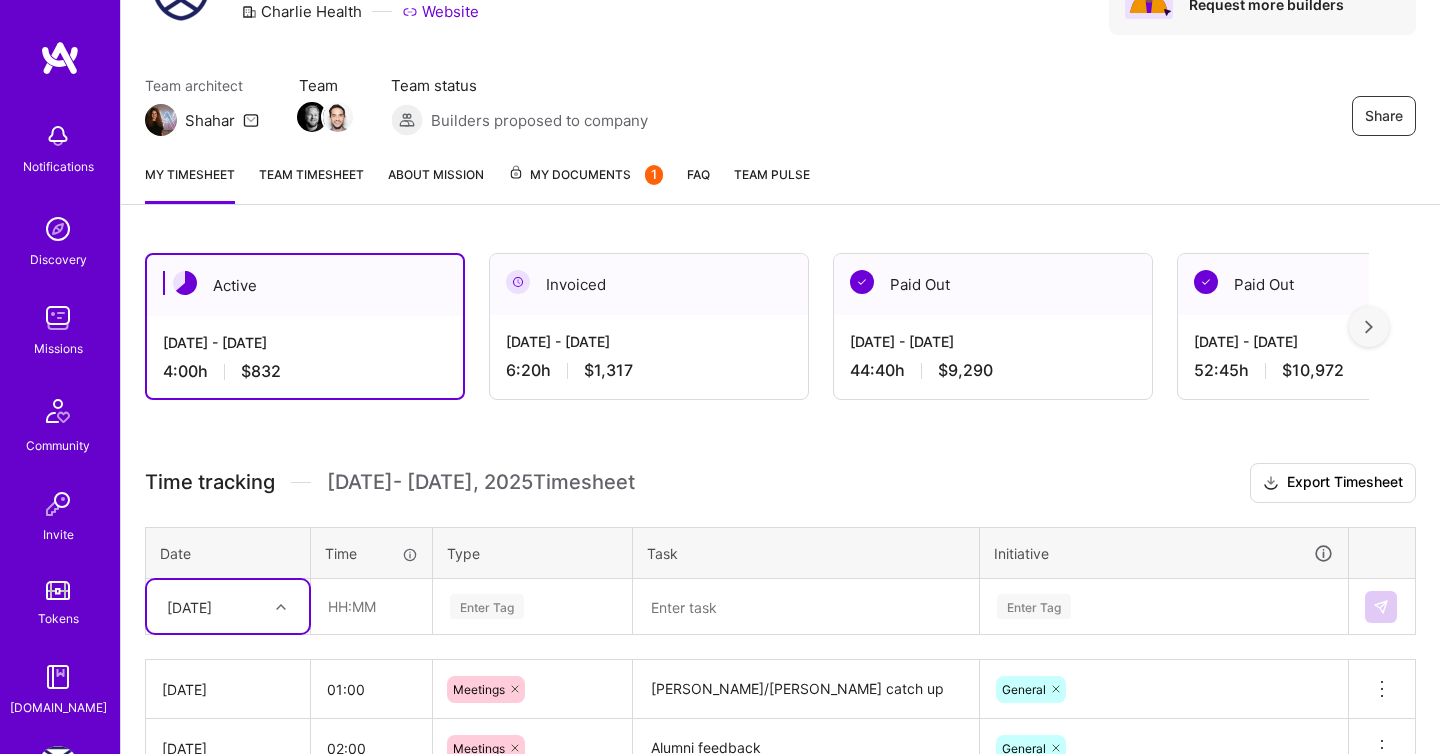 click at bounding box center [806, 607] 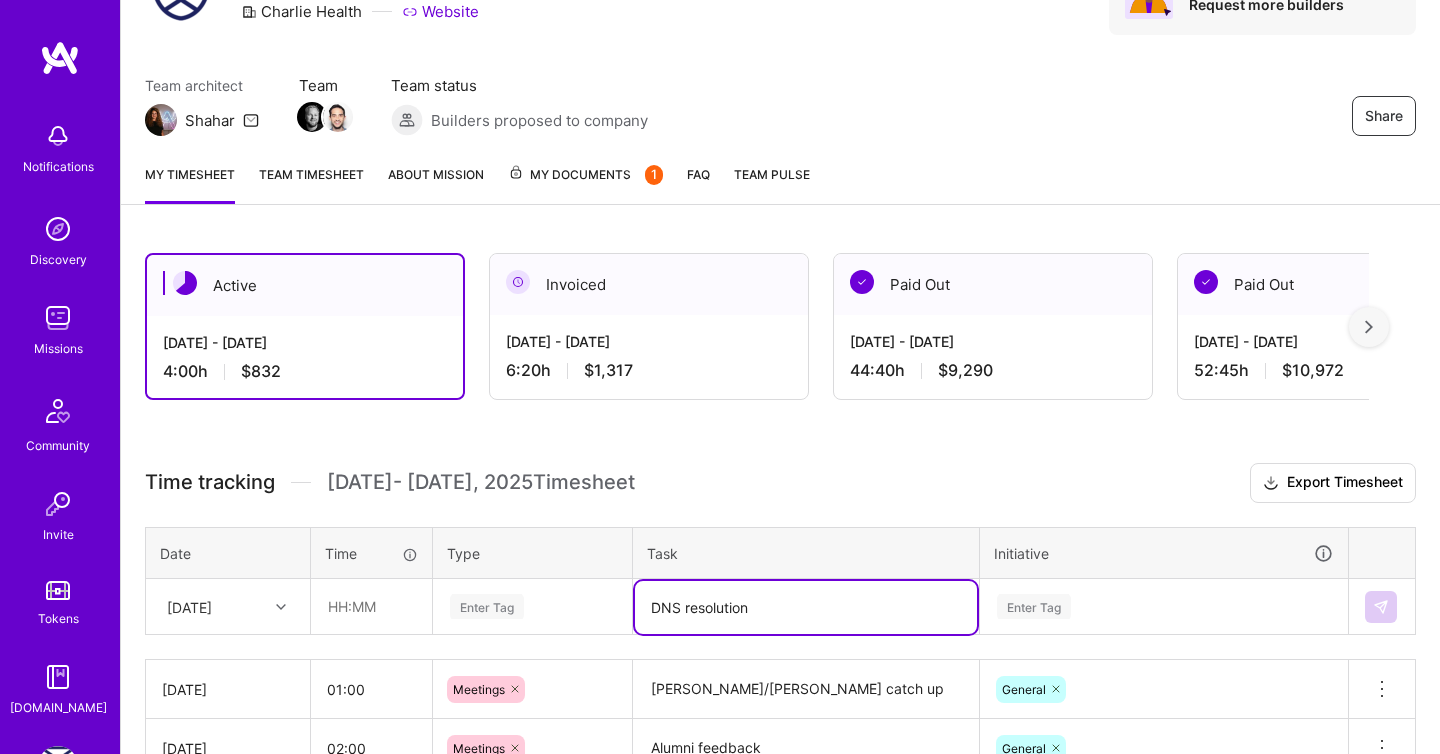 type on "DNS resolution" 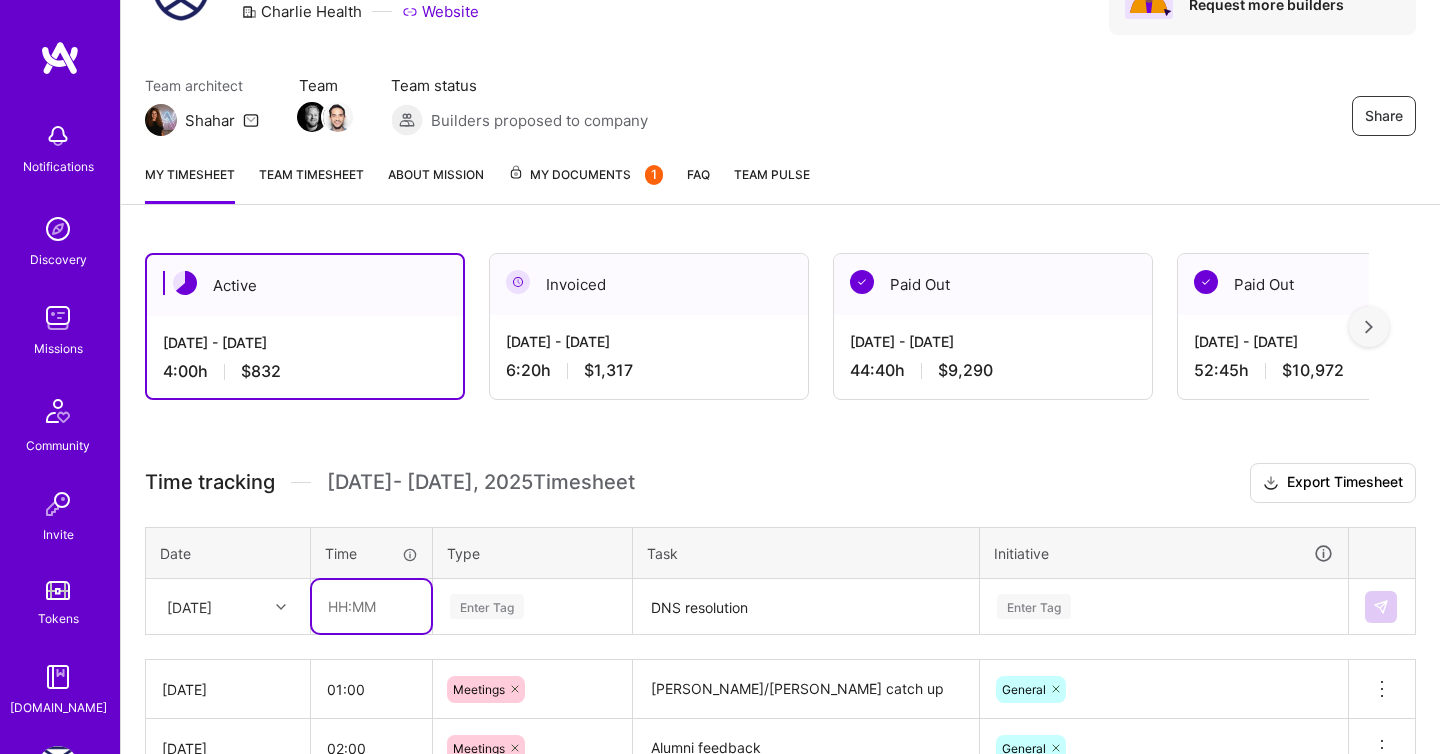 click at bounding box center (371, 606) 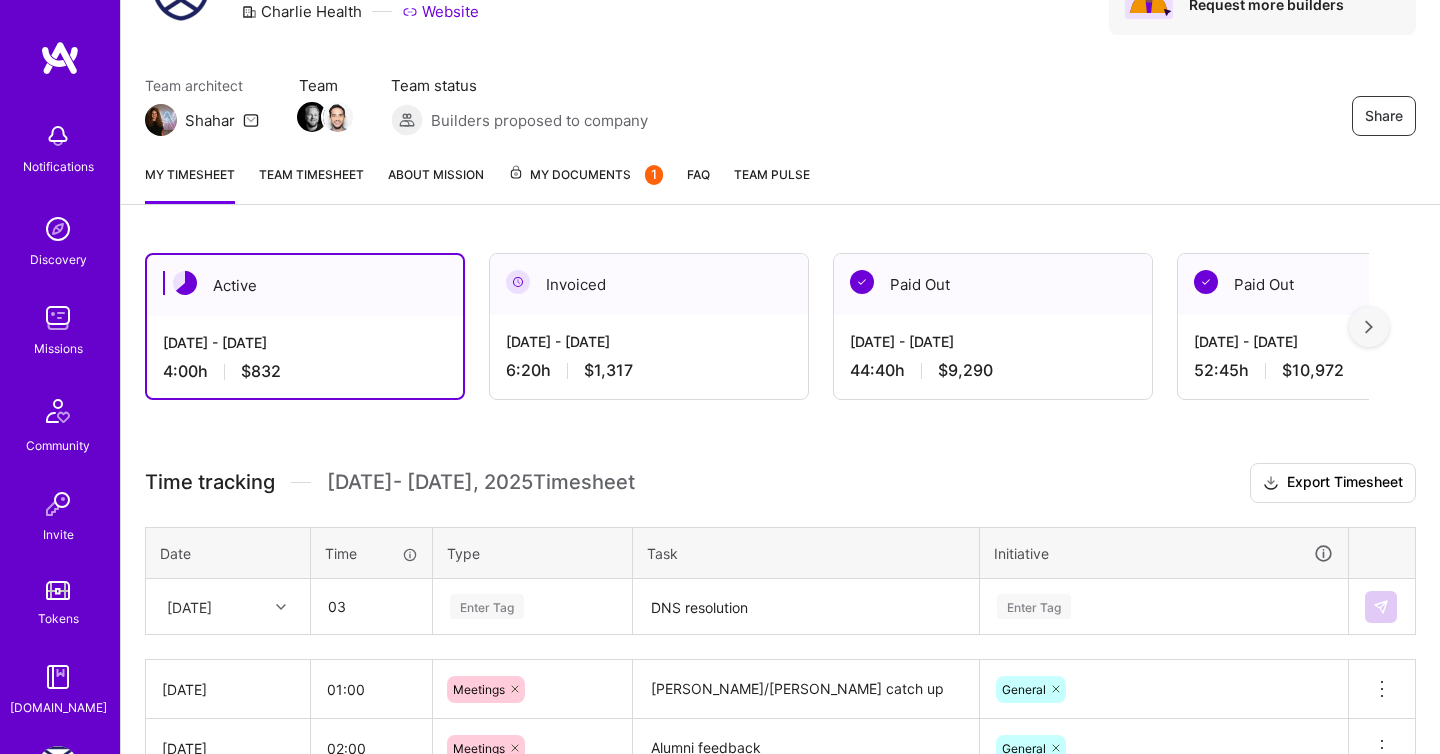 type on "03:00" 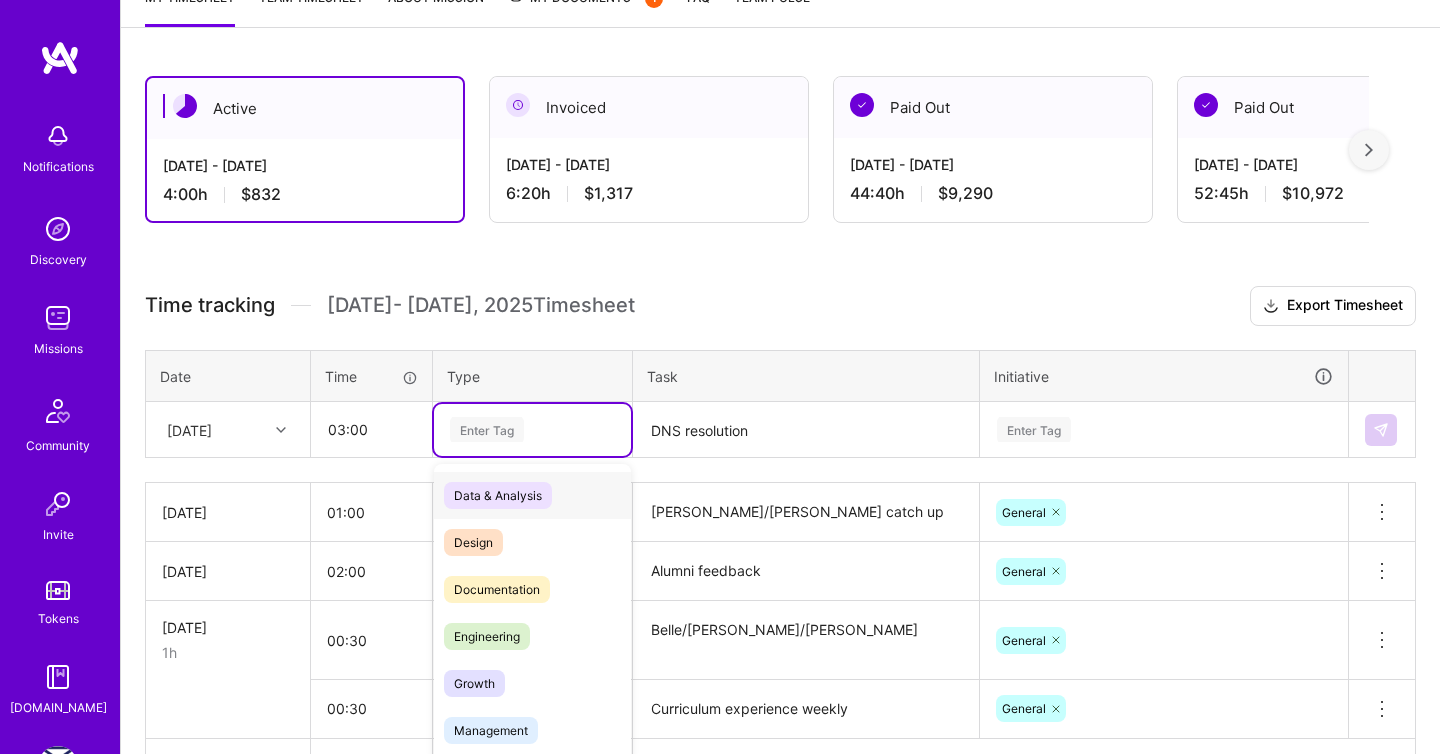 scroll, scrollTop: 309, scrollLeft: 0, axis: vertical 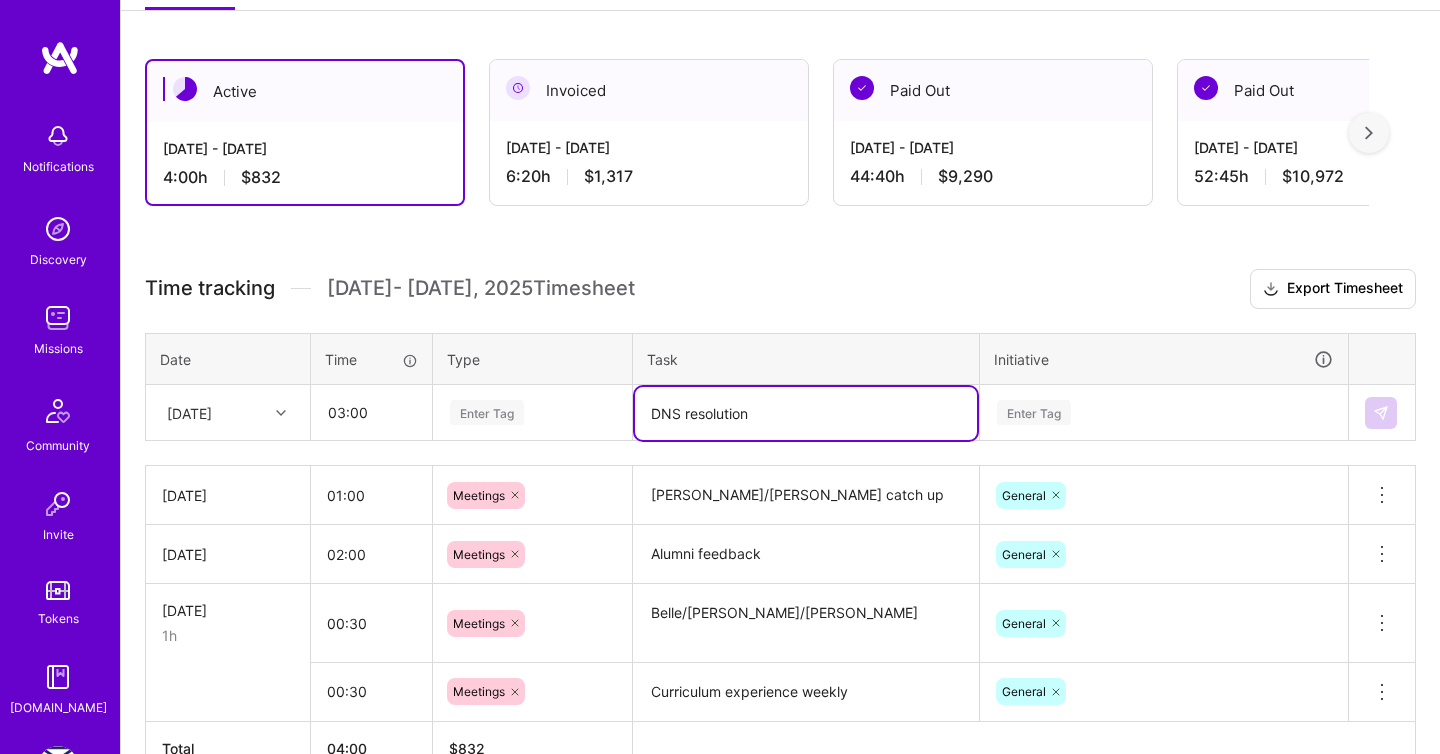 click on "DNS resolution" at bounding box center [806, 413] 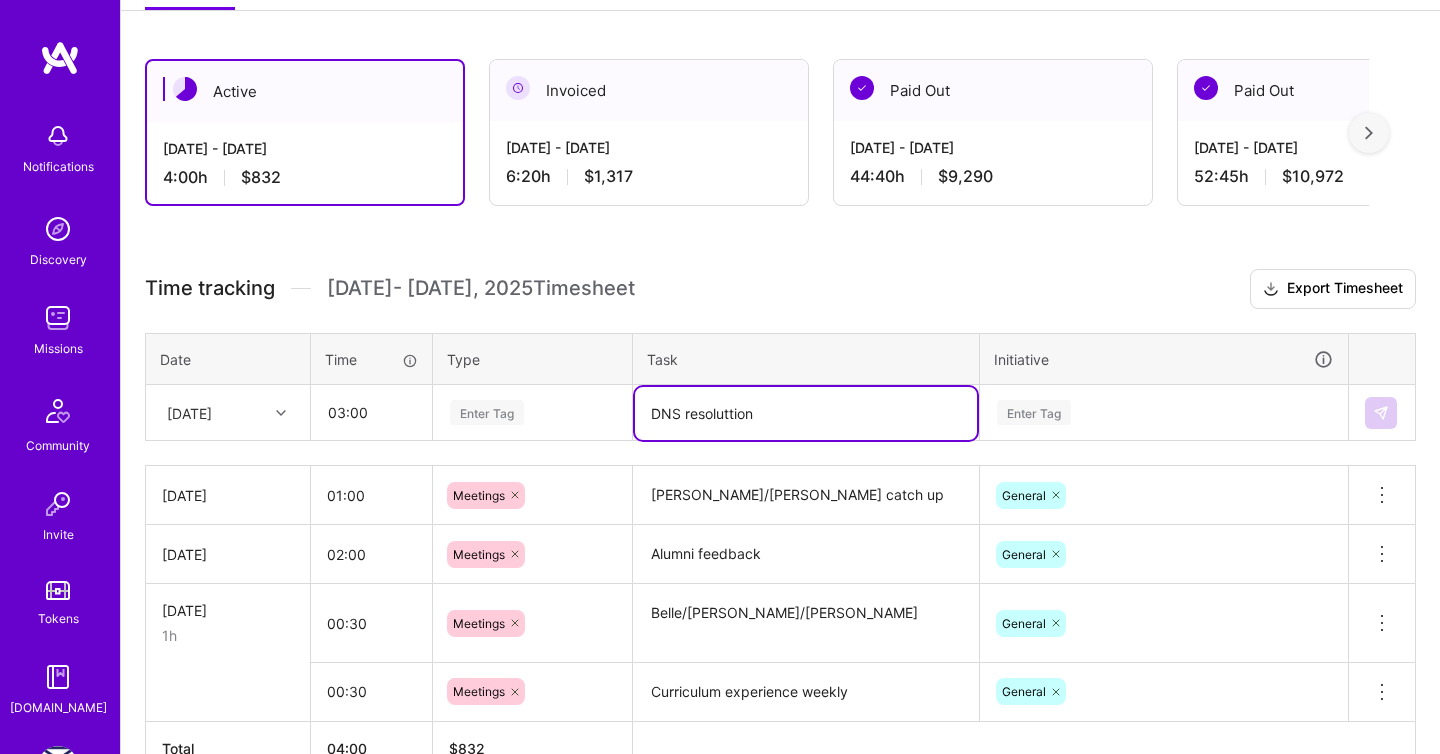 click on "DNS resoluttion" at bounding box center (806, 413) 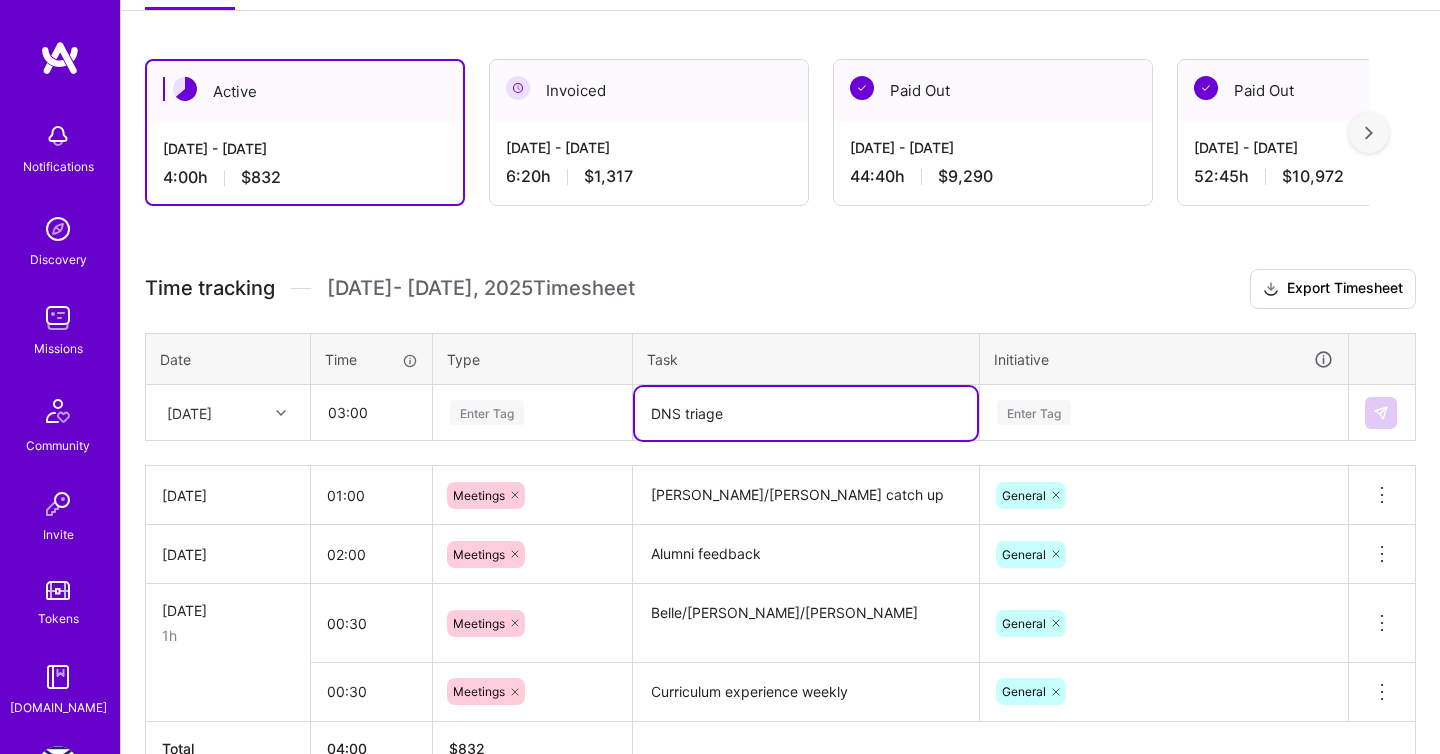 type on "DNS triage" 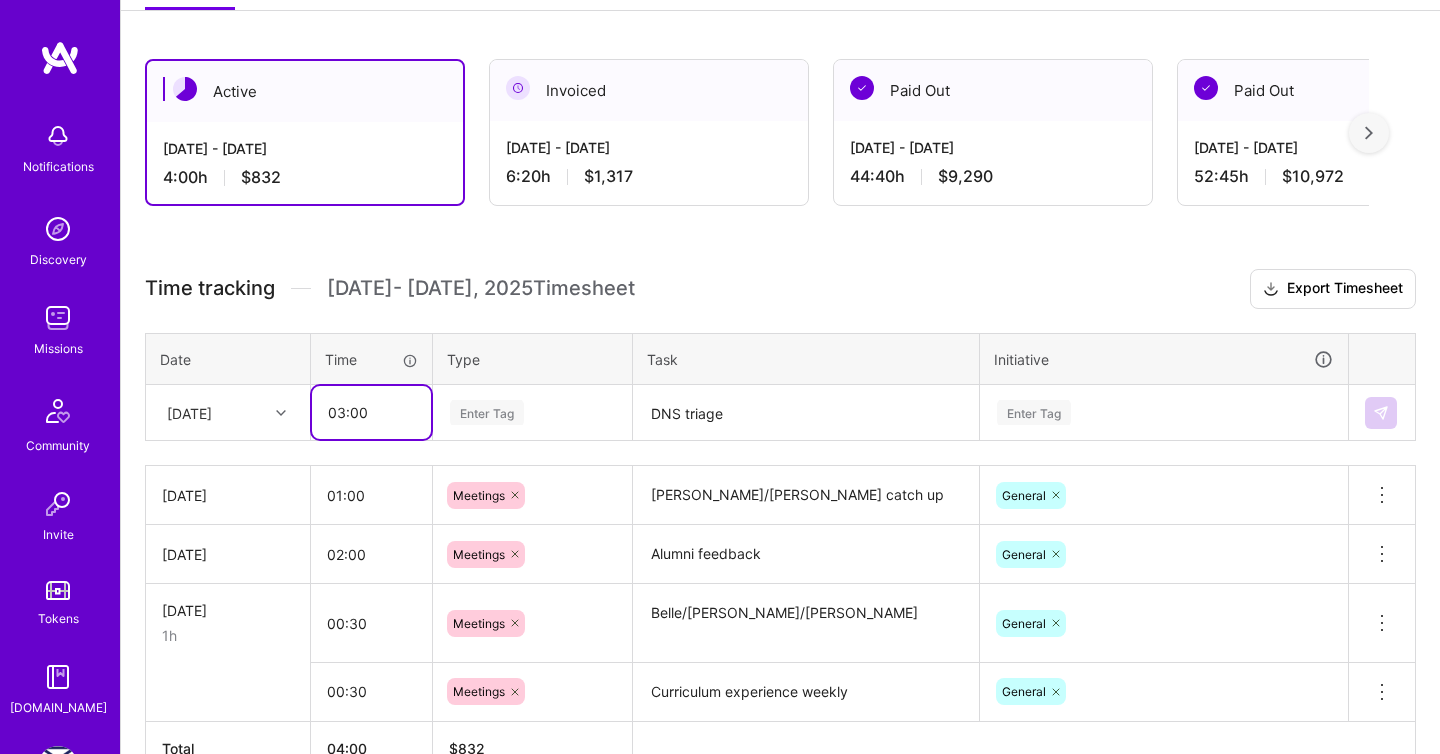 click on "03:00" at bounding box center (371, 412) 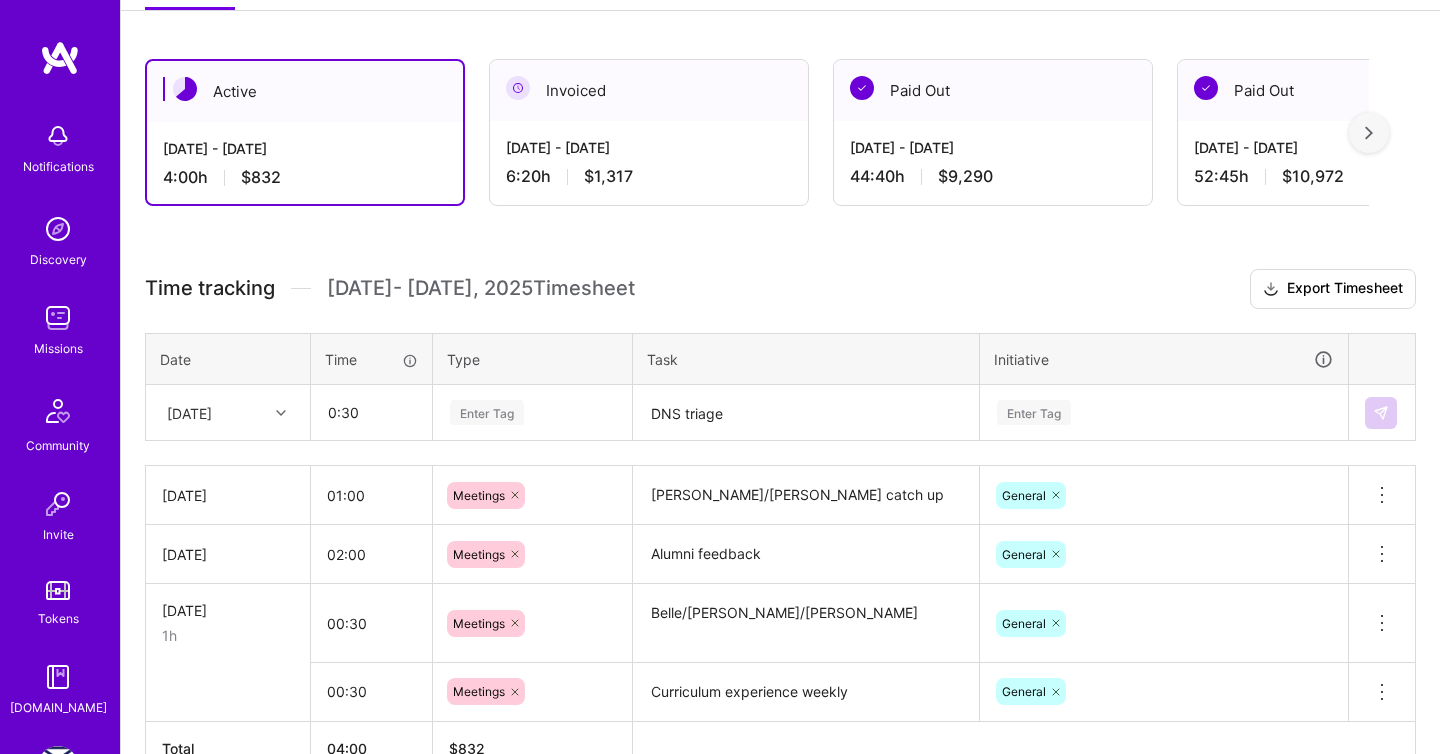 type on "00:30" 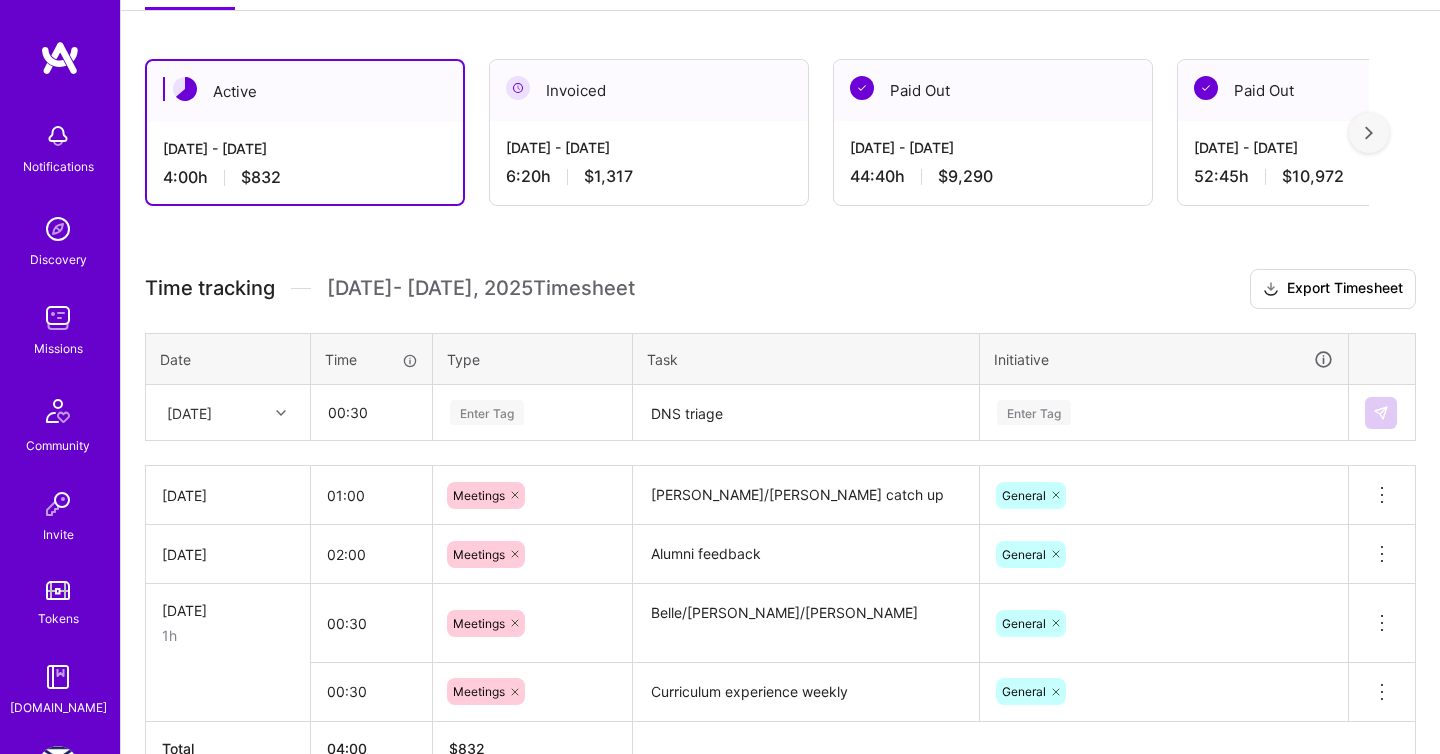 click at bounding box center [283, 412] 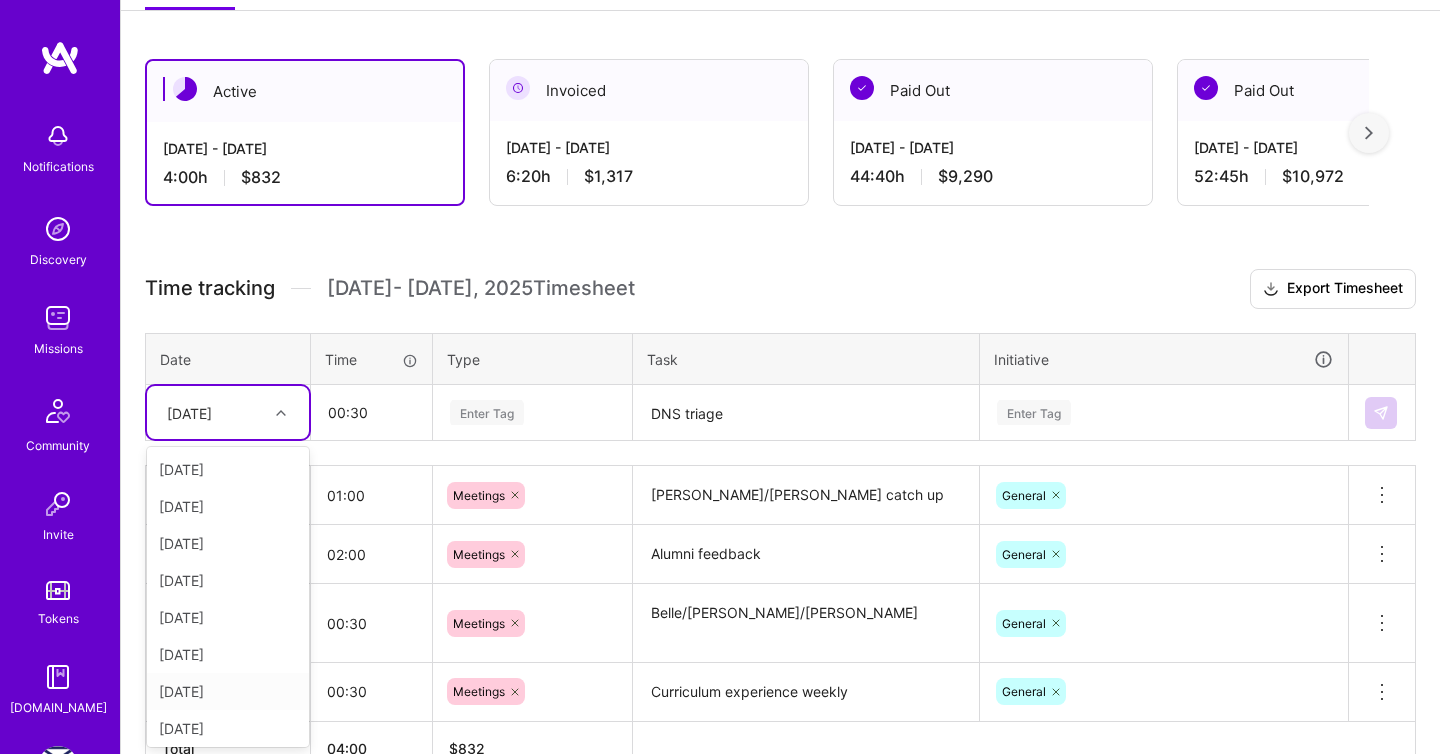 click on "[DATE]" at bounding box center (228, 691) 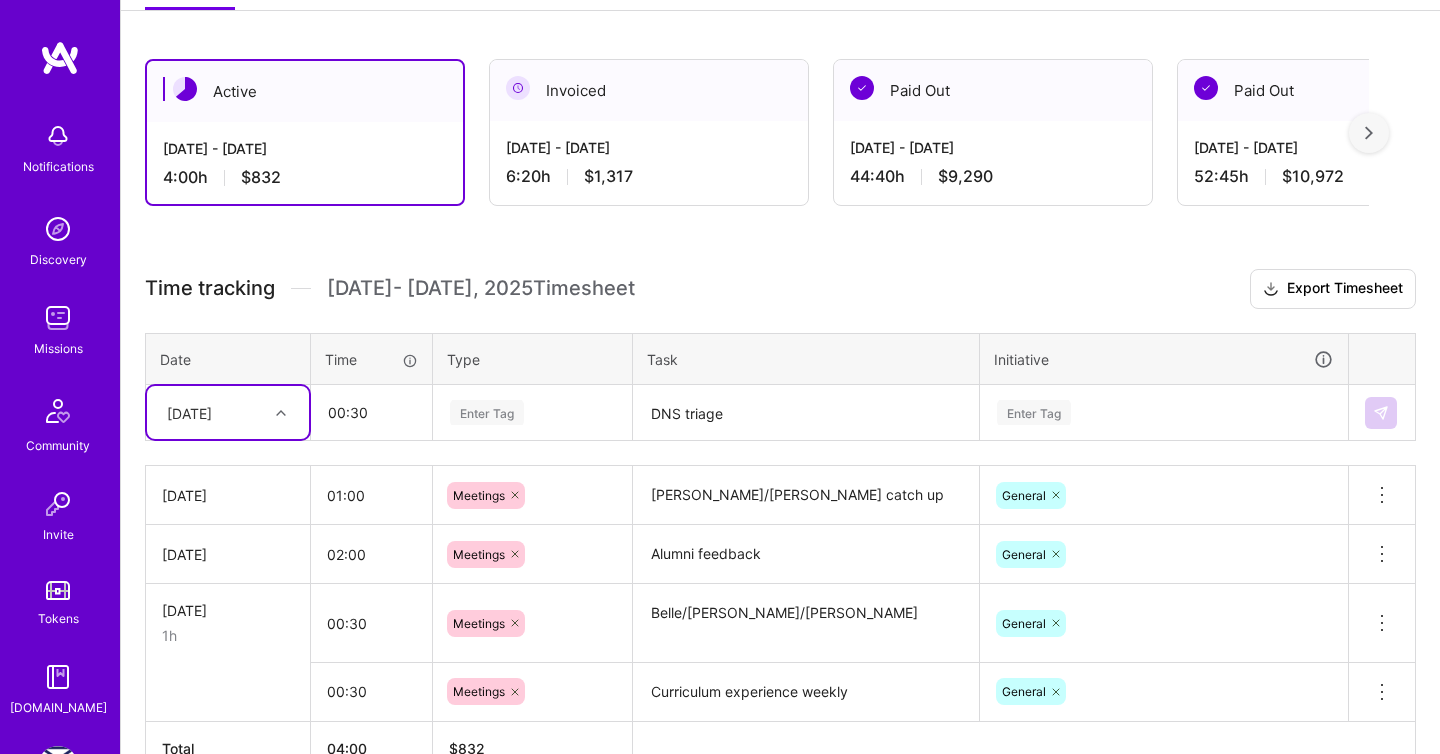 click on "Enter Tag" at bounding box center (1034, 412) 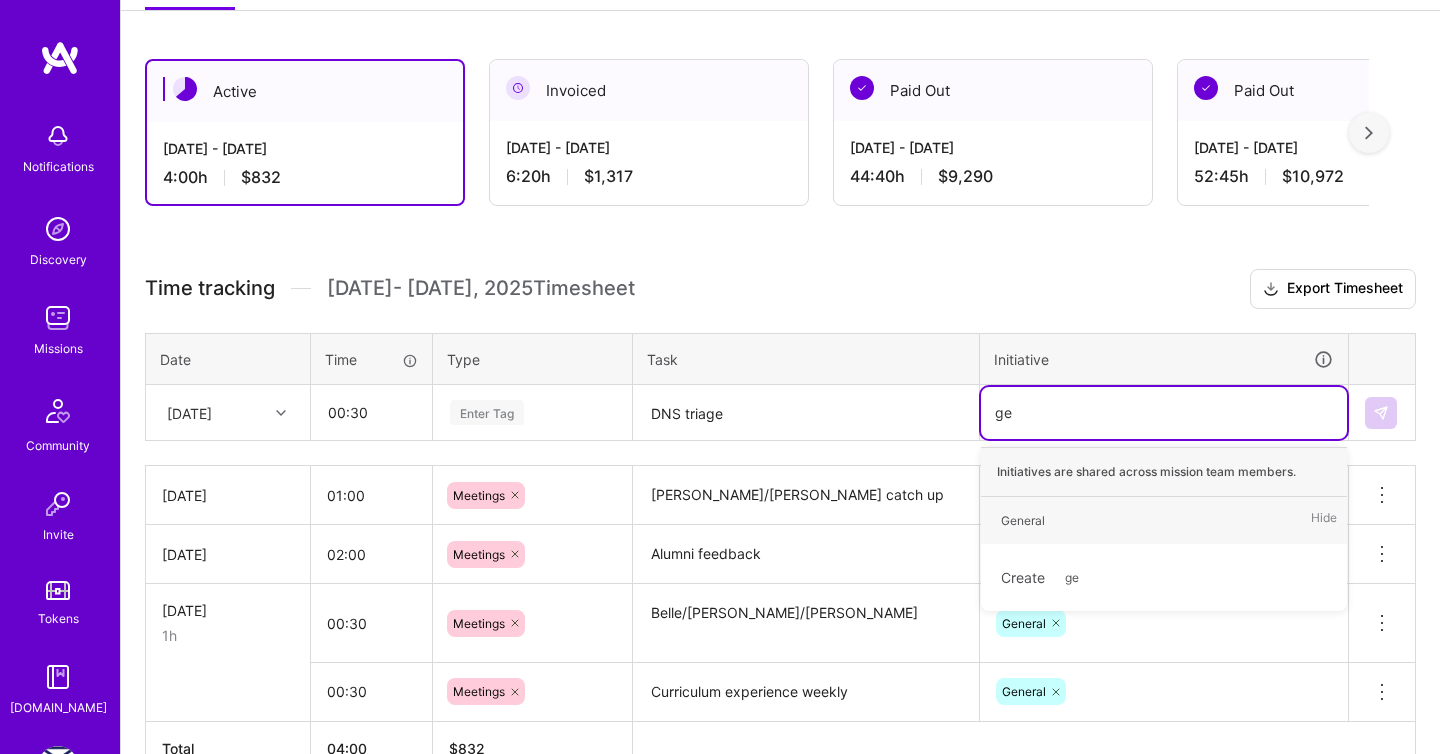 type on "gen" 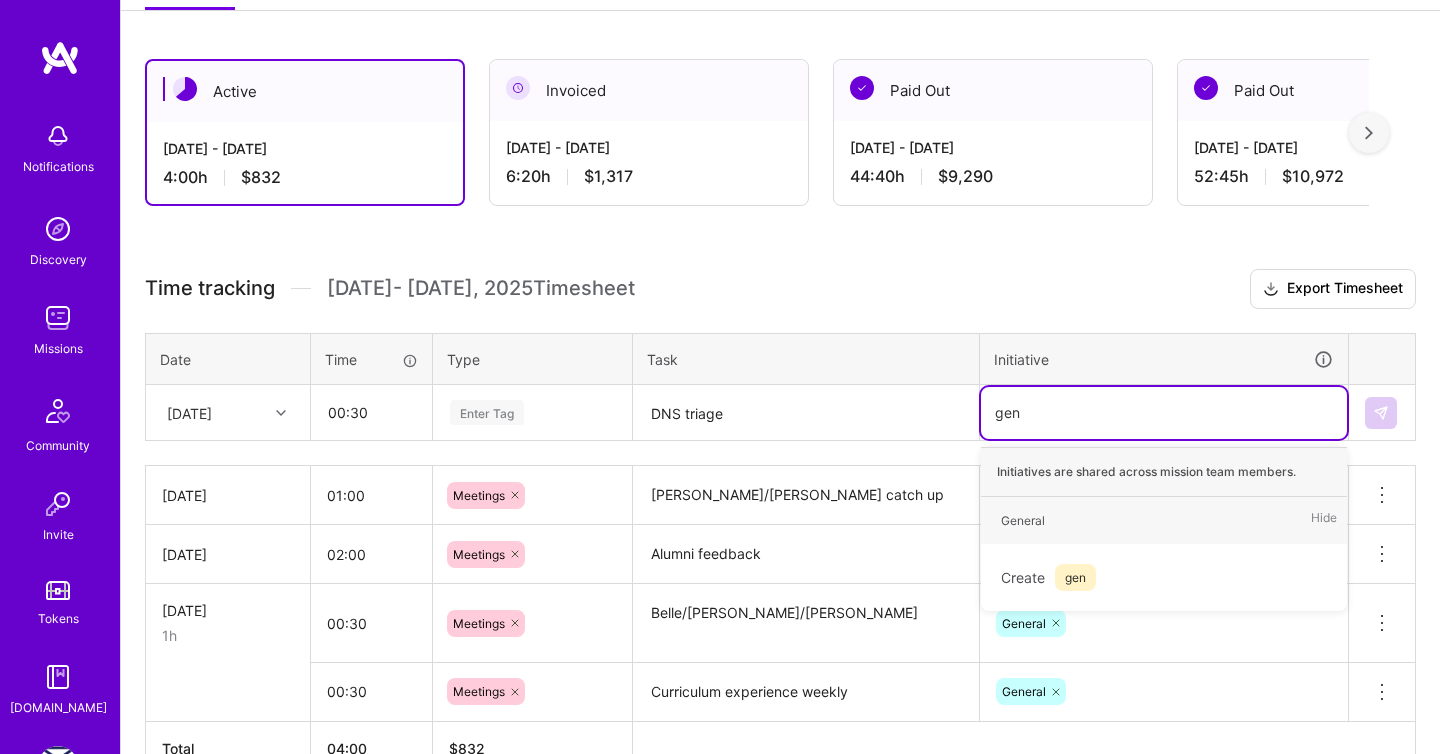 type 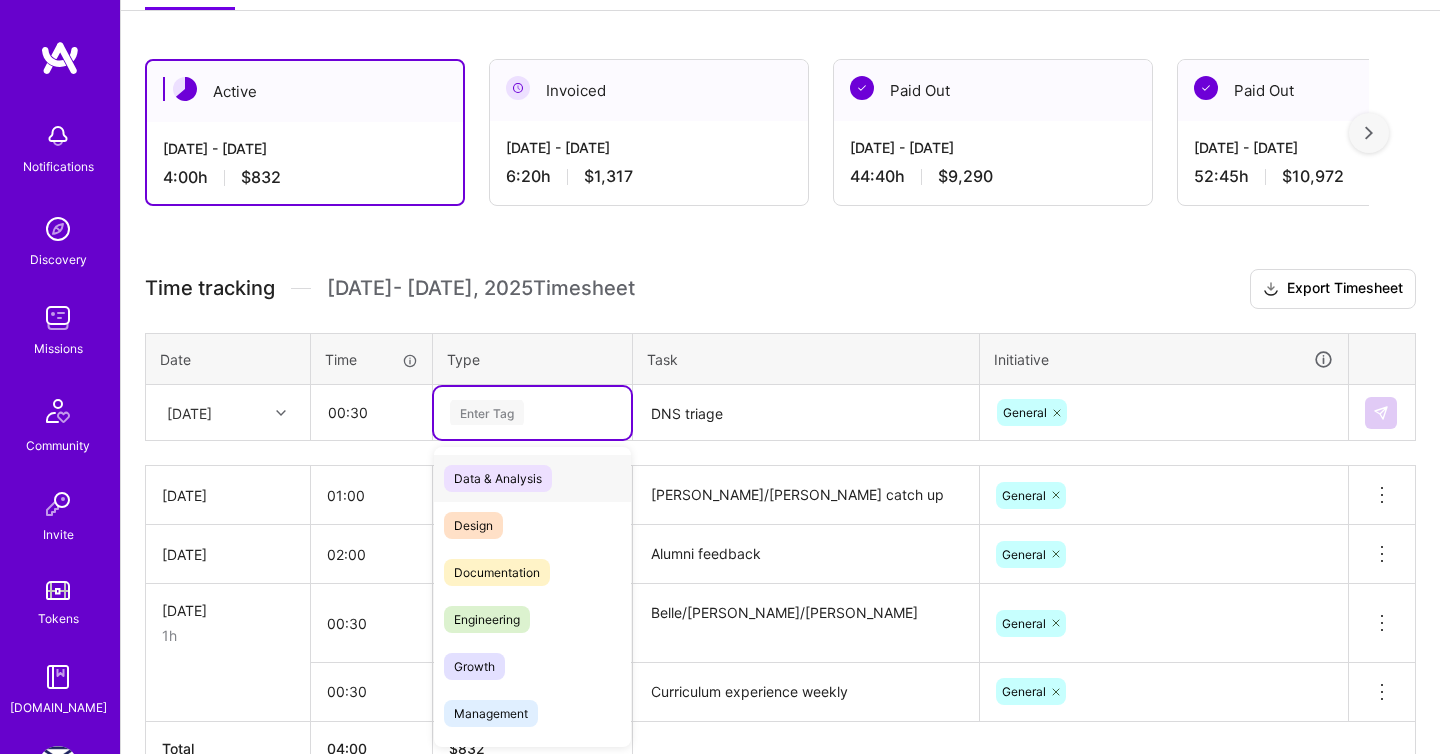 click on "Enter Tag" at bounding box center [487, 412] 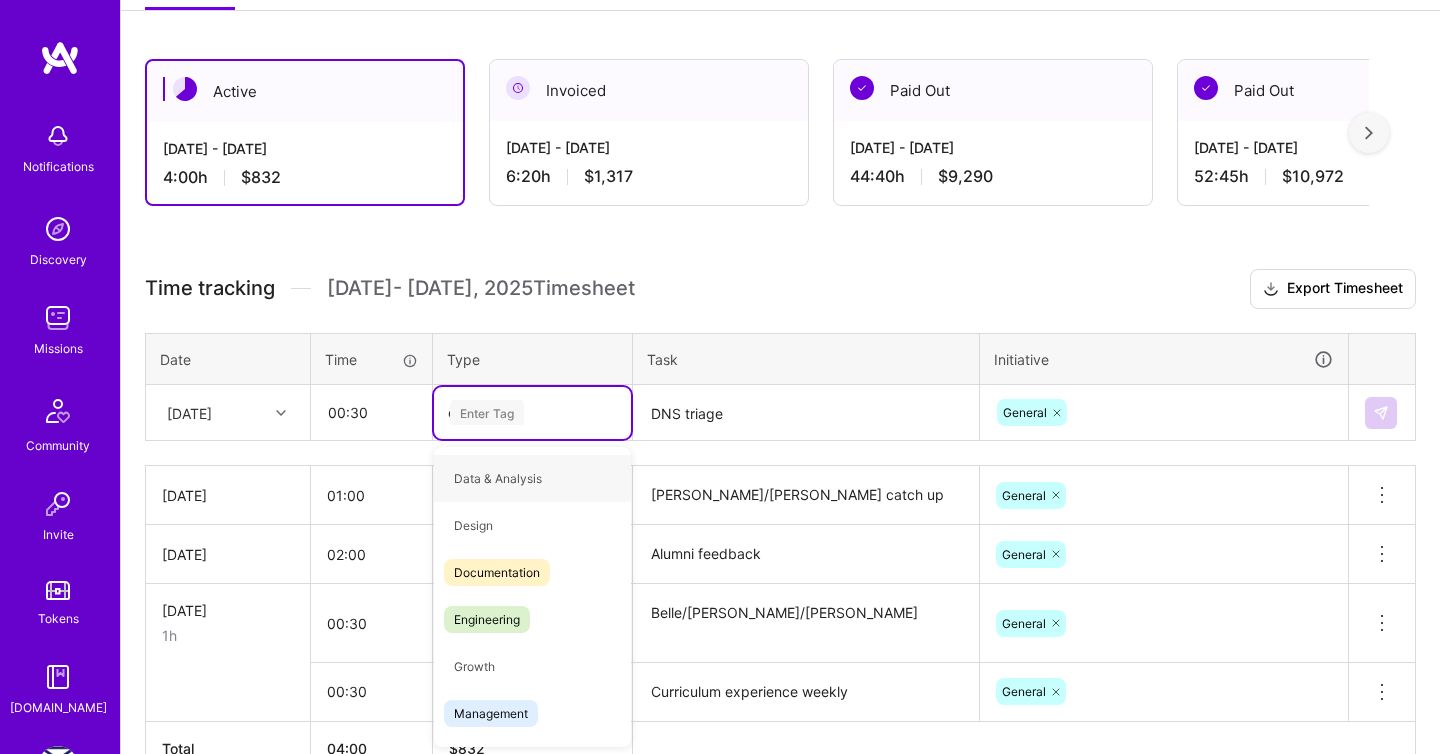type on "en" 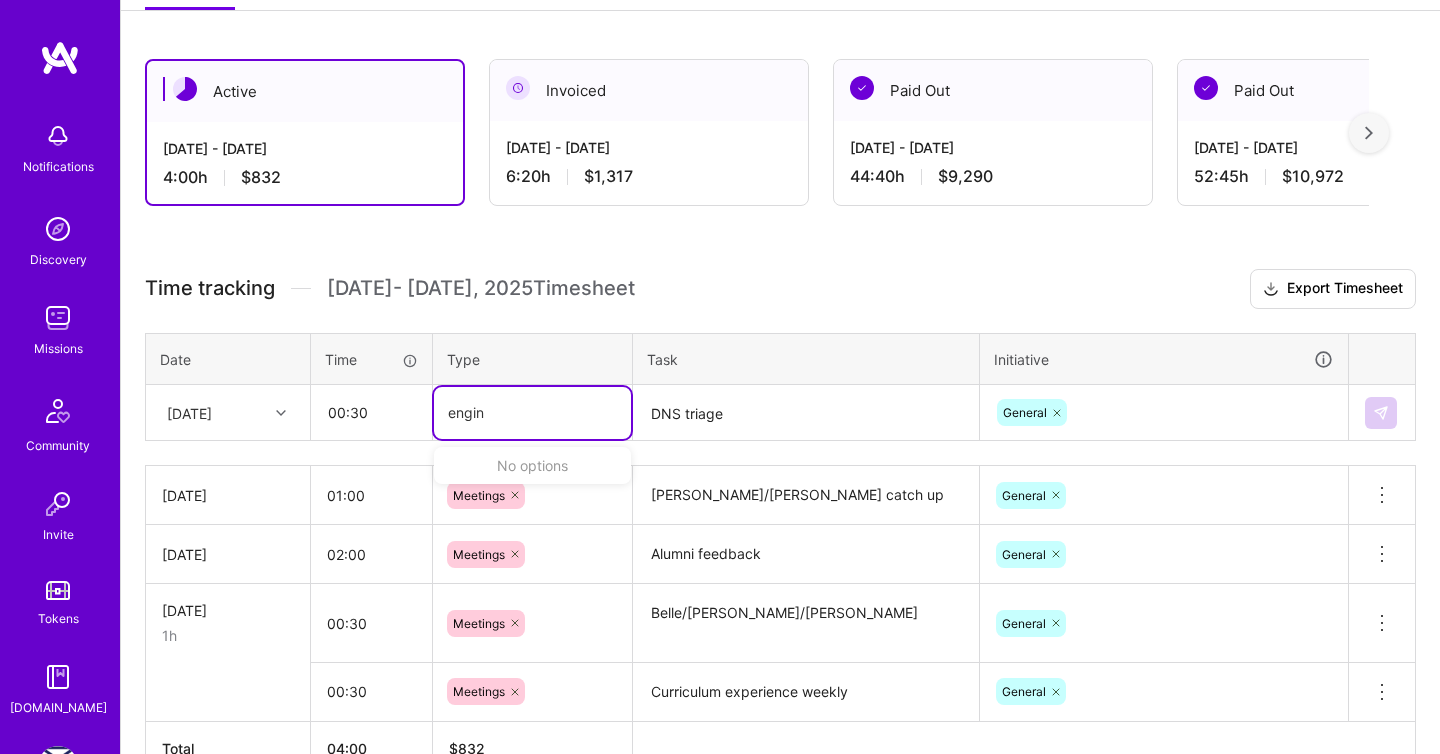 type on "engi" 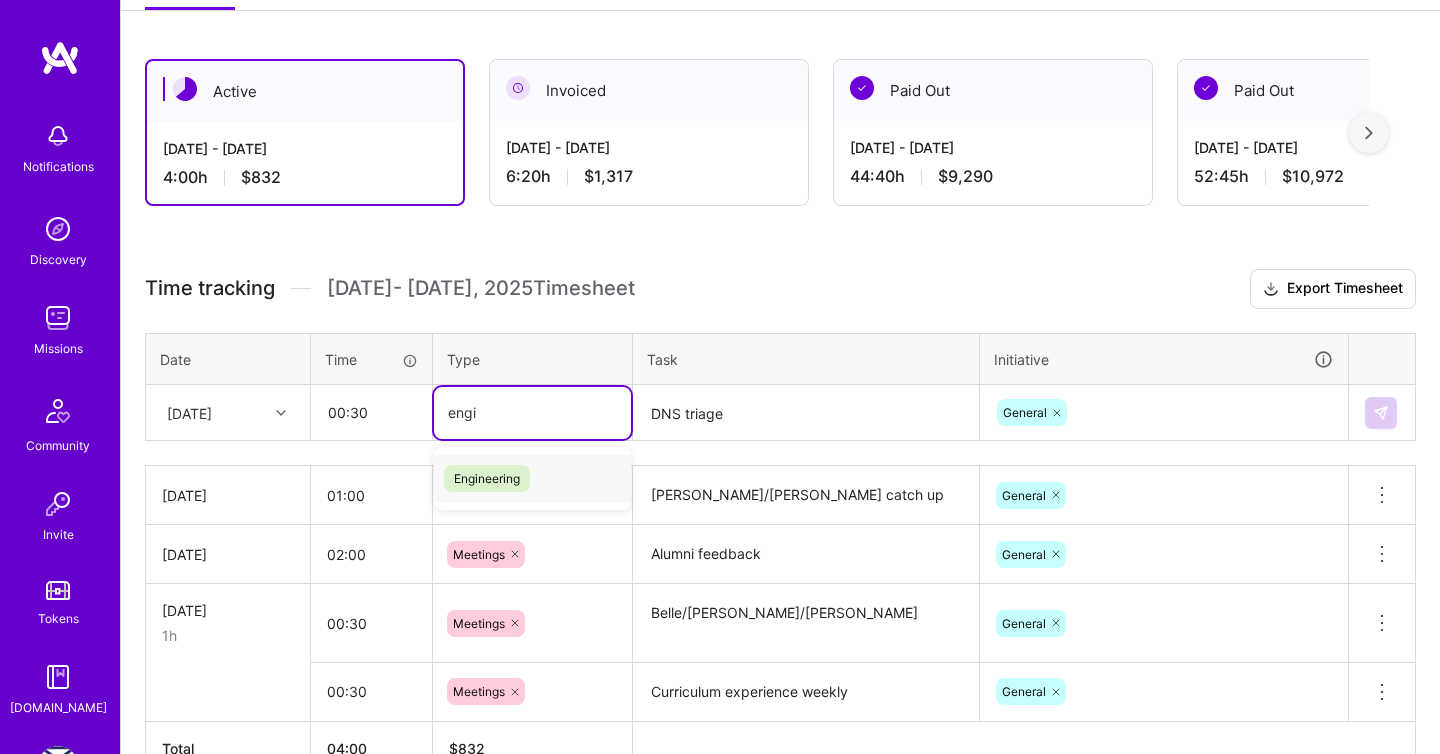 type 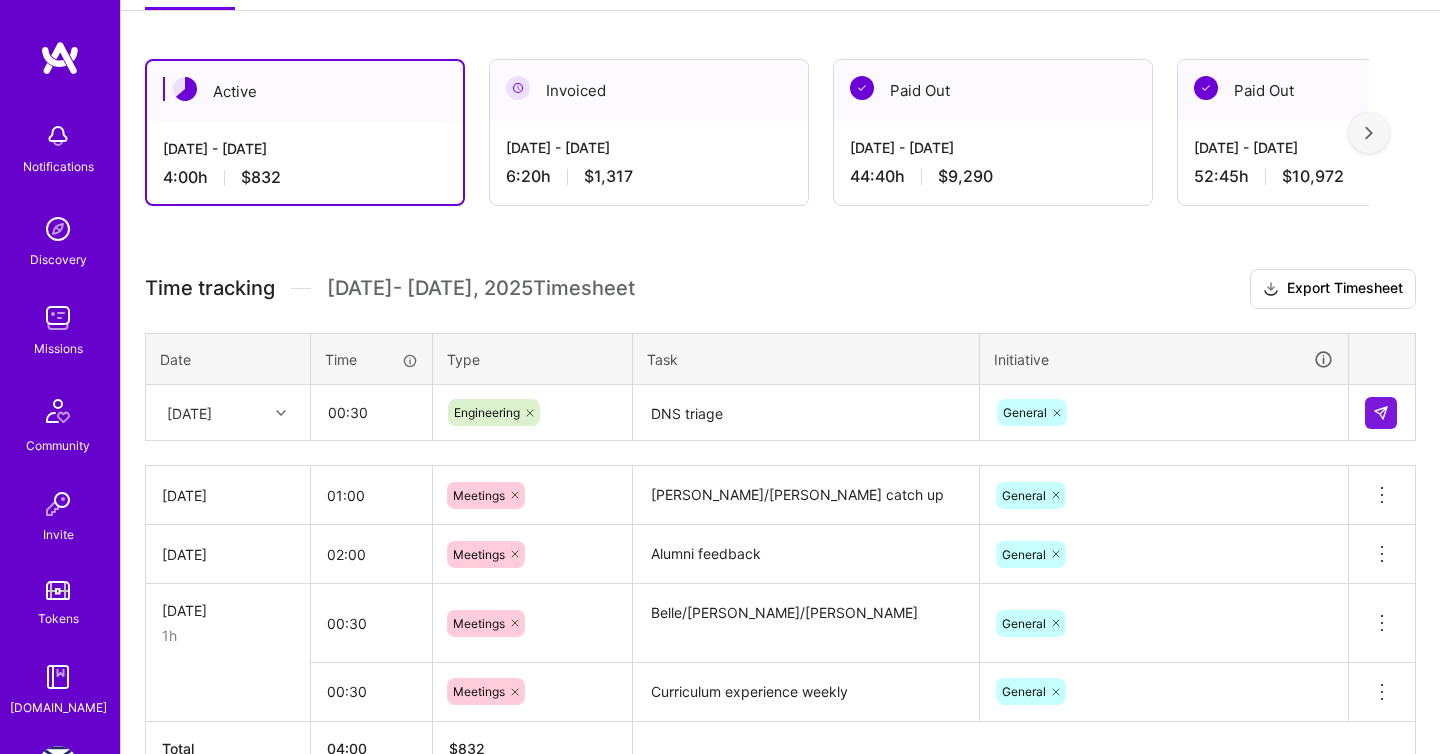 click on "Time tracking [DATE]  -   [DATE]  Timesheet Export Timesheet Date Time Type Task Initiative  [DATE] 00:30 Engineering
DNS triage General
[DATE] 01:00 Meetings
[PERSON_NAME]/[PERSON_NAME] catch up General
Delete row [DATE] 02:00 Meetings
Alumni feedback General
Delete row [DATE] 1h 00:30 Meetings
Belle/[PERSON_NAME]/[PERSON_NAME] General
Delete row 00:30 Meetings
Curriculum experience weekly General
Delete row Total 04:00 $ 832" at bounding box center [780, 522] 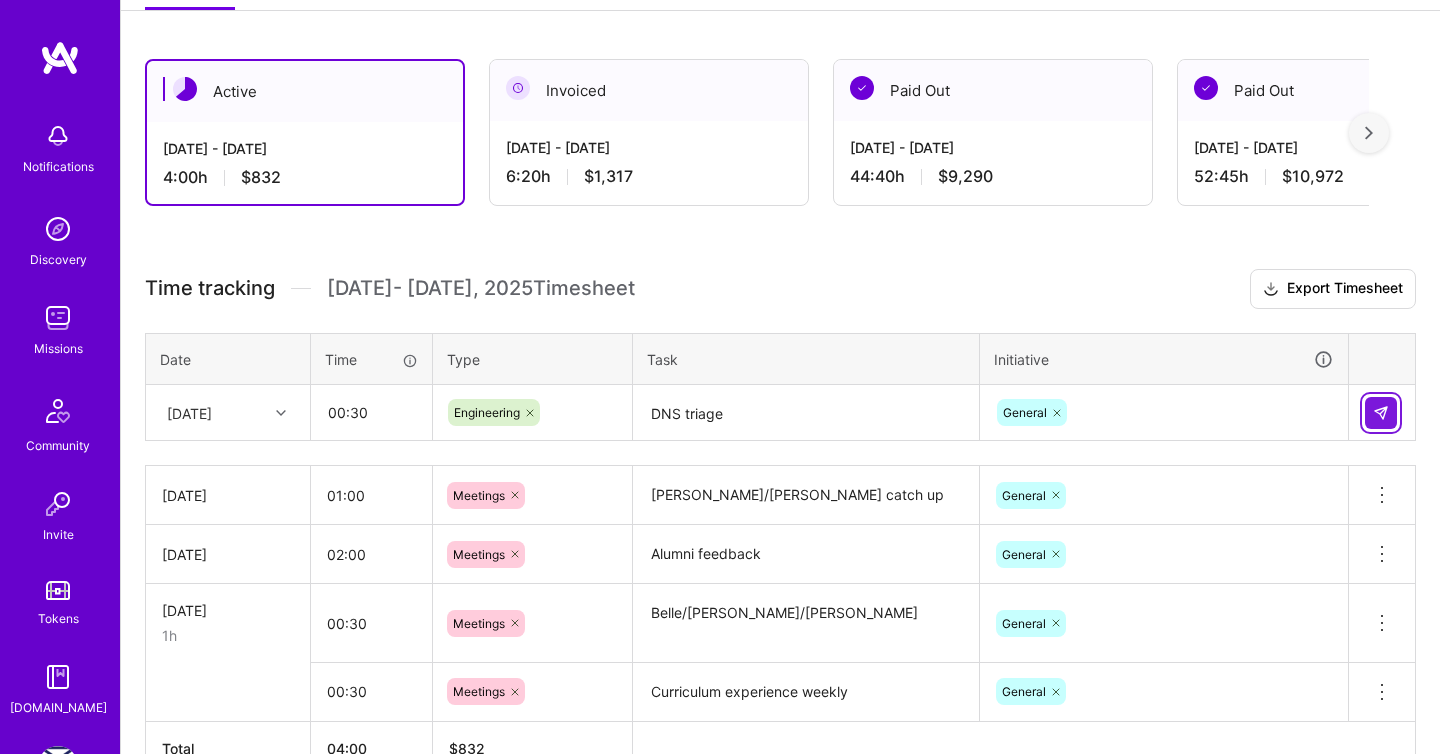 click at bounding box center [1381, 413] 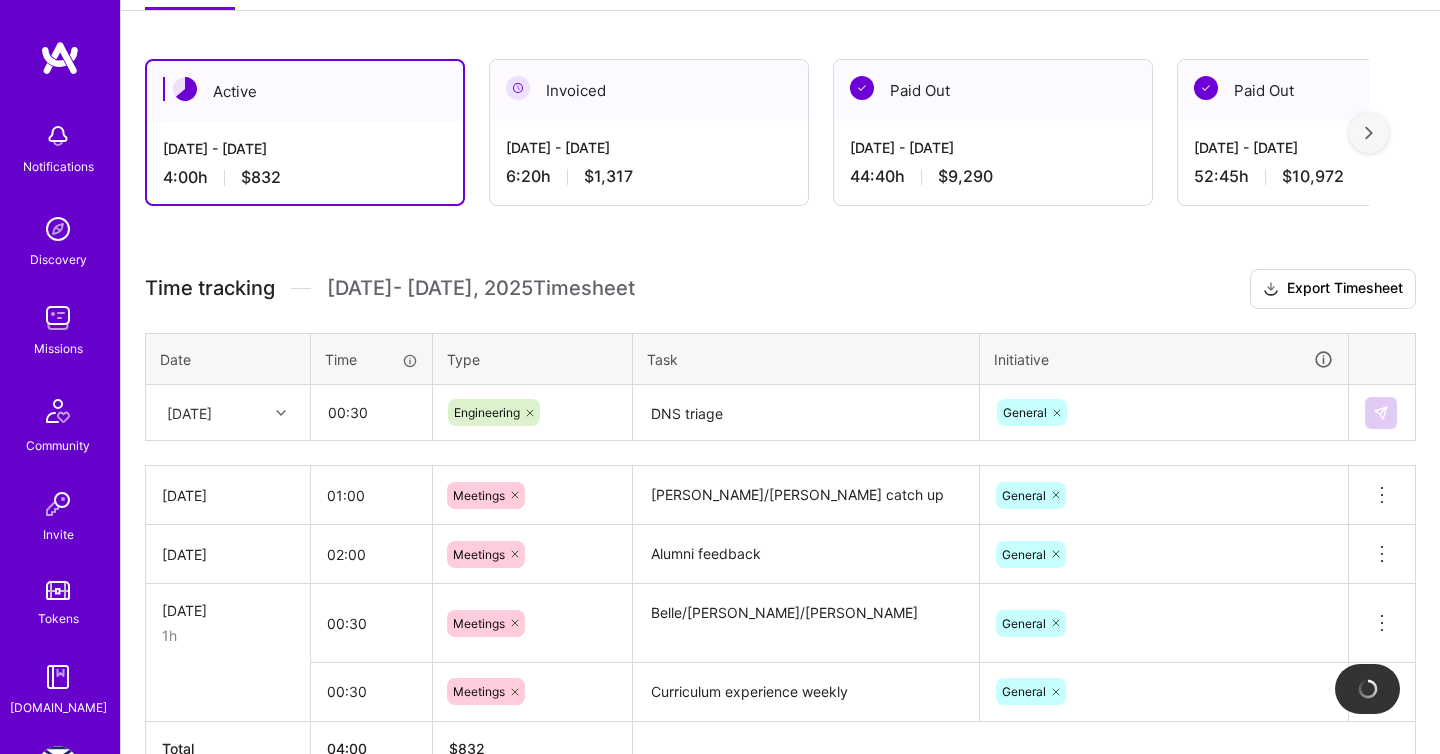 type 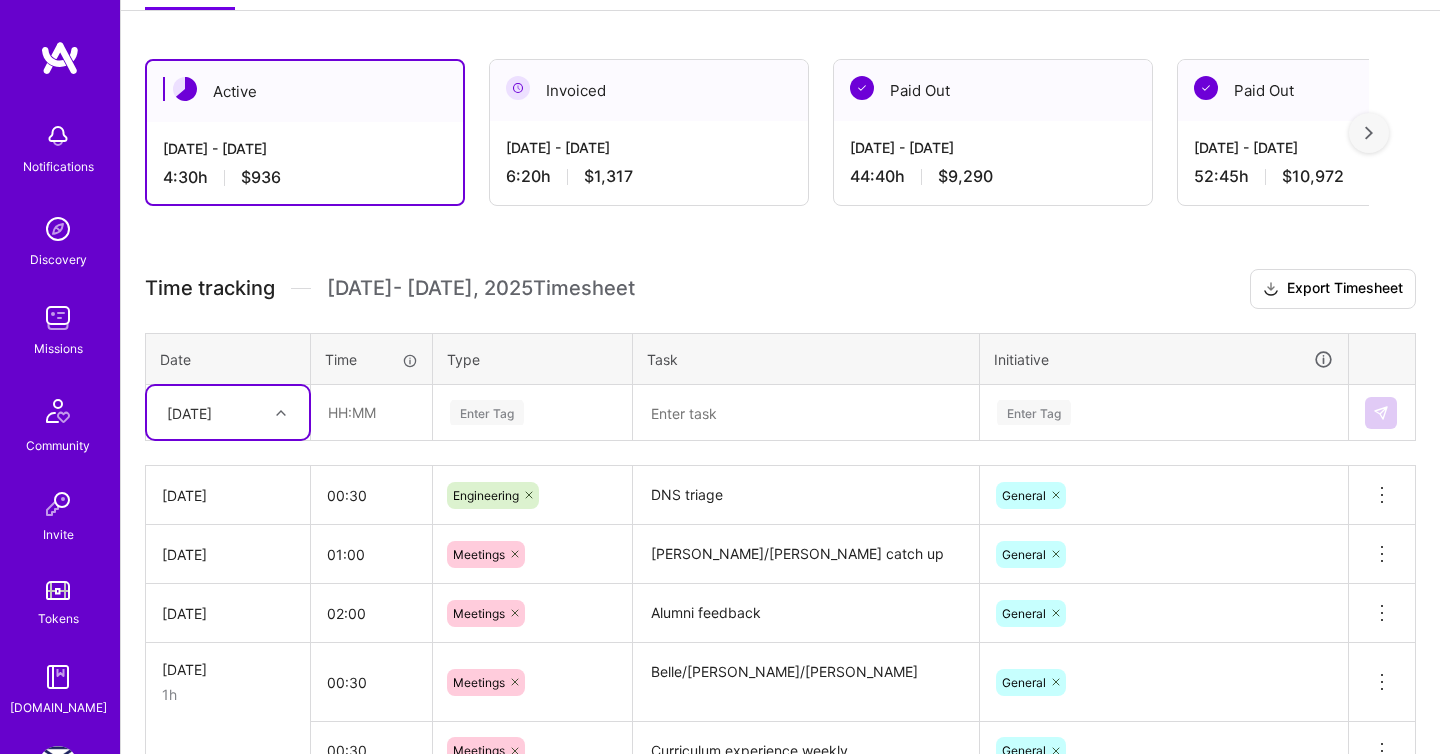 click on "[DATE]" at bounding box center (189, 412) 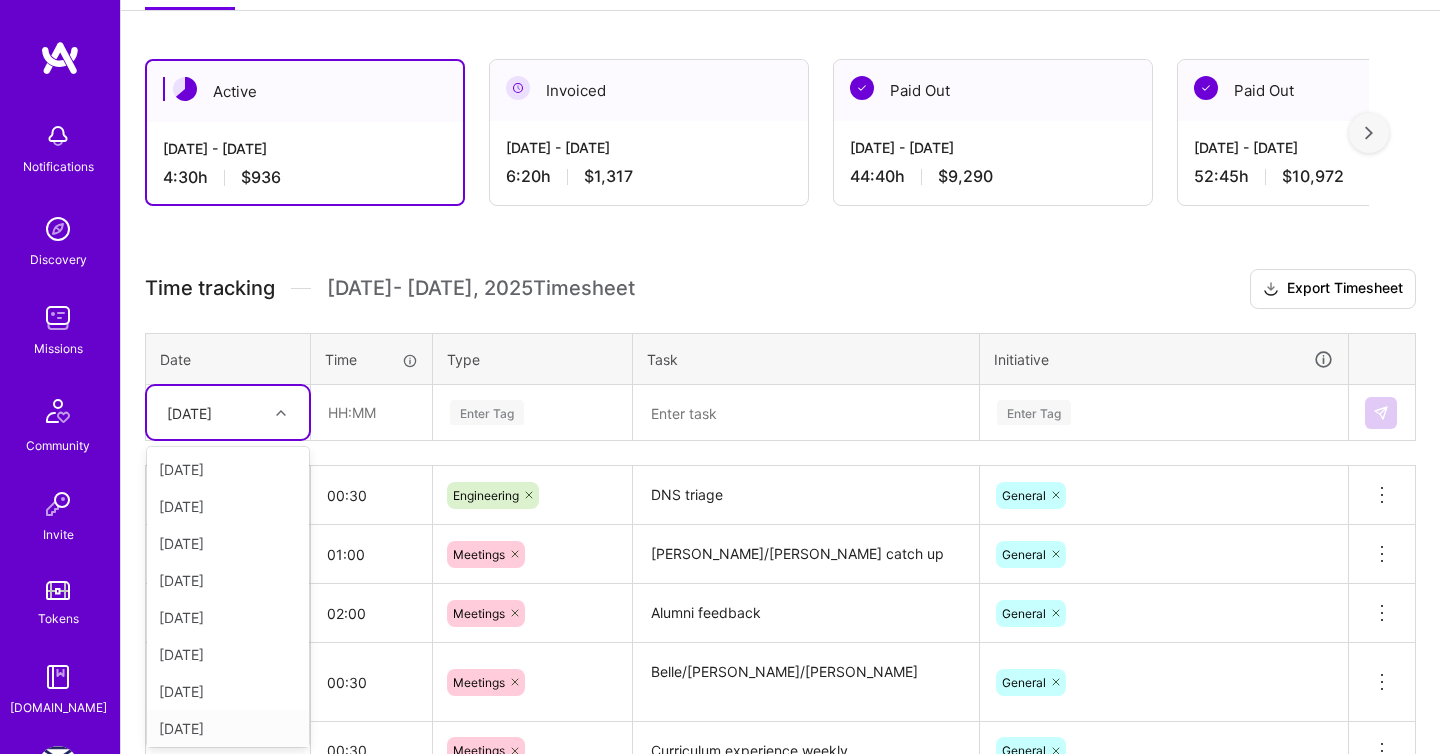 click on "[DATE]" at bounding box center (228, 728) 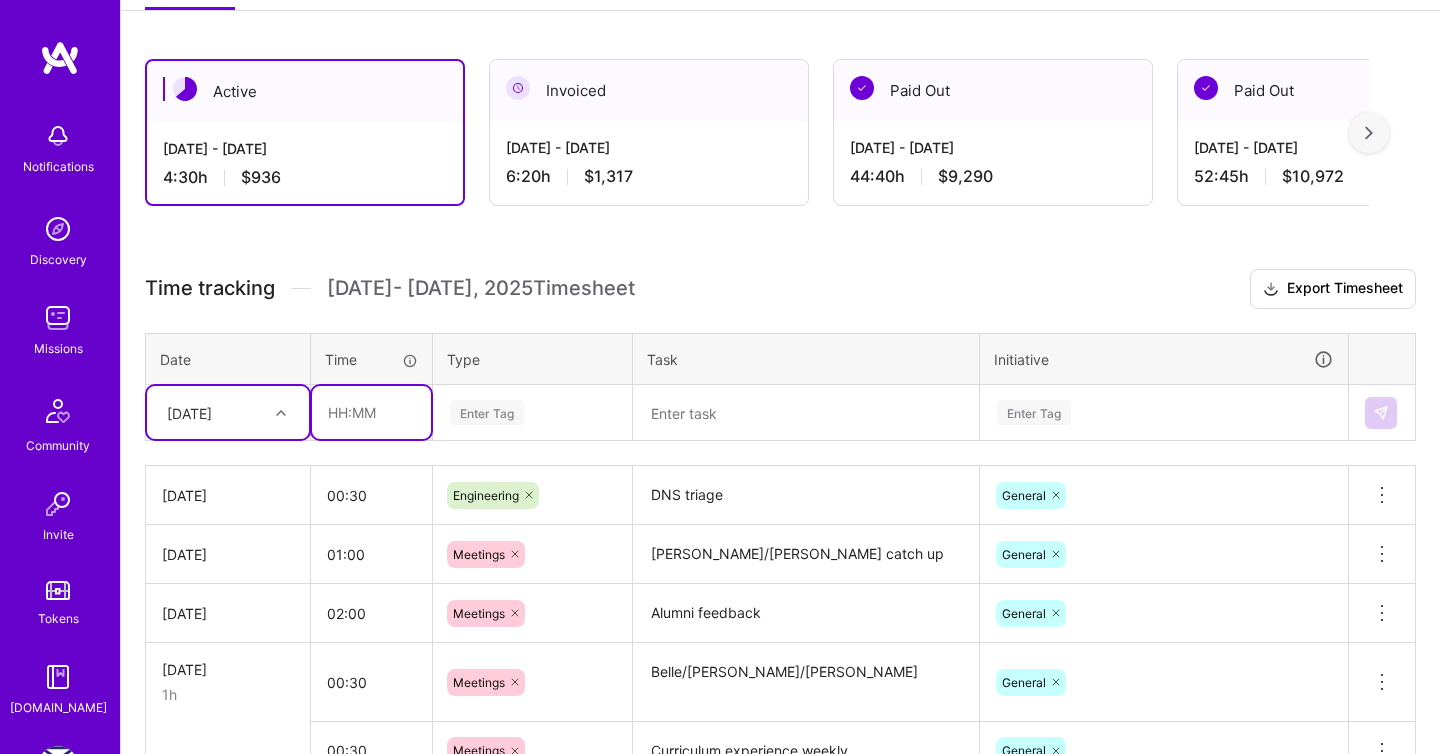 click at bounding box center (371, 412) 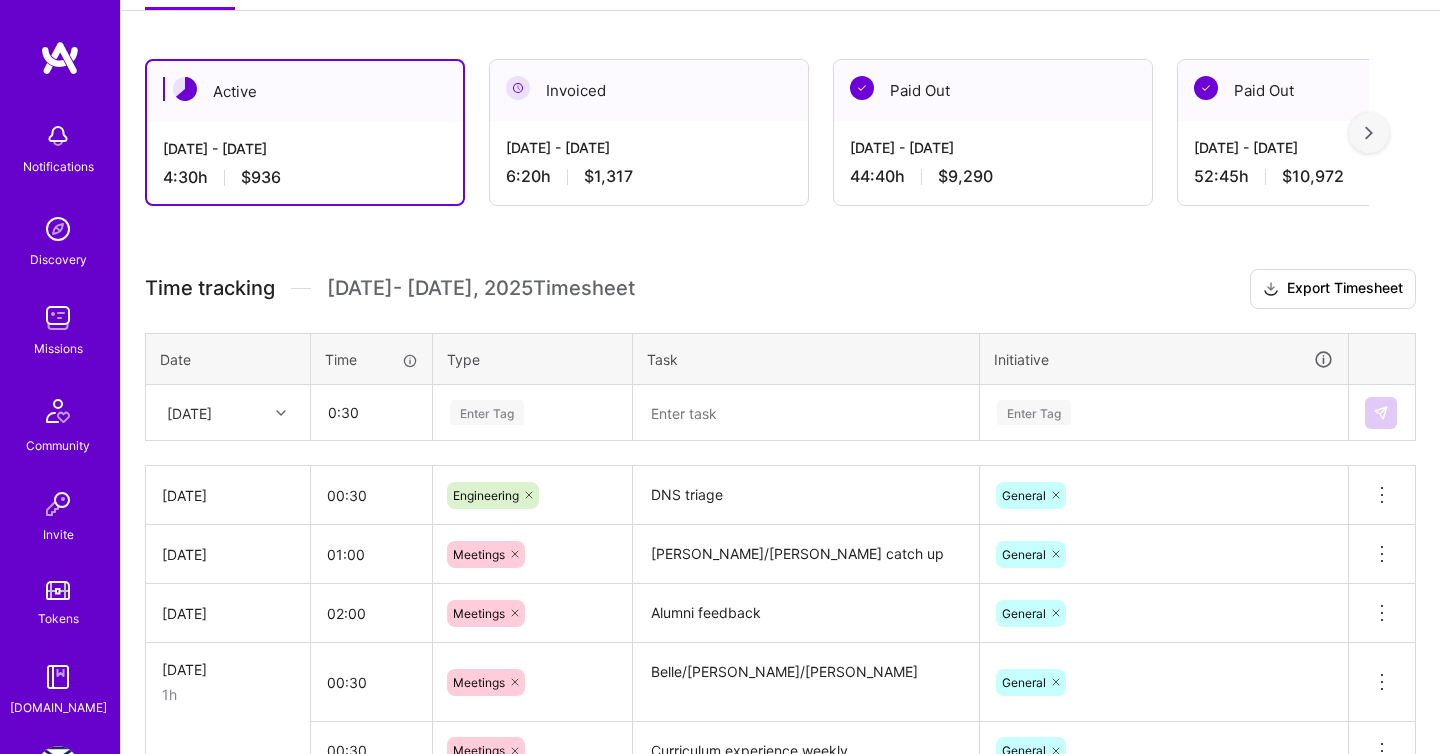 type on "00:30" 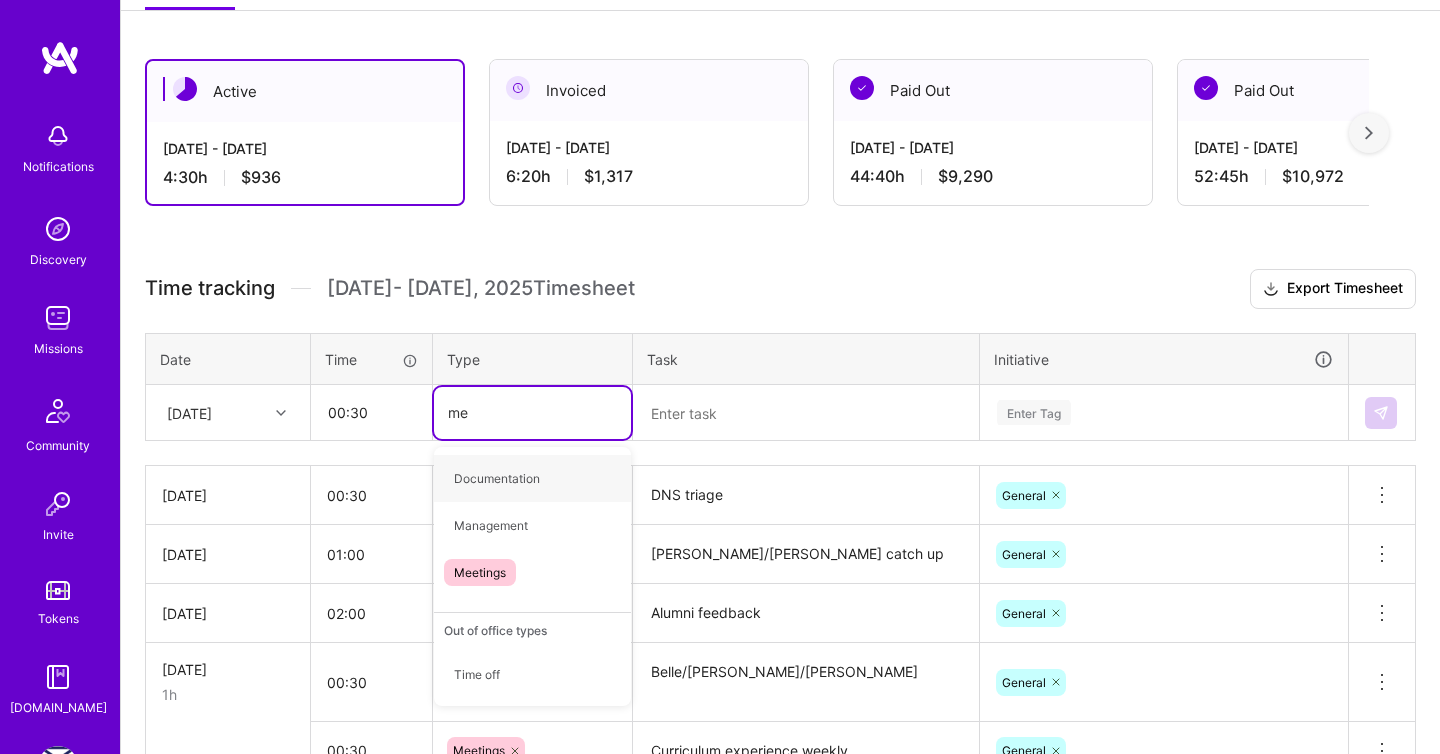 type on "mee" 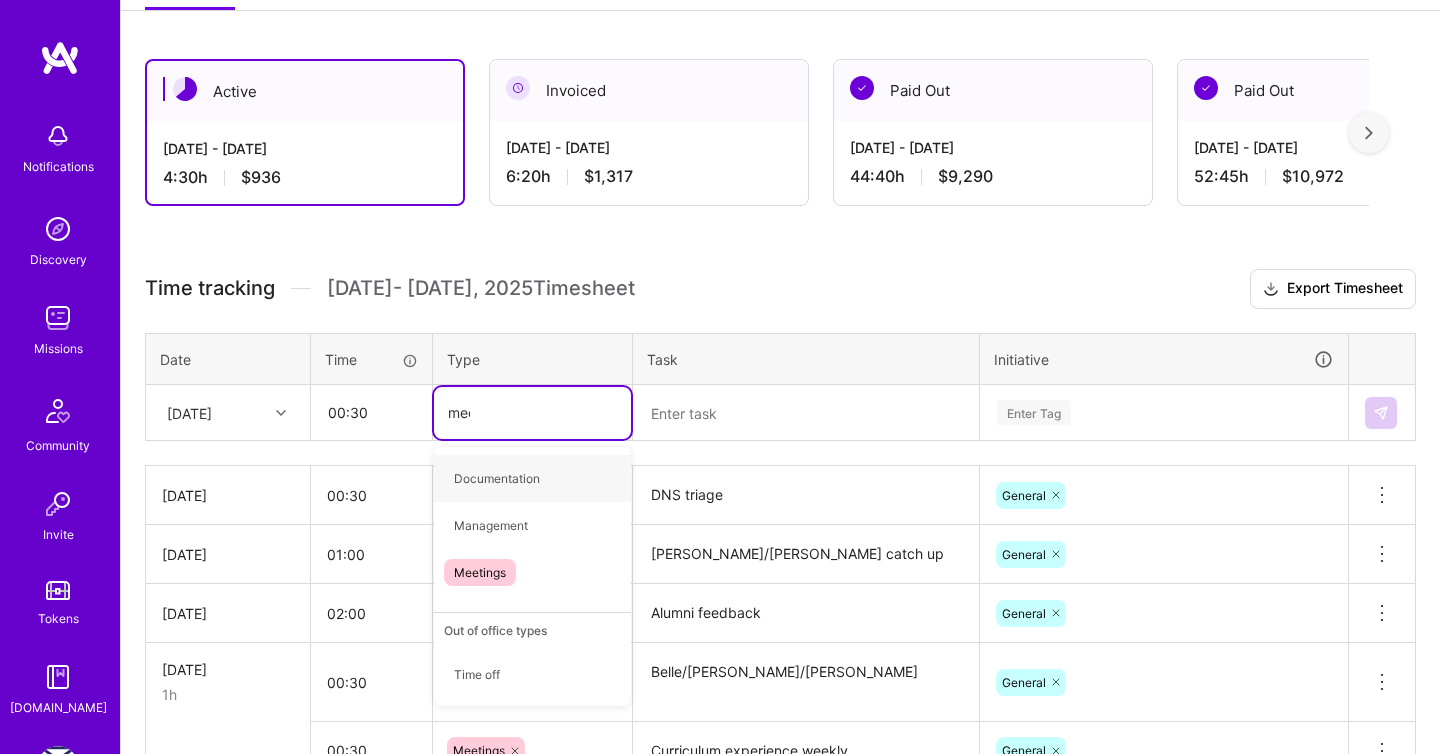 type 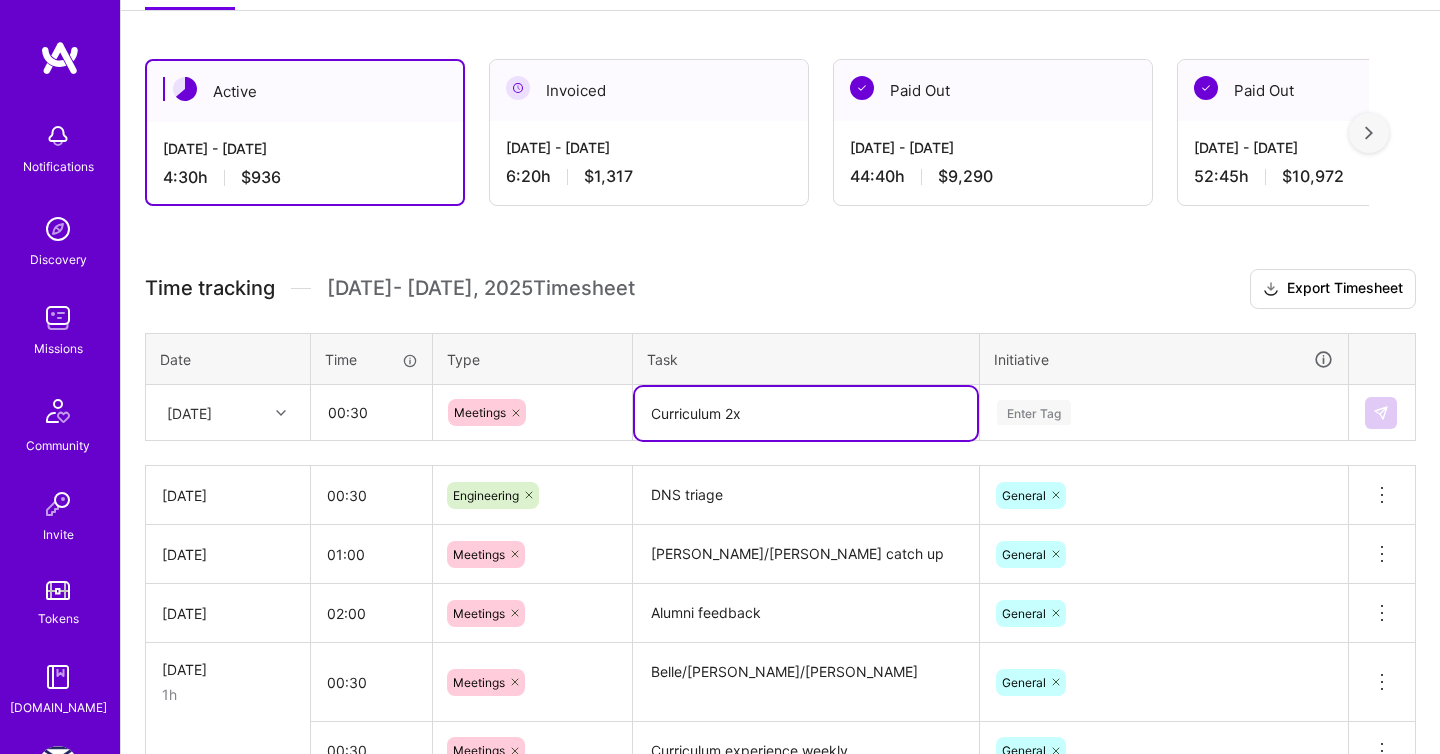 type on "Curriculum 2x" 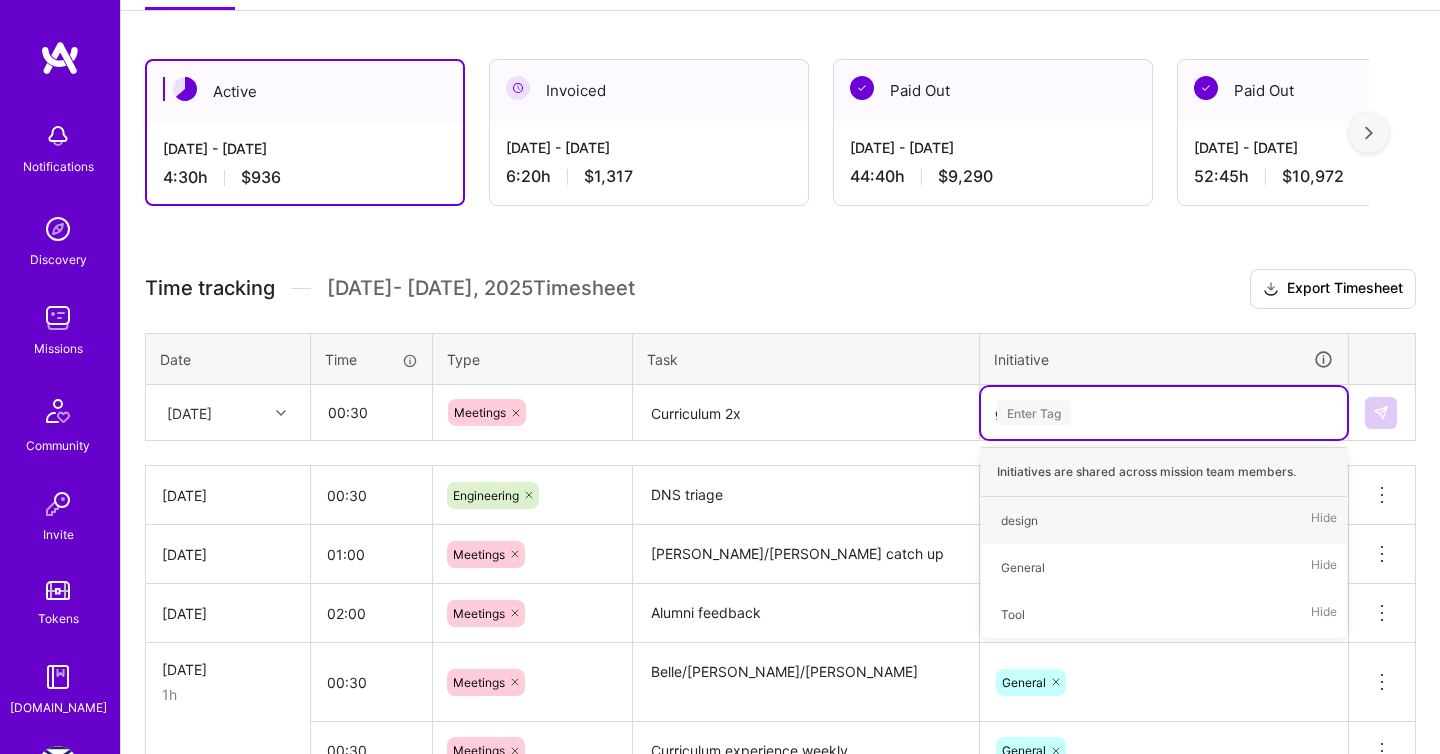 type on "gen" 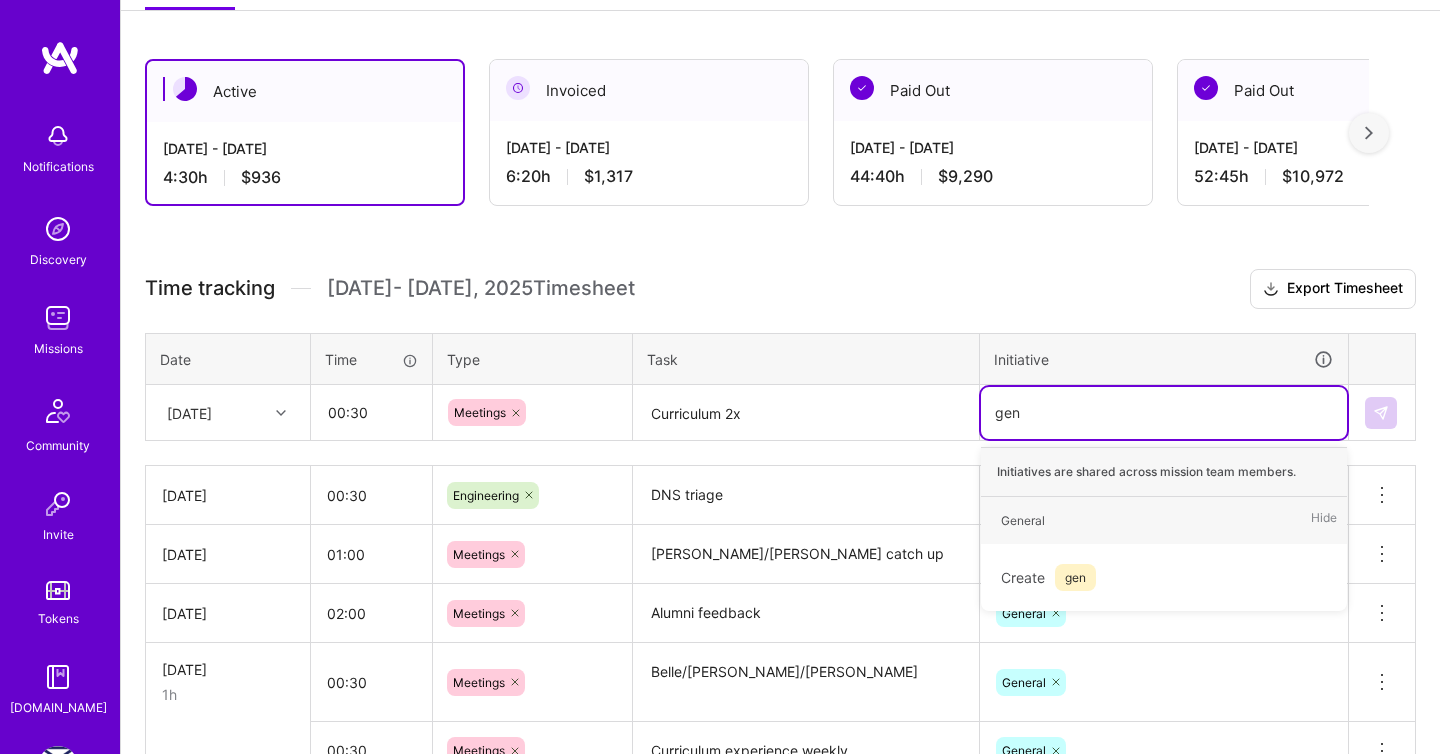 type 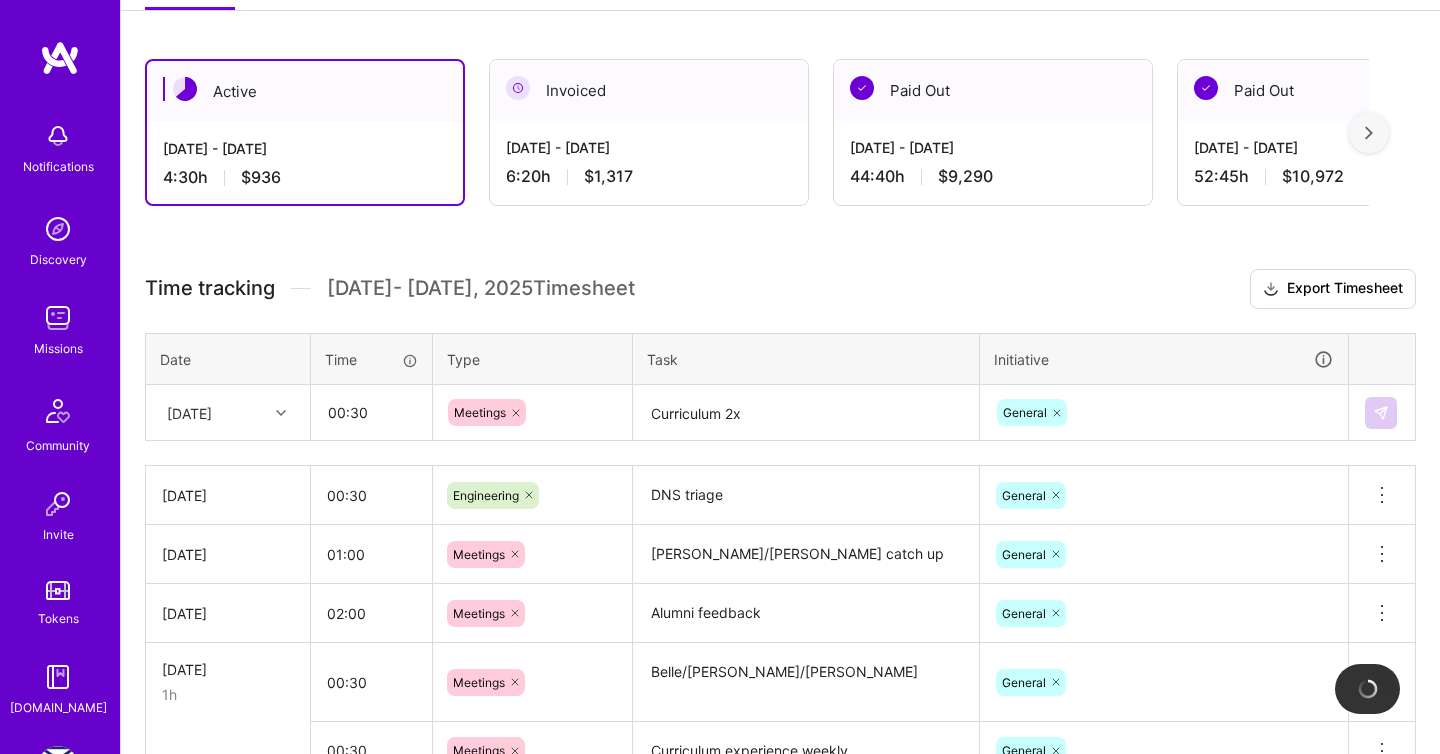type 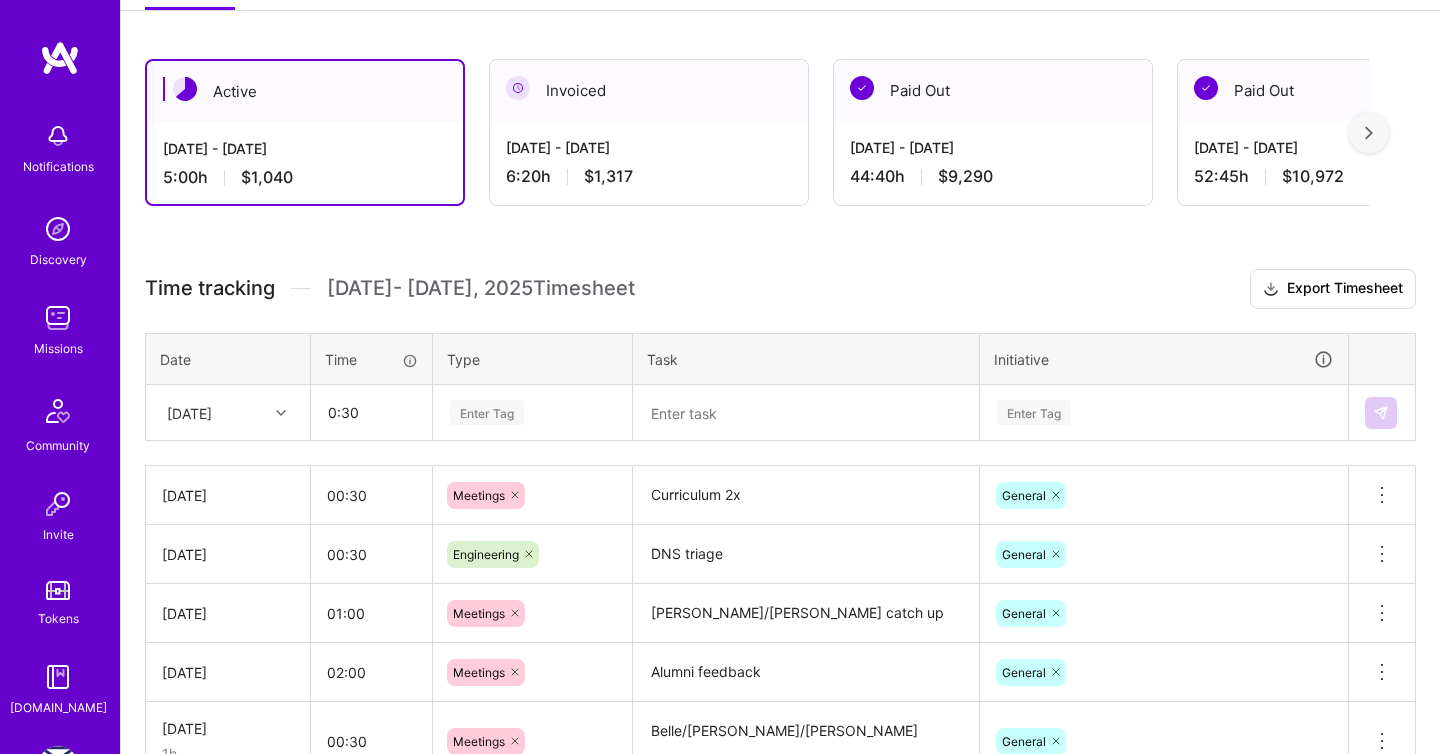 type on "00:30" 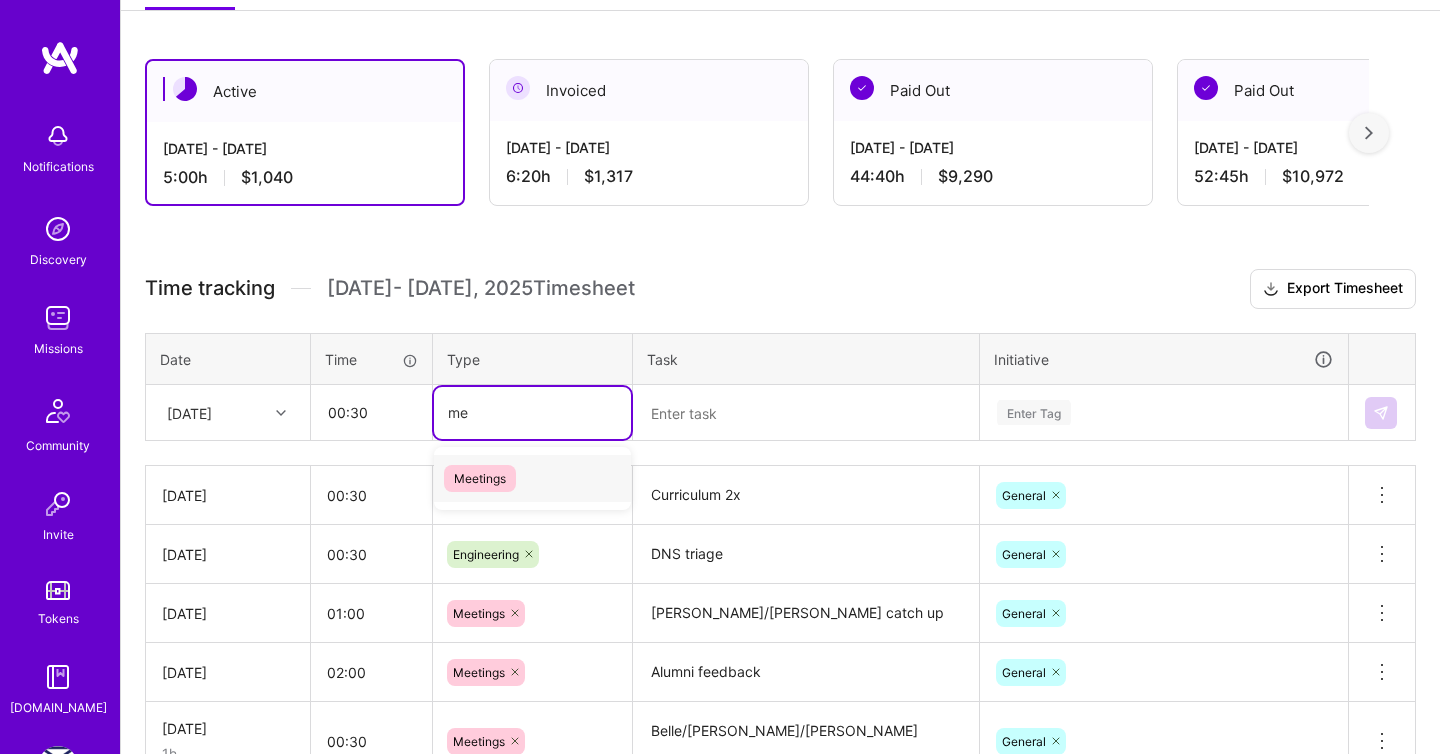 type on "m" 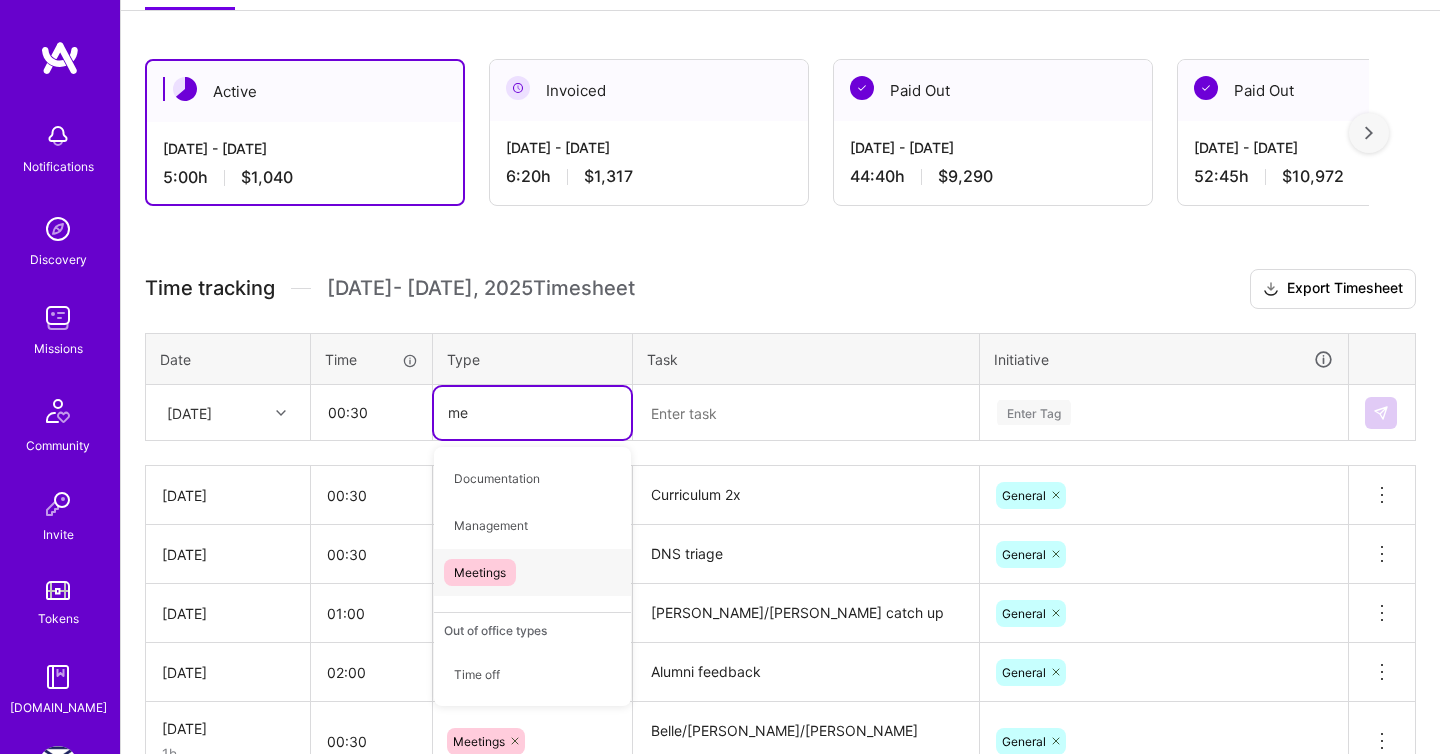 type on "mee" 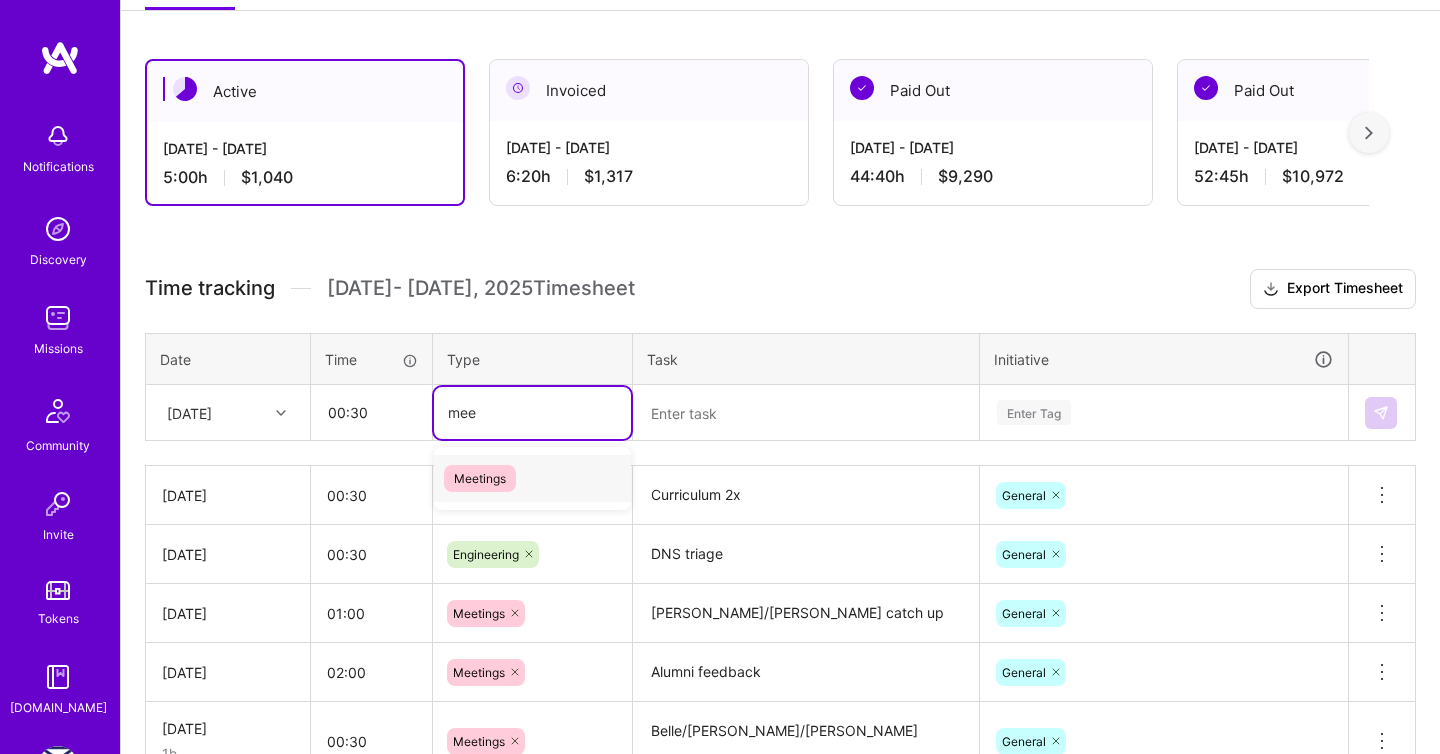 type 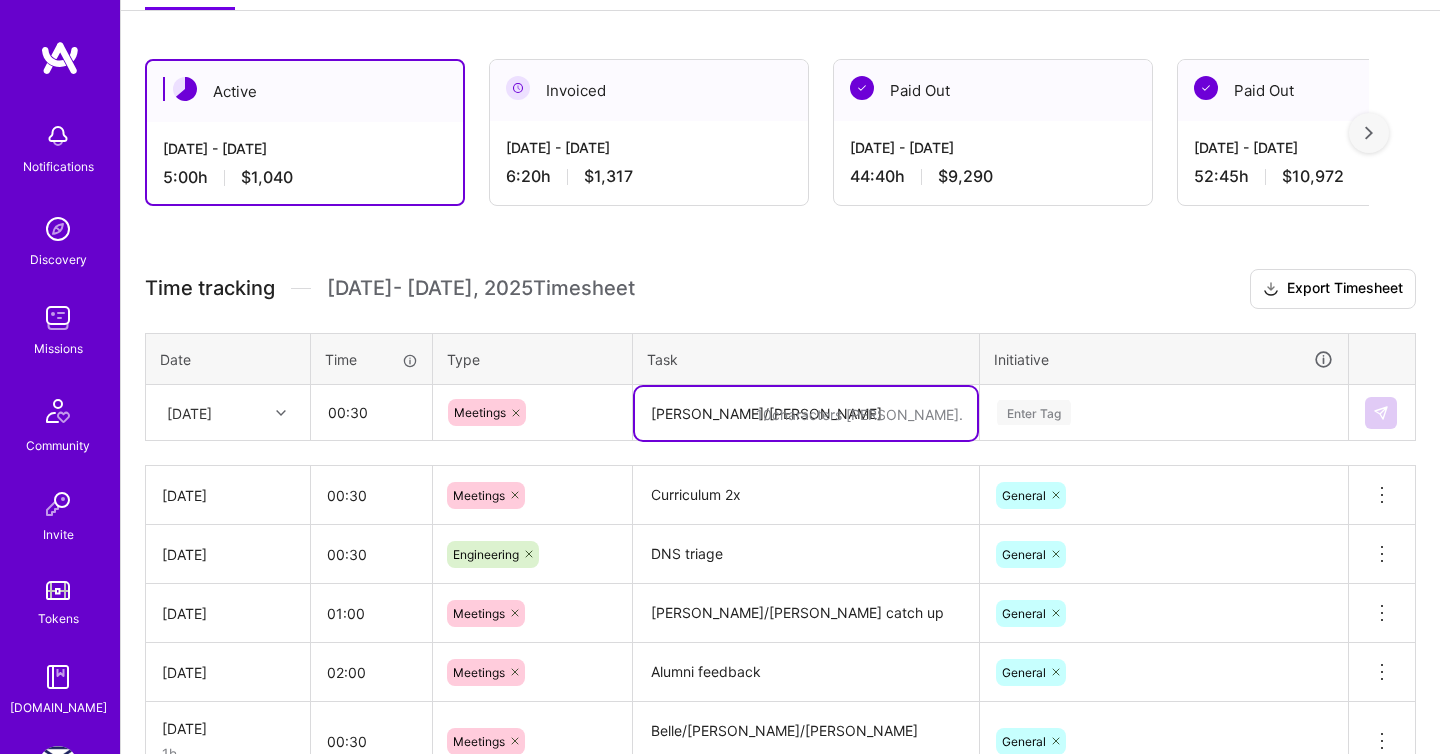 type on "[PERSON_NAME]/[PERSON_NAME]" 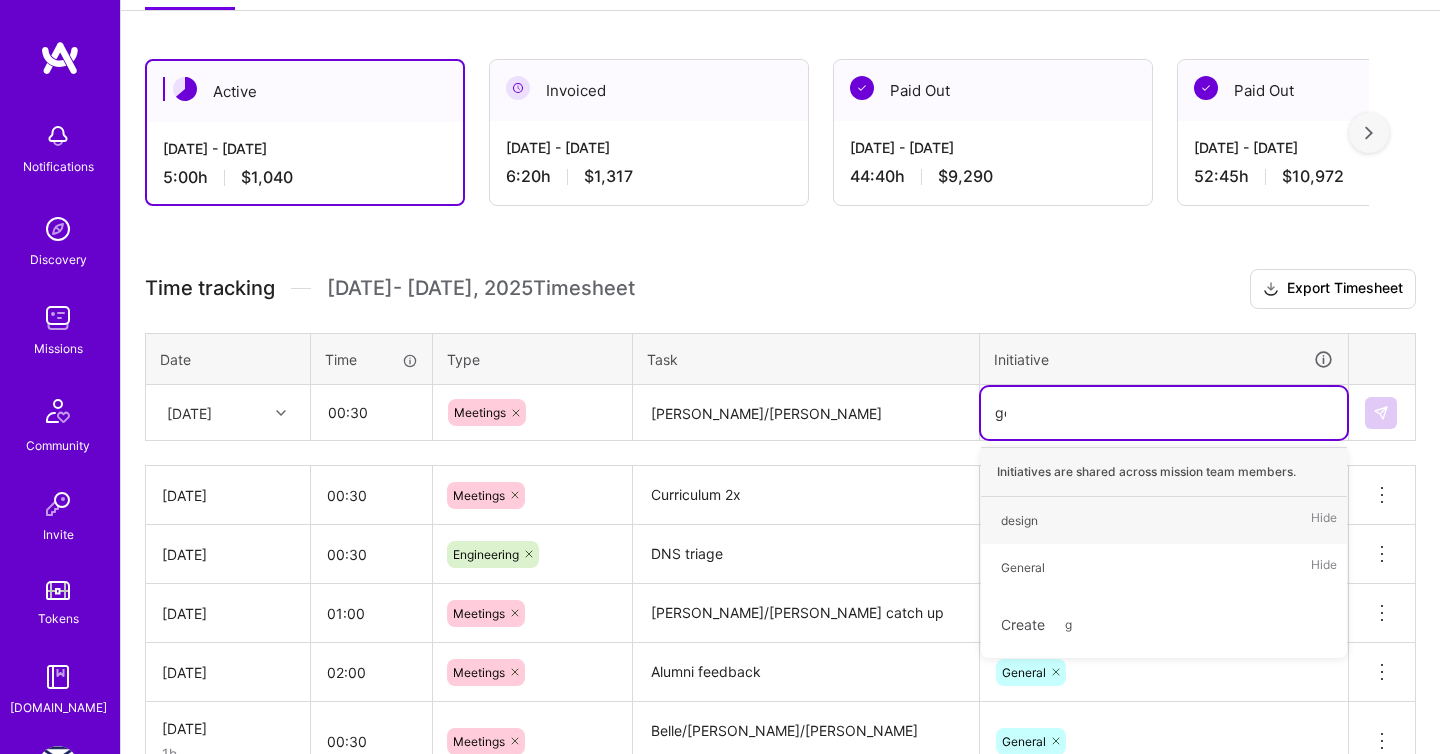 type on "gen" 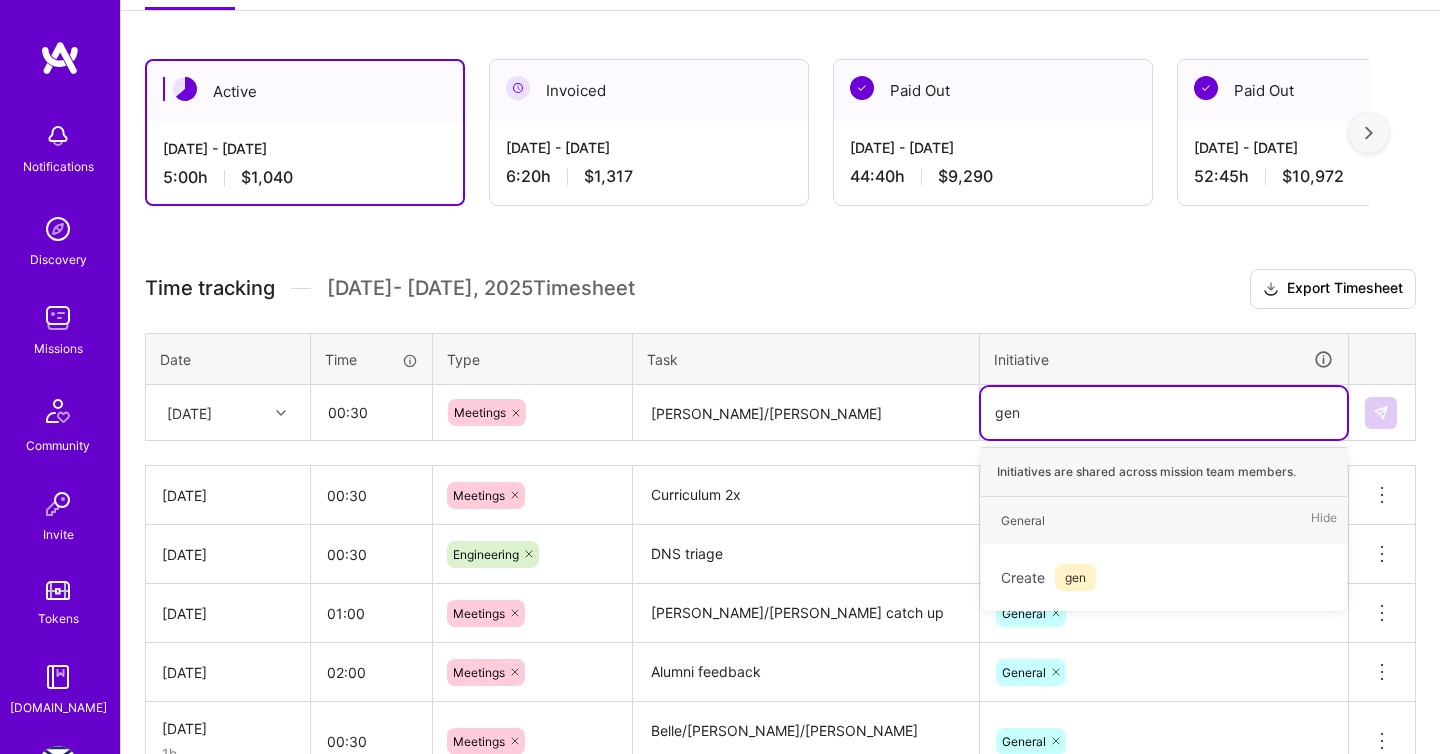 type 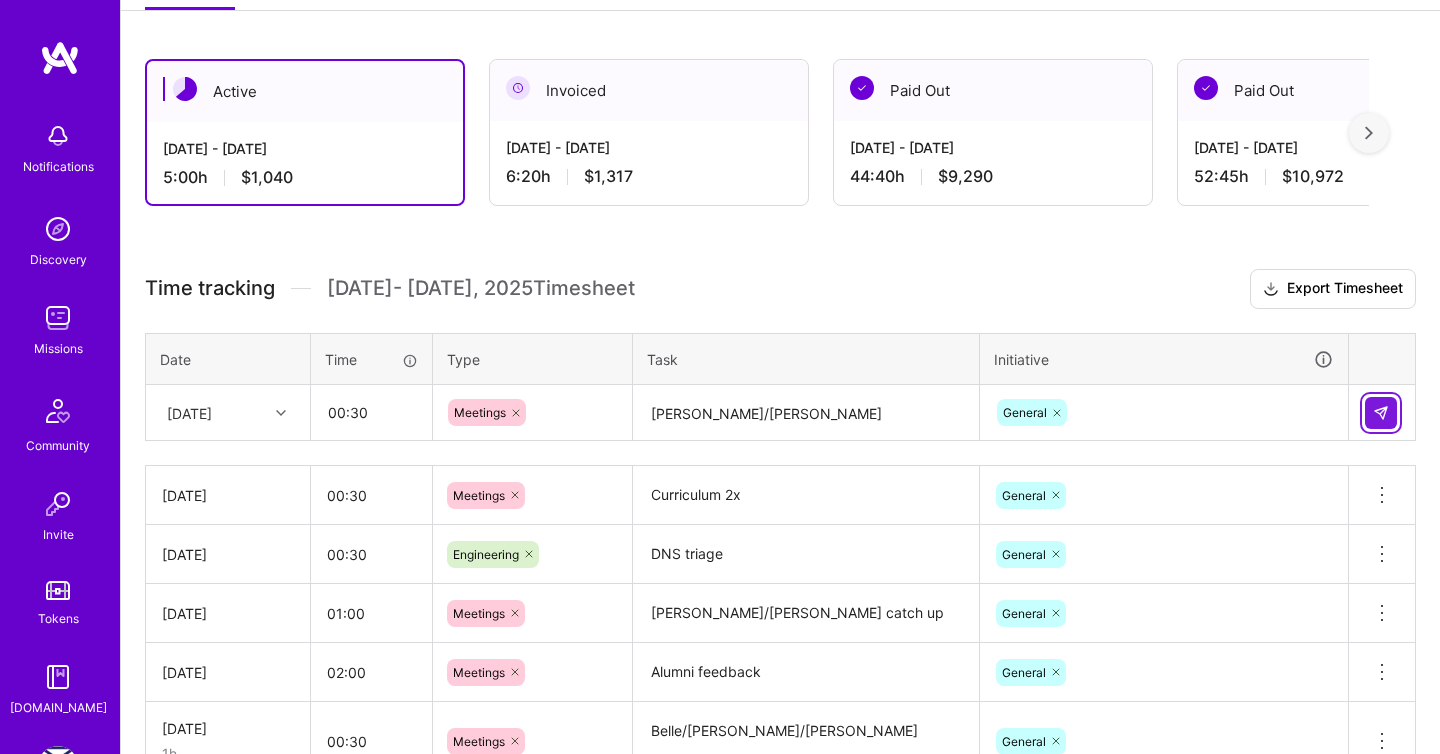 click at bounding box center (1381, 413) 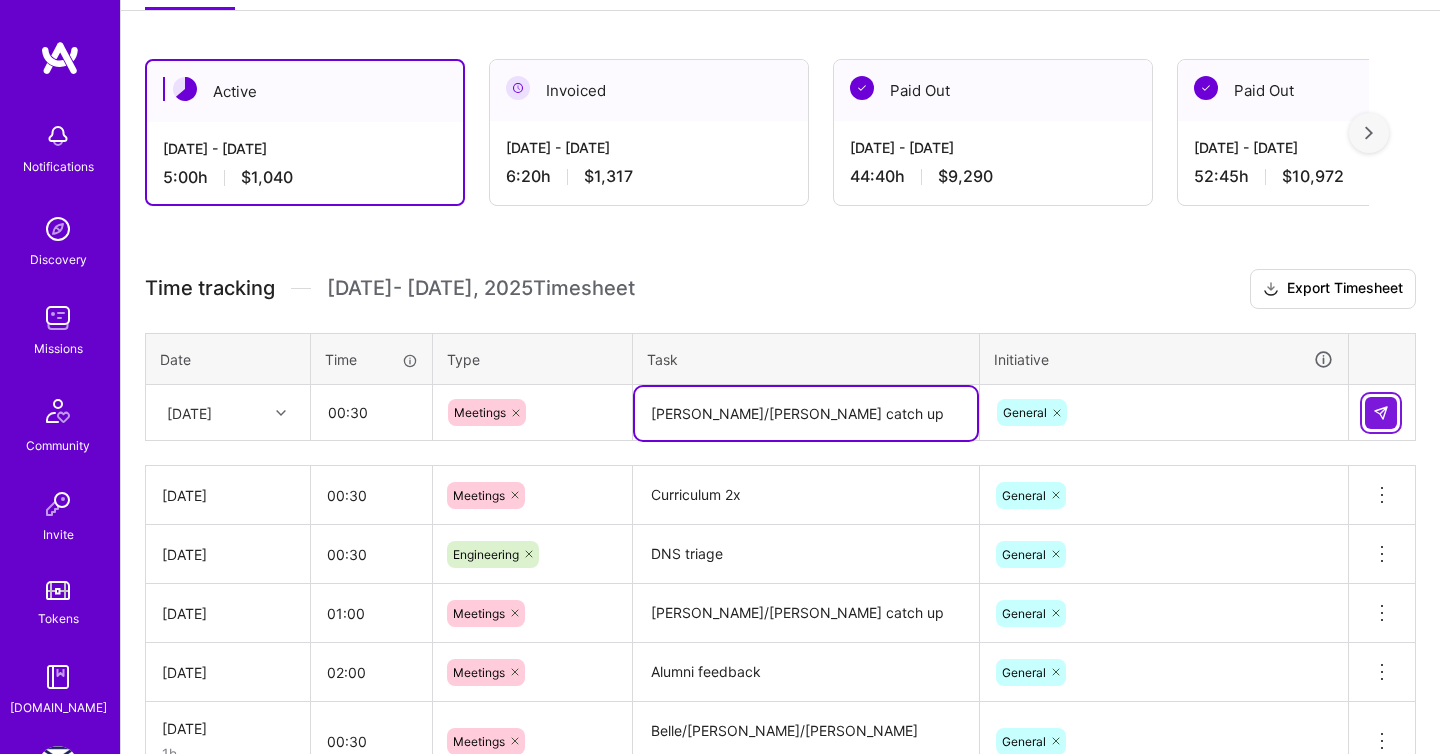 type on "[PERSON_NAME]/[PERSON_NAME] catch up" 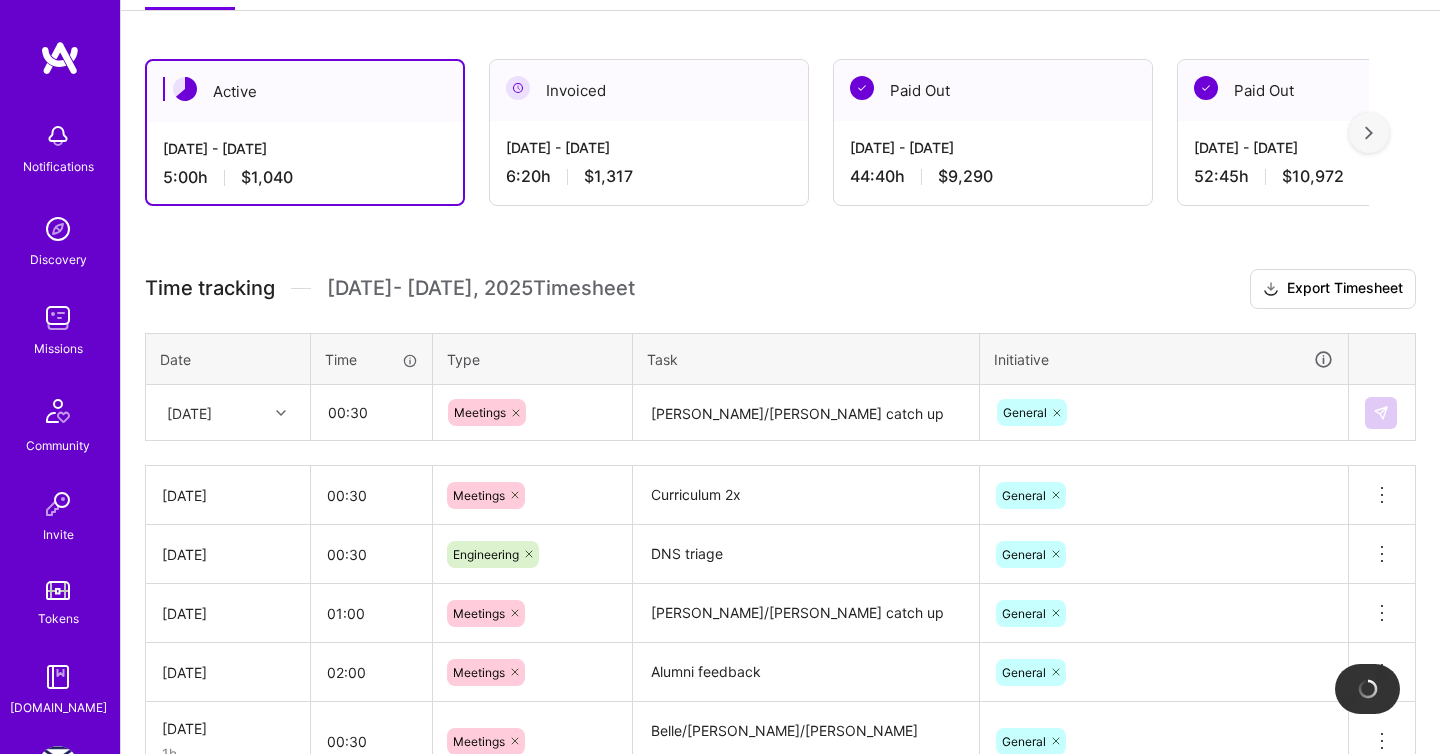 type 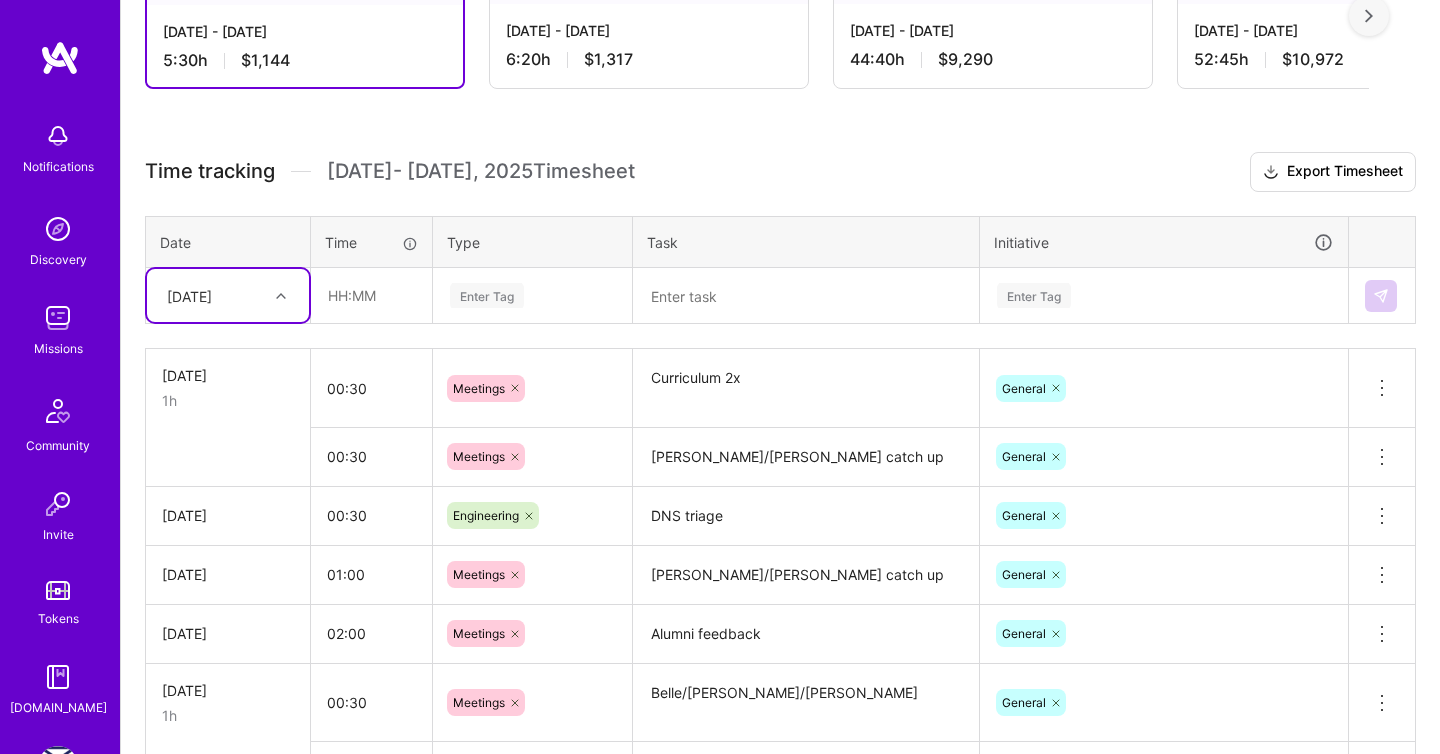 scroll, scrollTop: 428, scrollLeft: 0, axis: vertical 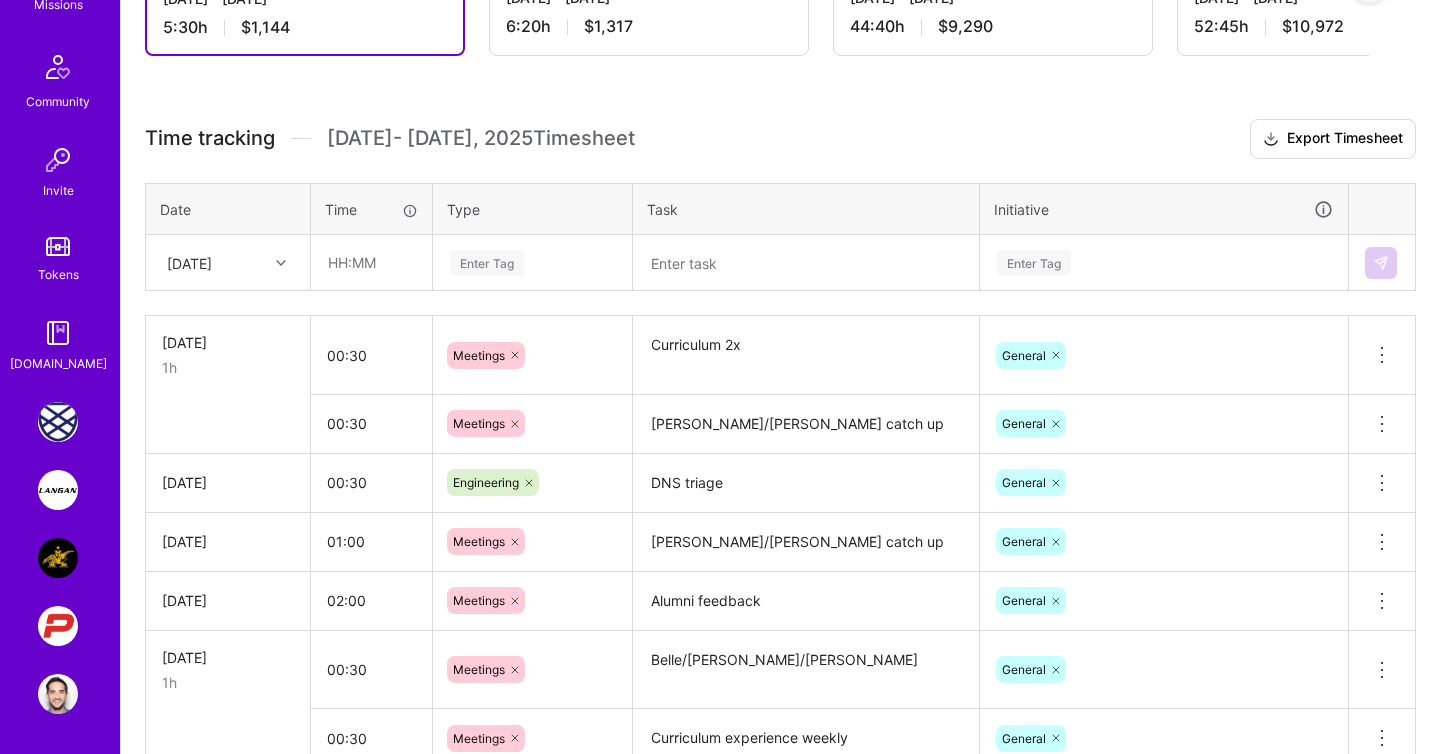 click at bounding box center [58, 626] 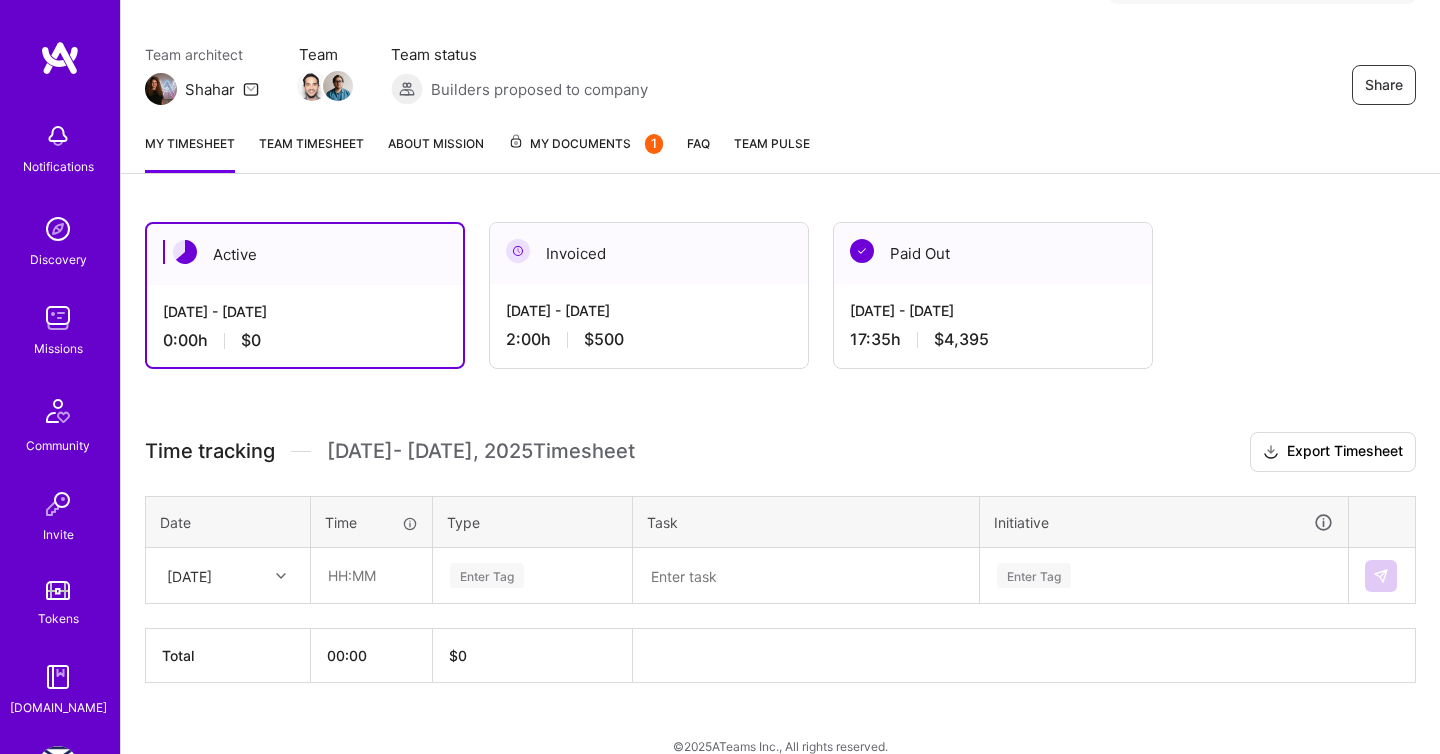 scroll, scrollTop: 151, scrollLeft: 0, axis: vertical 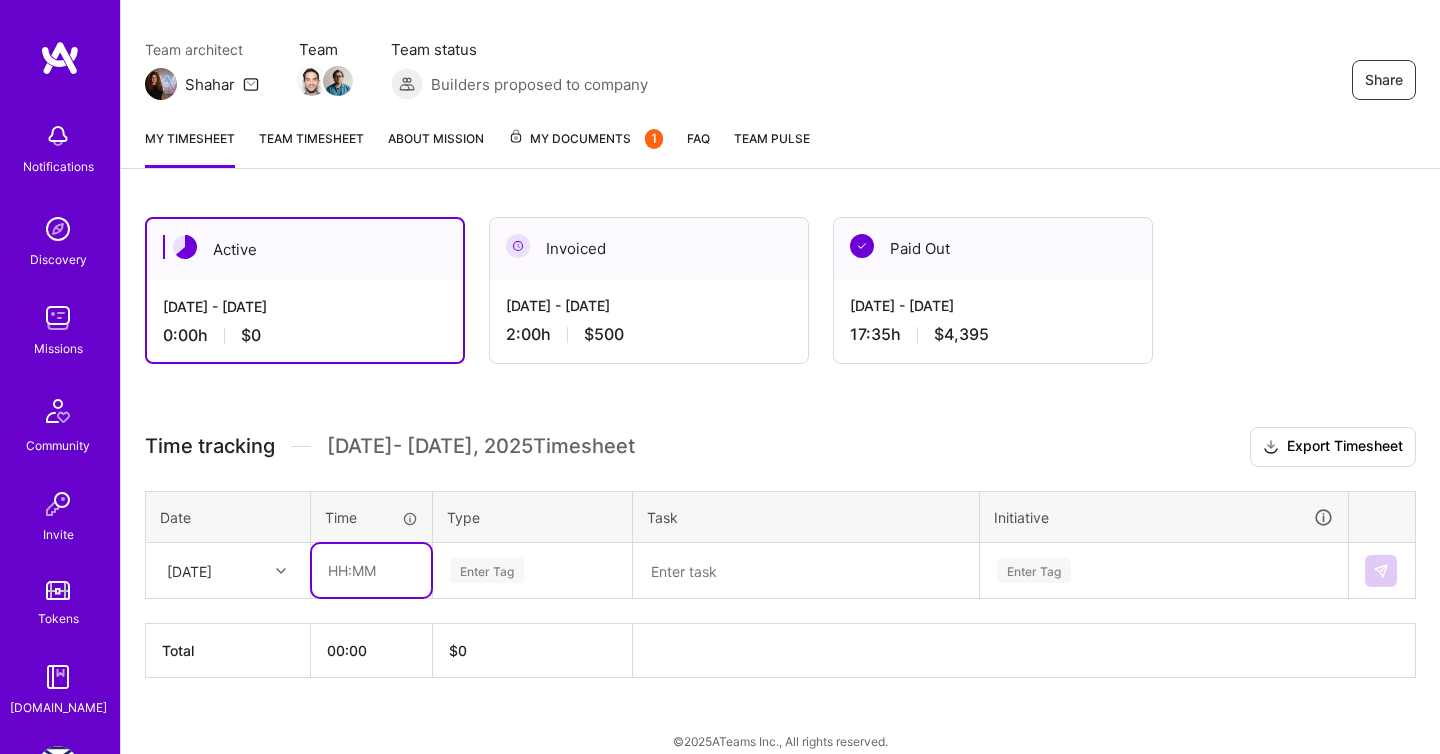 click at bounding box center (371, 570) 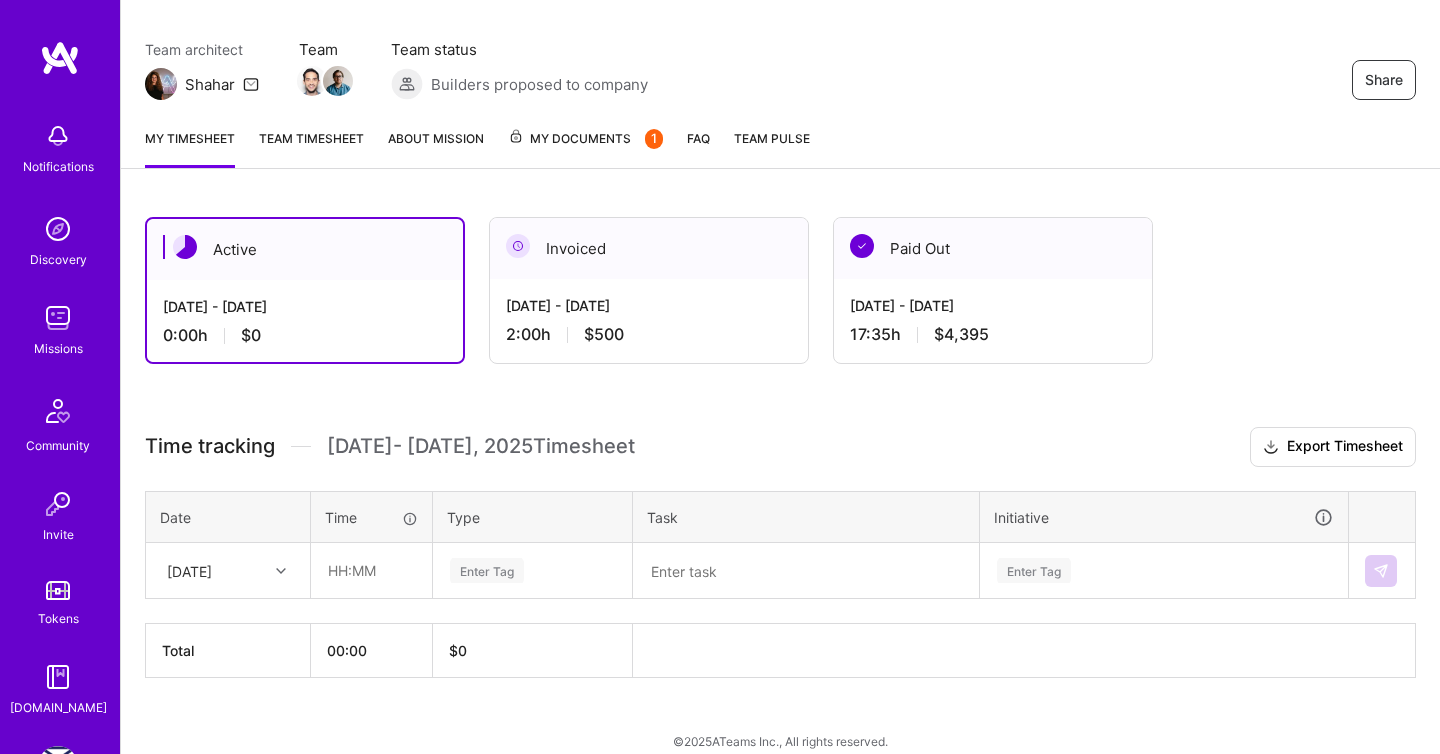 click on "Time tracking [DATE]  -   [DATE]  Timesheet Export Timesheet Date Time Type Task Initiative  [DATE] Enter Tag Enter Tag Total 00:00 $ 0" at bounding box center [780, 552] 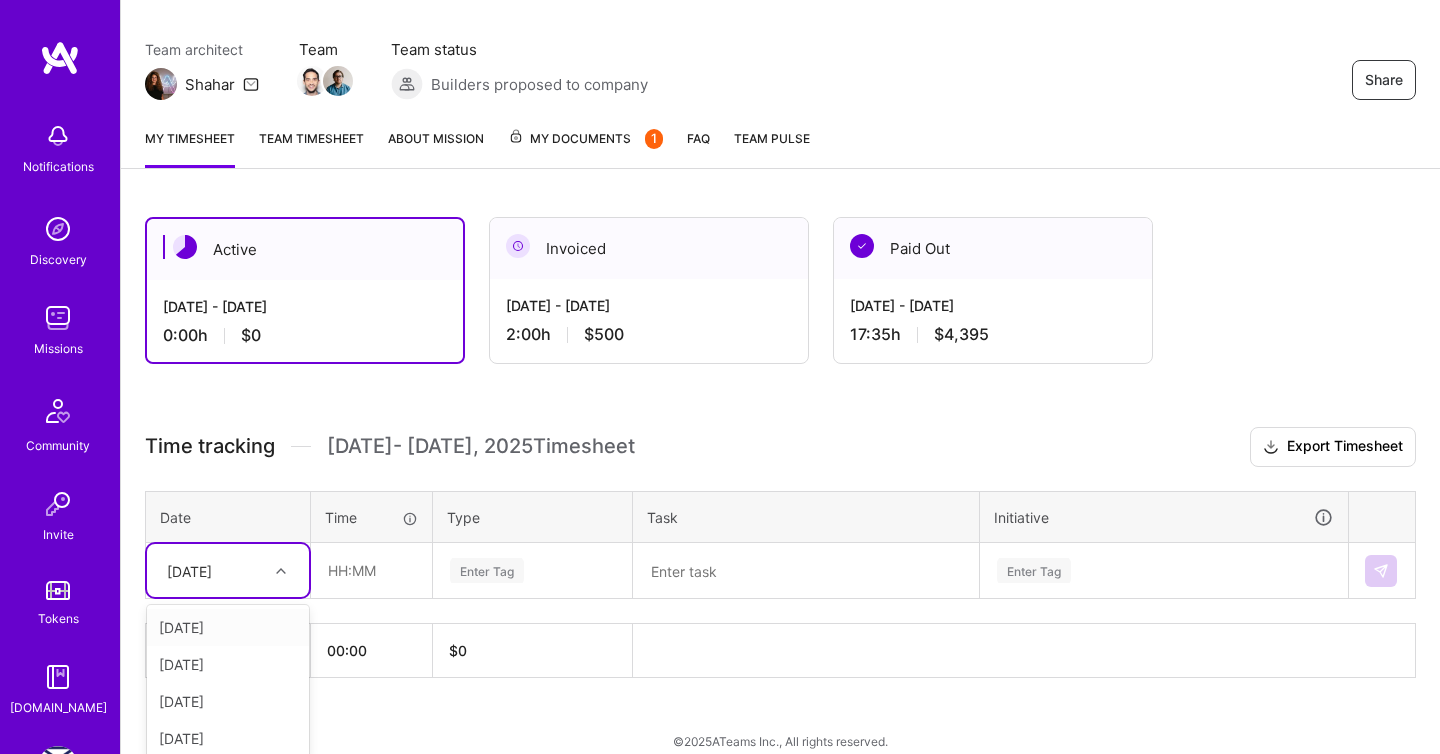 scroll, scrollTop: 172, scrollLeft: 0, axis: vertical 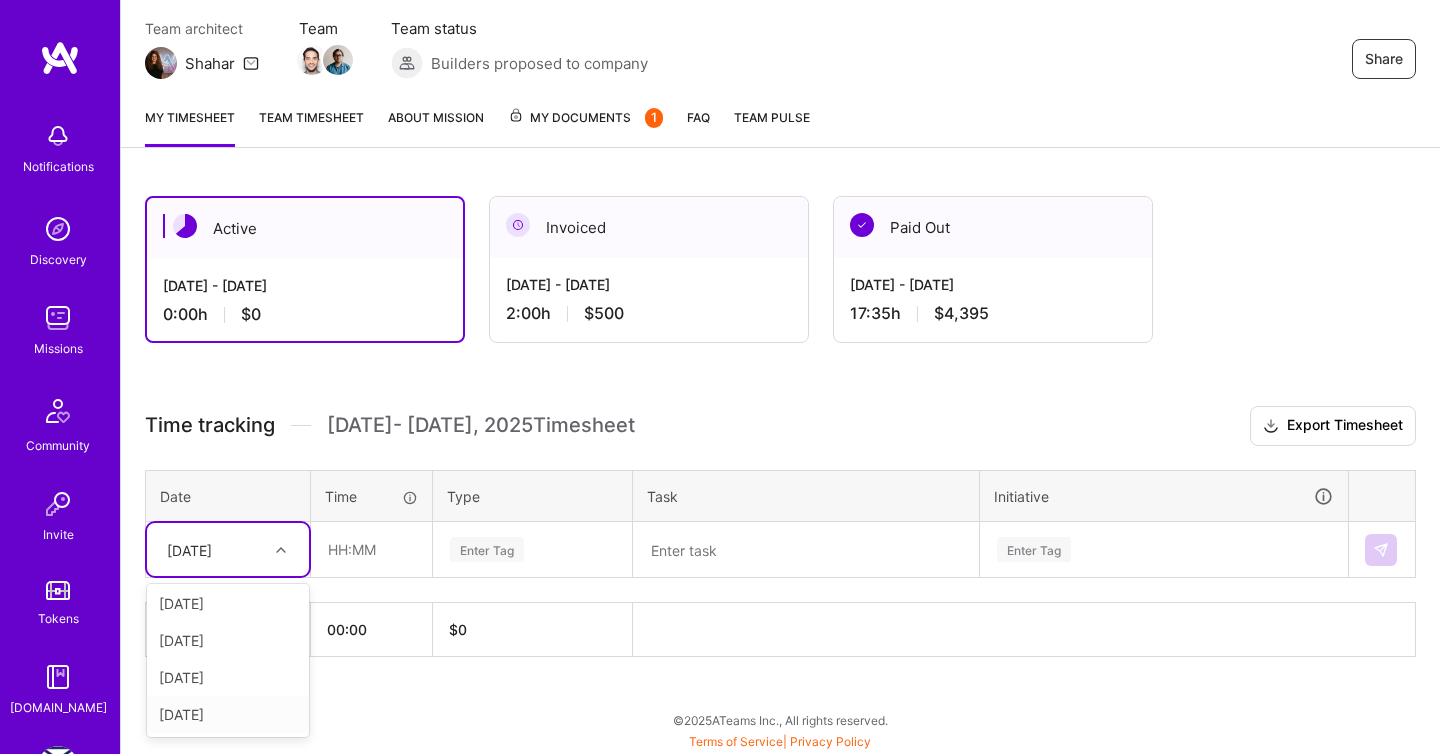 click on "[DATE]" at bounding box center [228, 714] 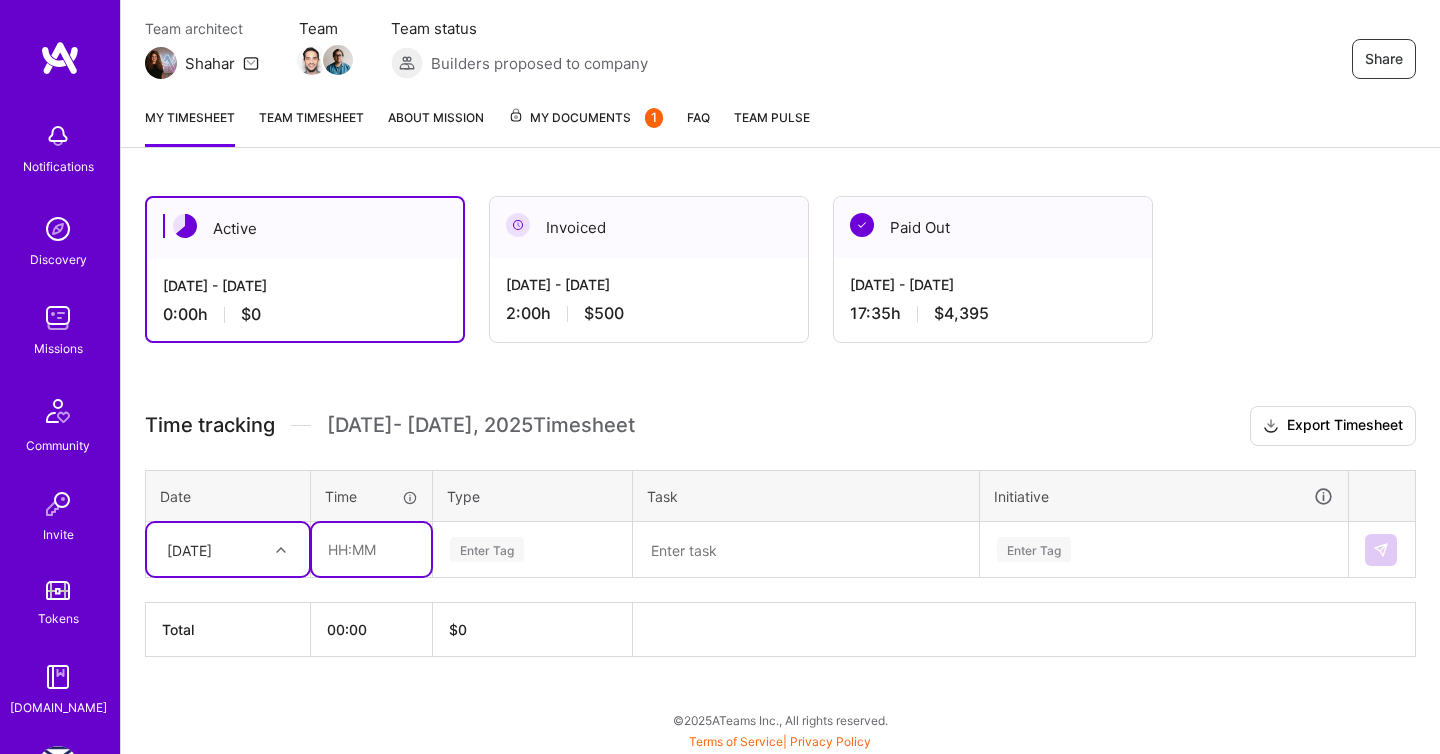 click at bounding box center (371, 549) 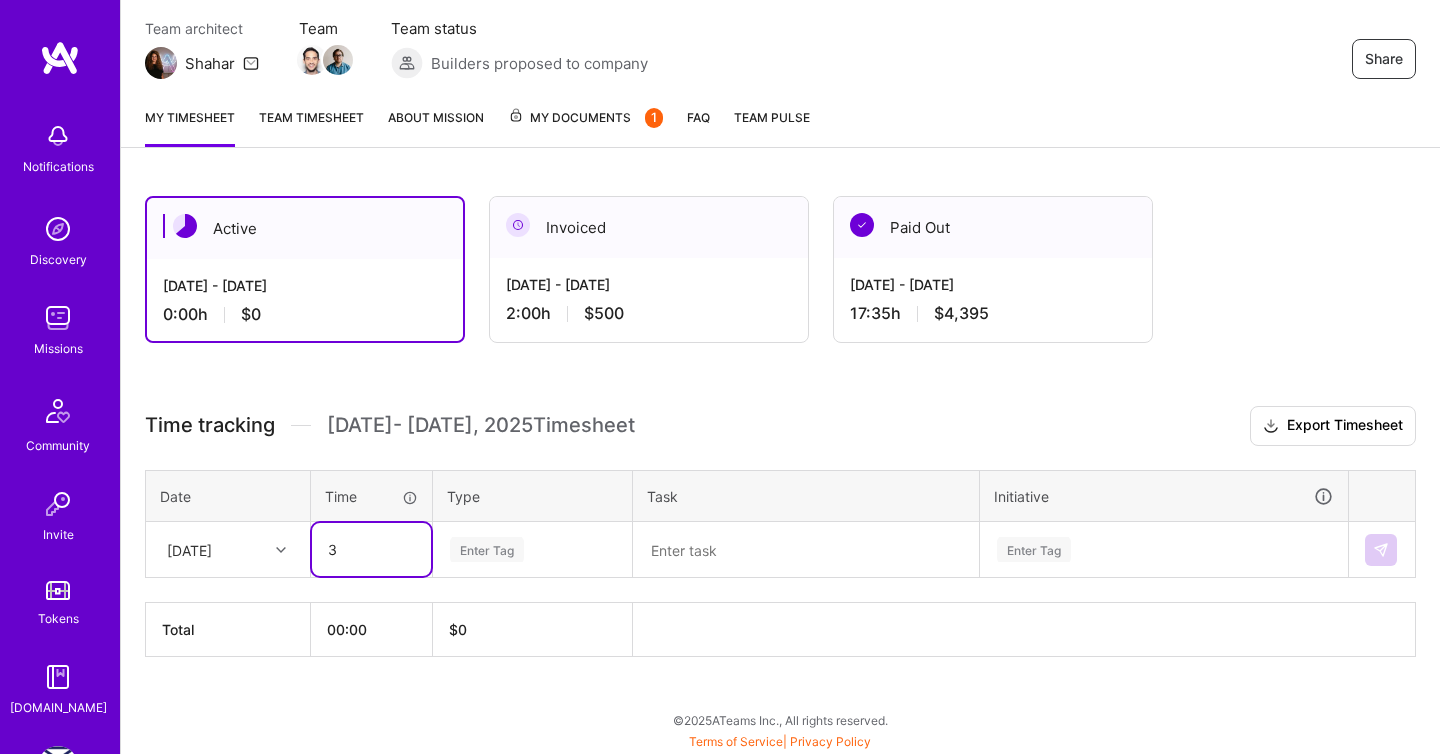 type on "3" 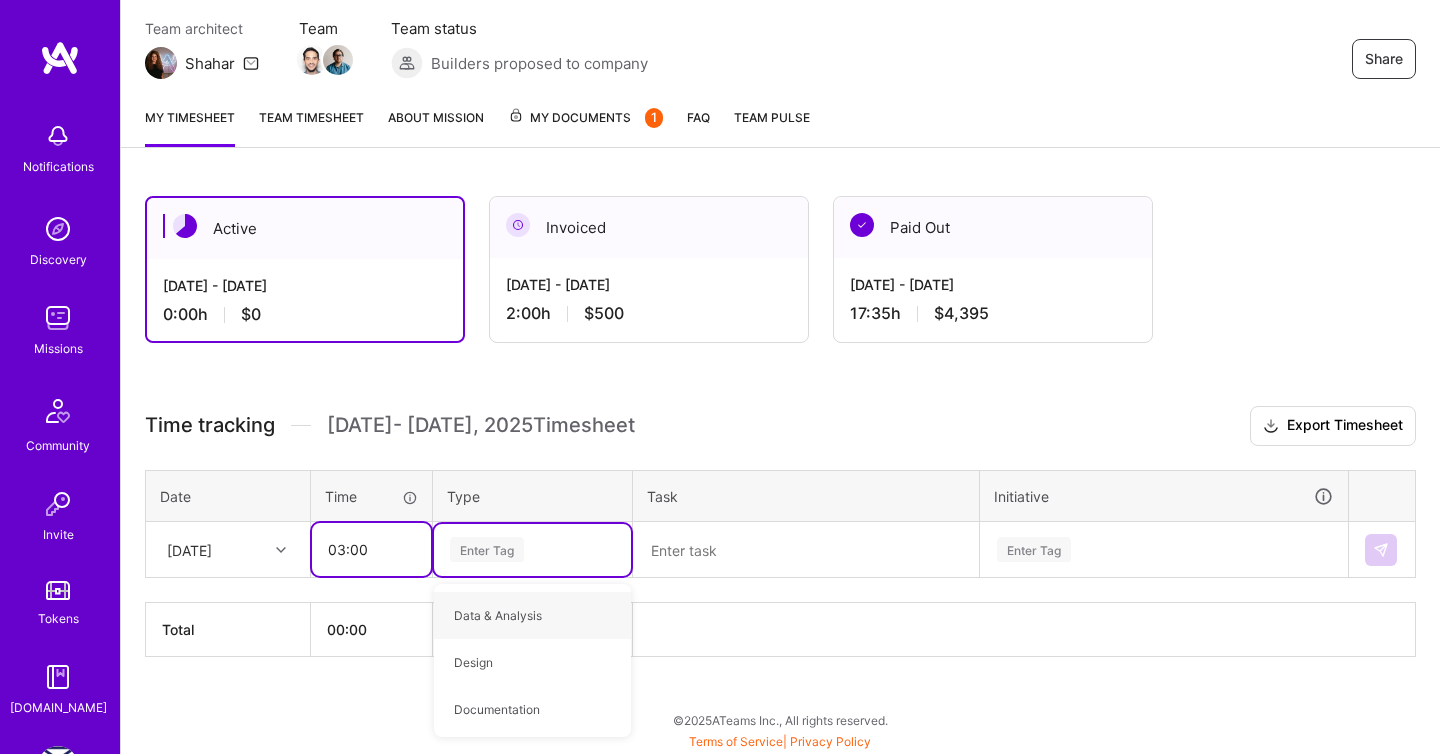 click on "03:00" at bounding box center (371, 549) 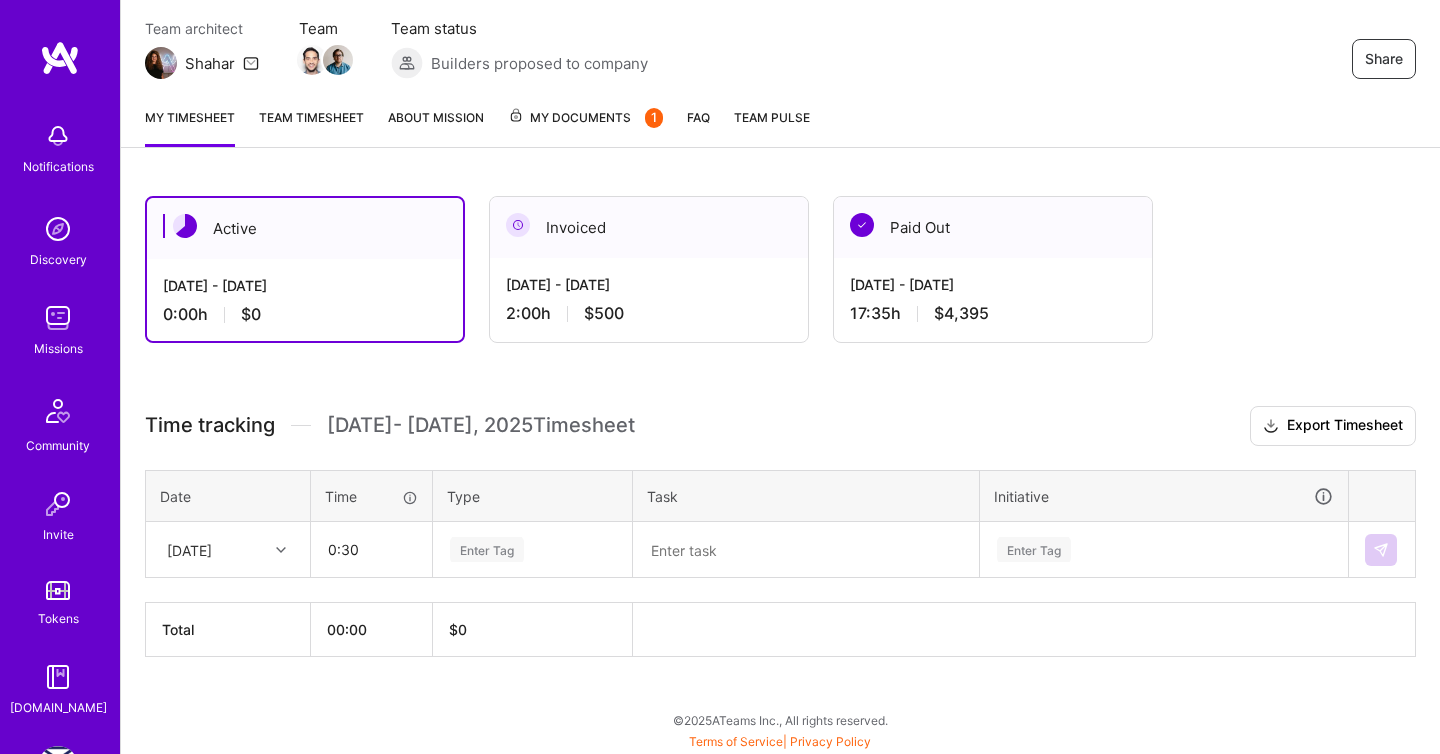 type on "00:30" 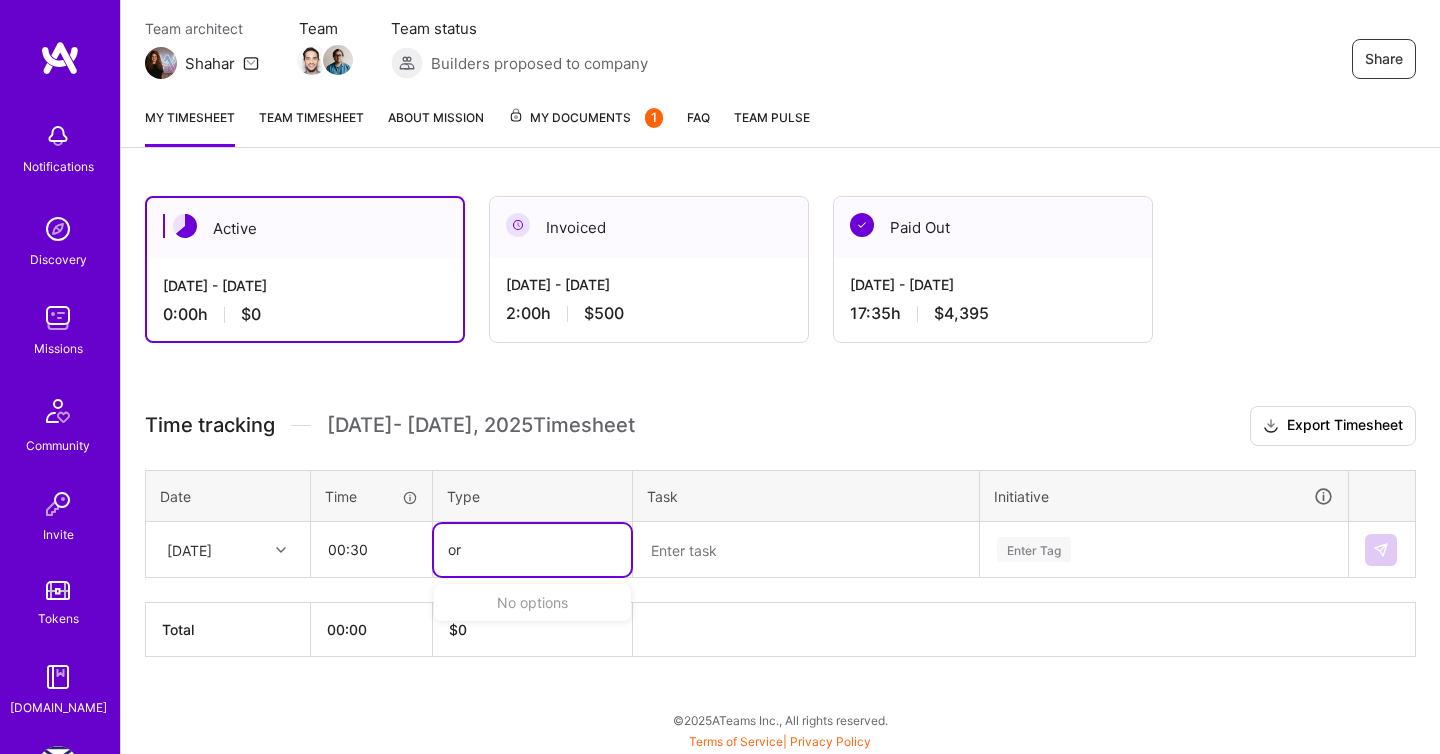 type on "o" 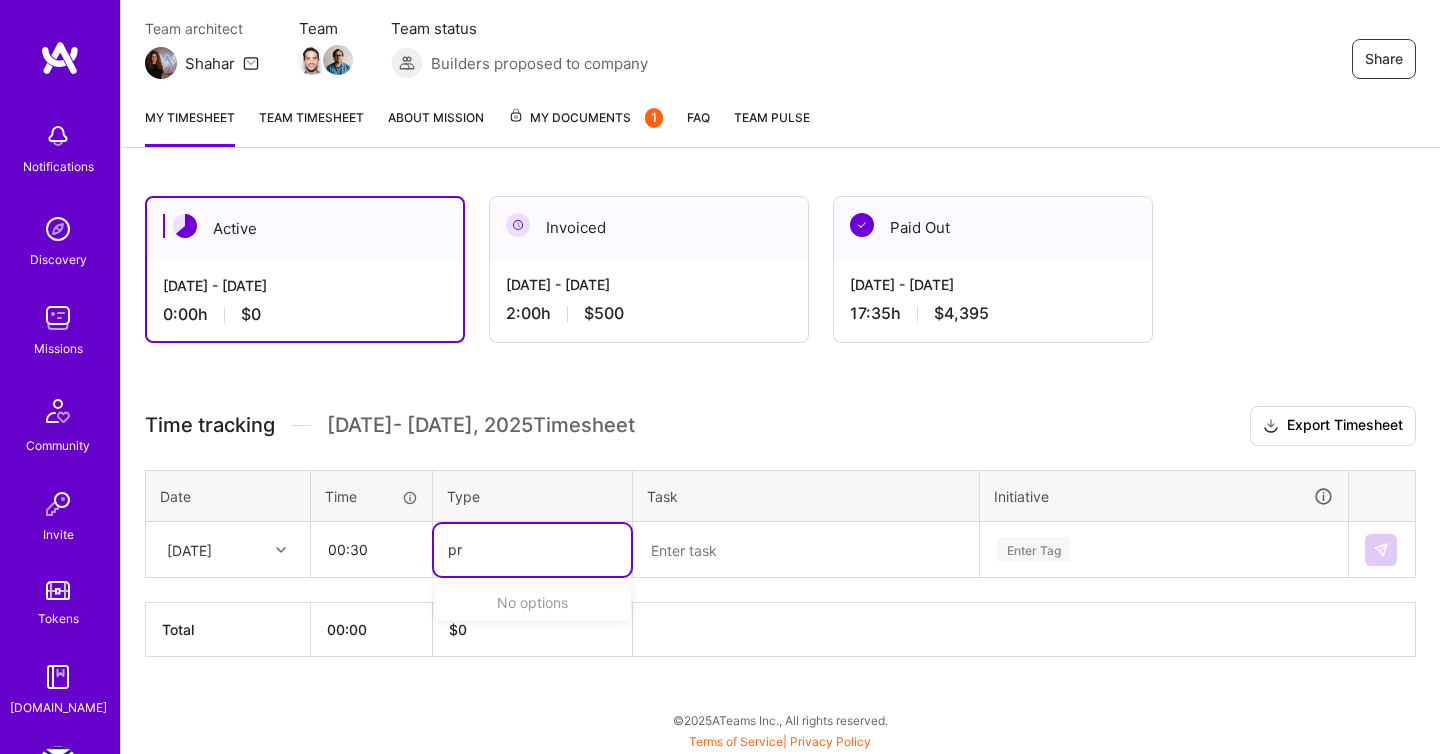 type on "p" 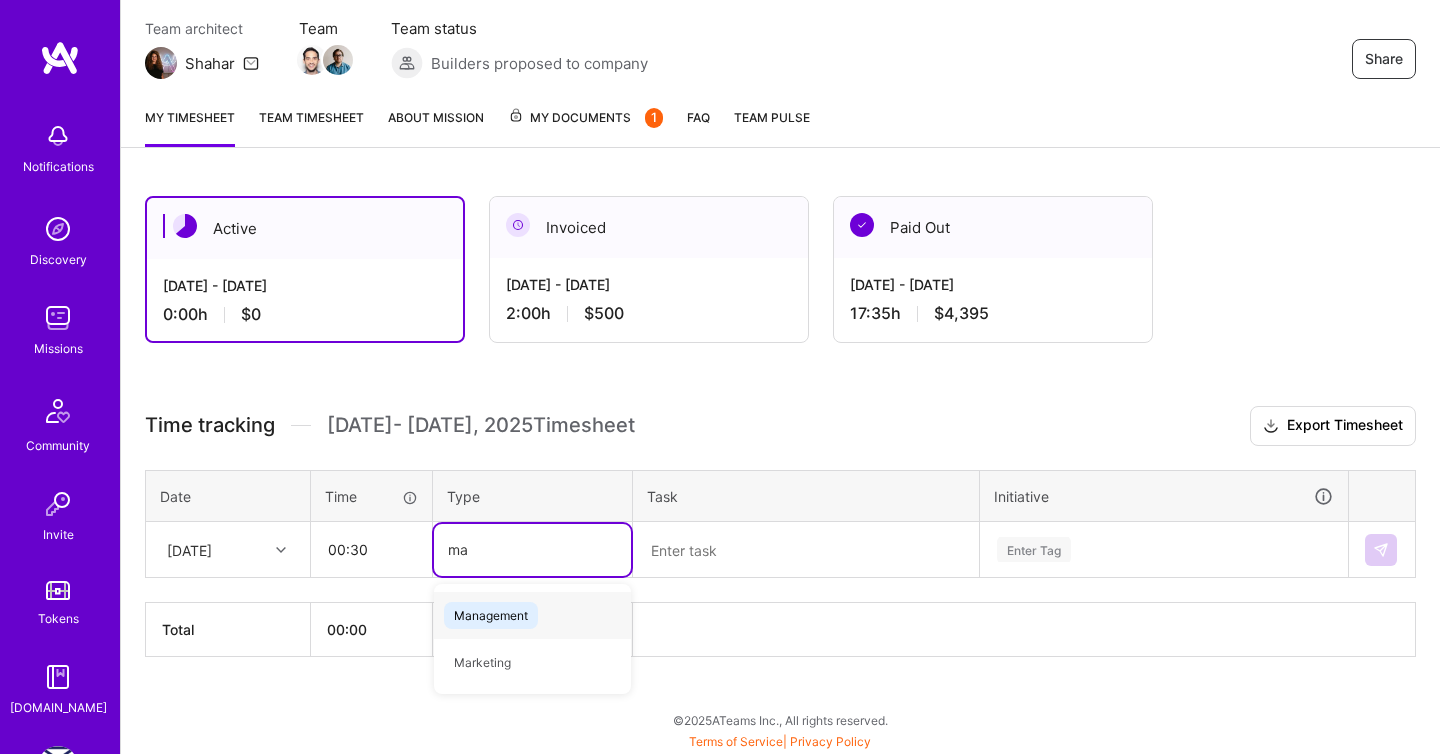 type on "man" 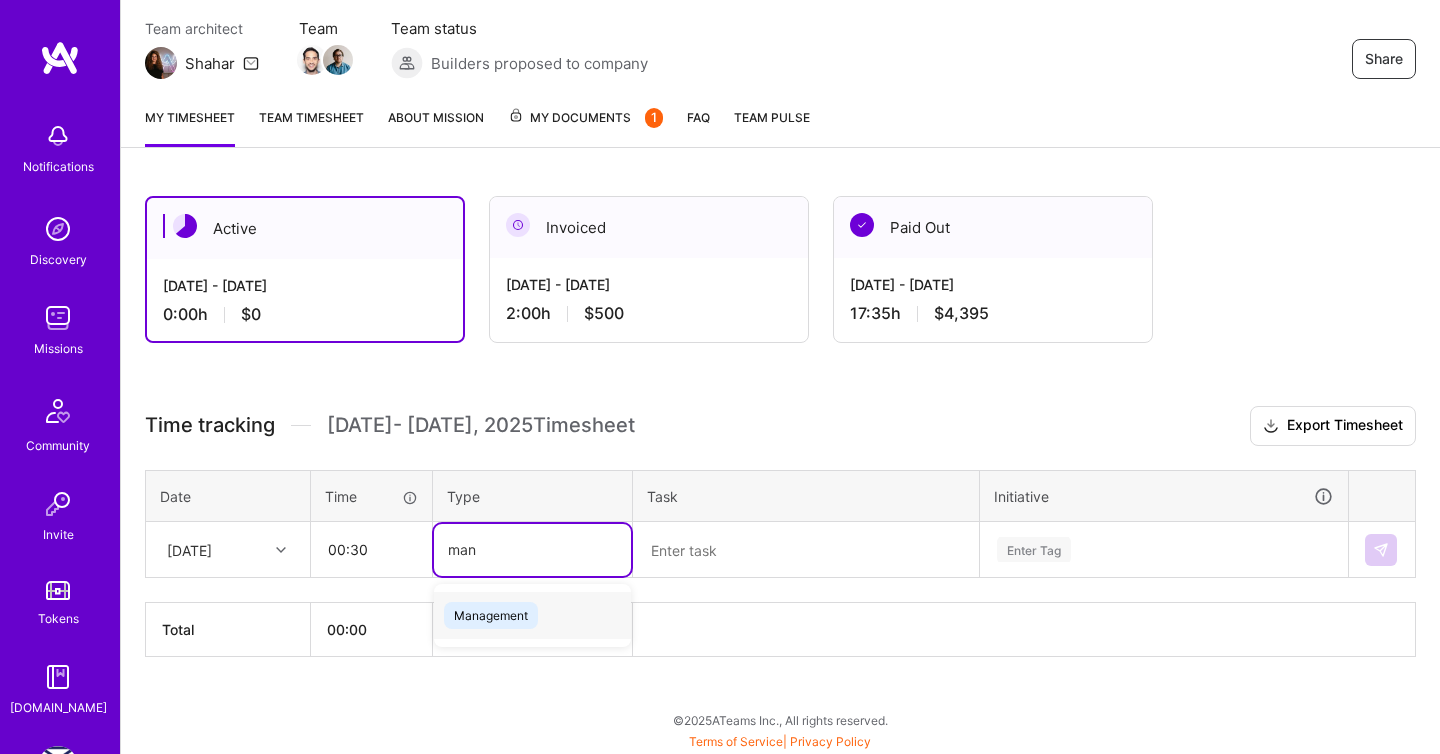 type 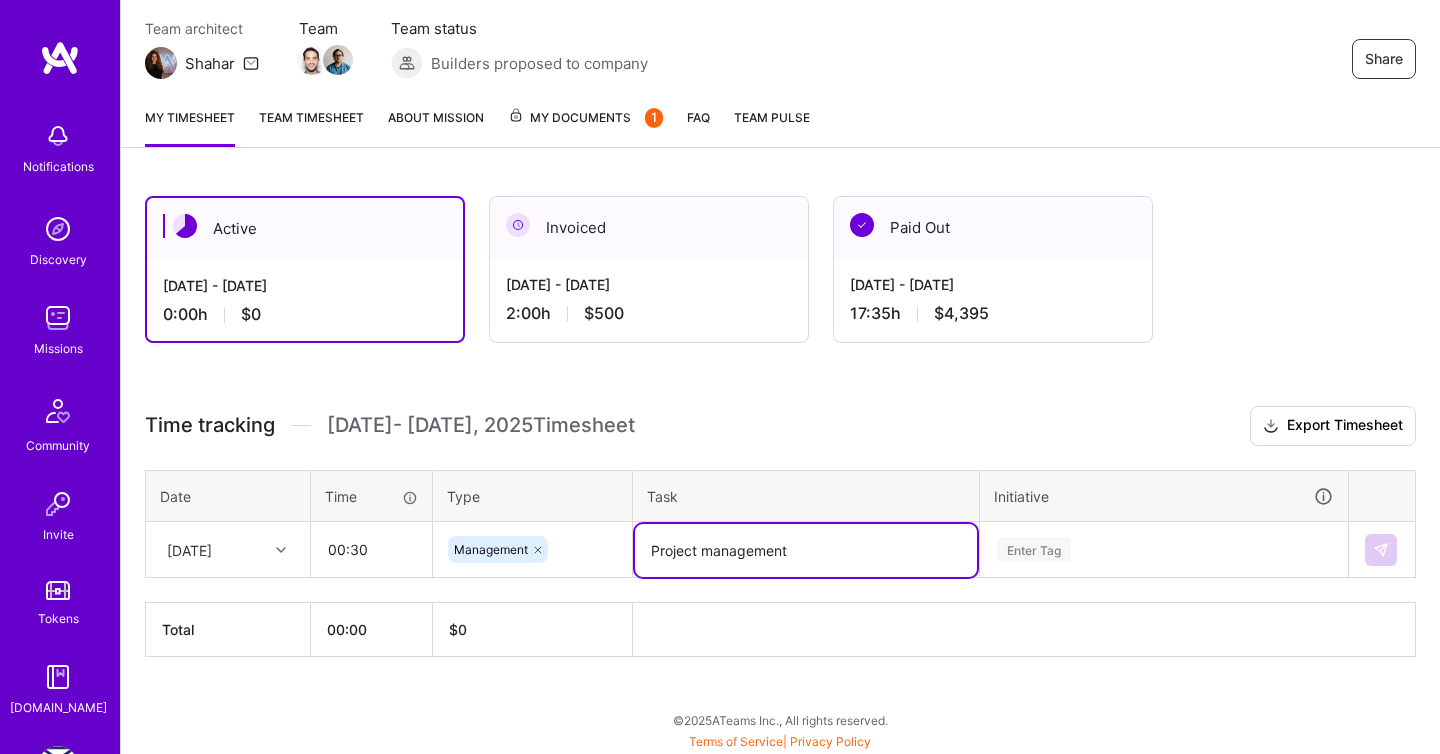 type on "Project management" 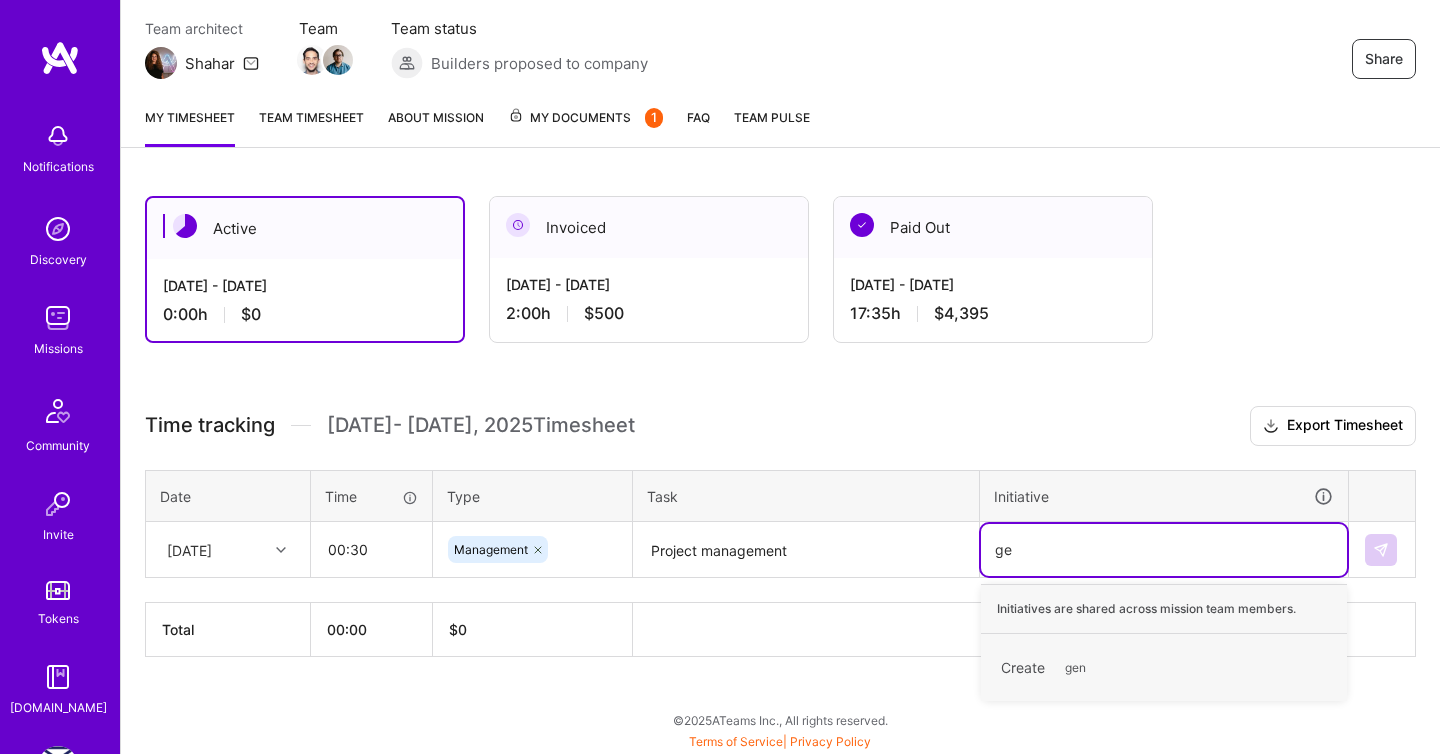type on "g" 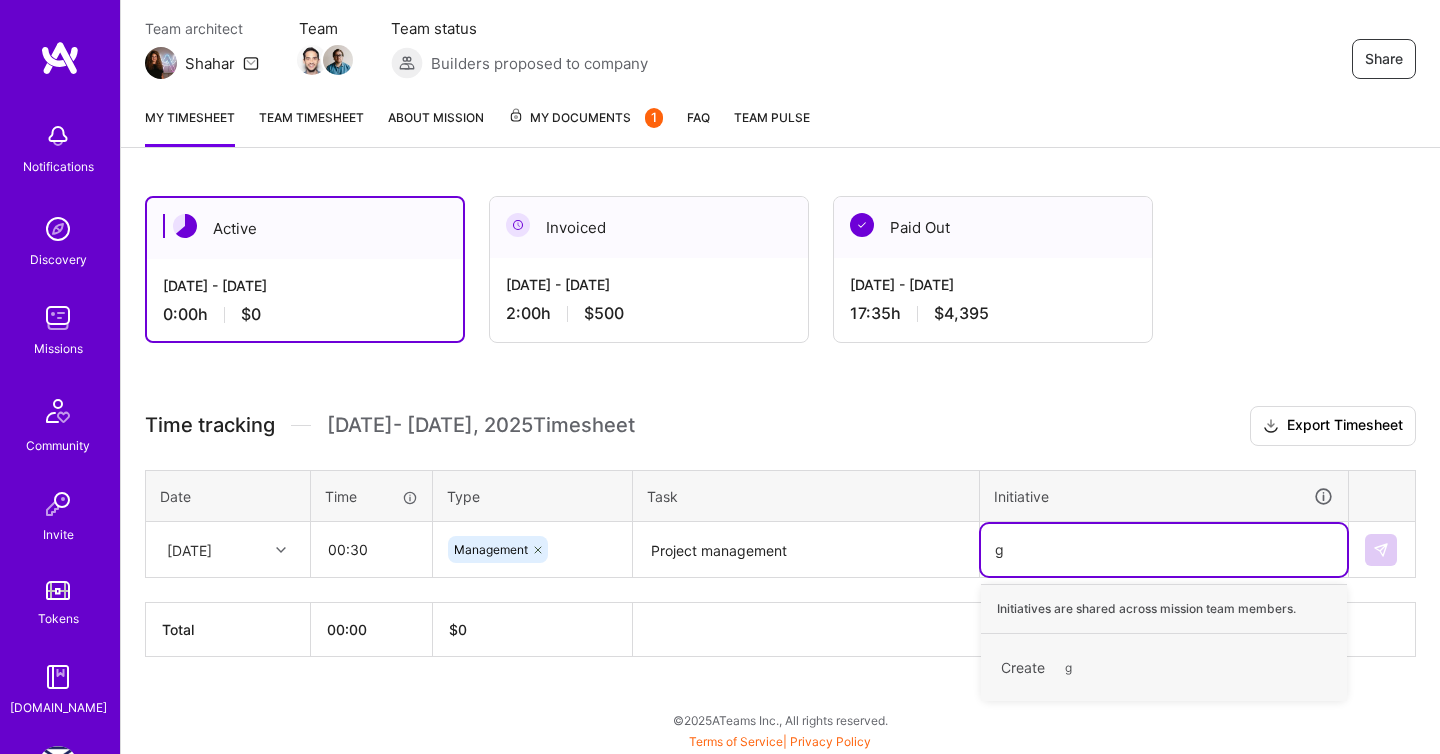 type 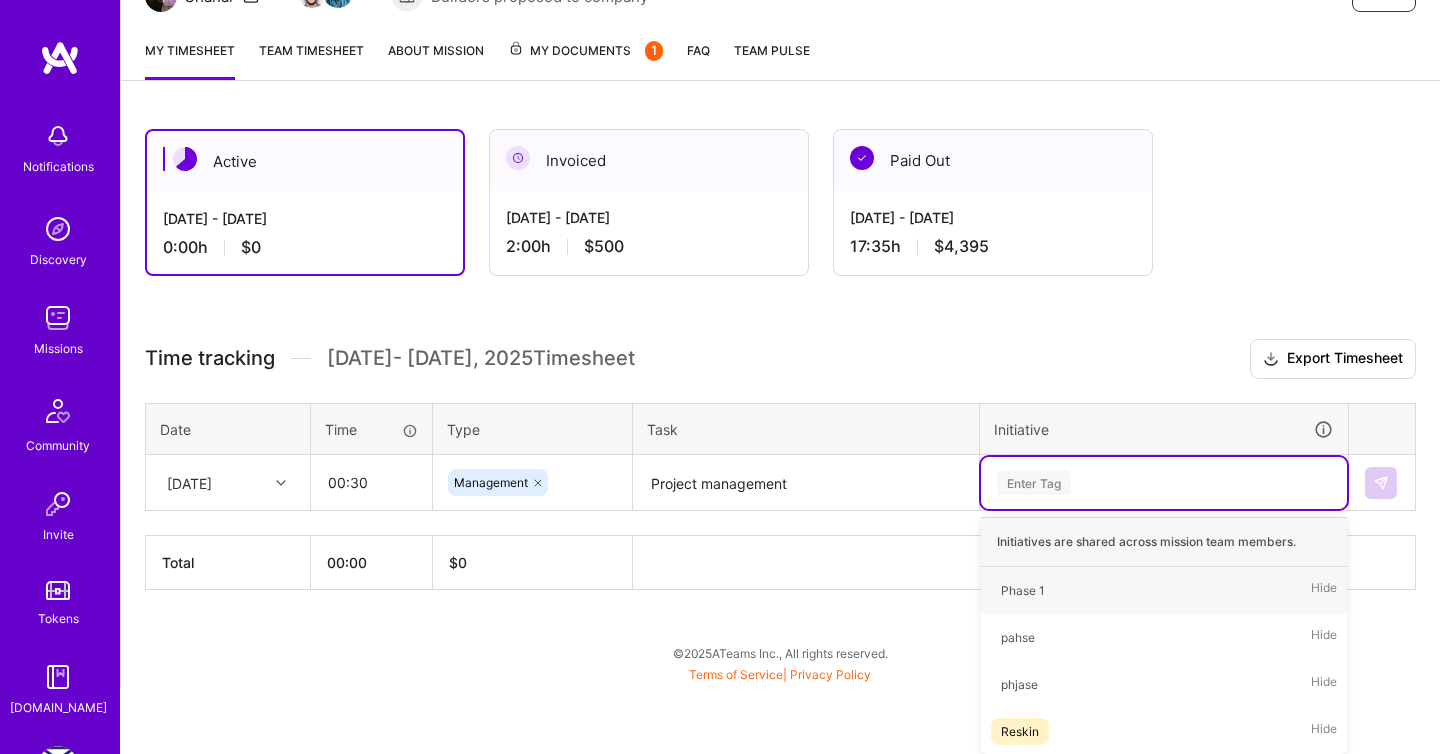 scroll, scrollTop: 172, scrollLeft: 0, axis: vertical 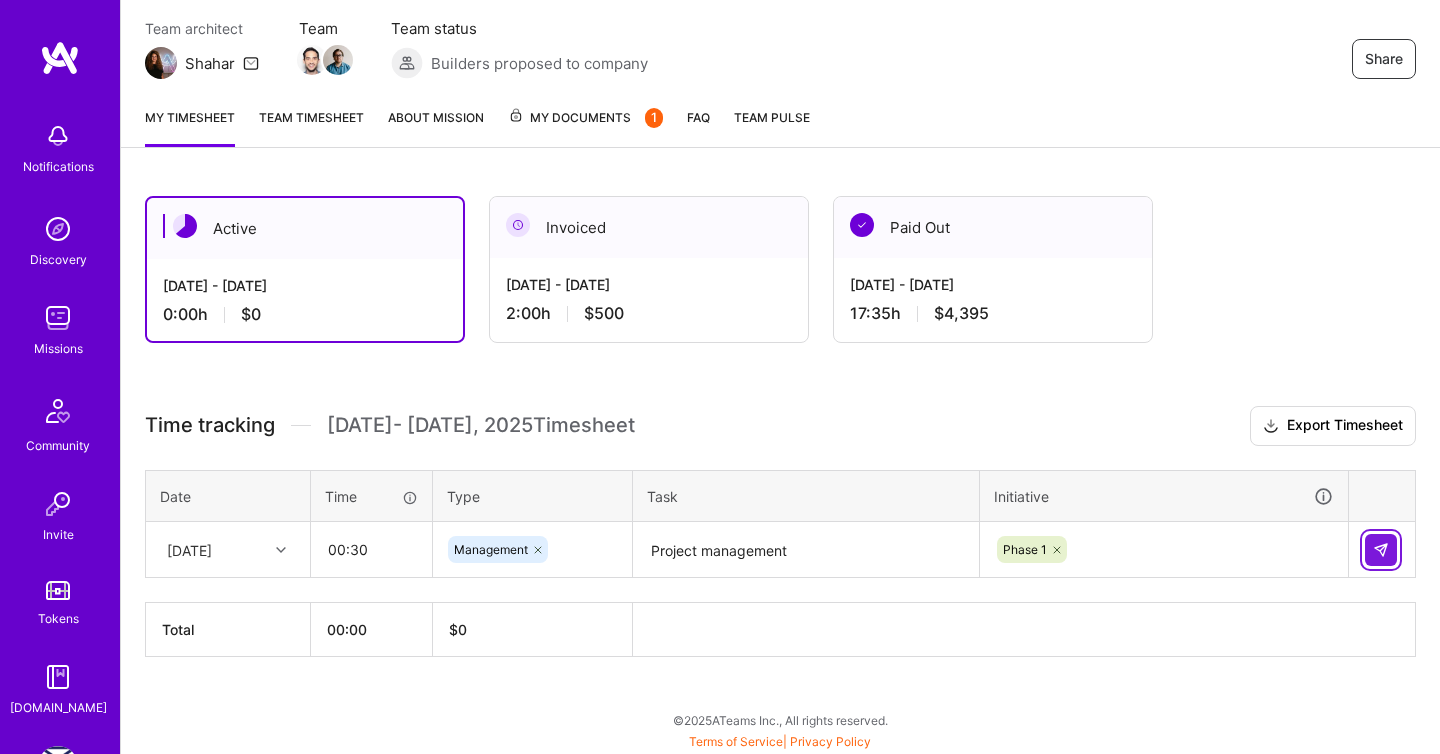 type 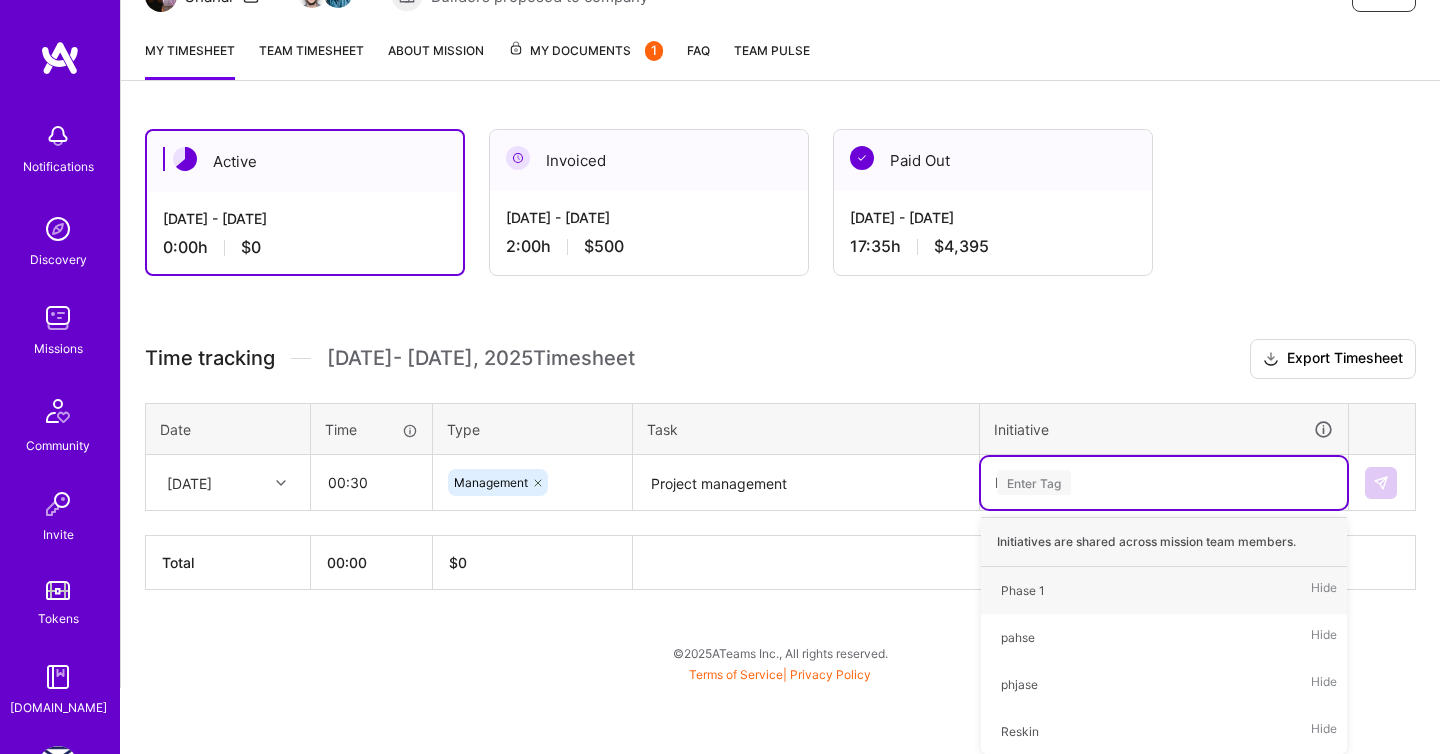 scroll, scrollTop: 172, scrollLeft: 0, axis: vertical 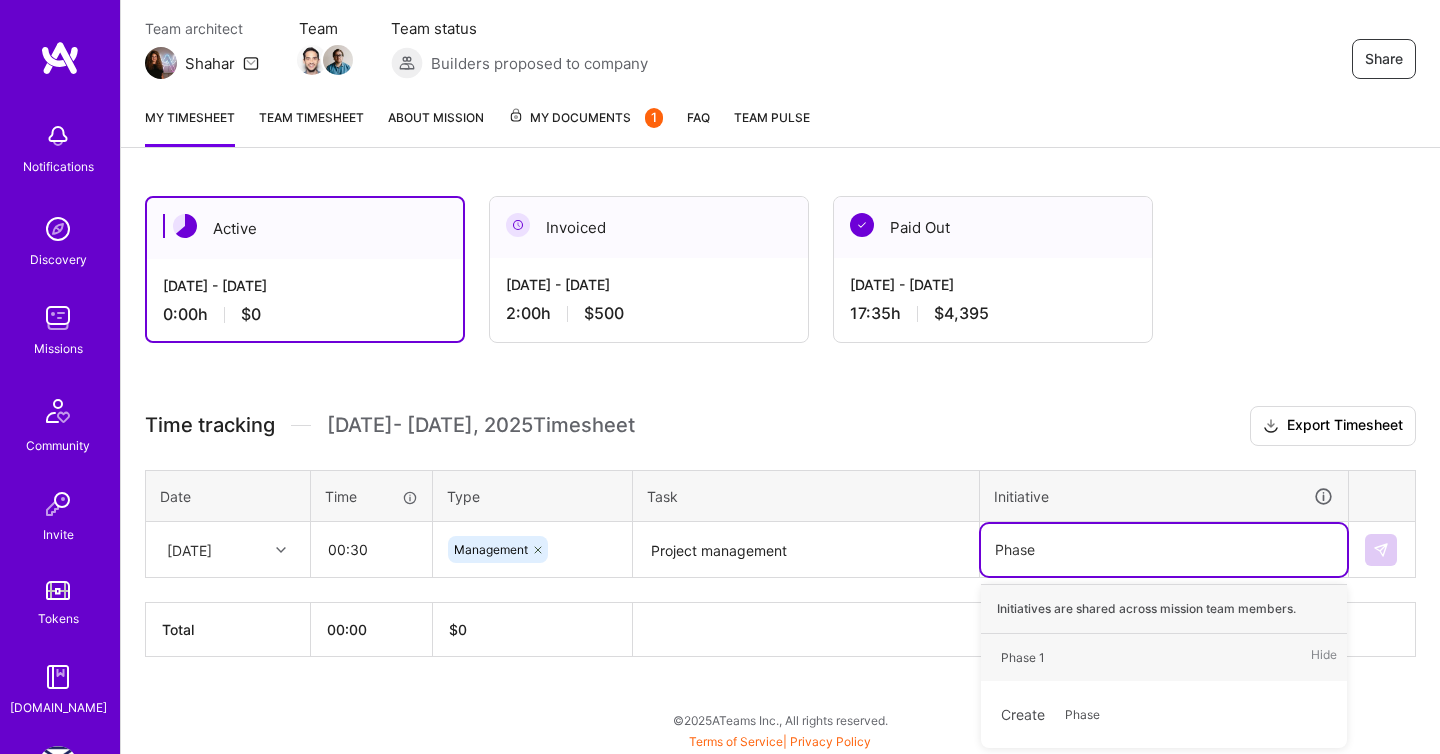 type on "Phase 2" 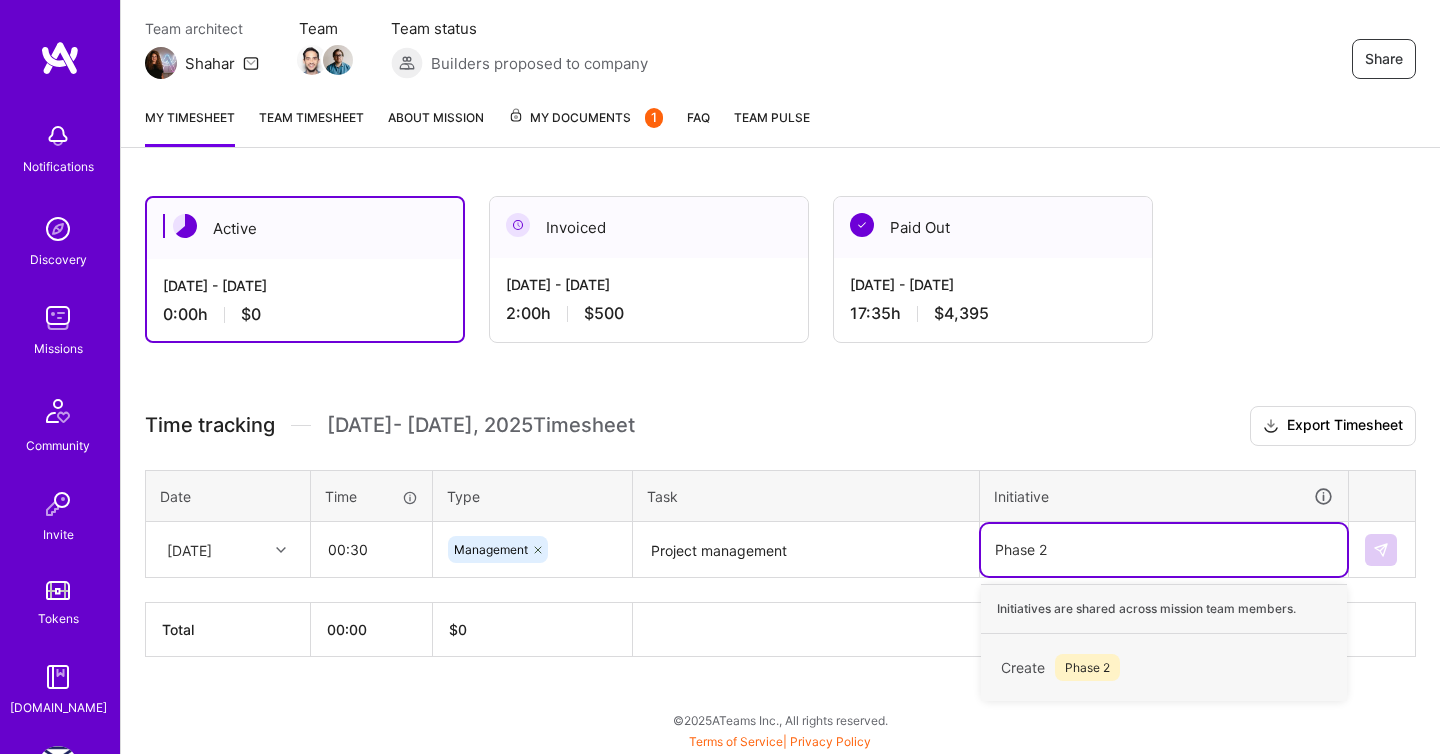 type 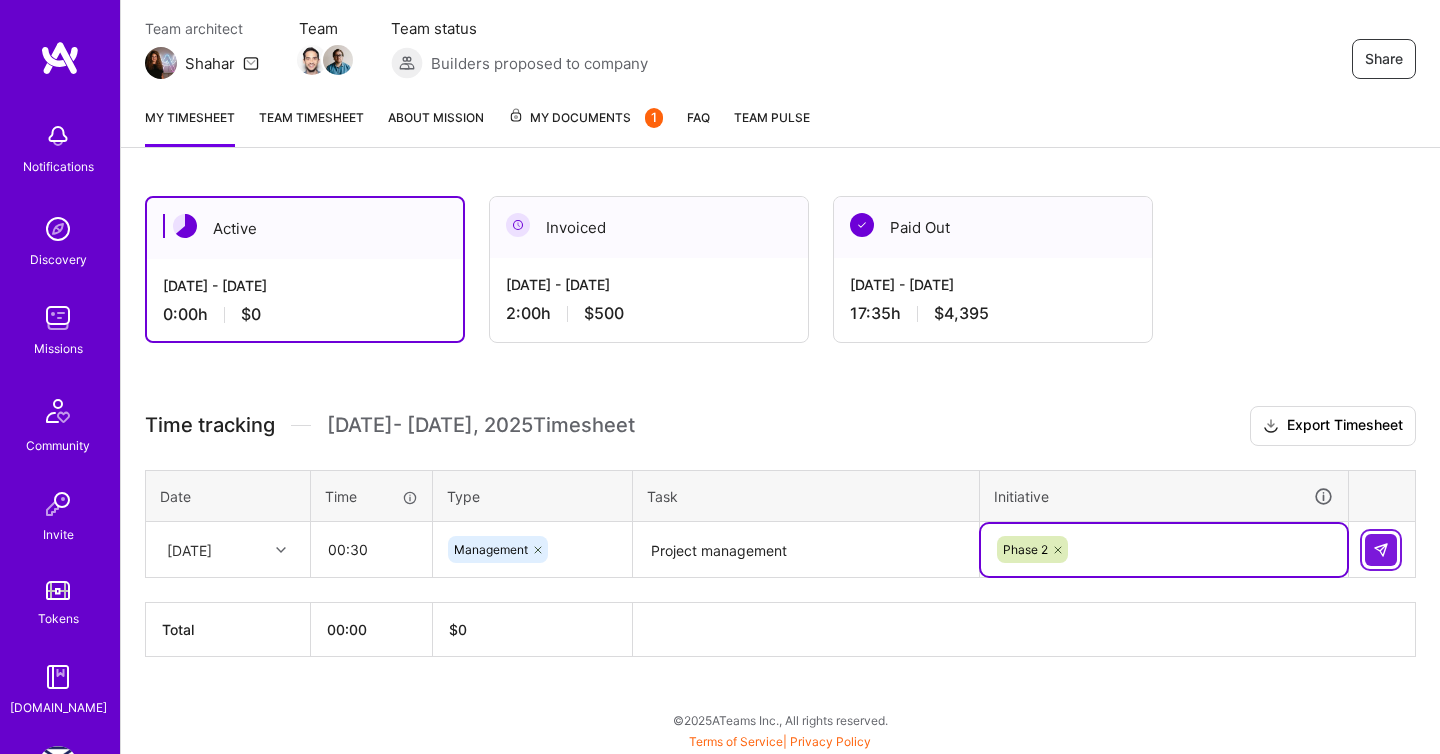 click at bounding box center [1381, 550] 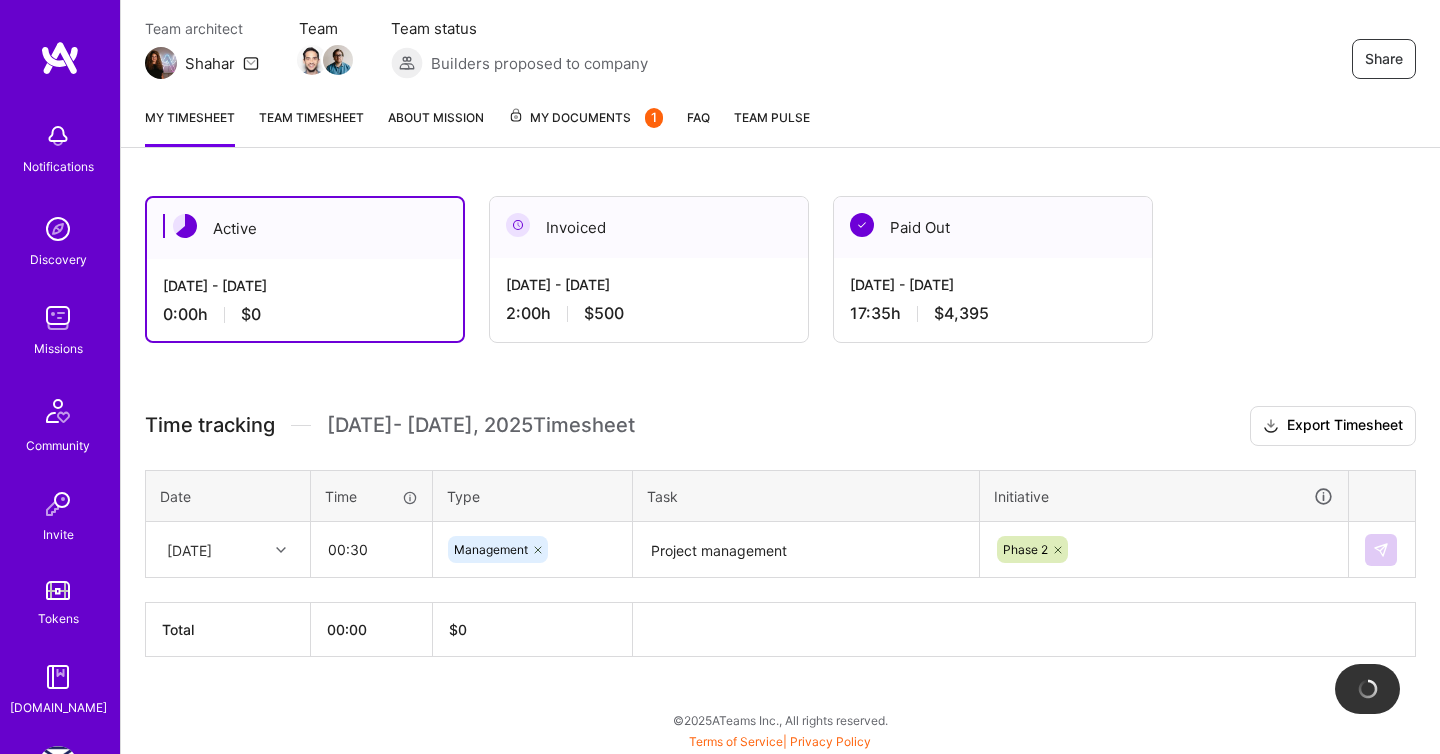 type 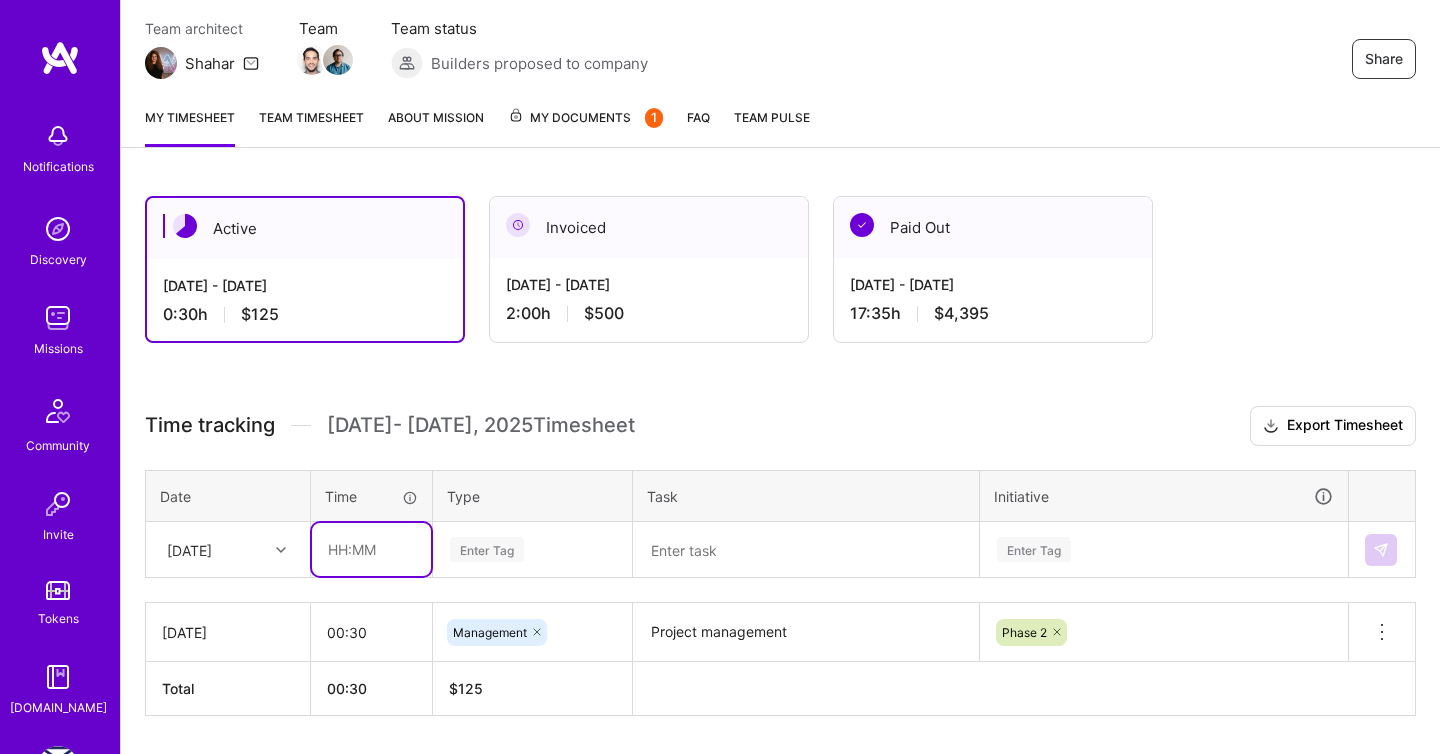click at bounding box center [371, 549] 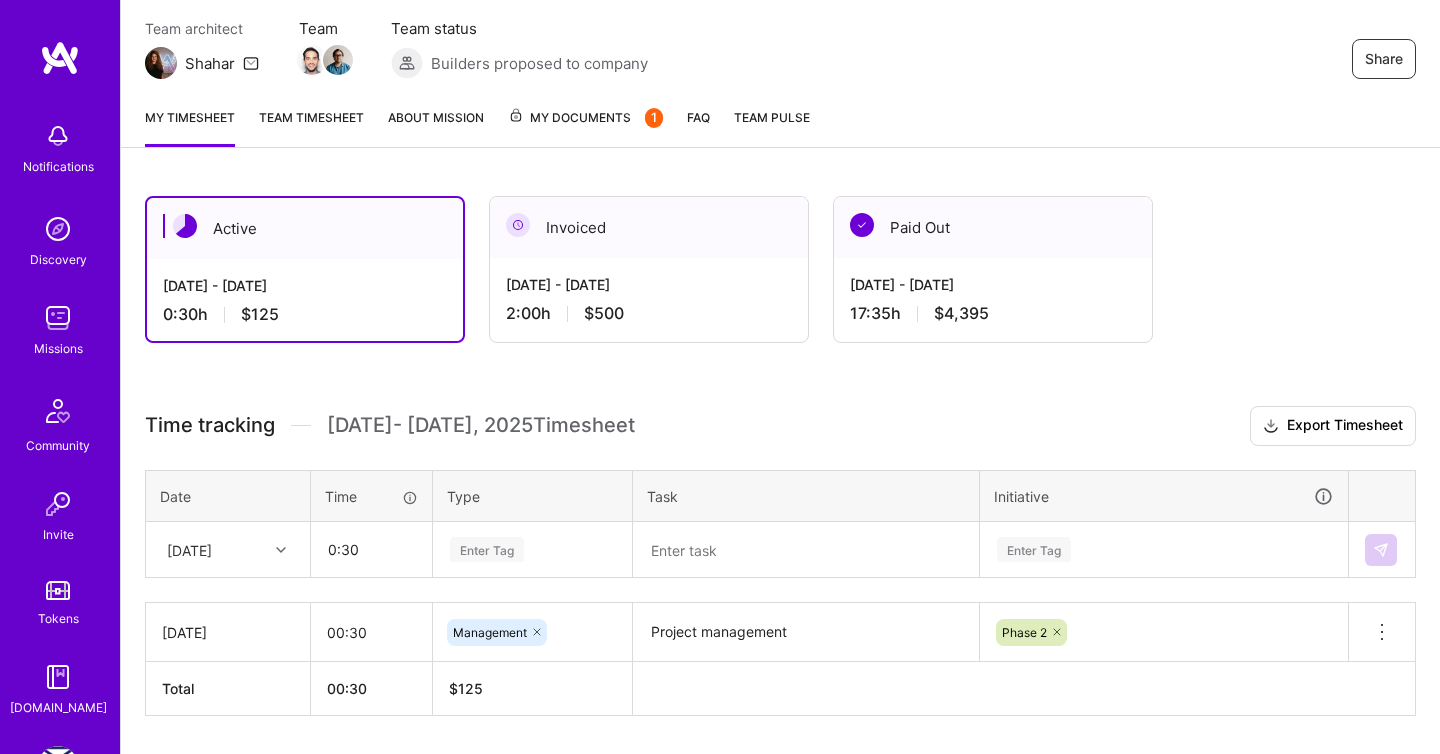type on "00:30" 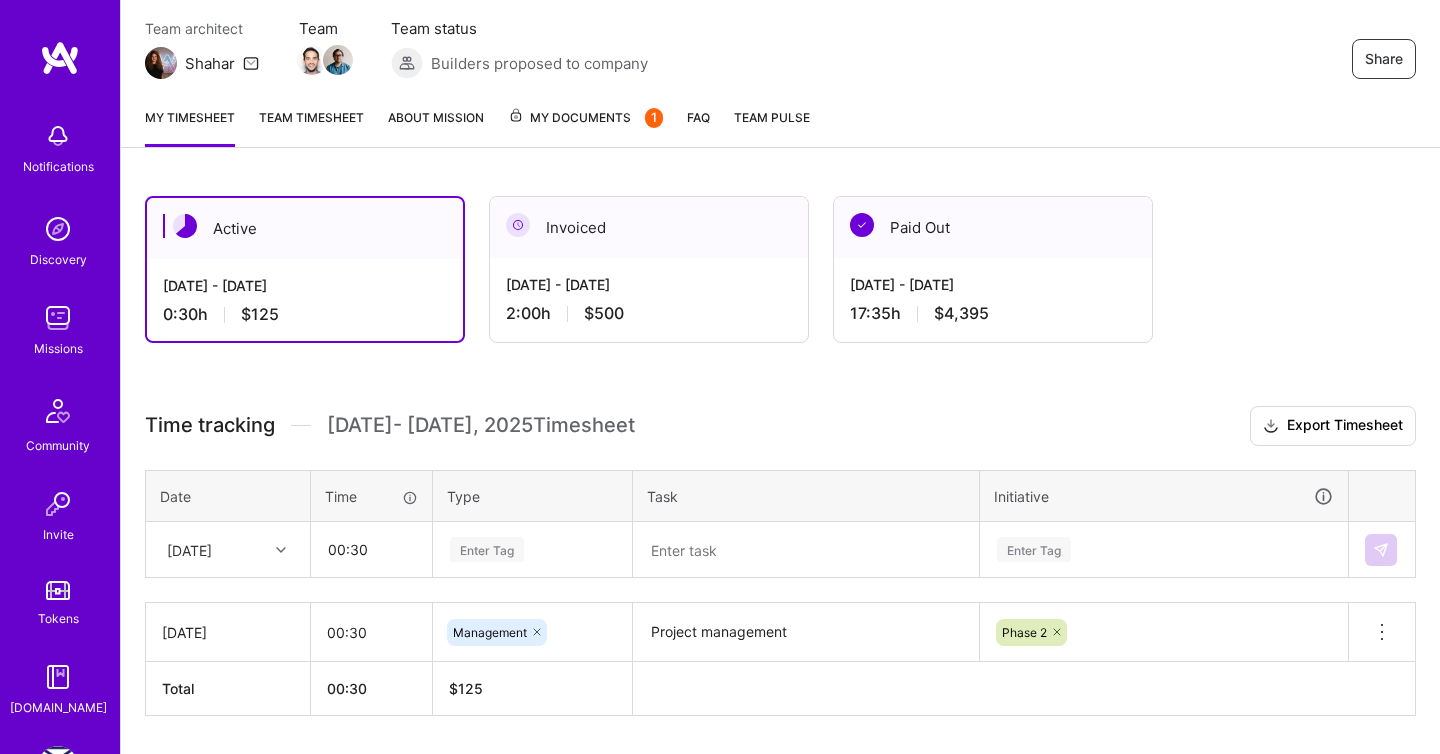 scroll, scrollTop: 231, scrollLeft: 0, axis: vertical 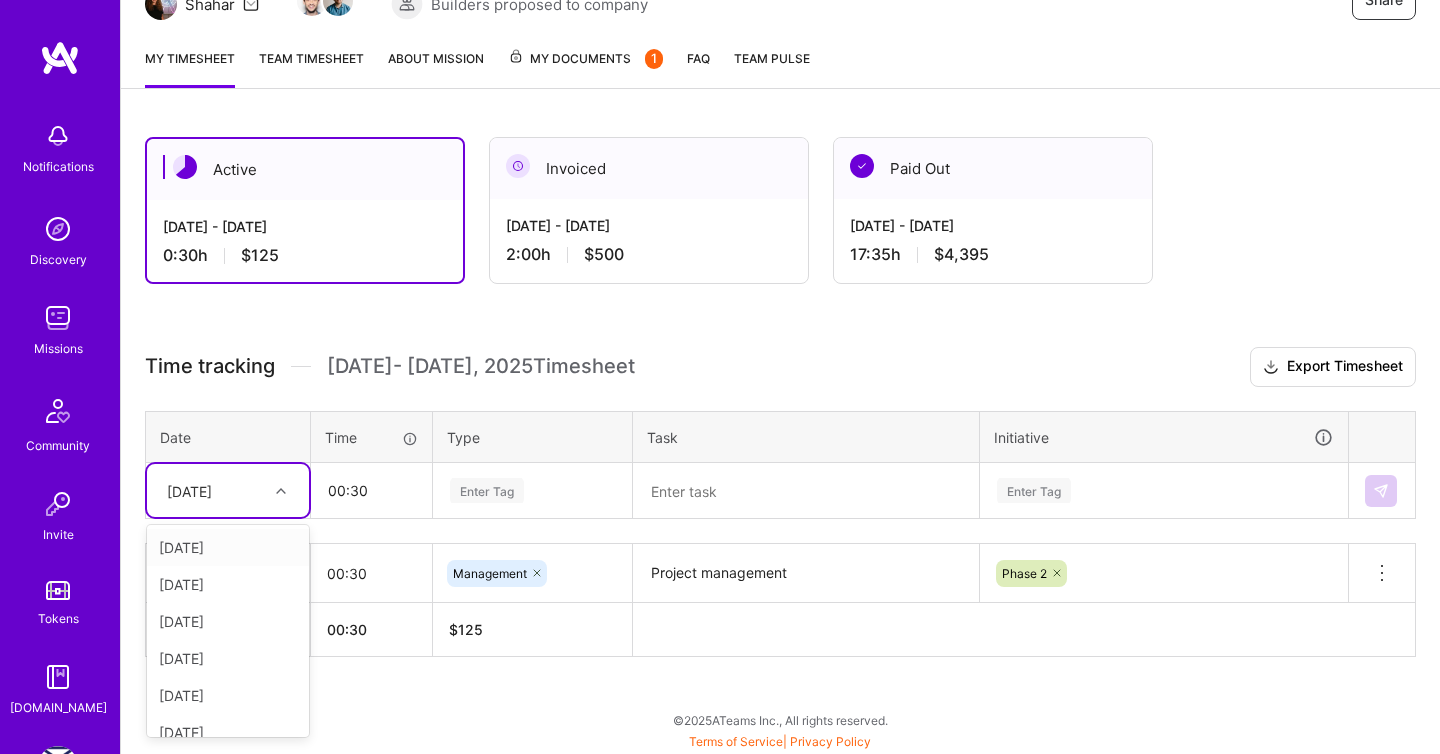 click on "[DATE]" at bounding box center [212, 490] 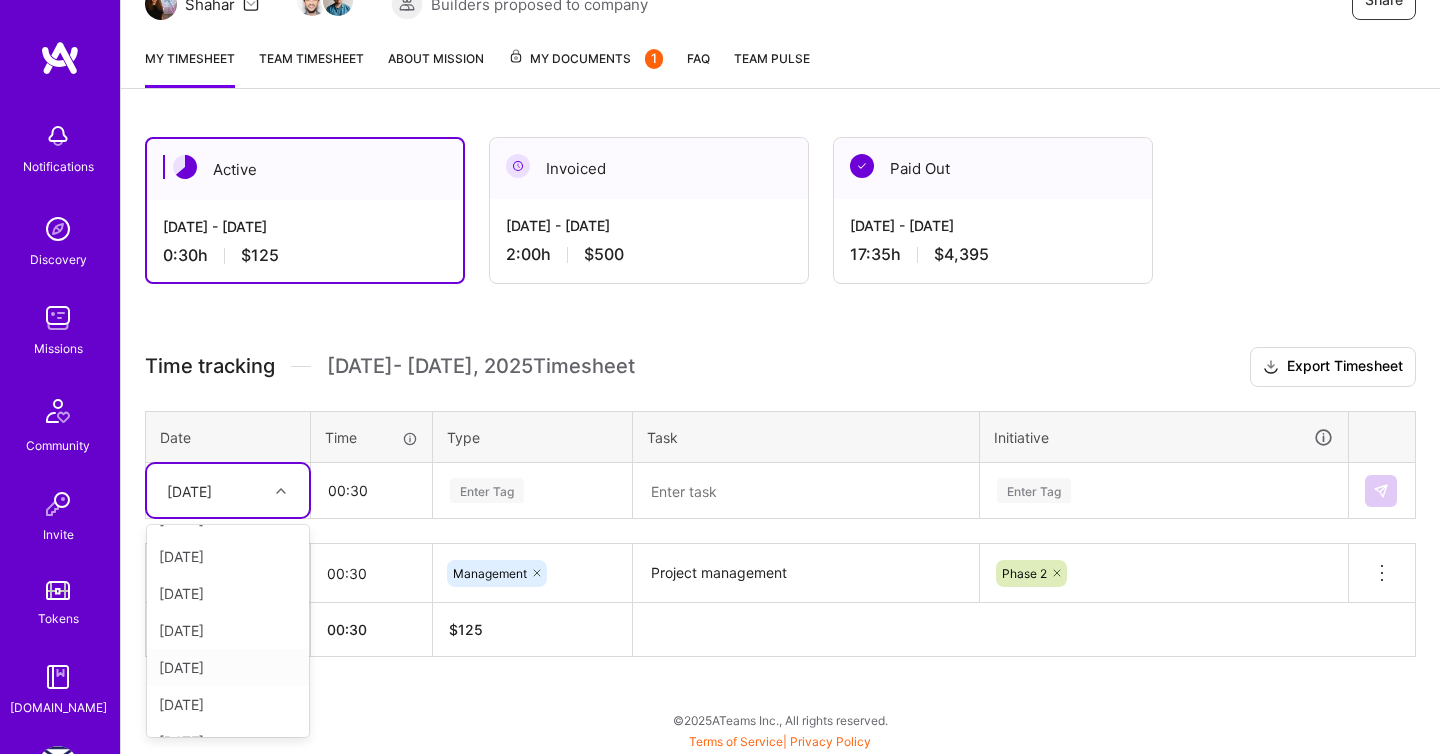 scroll, scrollTop: 129, scrollLeft: 0, axis: vertical 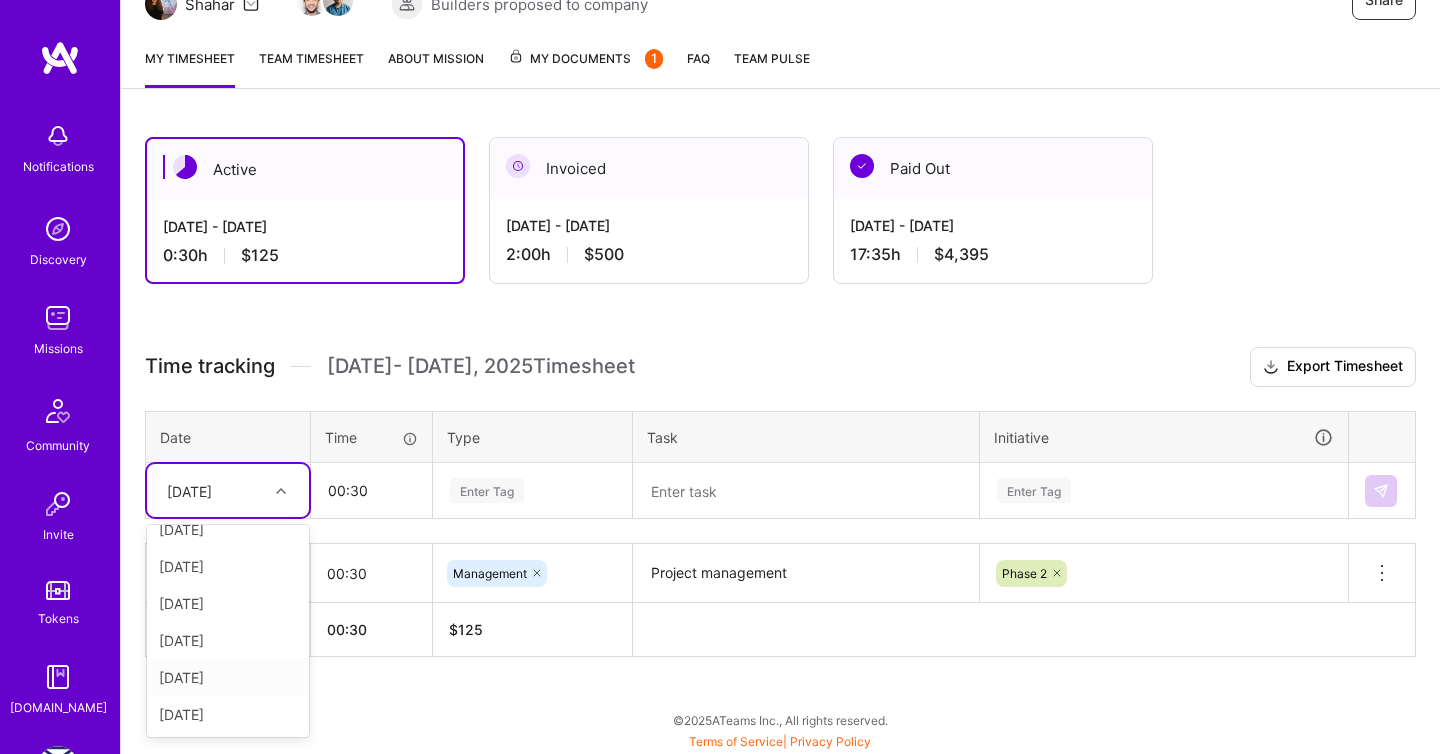 click on "[DATE]" at bounding box center [228, 677] 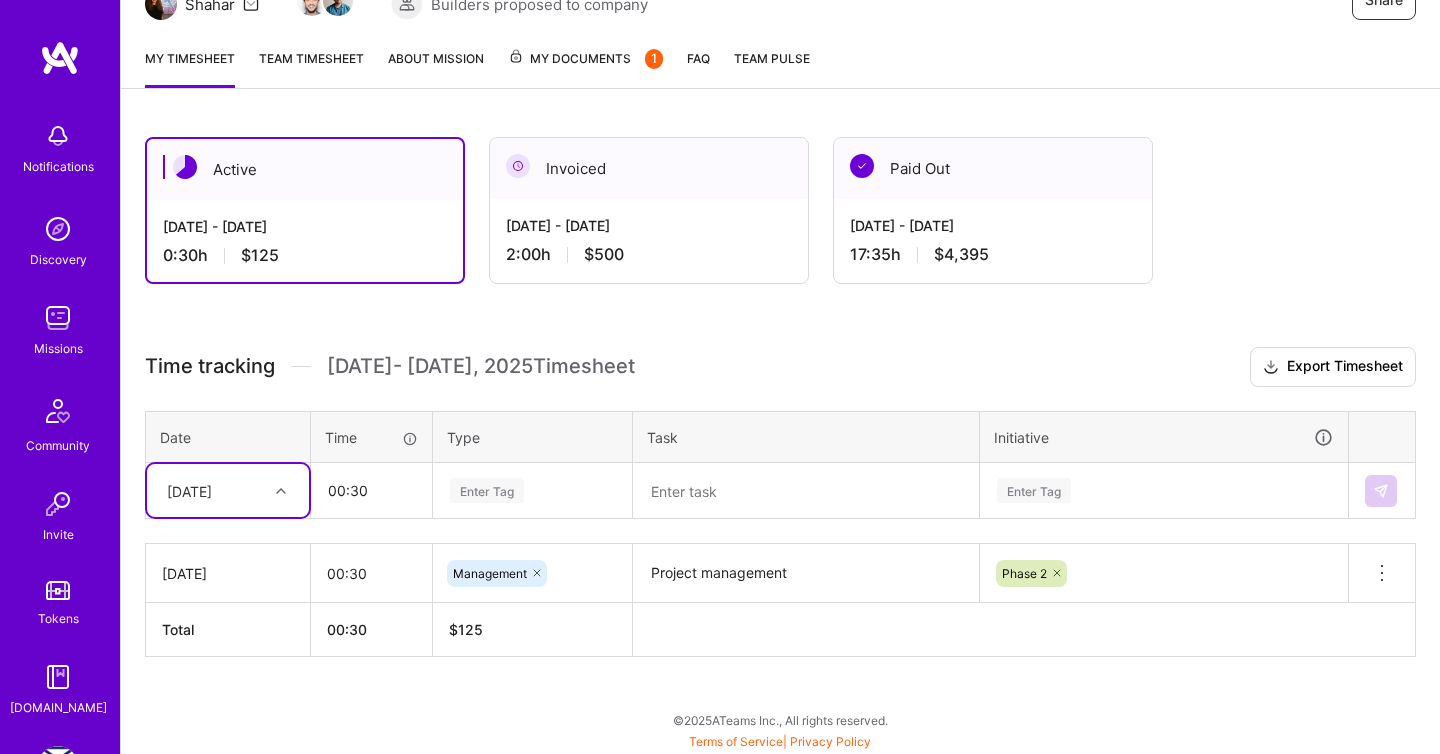 click on "Enter Tag" at bounding box center [532, 490] 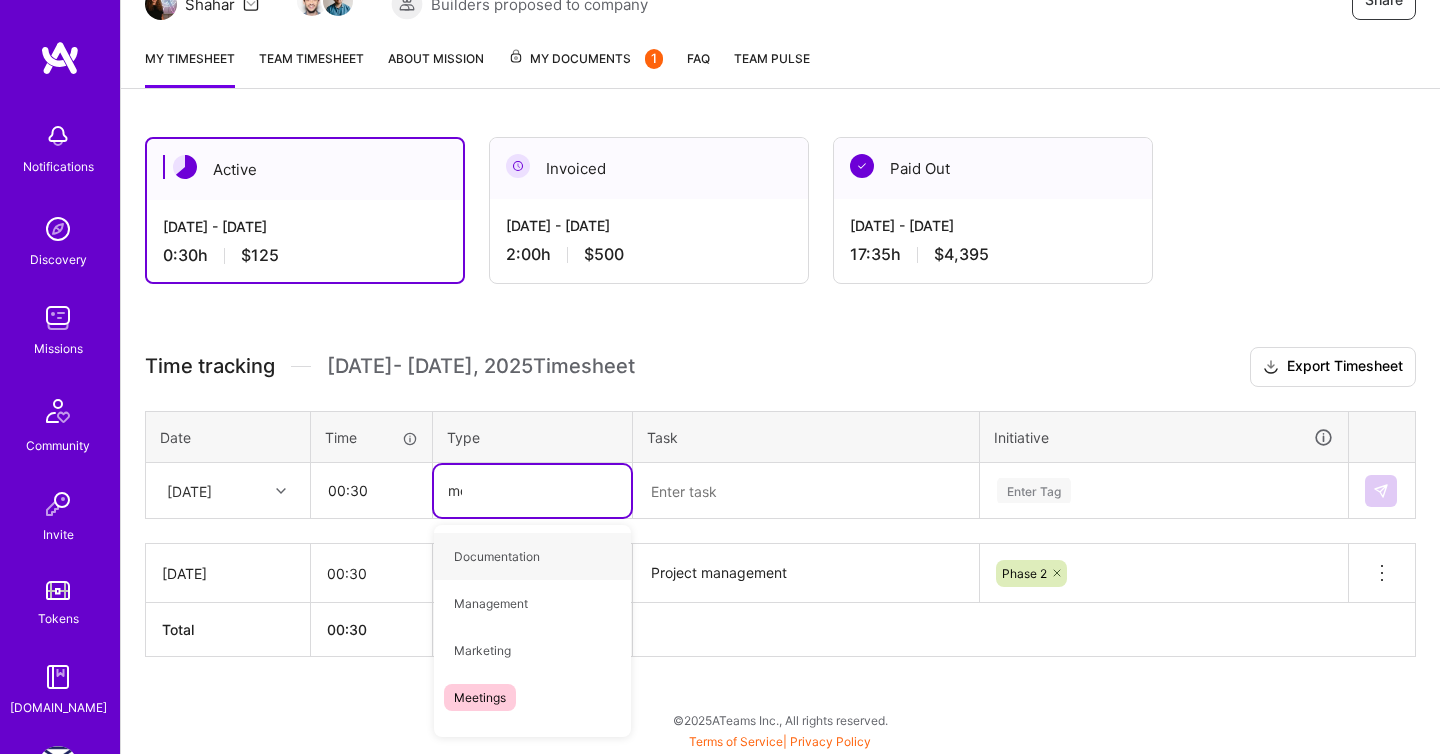 type on "mee" 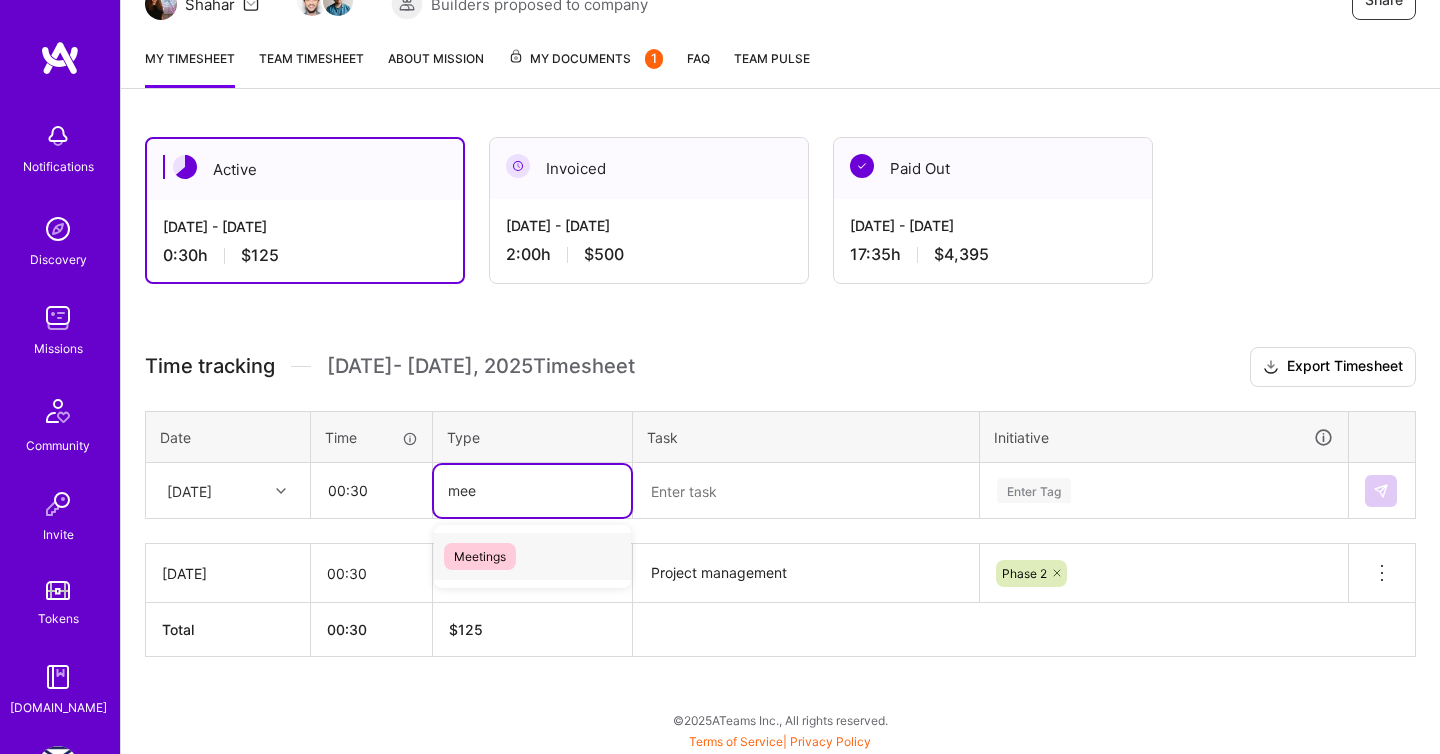 type 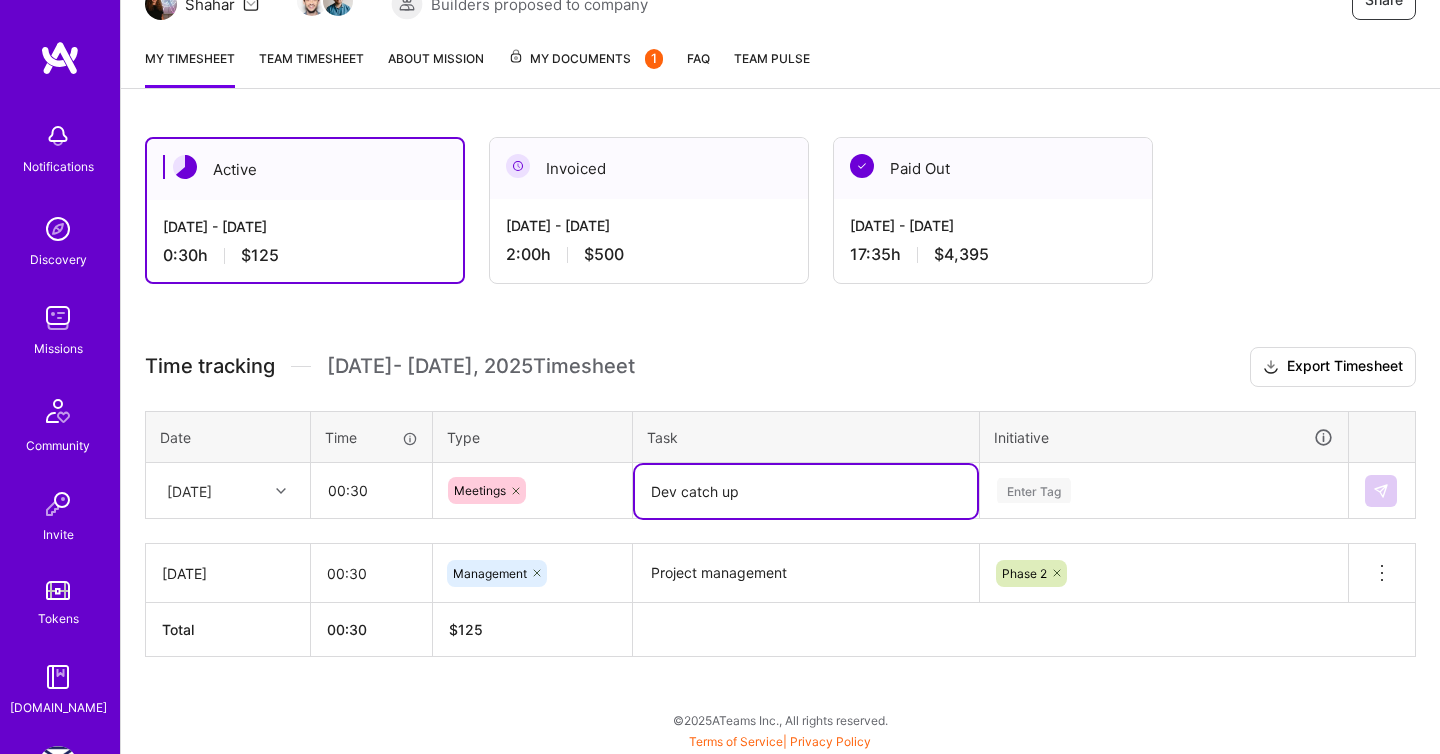 type on "Dev catch up" 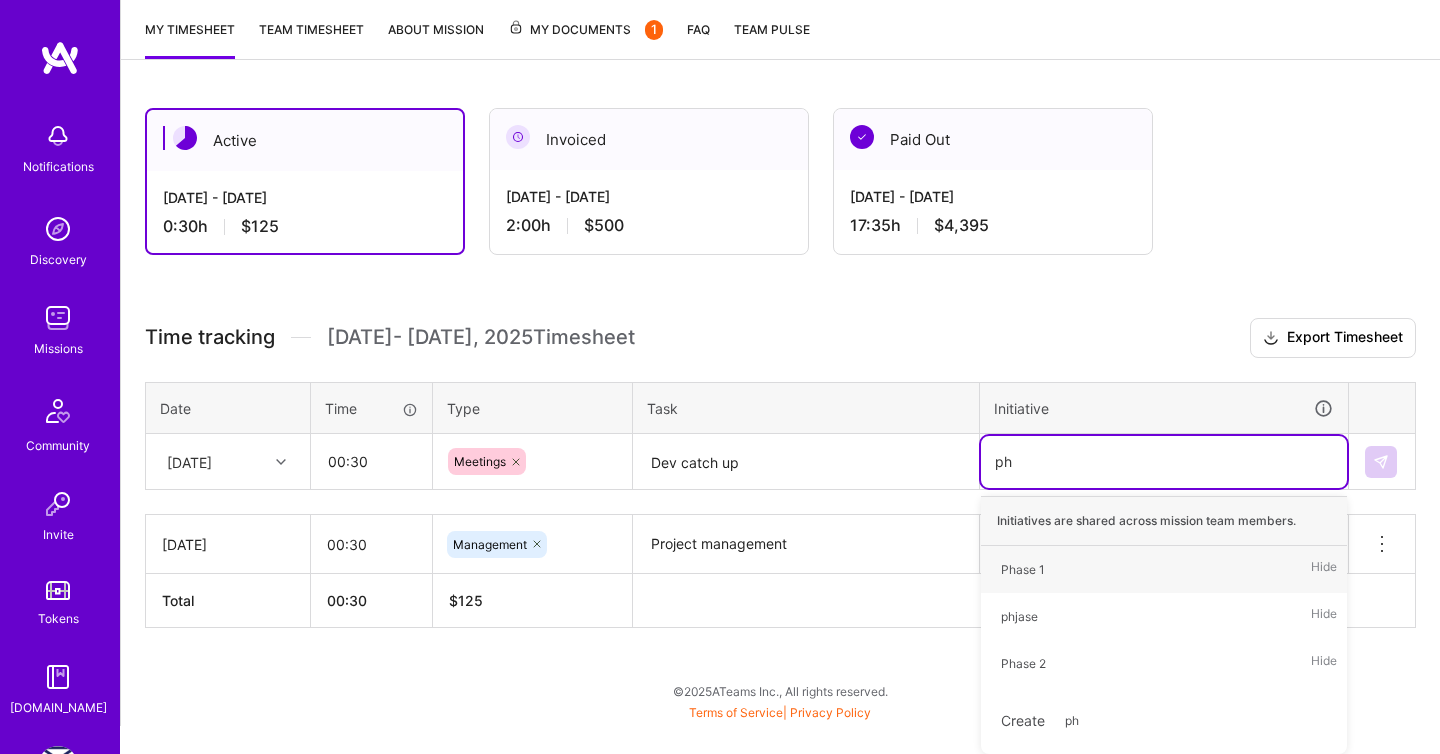 scroll, scrollTop: 231, scrollLeft: 0, axis: vertical 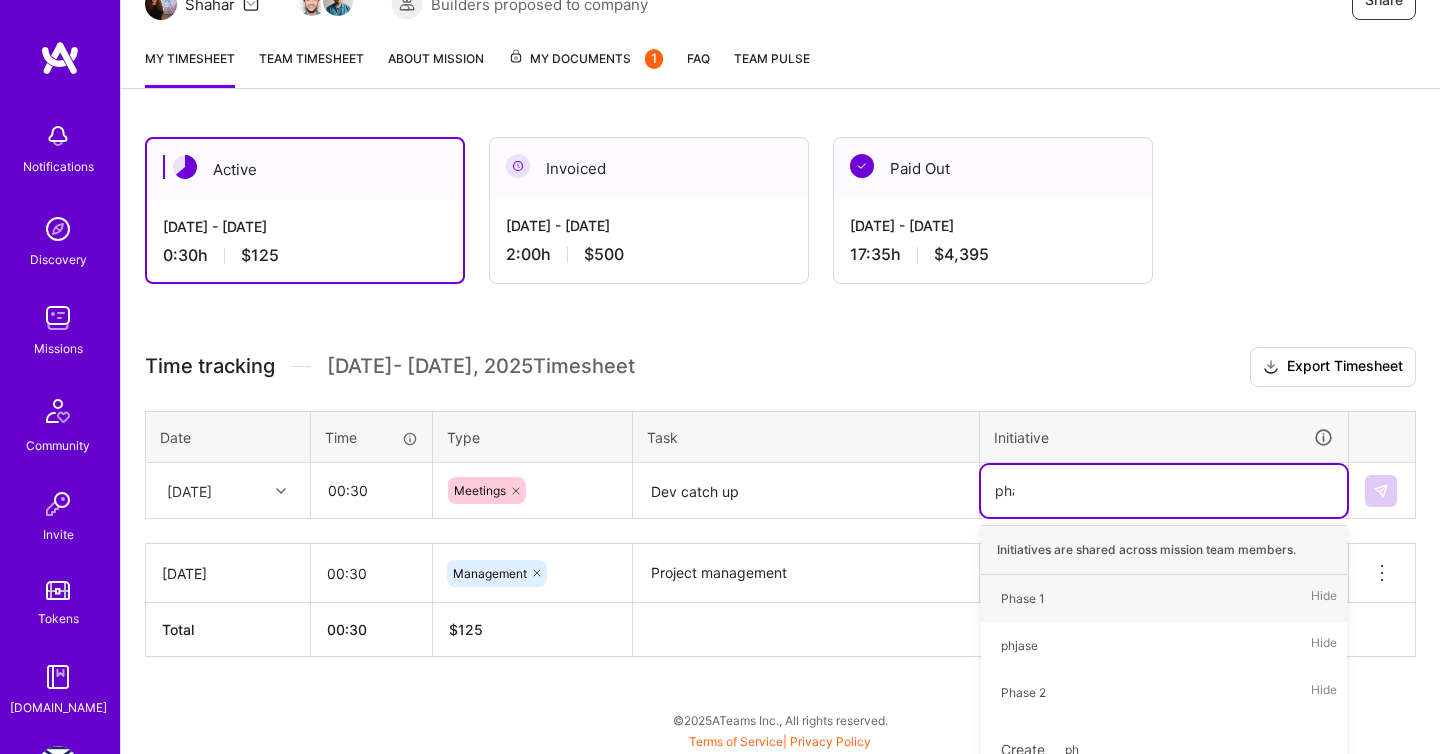 type on "phase" 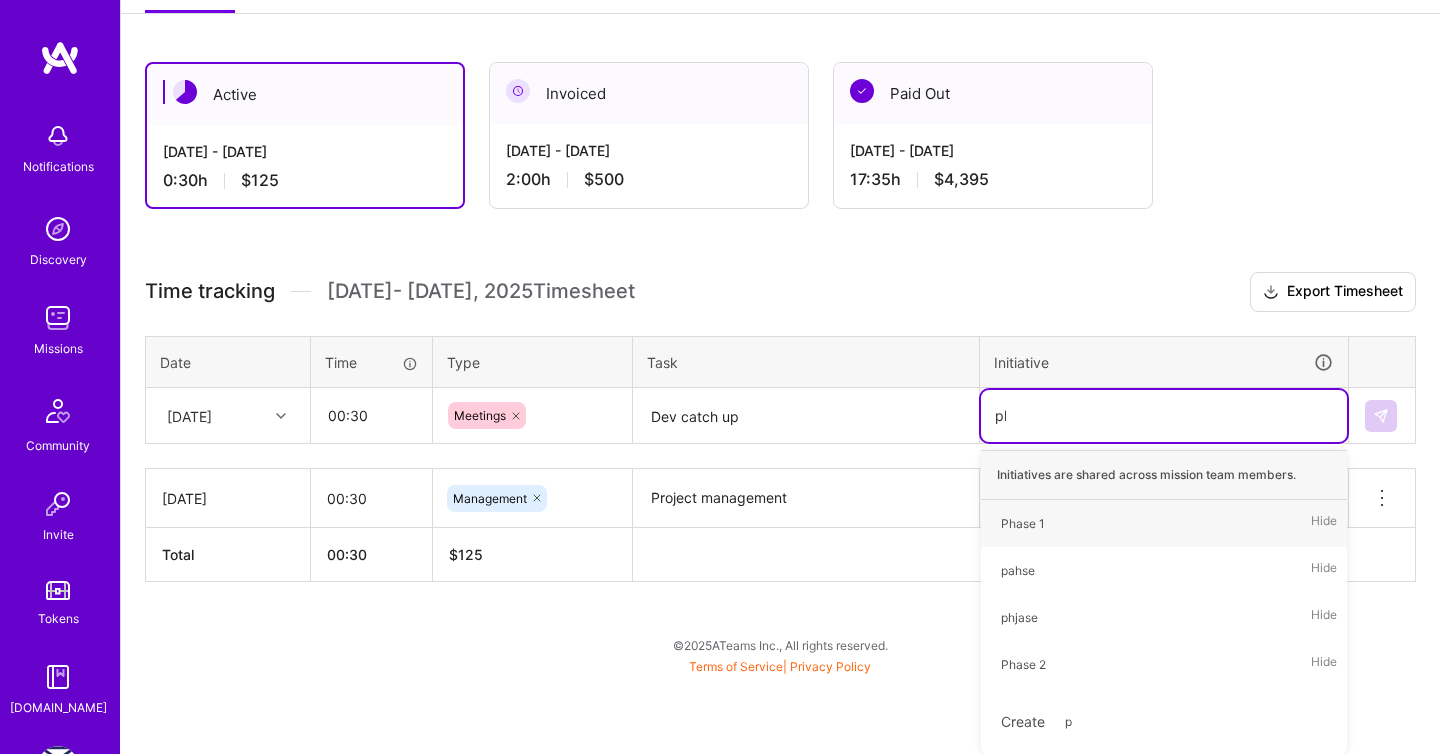 scroll, scrollTop: 231, scrollLeft: 0, axis: vertical 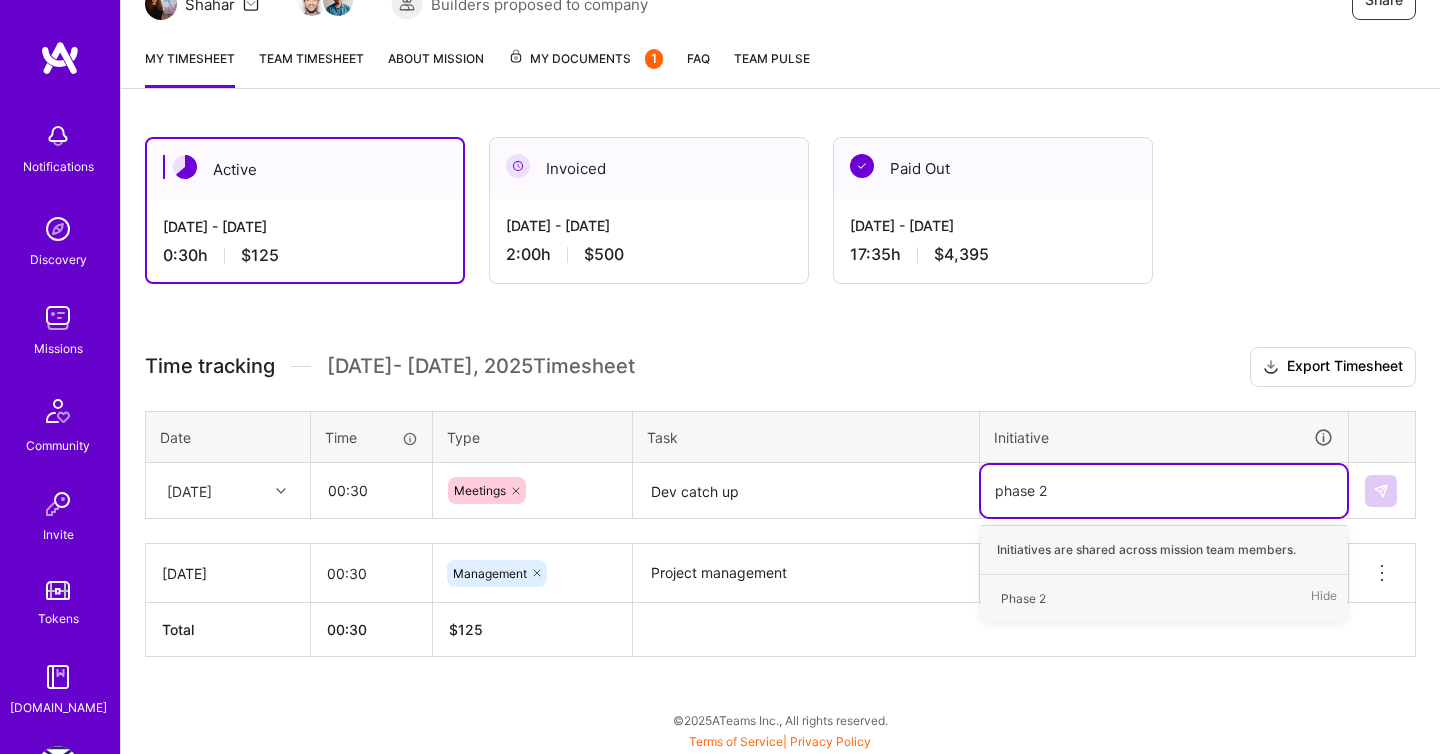 type on "phase 2" 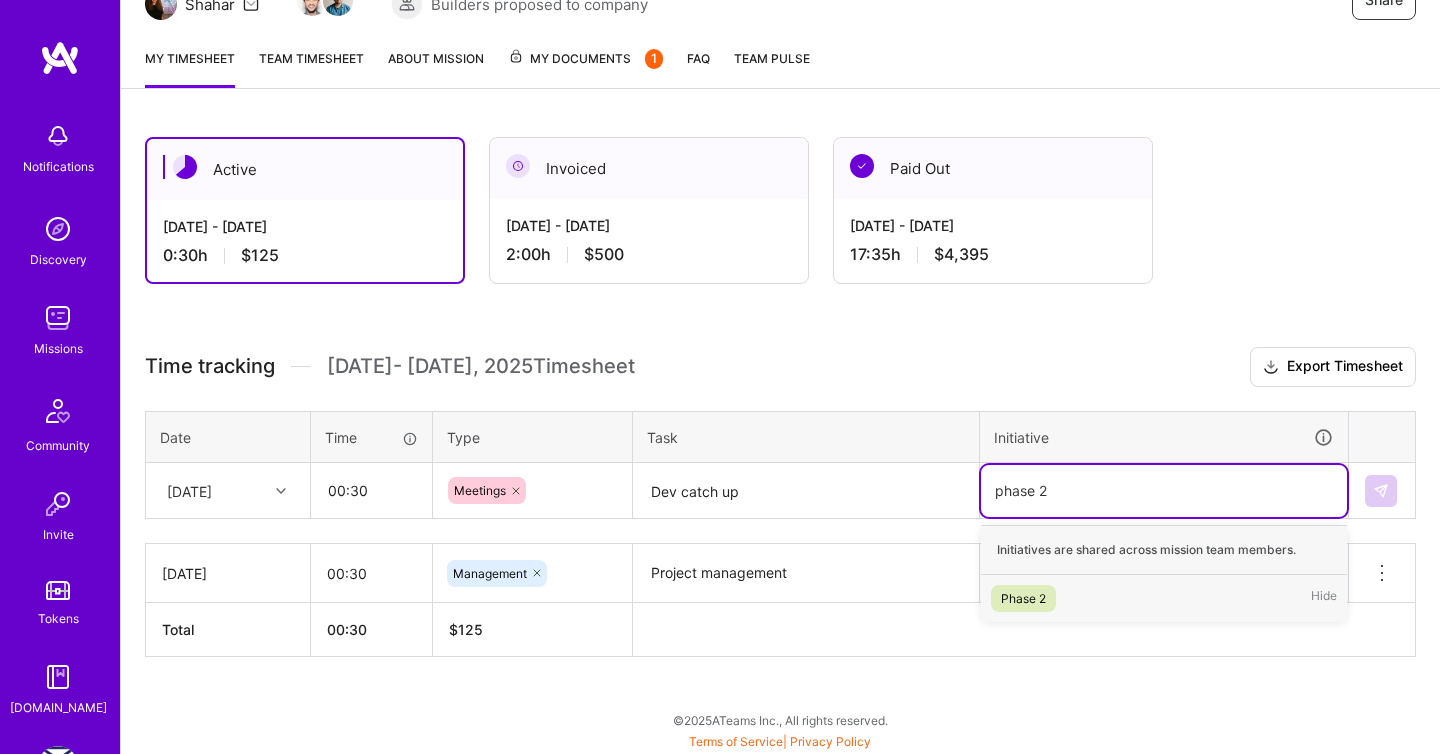 type 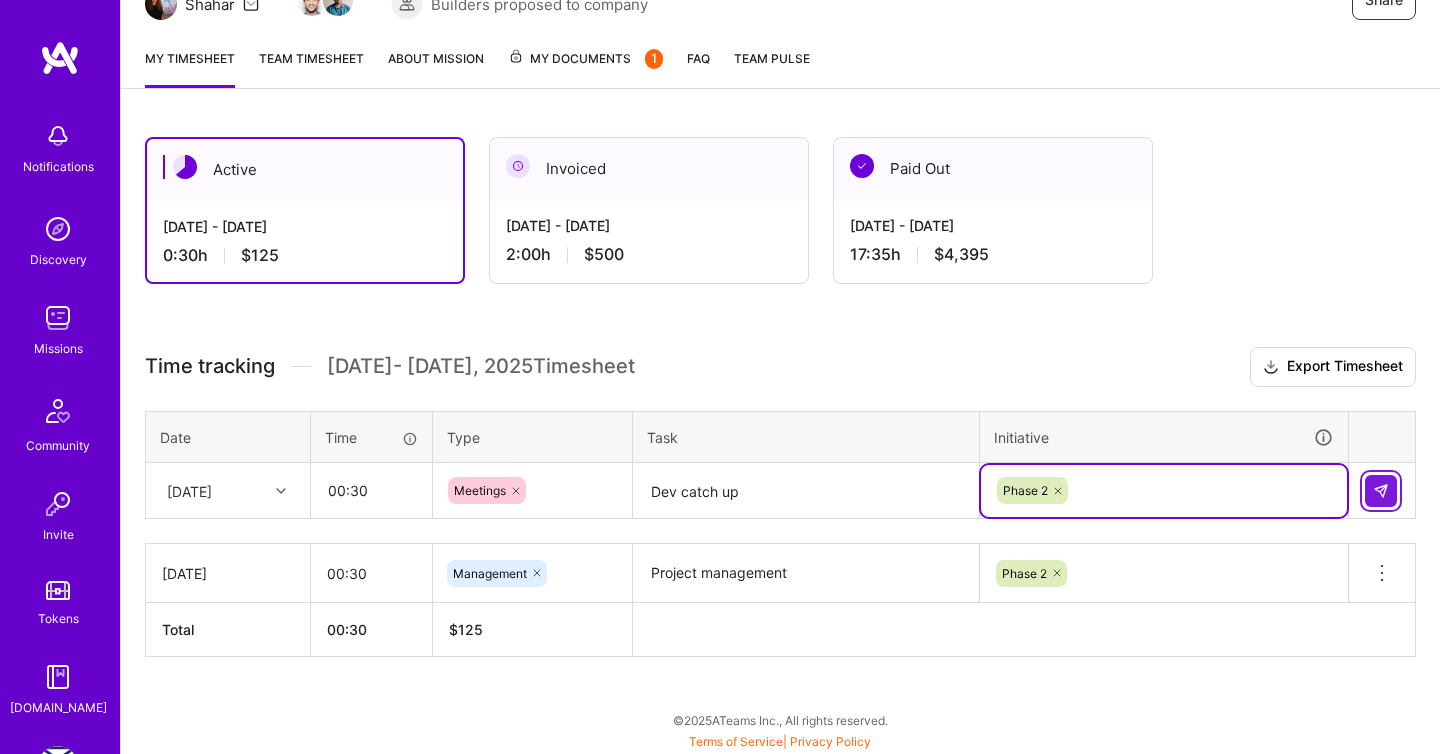 click at bounding box center (1381, 491) 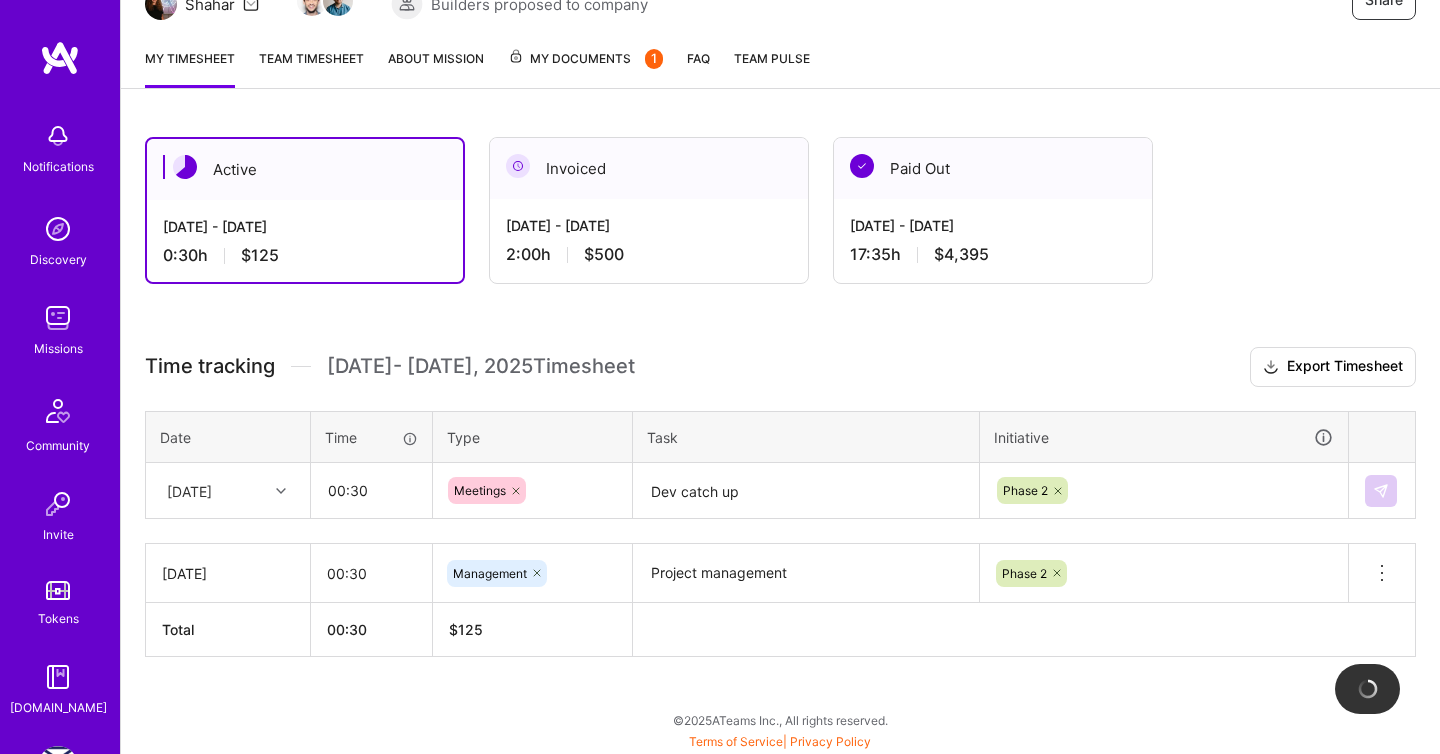 type 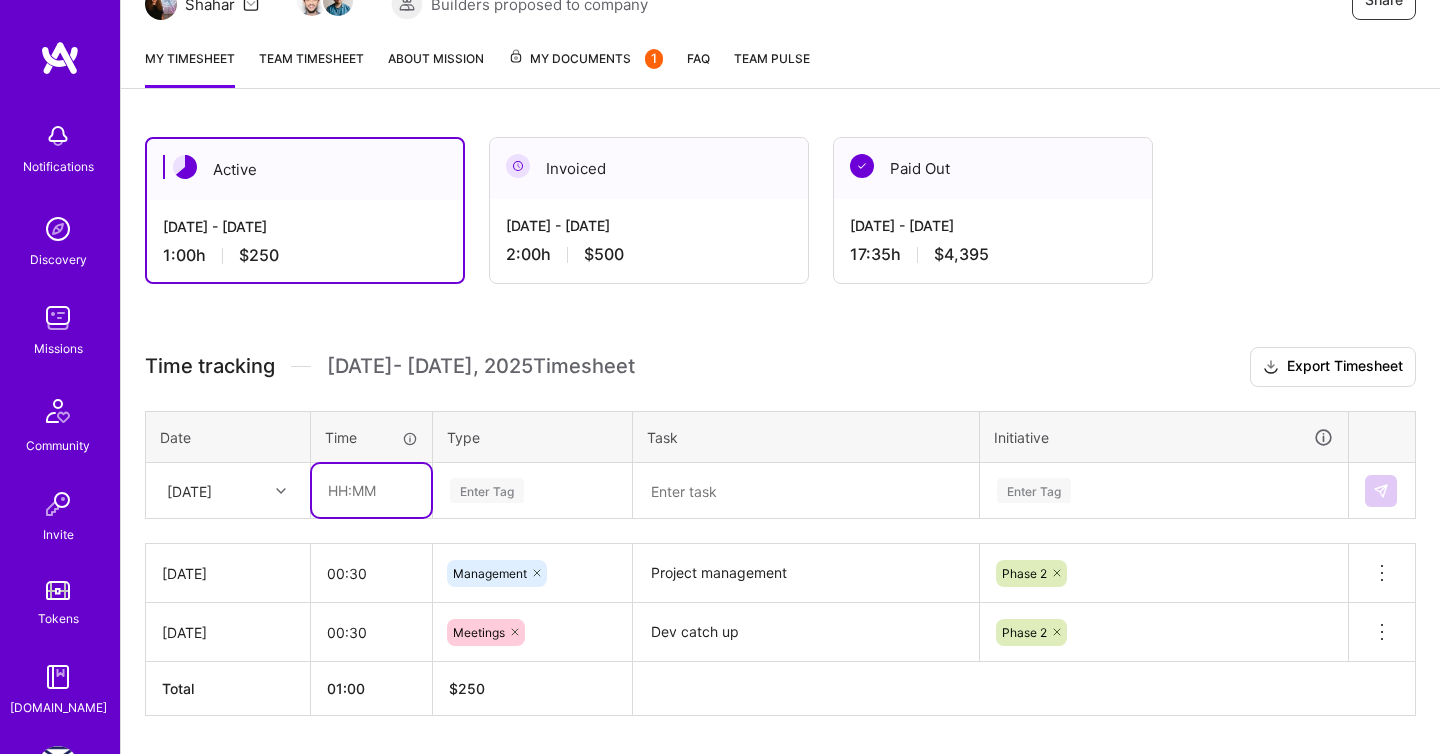 click at bounding box center [371, 490] 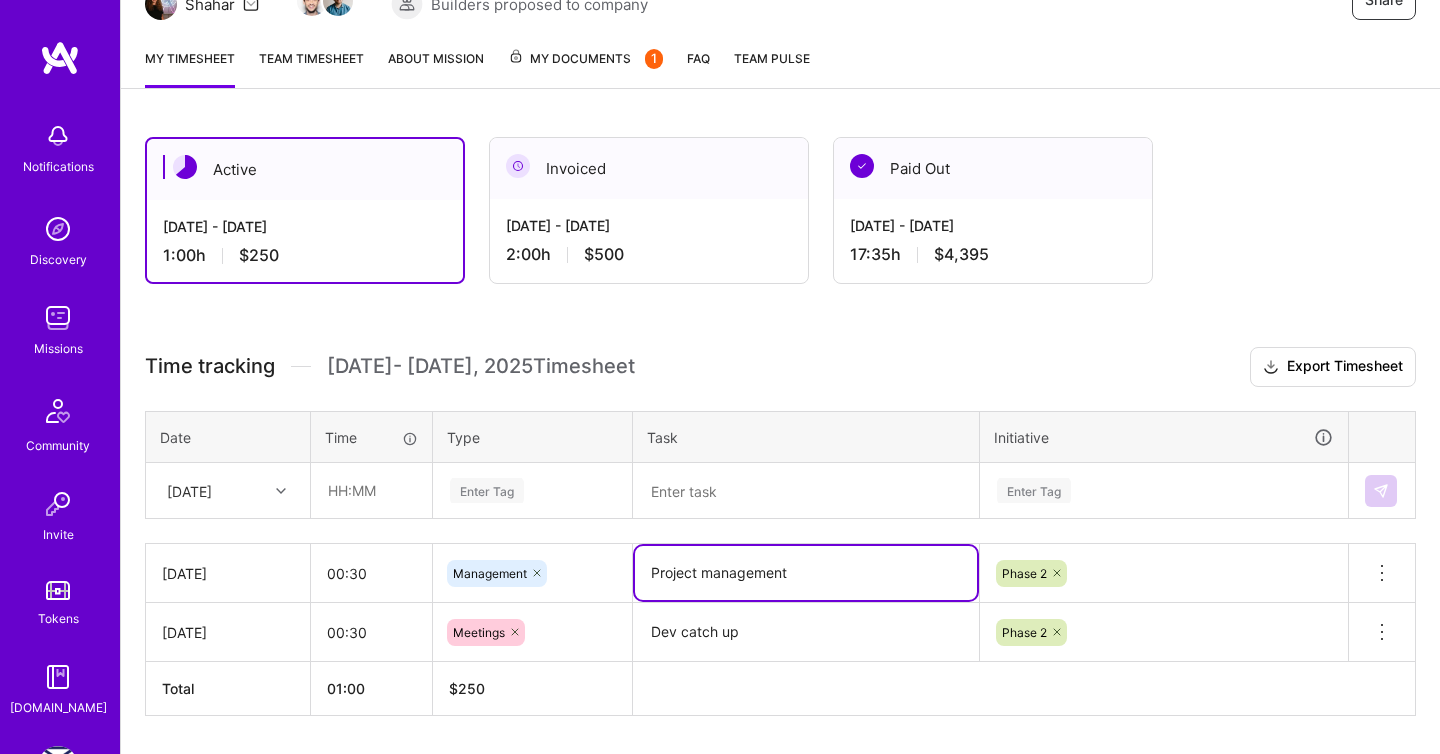 click on "Project management" at bounding box center (806, 573) 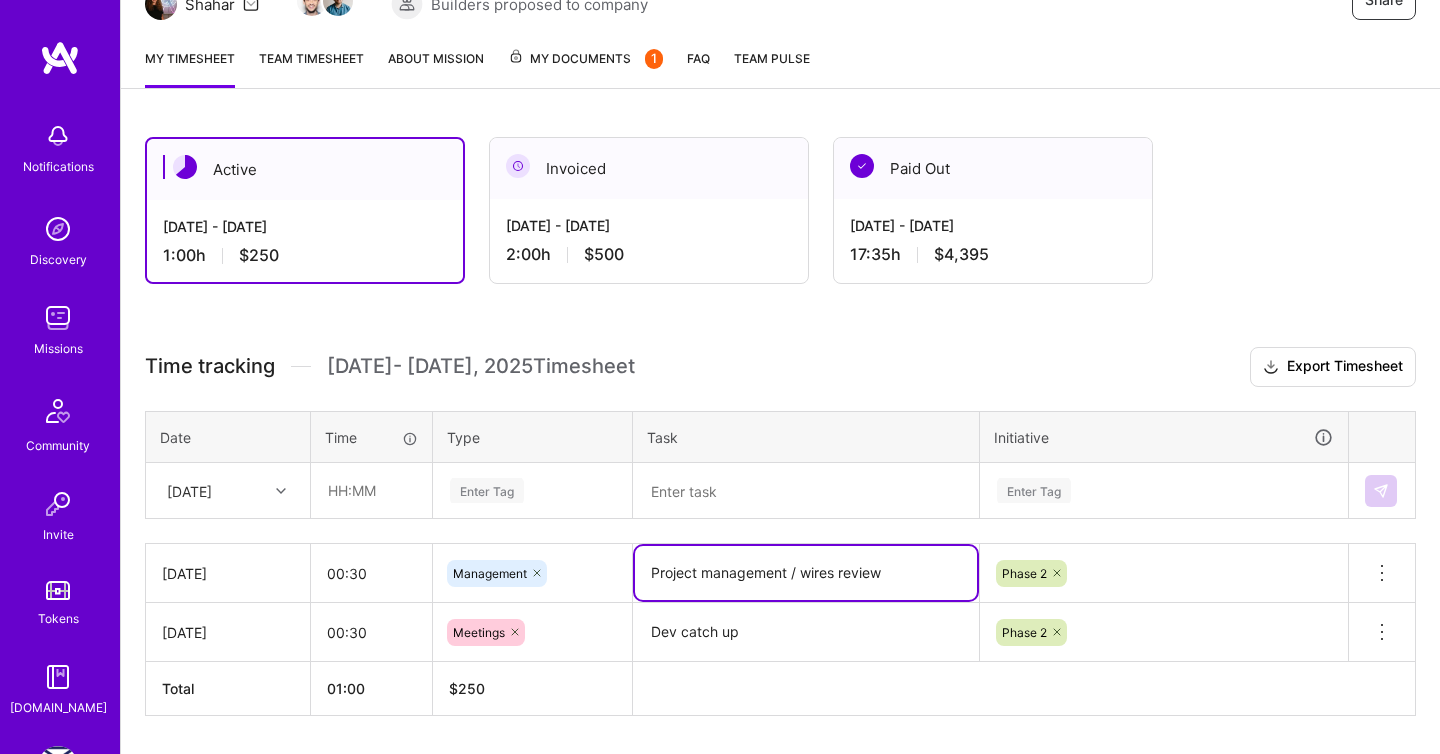 type on "Project management / wires review" 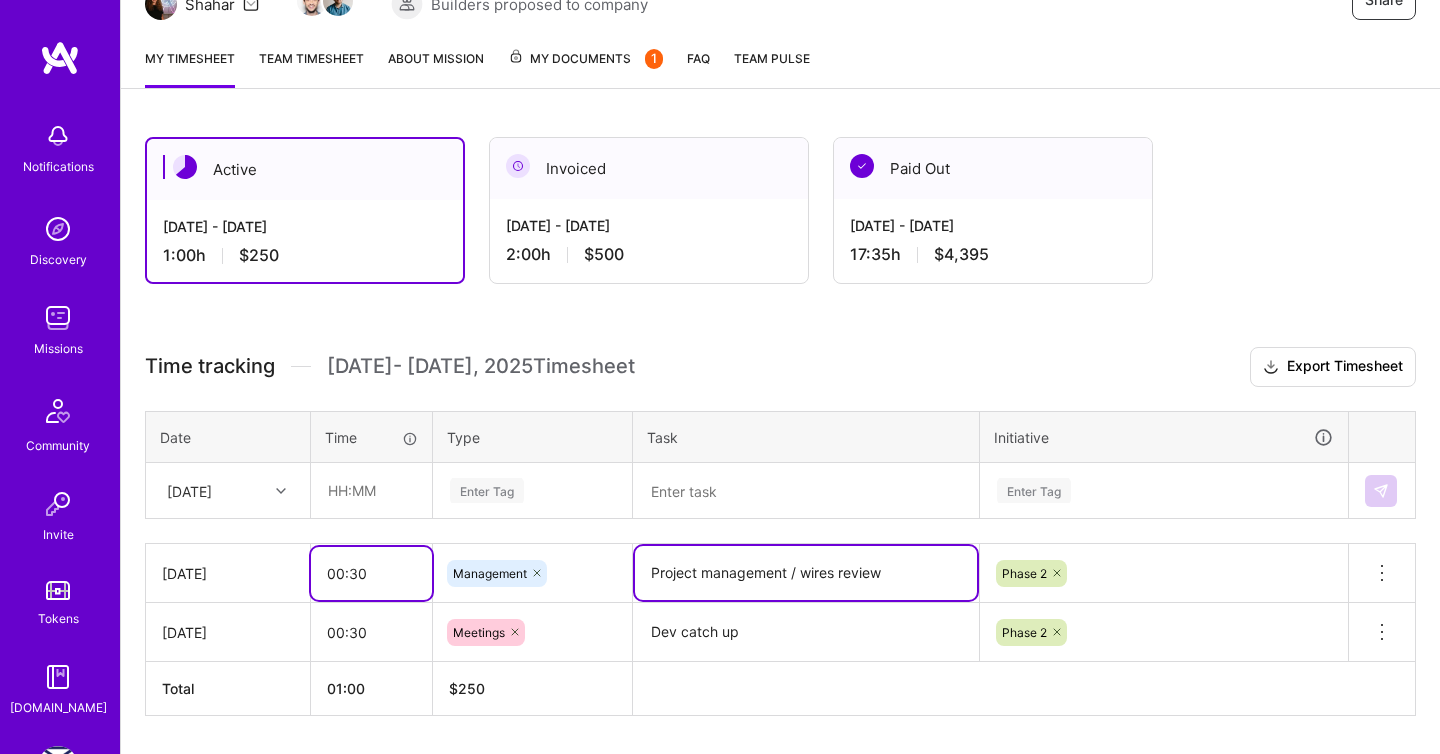 click on "00:30" at bounding box center [371, 573] 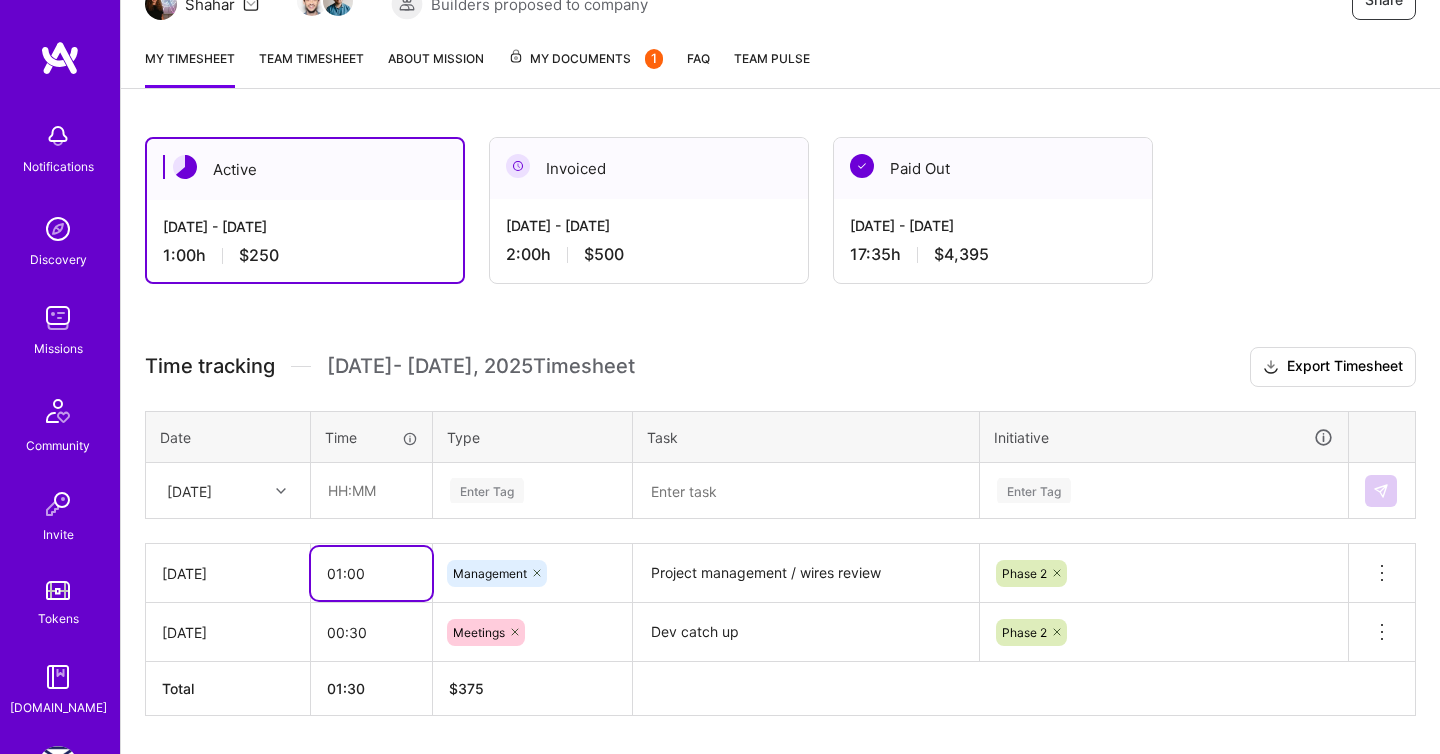 type on "01:00" 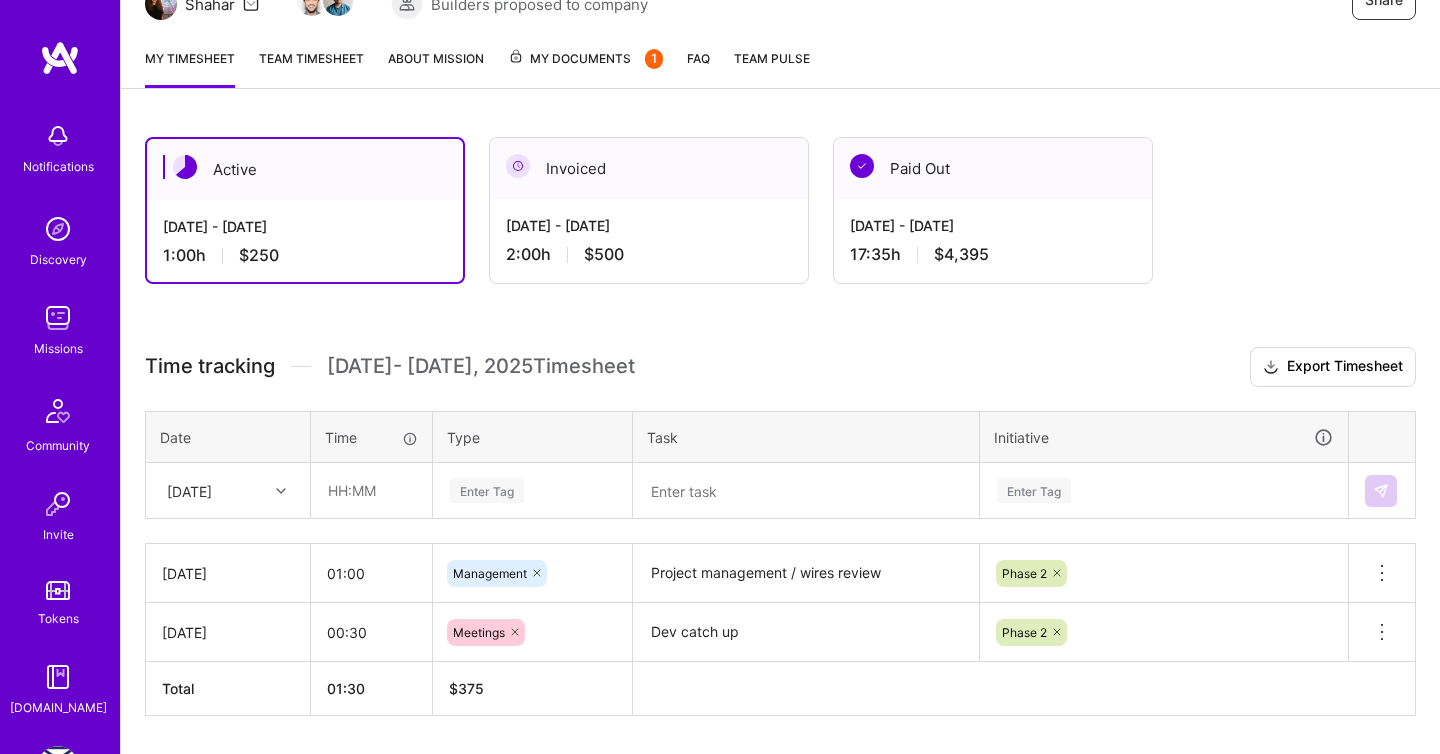 click at bounding box center [372, 491] 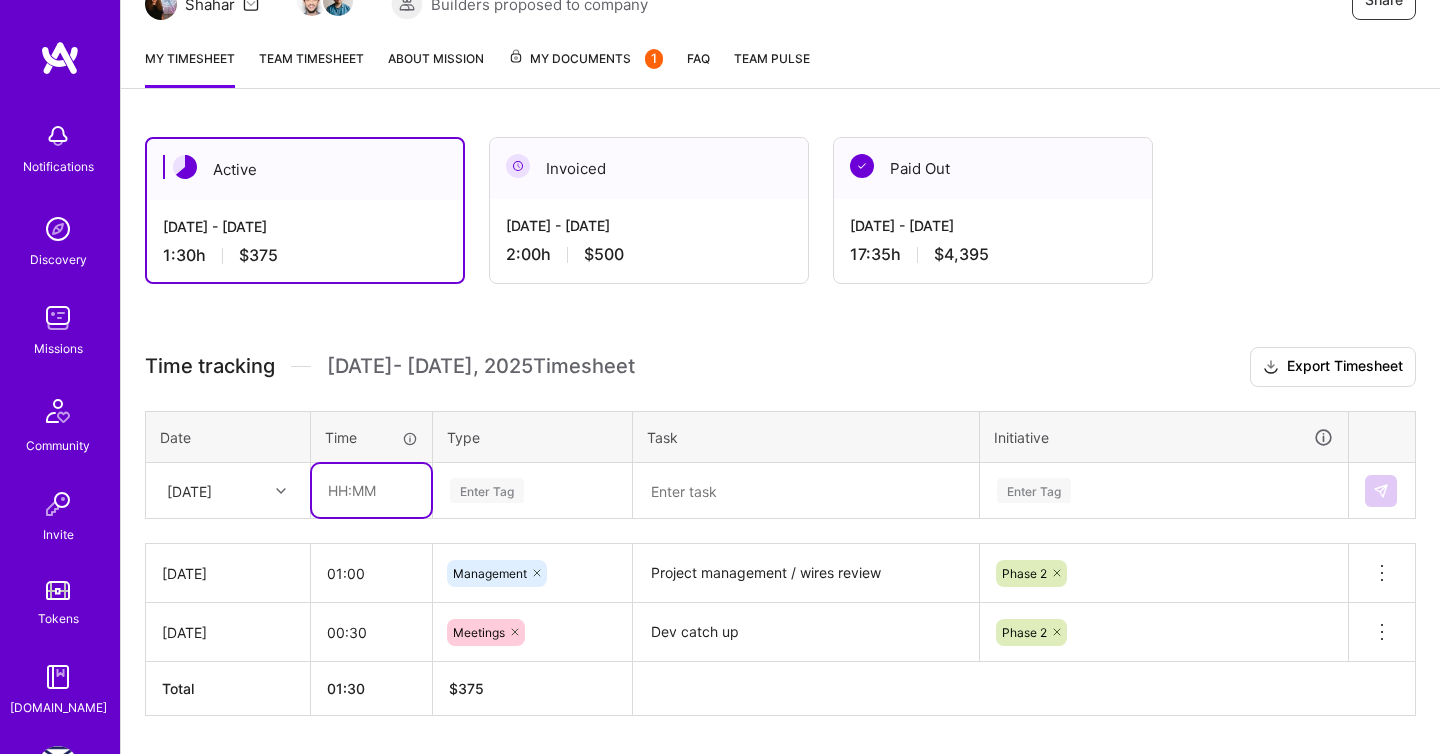 click at bounding box center (371, 490) 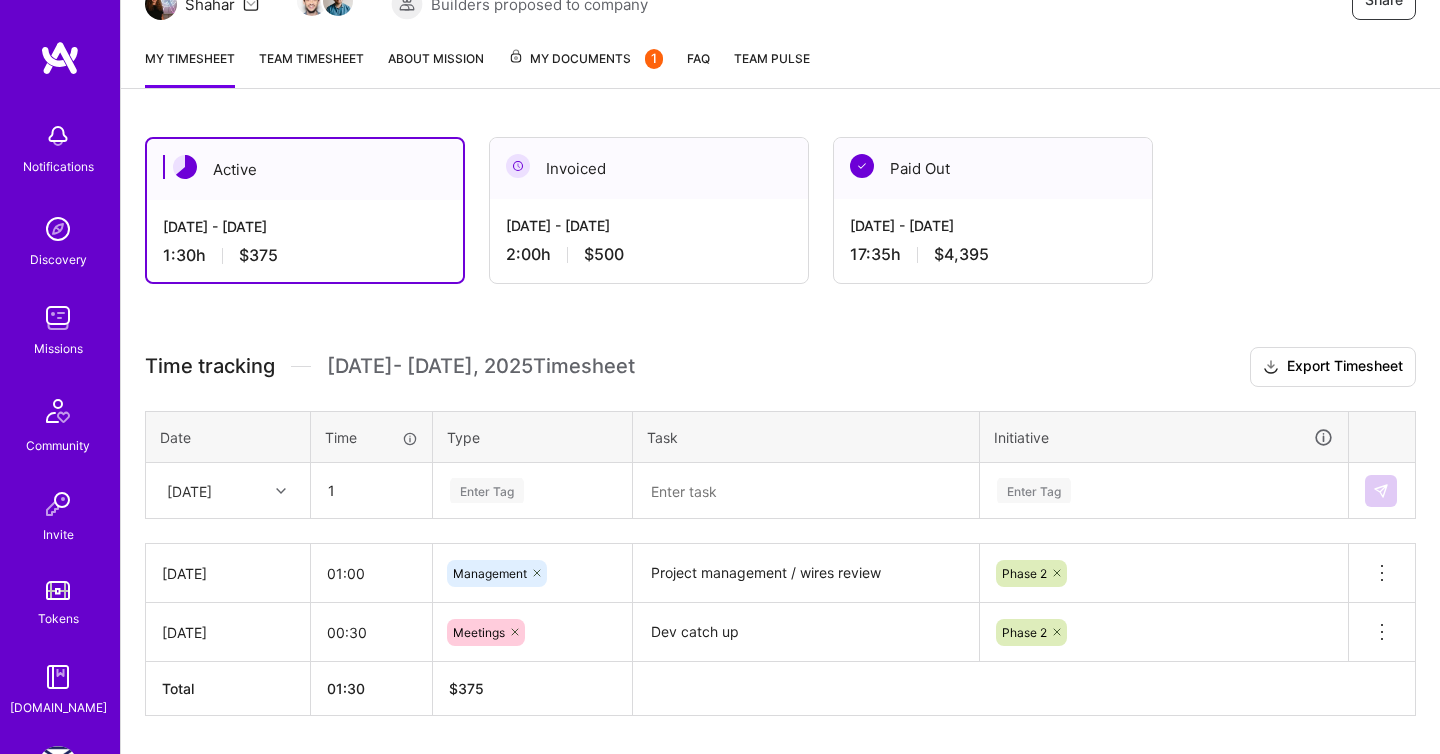 type on "01:00" 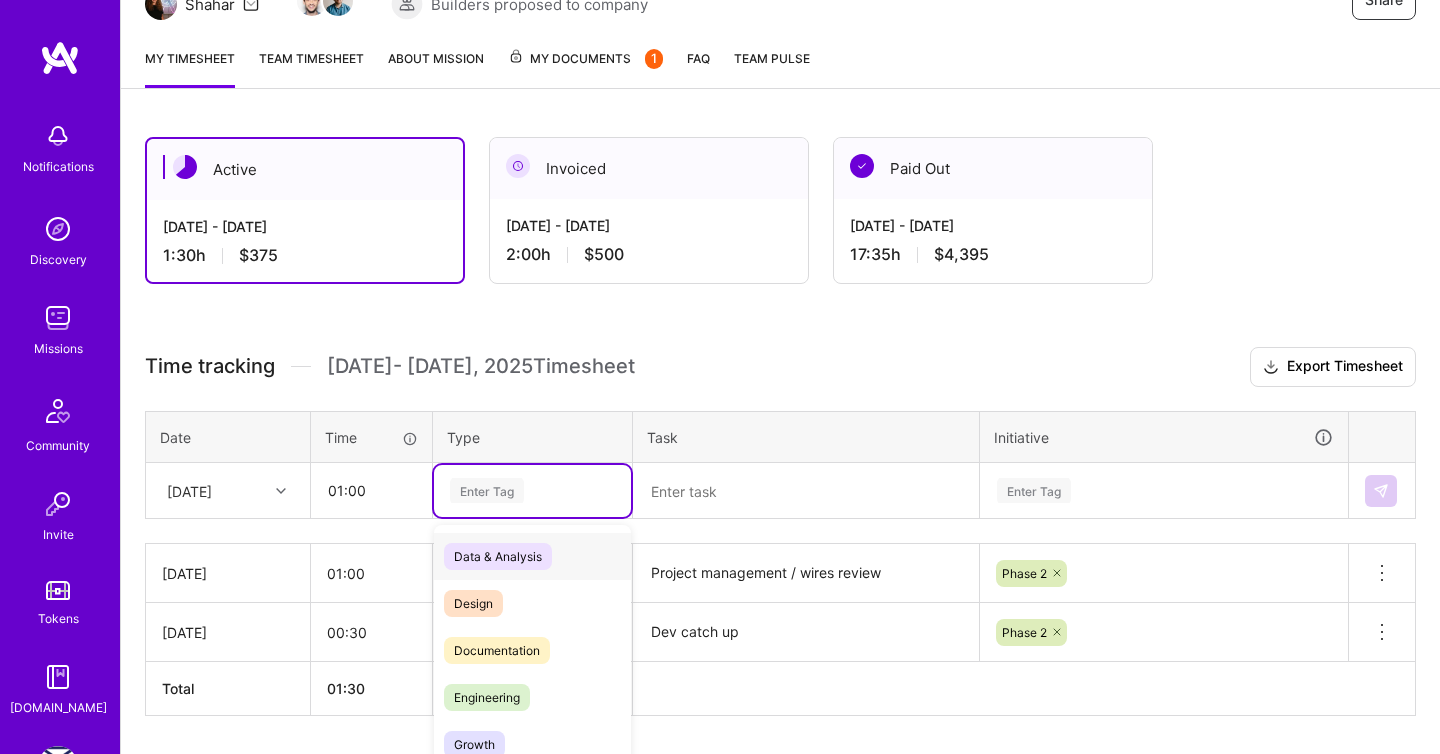 scroll, scrollTop: 290, scrollLeft: 0, axis: vertical 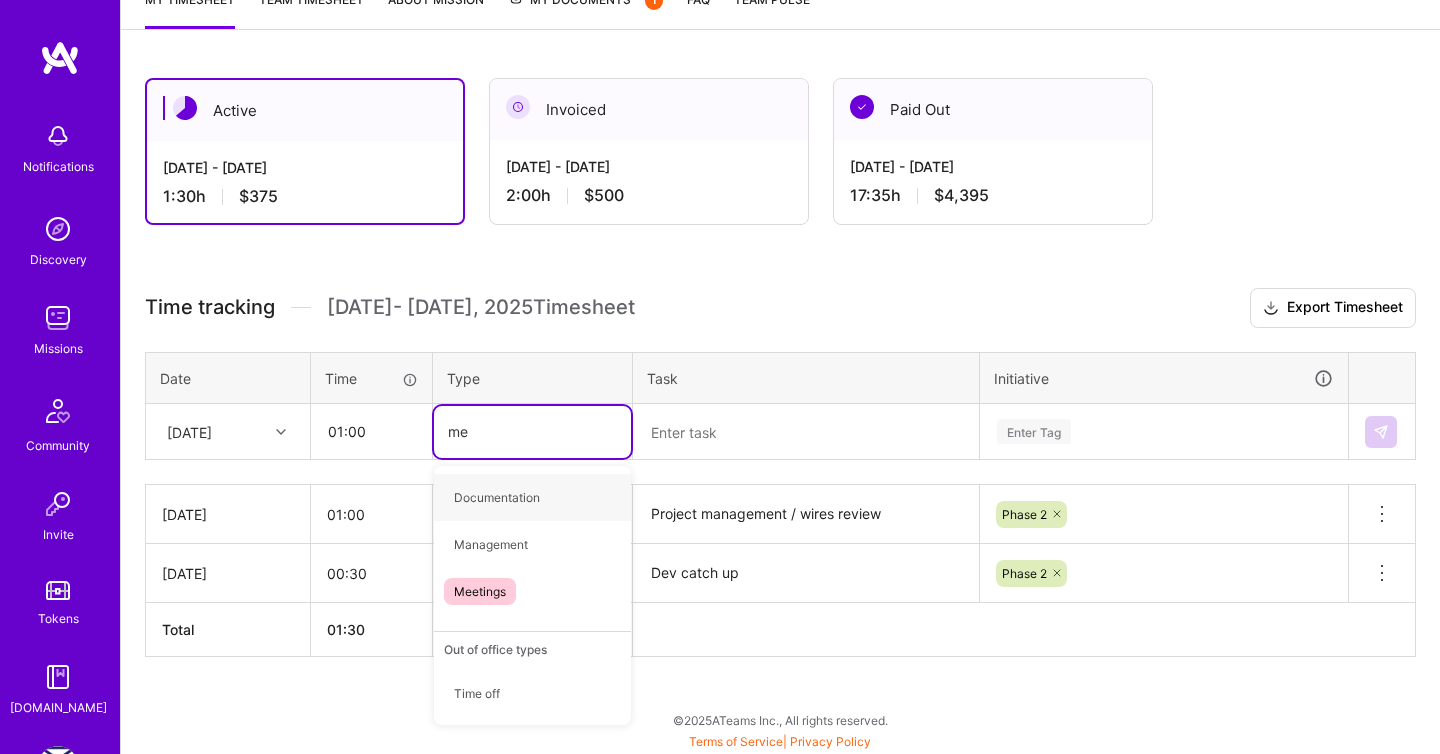 type on "mee" 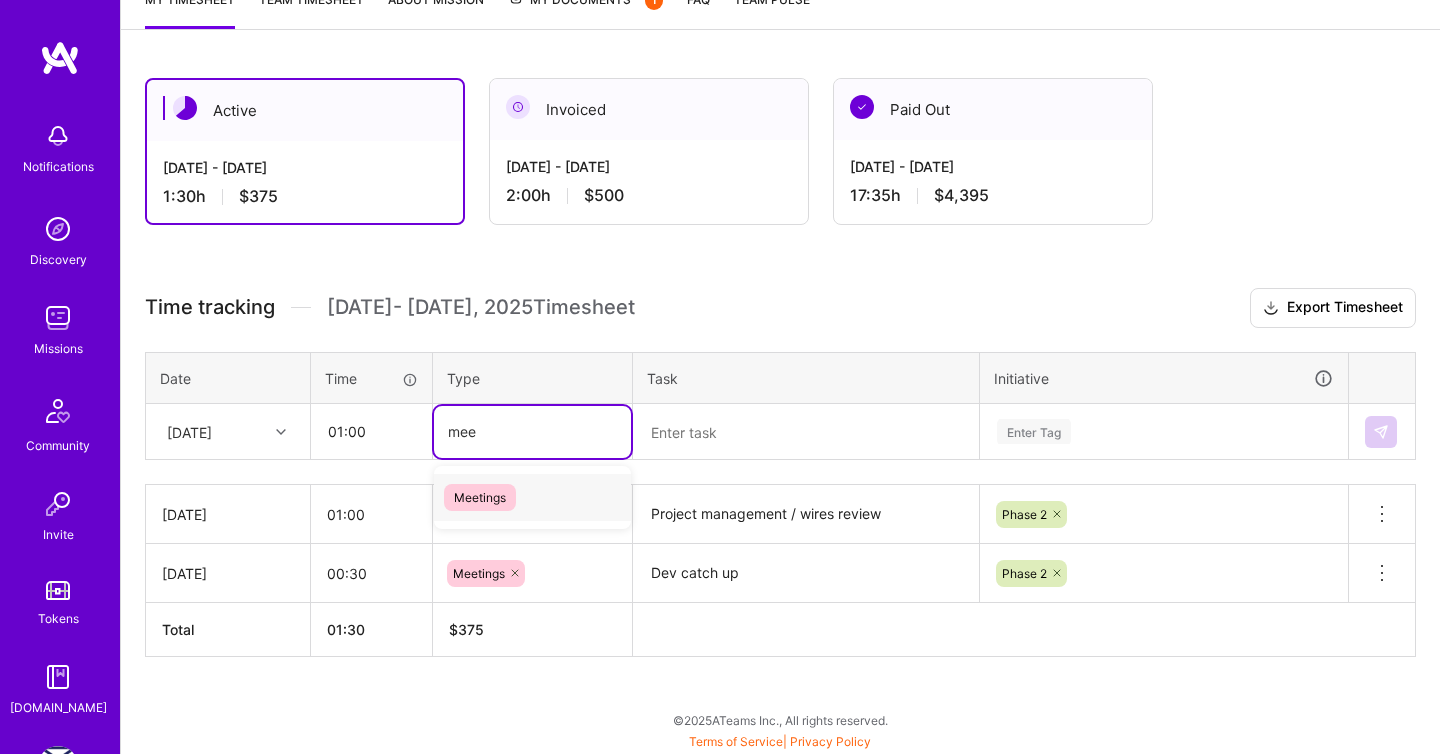type 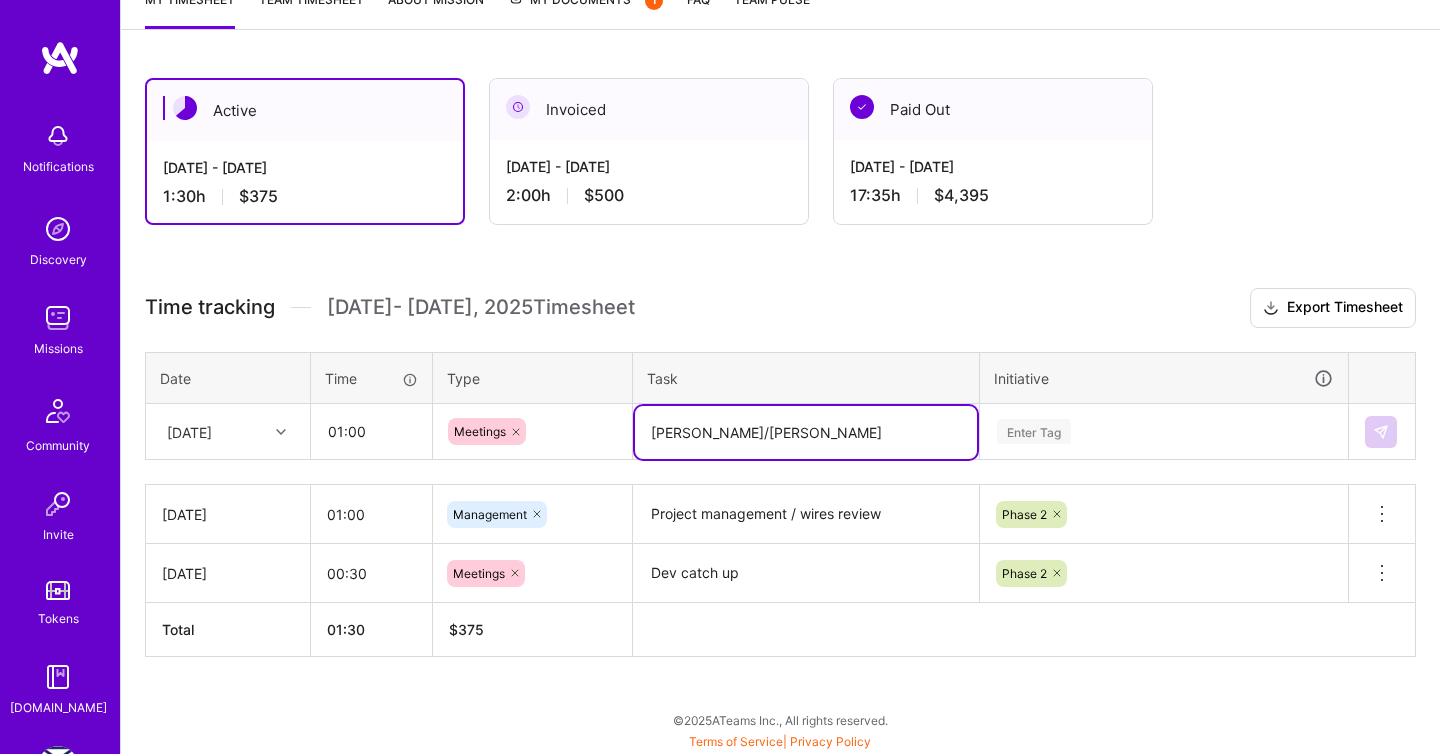 type on "[PERSON_NAME]/[PERSON_NAME]" 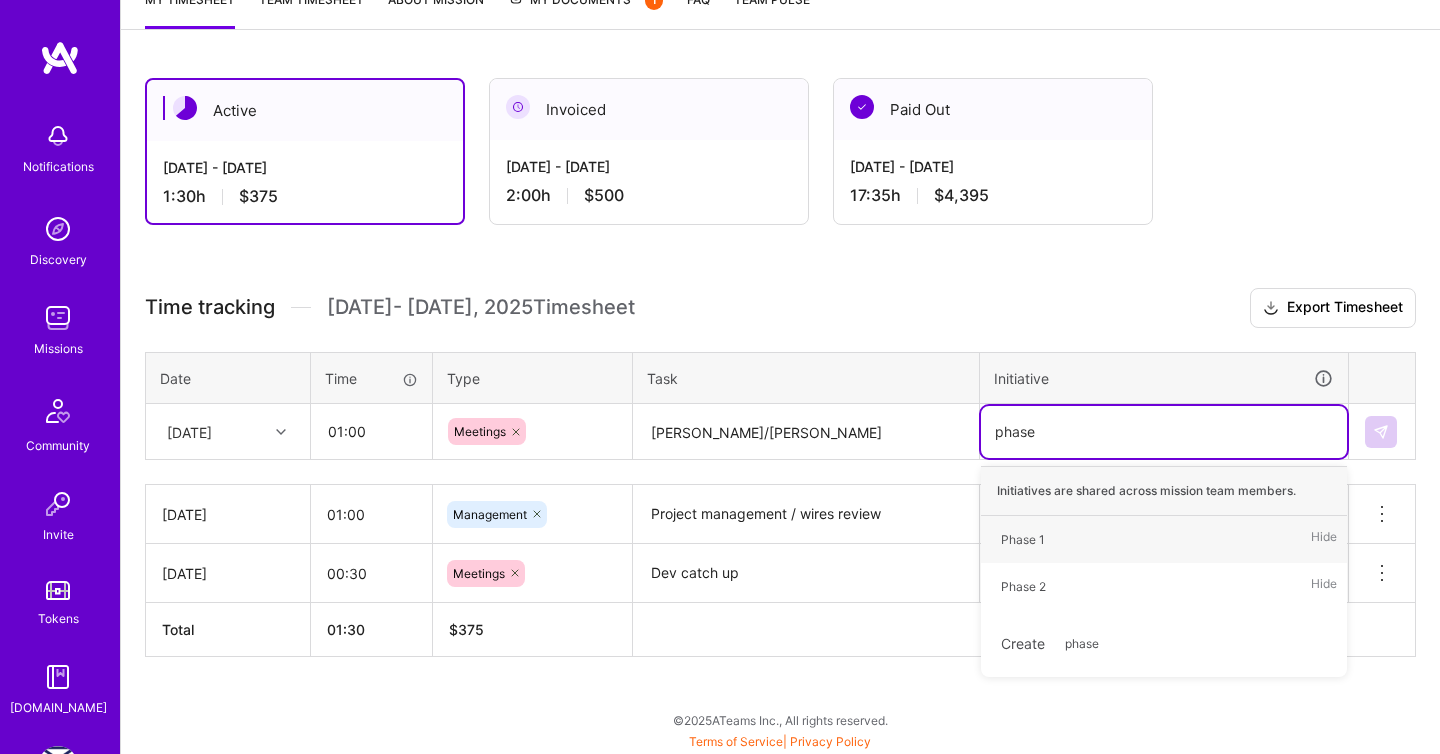 type on "phase 2" 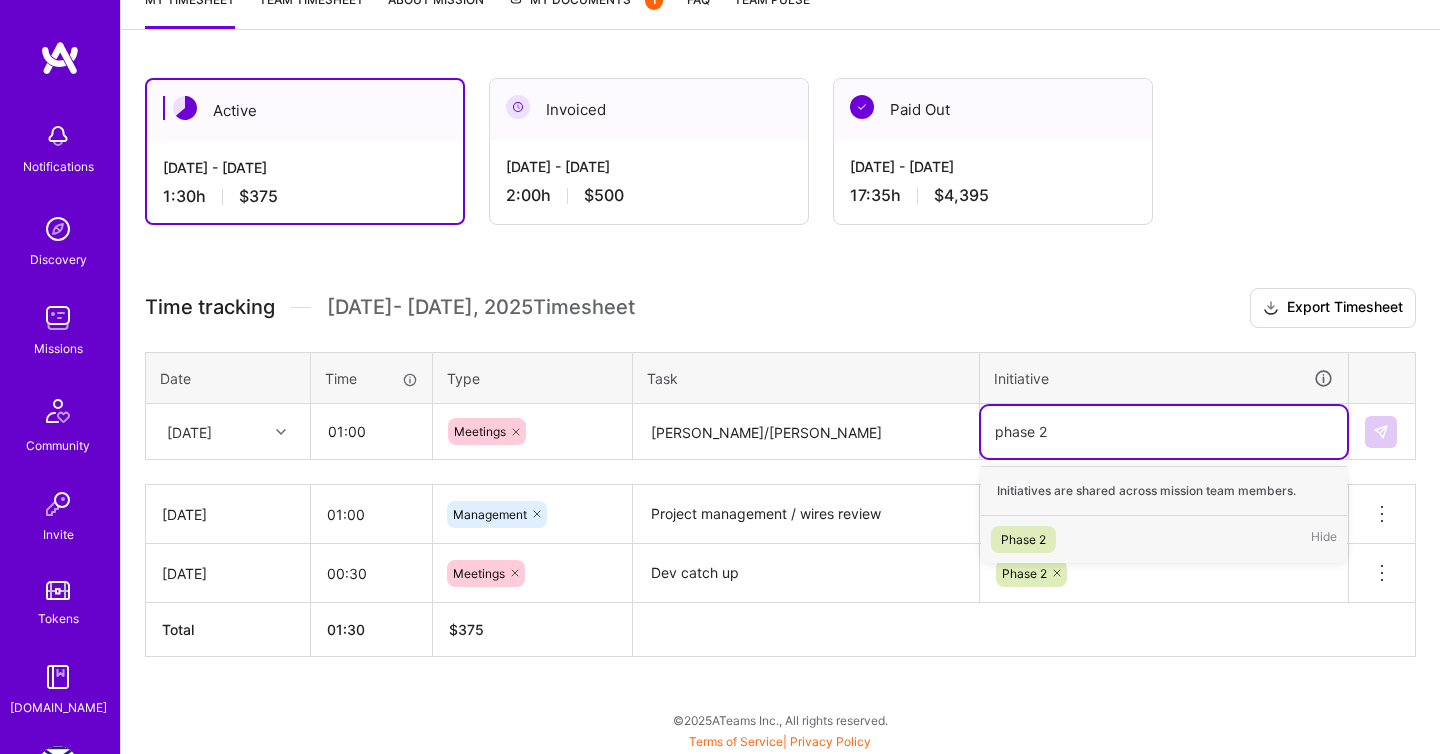 type 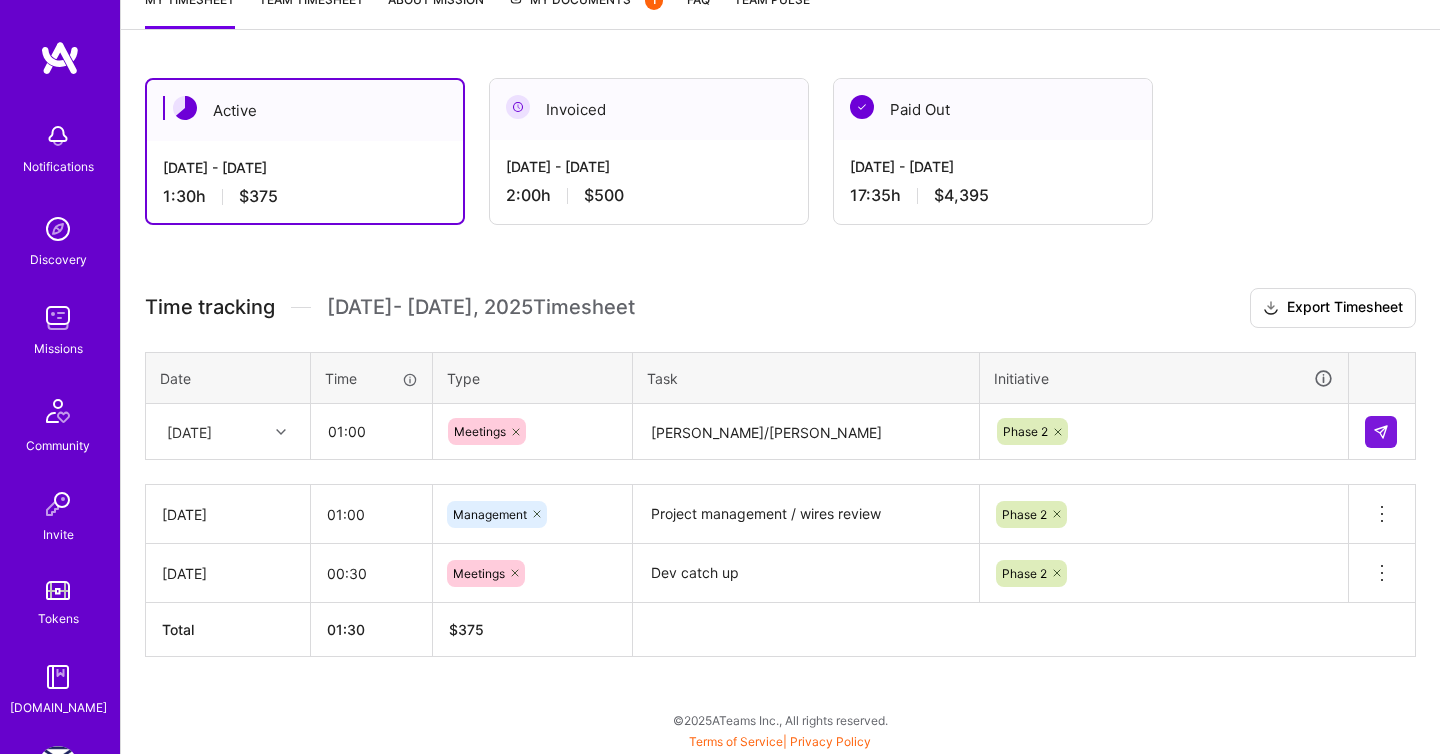 type 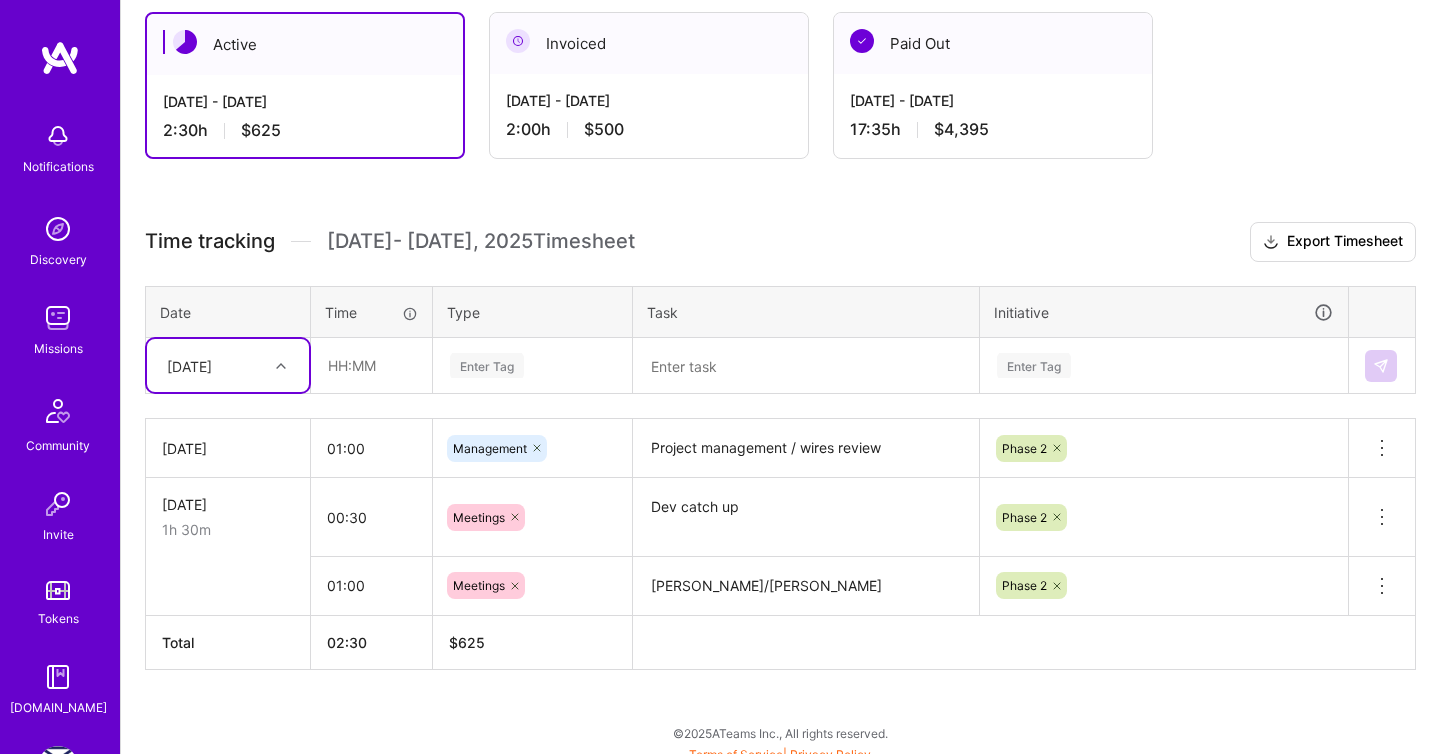 scroll, scrollTop: 369, scrollLeft: 0, axis: vertical 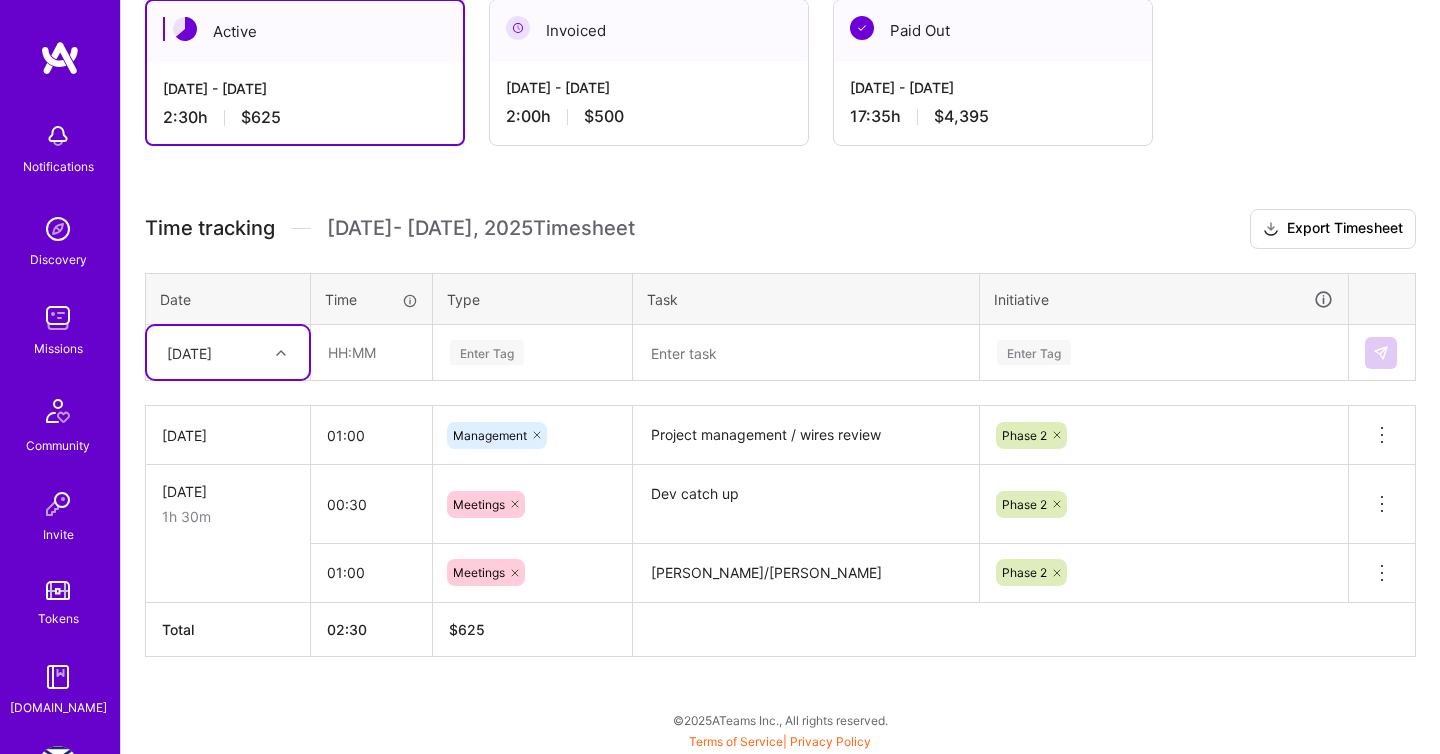 click at bounding box center (228, 572) 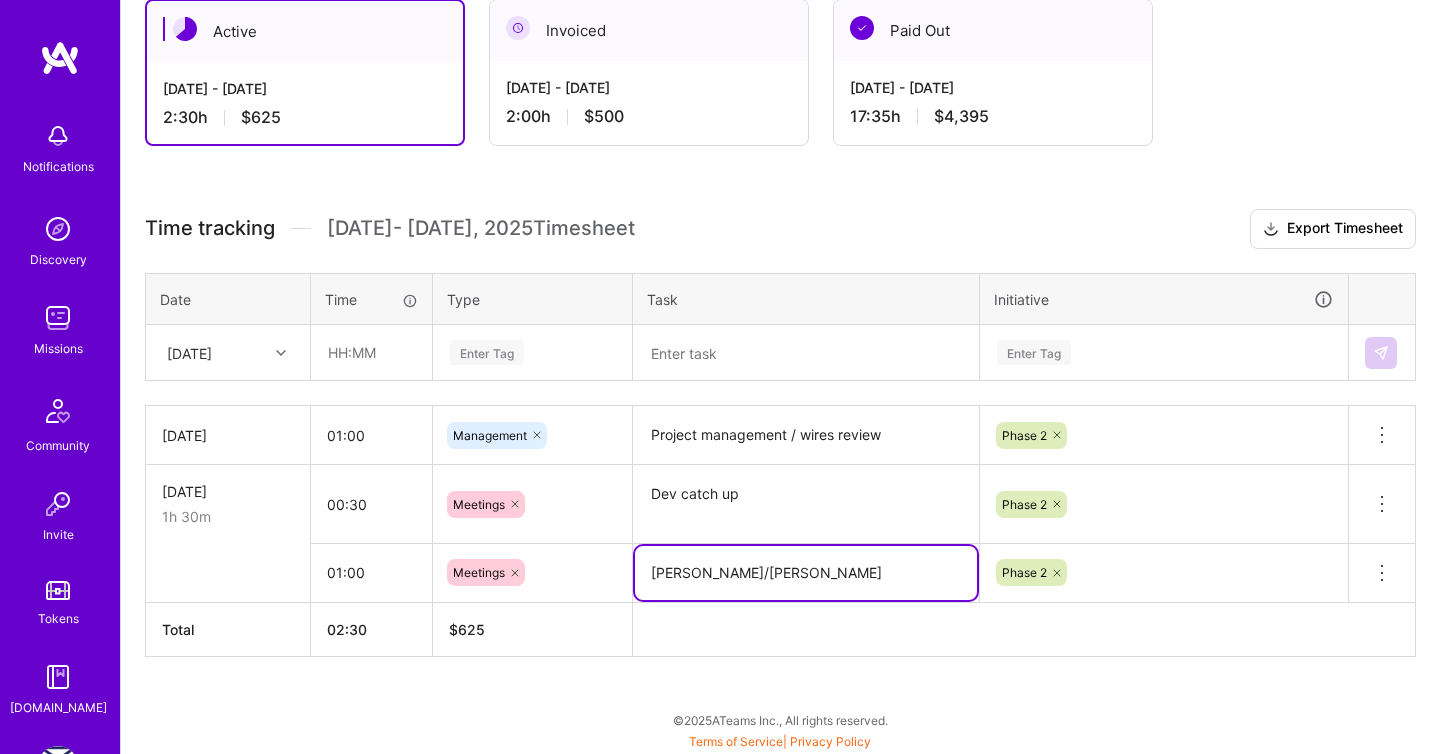 click on "[PERSON_NAME]/[PERSON_NAME]" at bounding box center [806, 573] 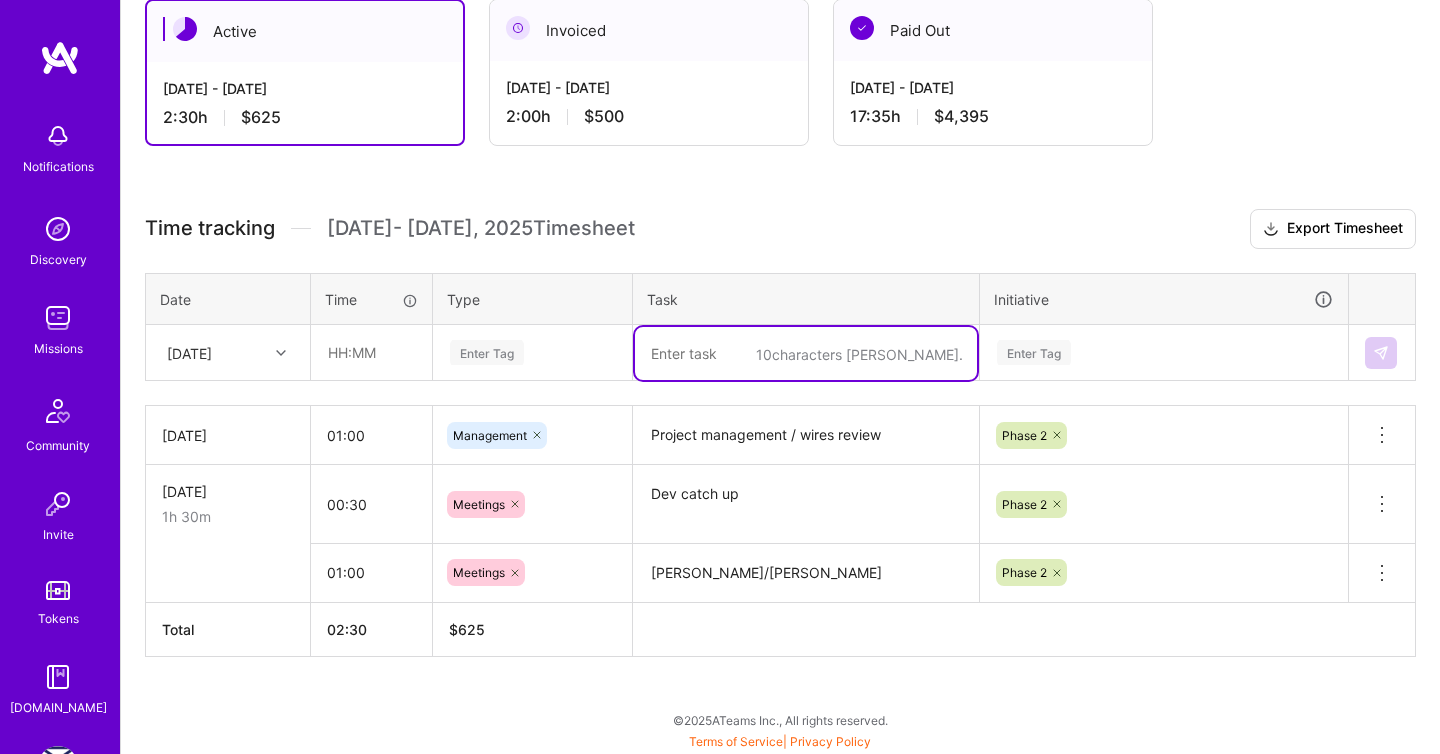 paste on "[PERSON_NAME]/[PERSON_NAME]" 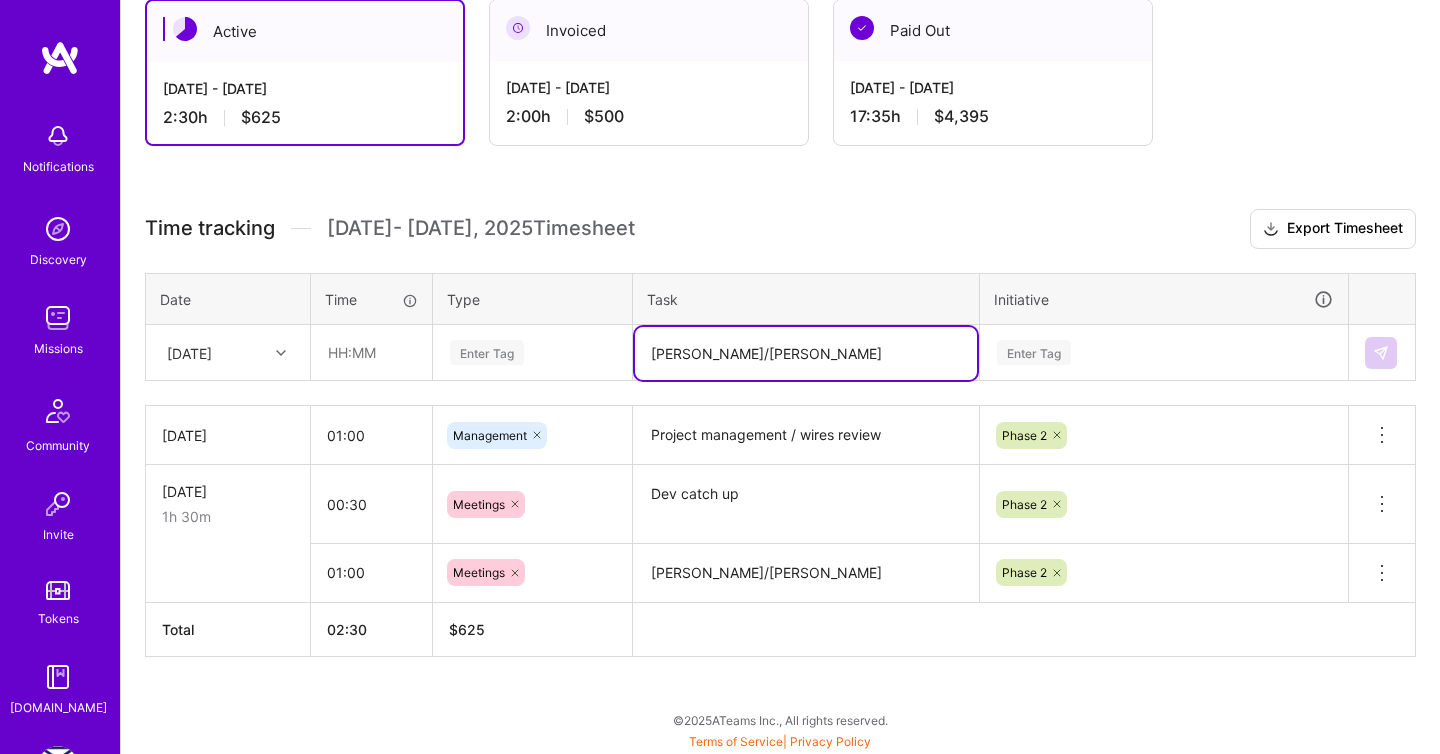type on "[PERSON_NAME]/[PERSON_NAME]" 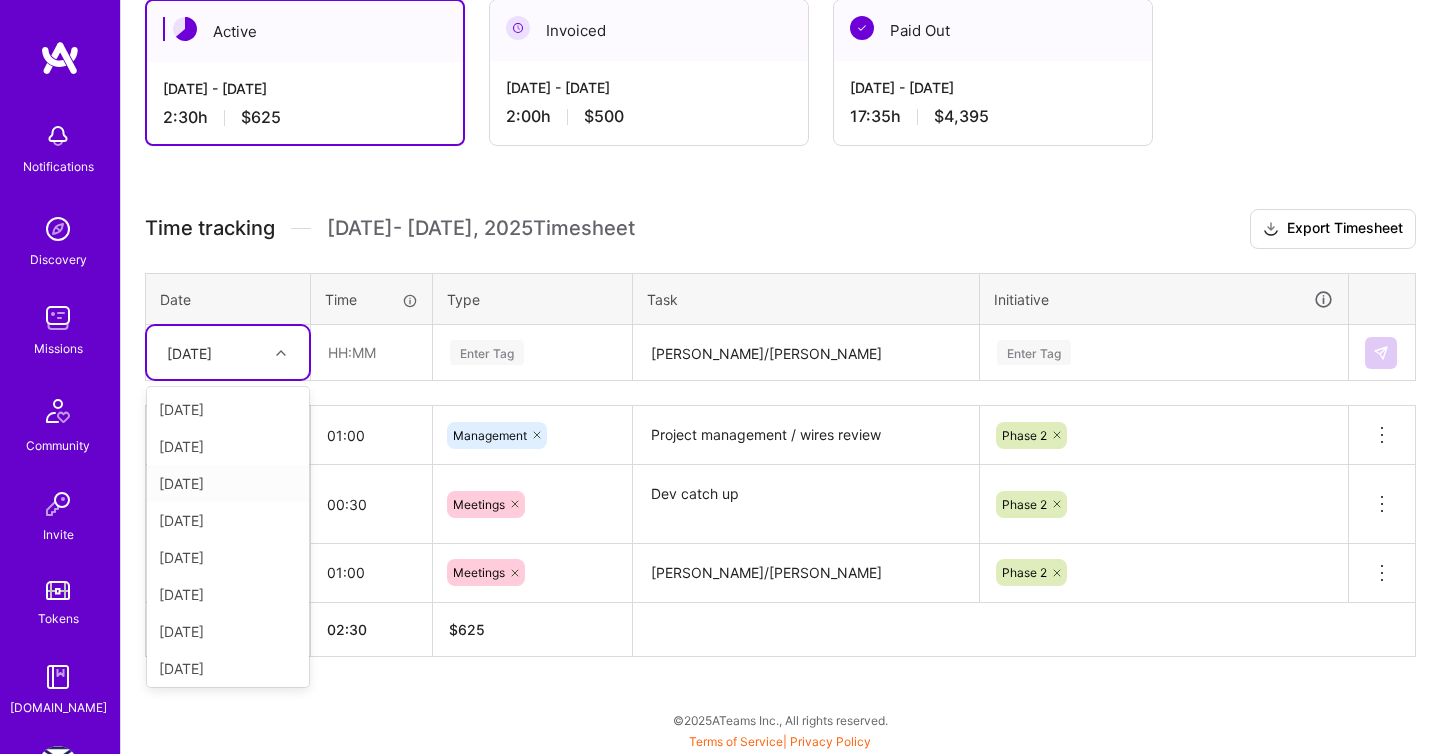 scroll, scrollTop: 41, scrollLeft: 0, axis: vertical 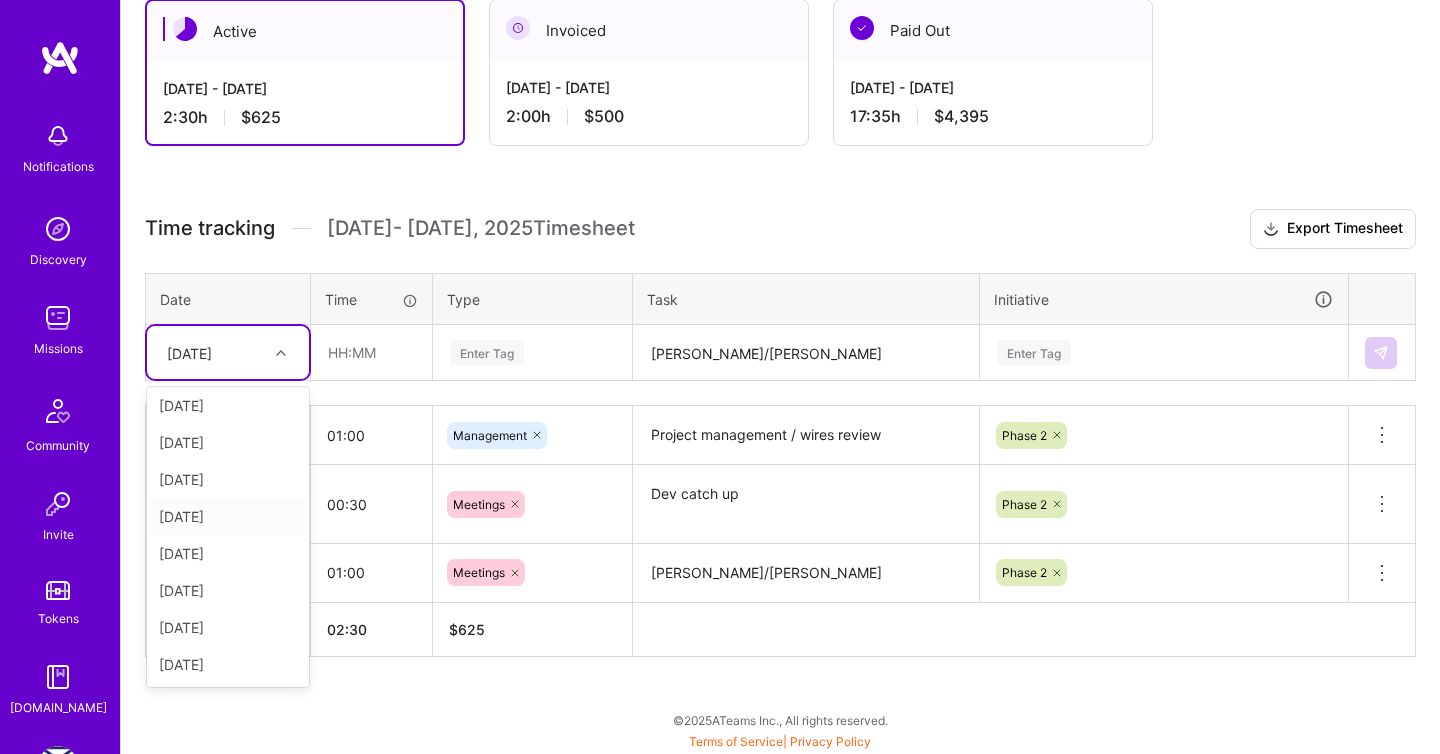 click on "[DATE]" at bounding box center (228, 516) 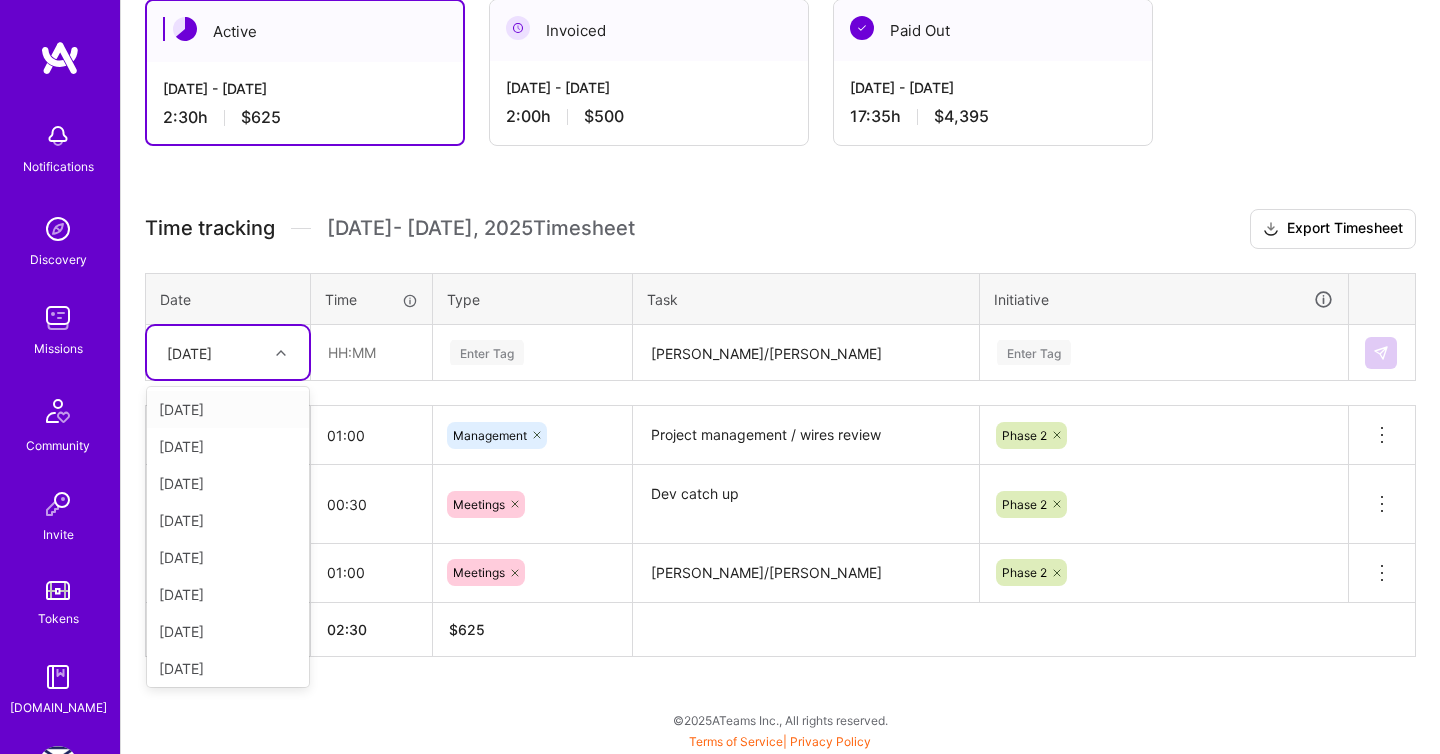 click on "[DATE]" at bounding box center (189, 352) 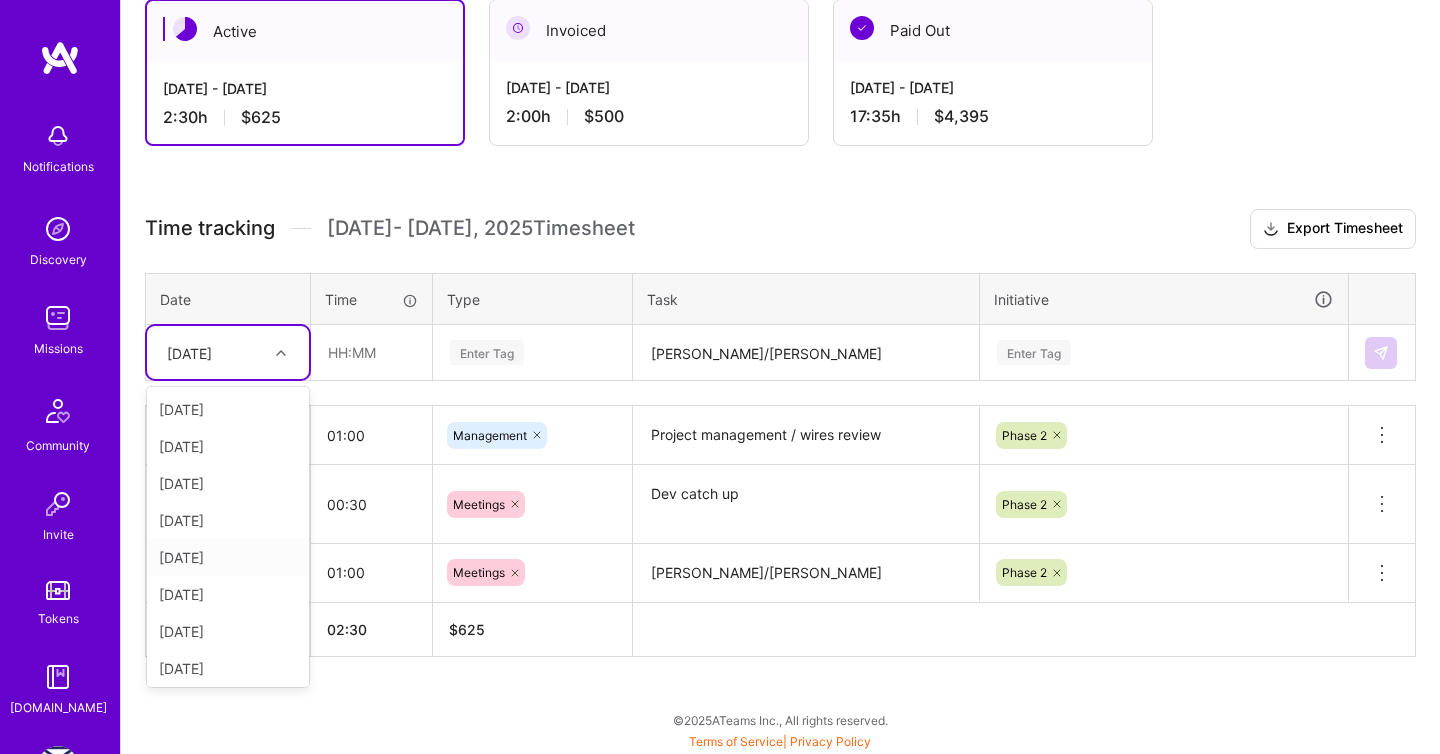 click on "[DATE]" at bounding box center [228, 557] 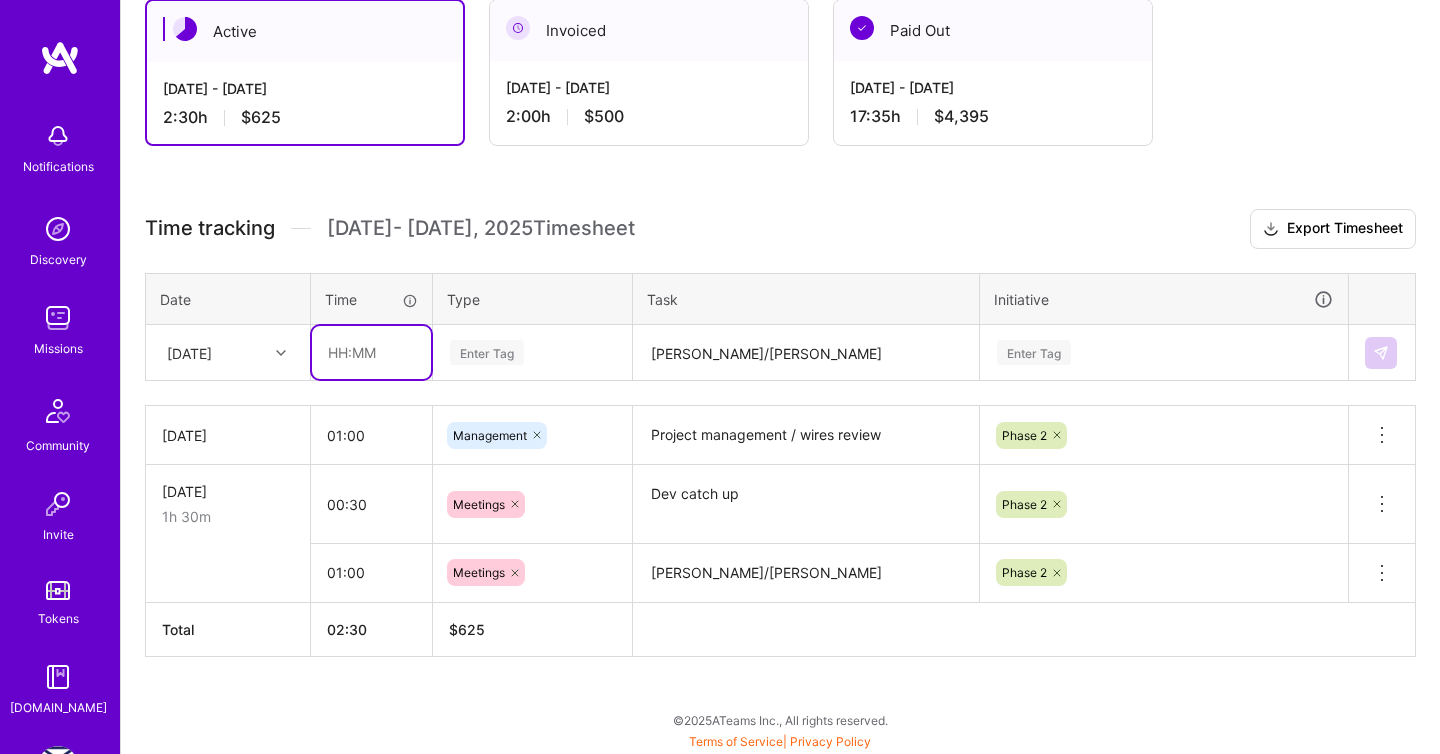 click at bounding box center (371, 352) 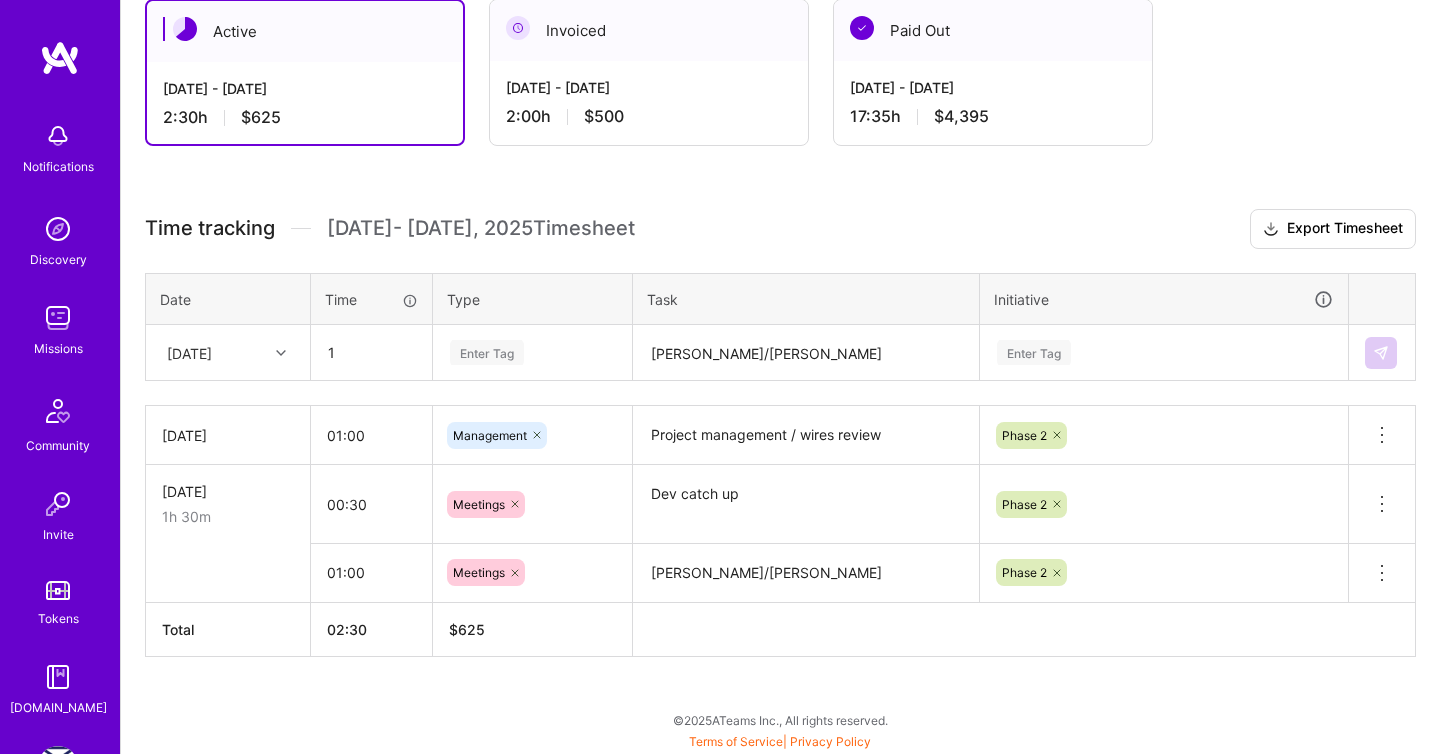 type on "01:00" 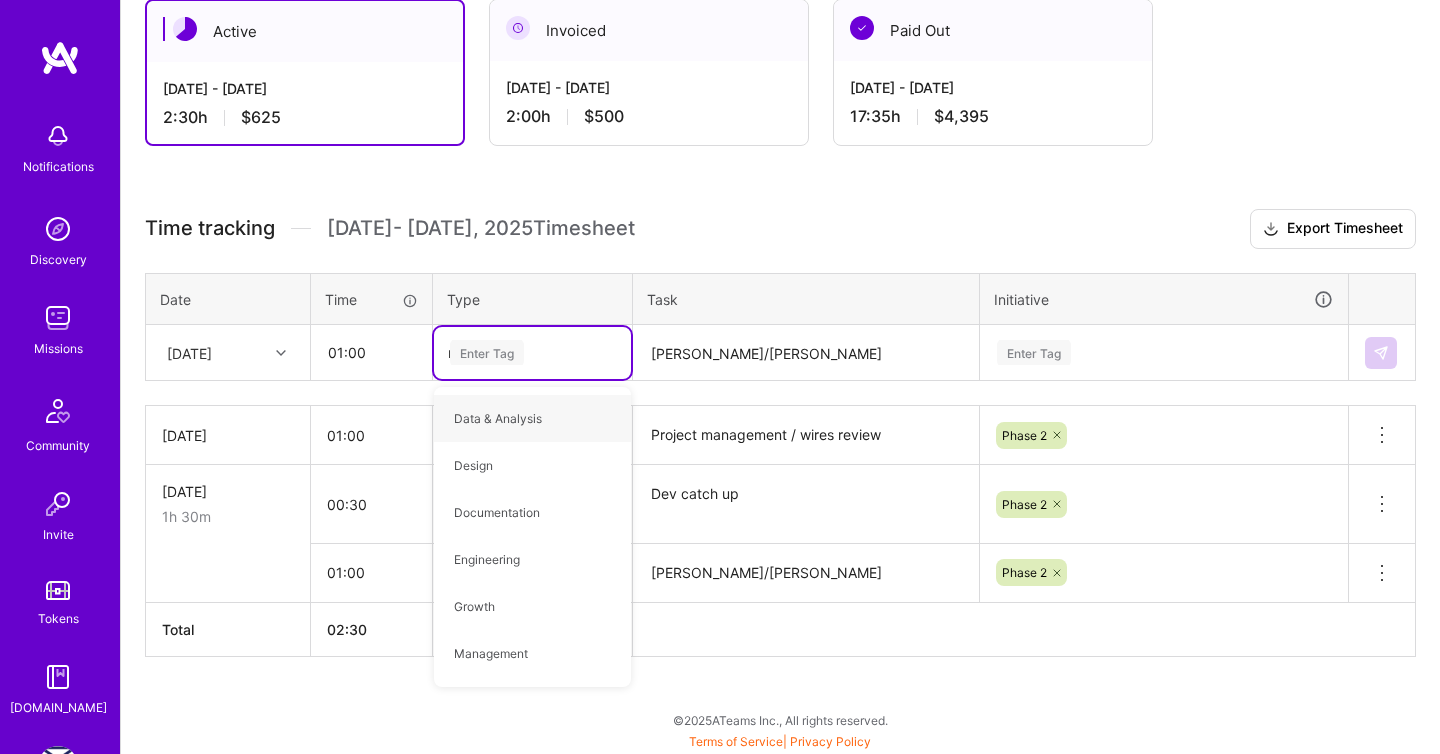 type on "mee" 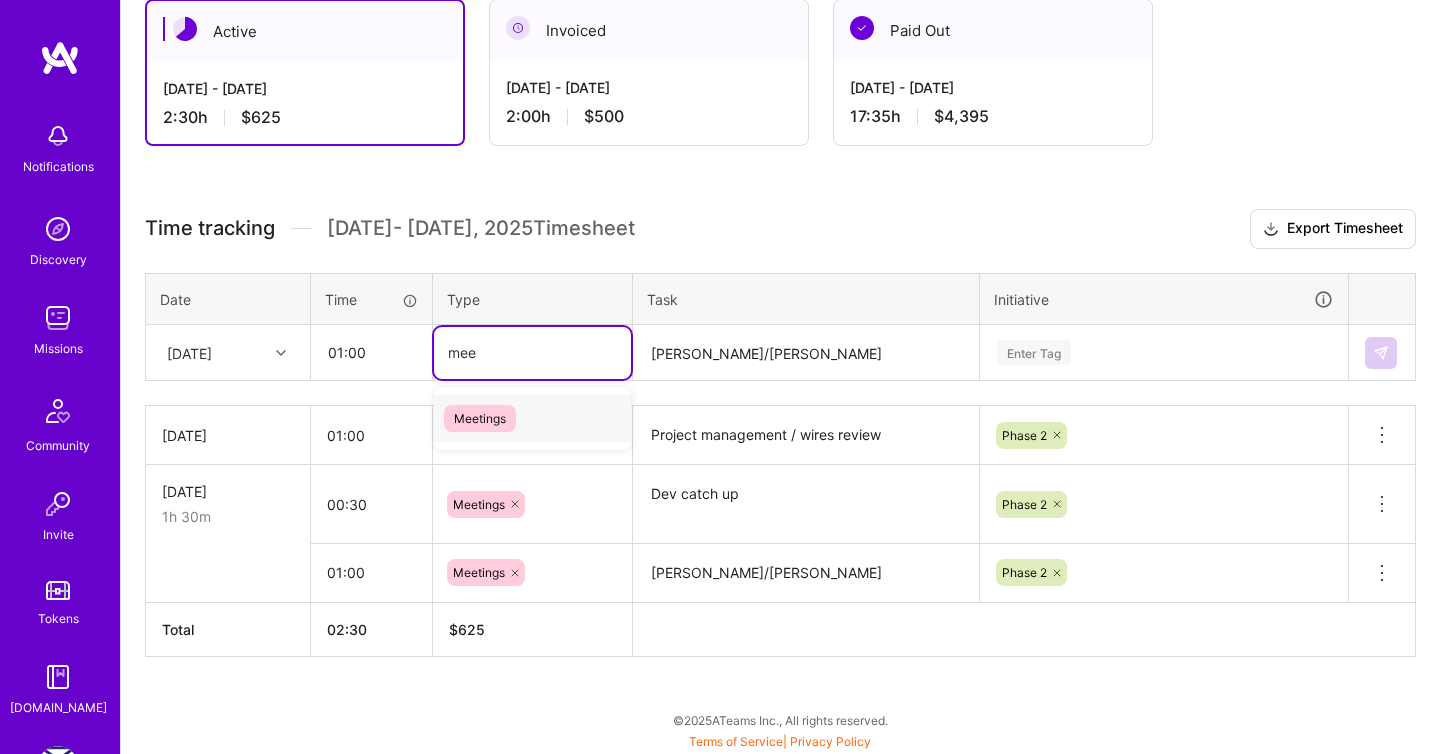 type 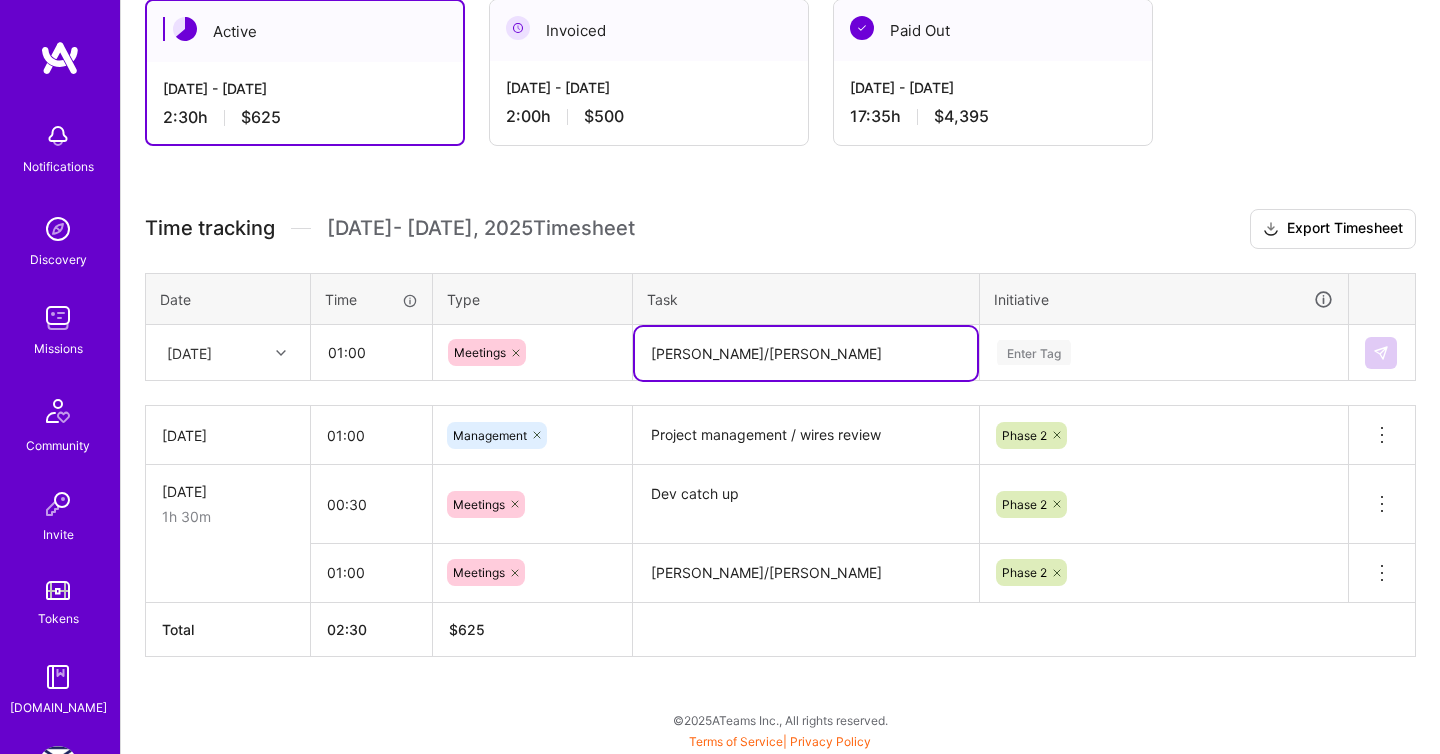 click on "Enter Tag" at bounding box center [1034, 352] 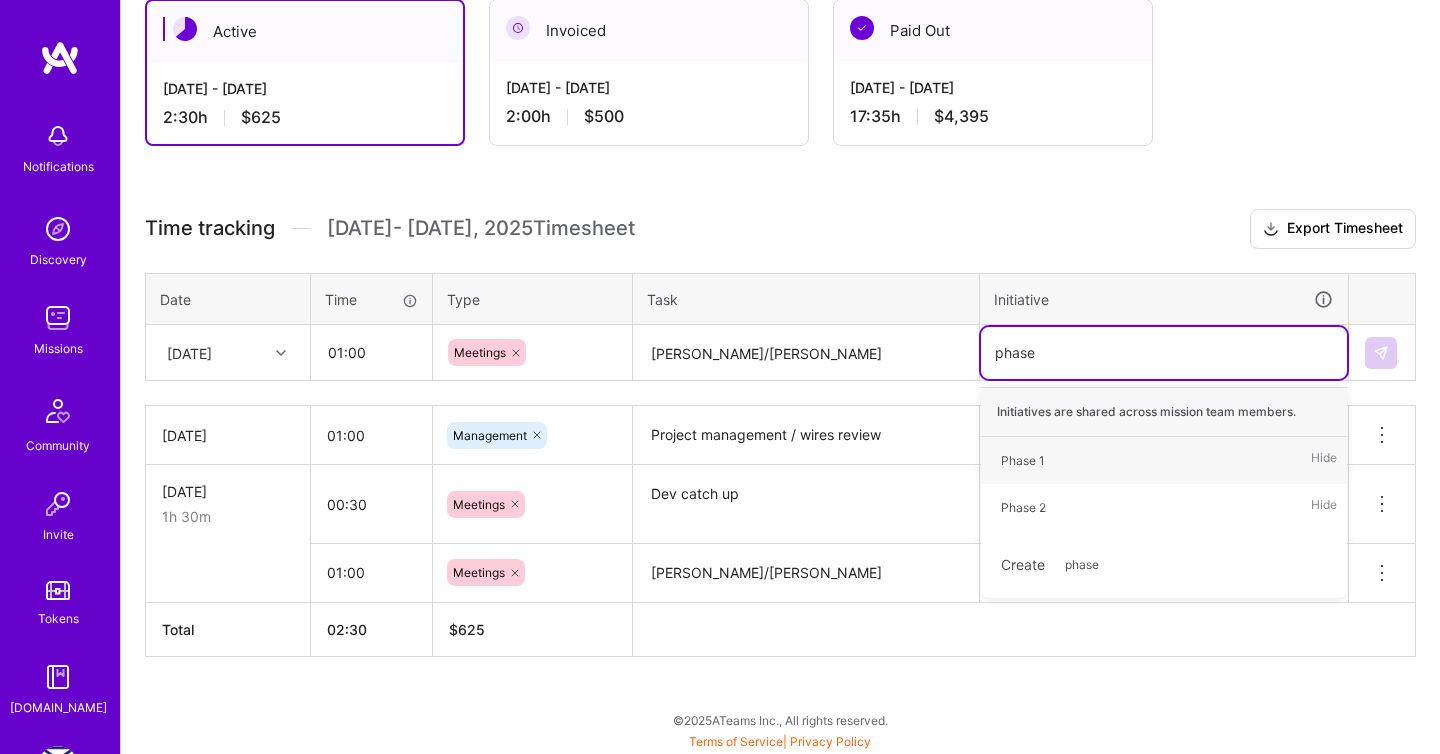 type on "phase 2" 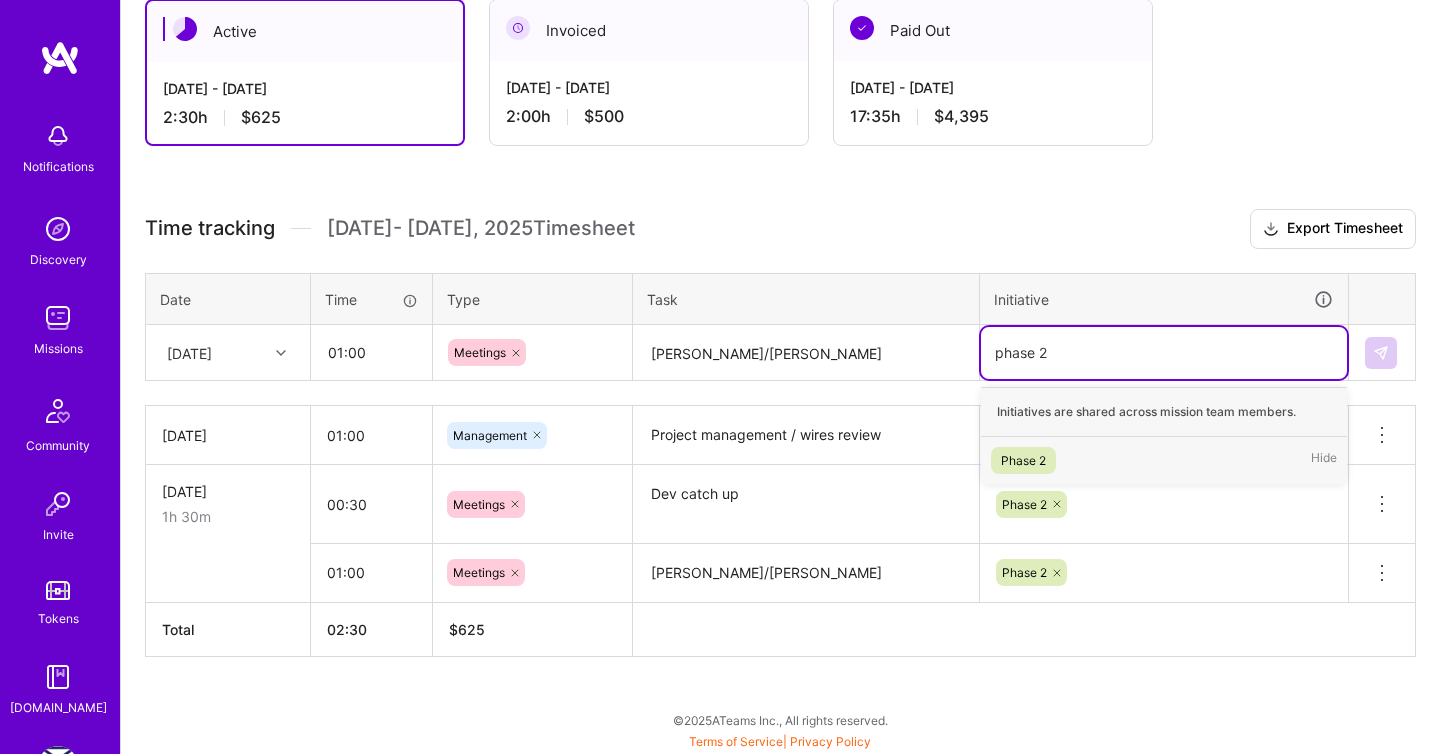 type 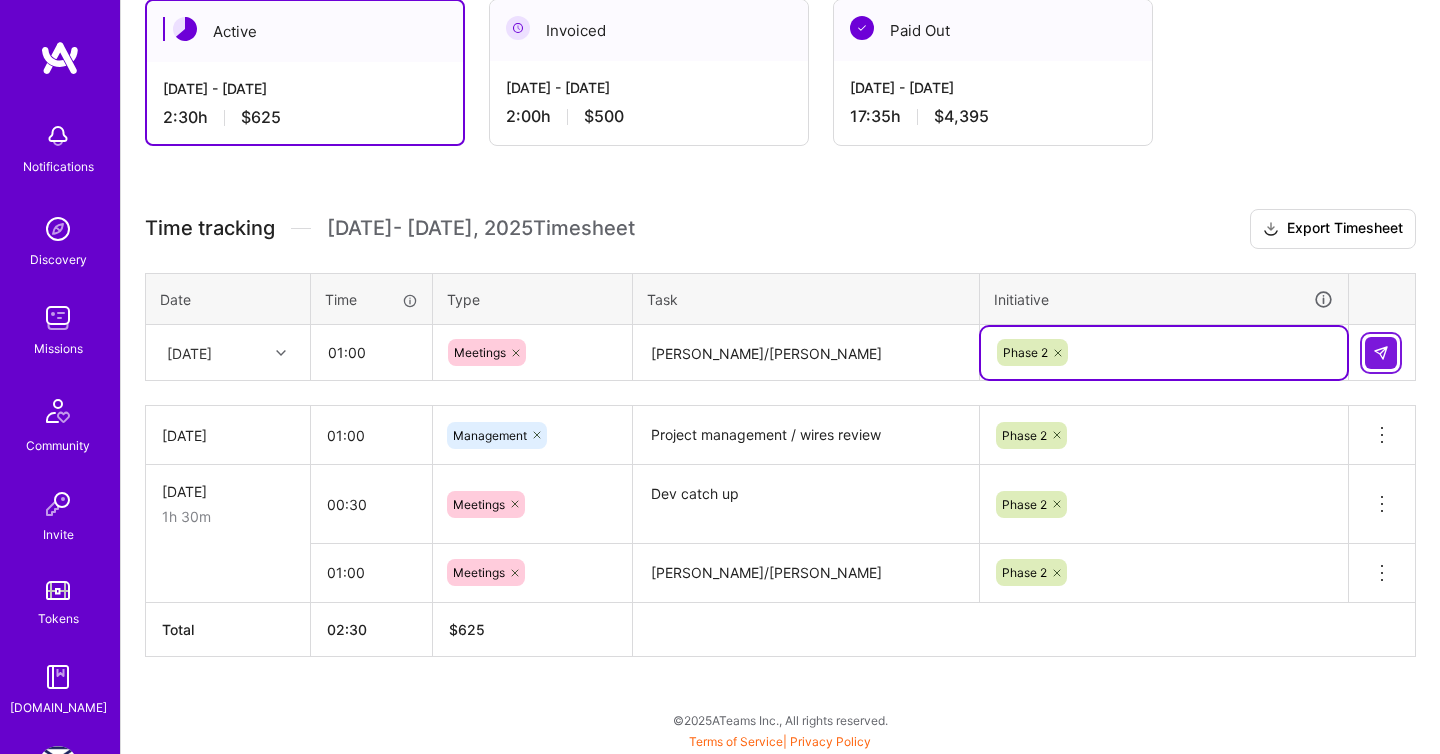 click at bounding box center (1381, 353) 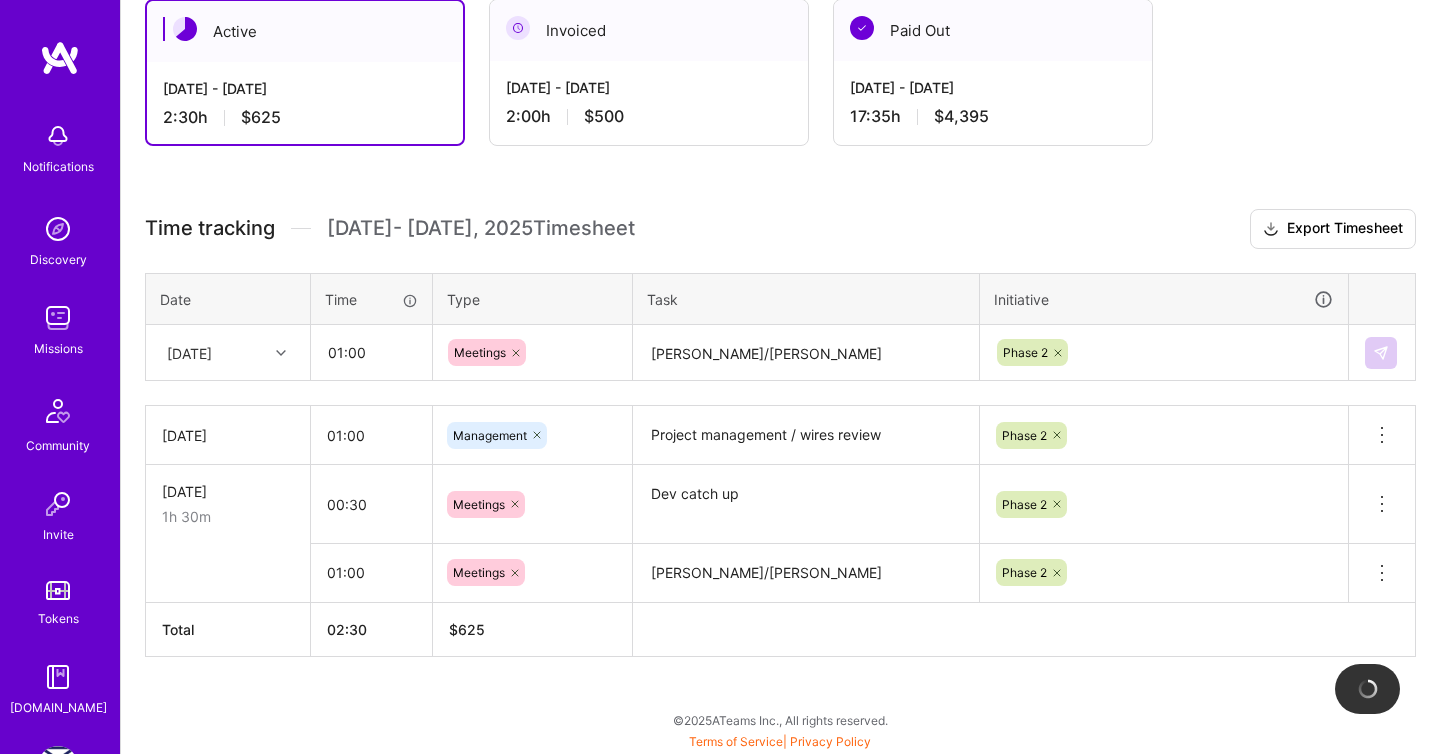 type 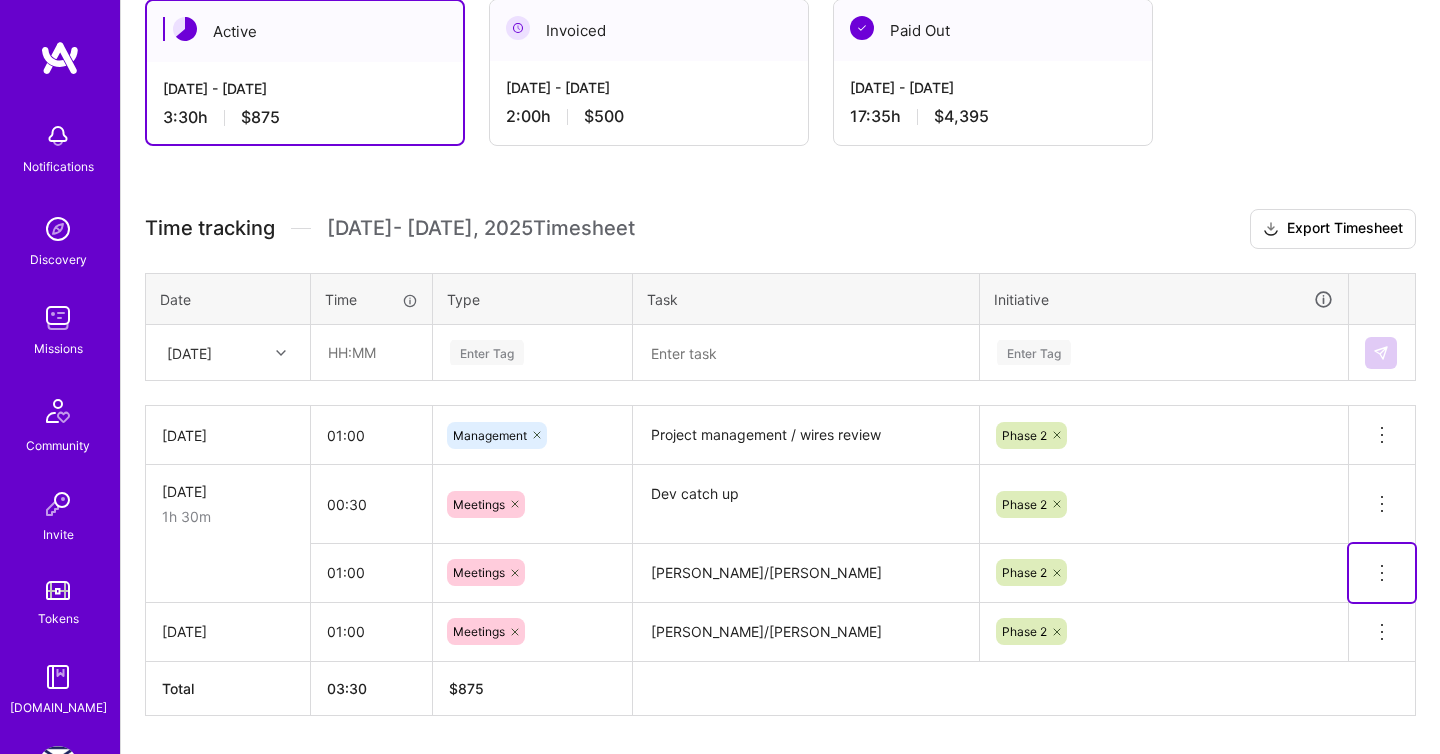 click 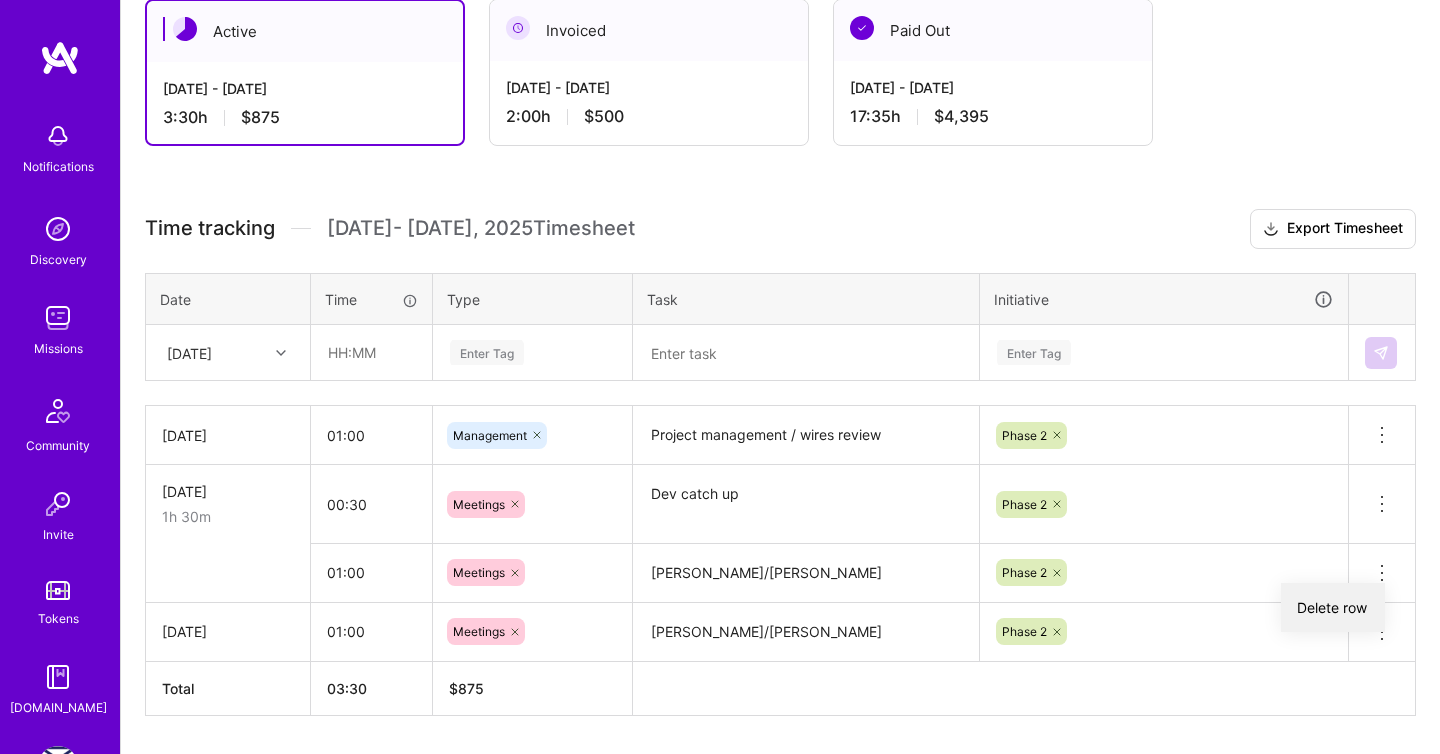 click on "Delete row" at bounding box center [1333, 607] 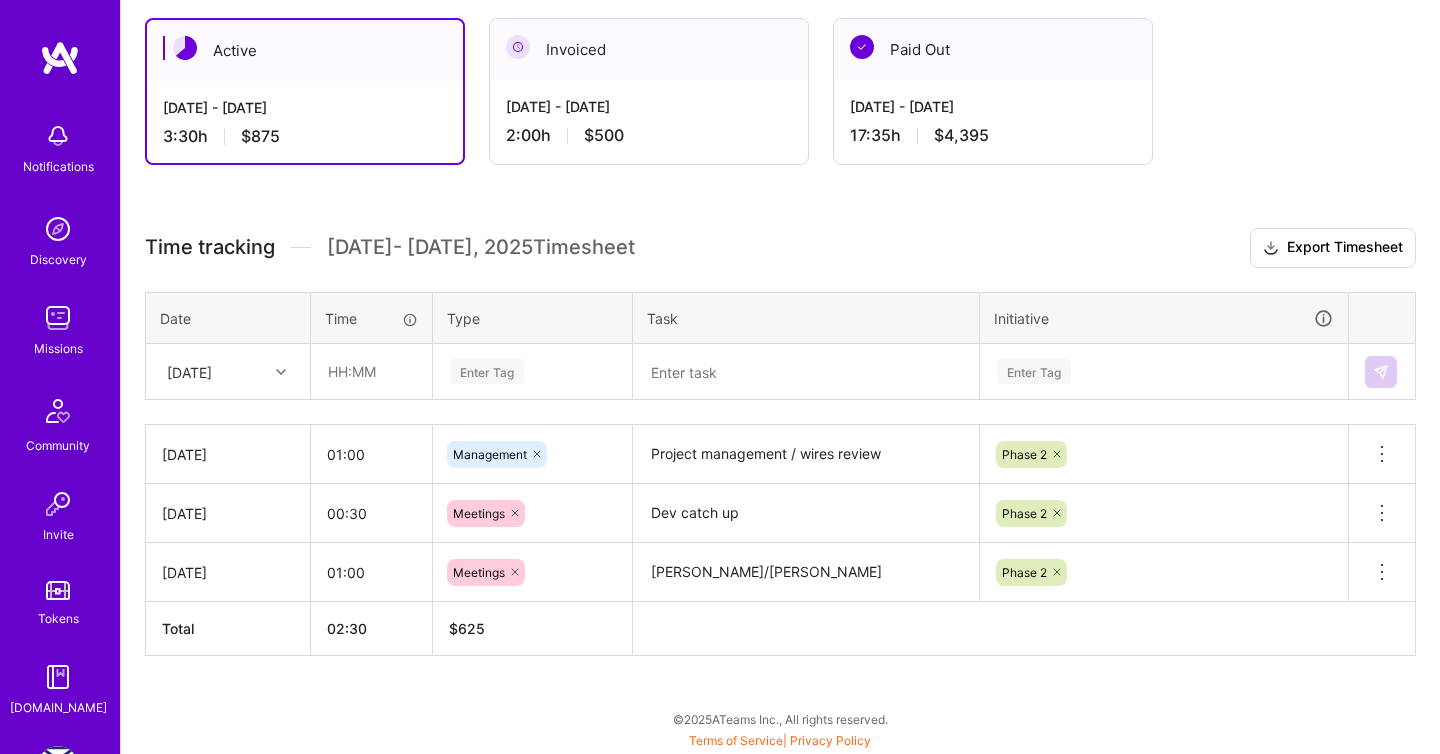 scroll, scrollTop: 349, scrollLeft: 0, axis: vertical 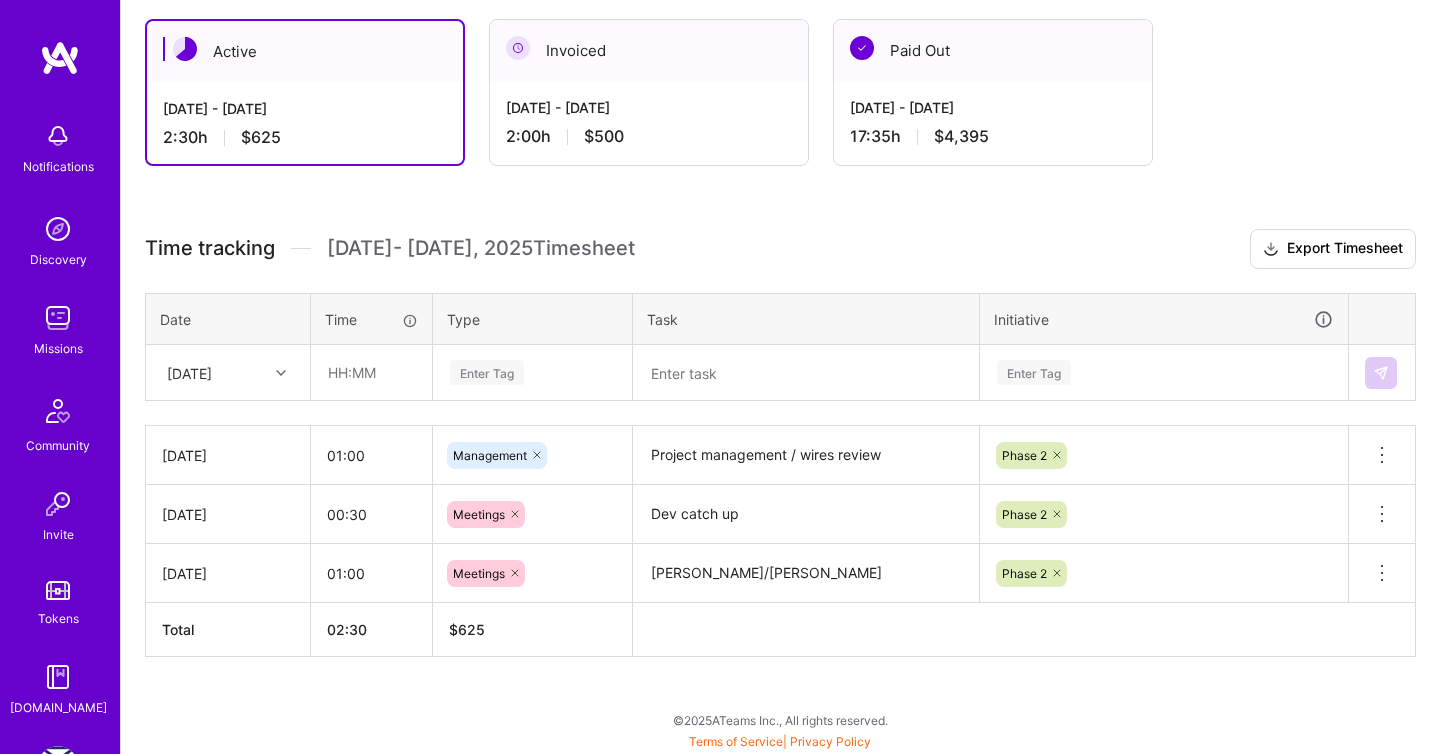 click on "[DATE]" at bounding box center [228, 372] 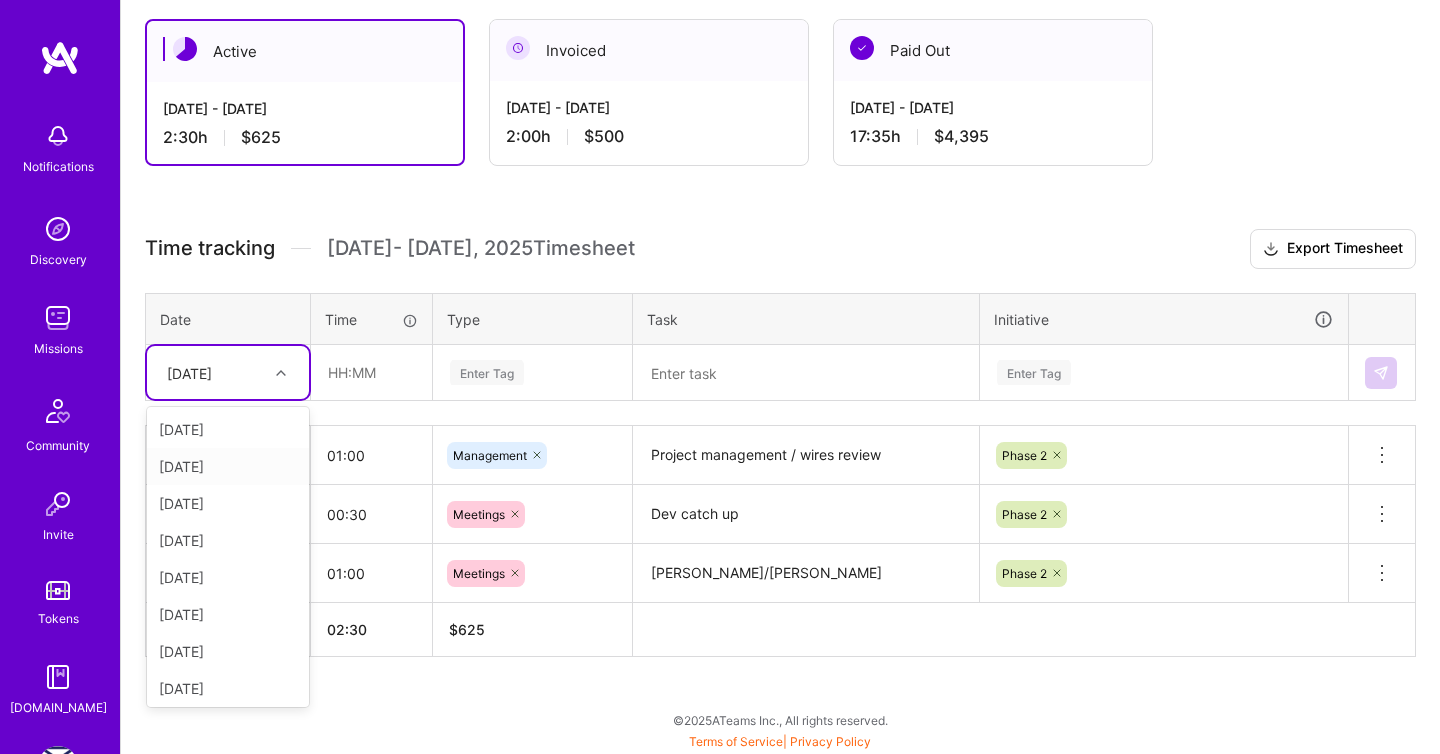 click on "[DATE]" at bounding box center [228, 466] 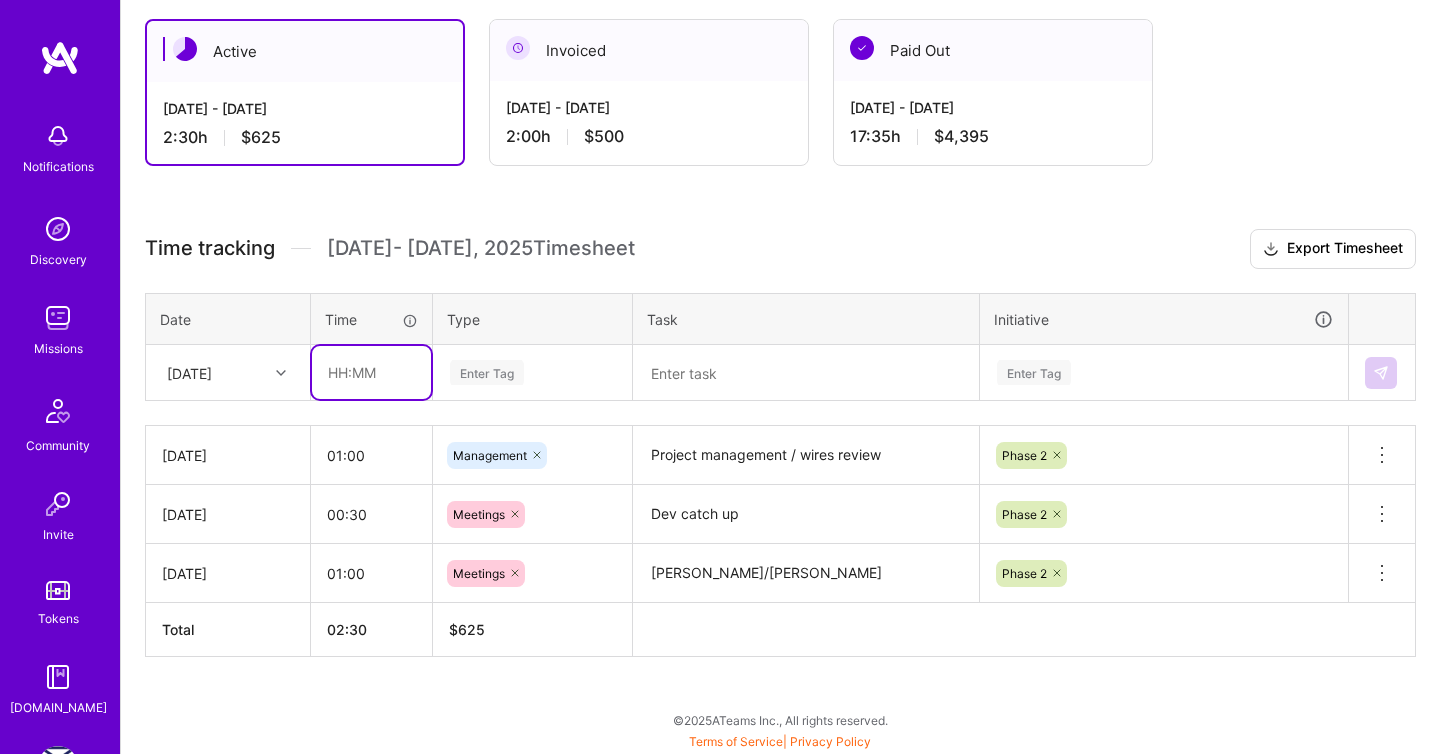 click at bounding box center [371, 372] 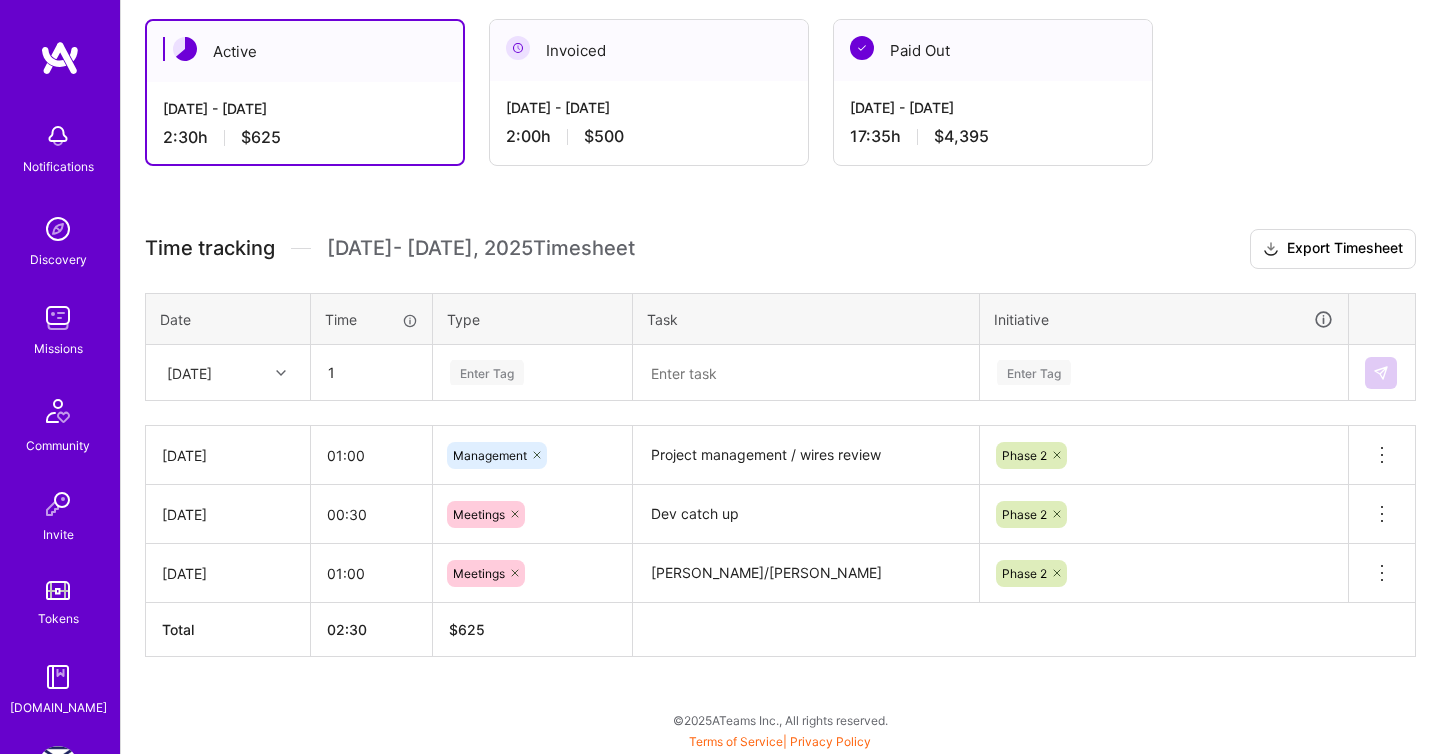 type on "01:00" 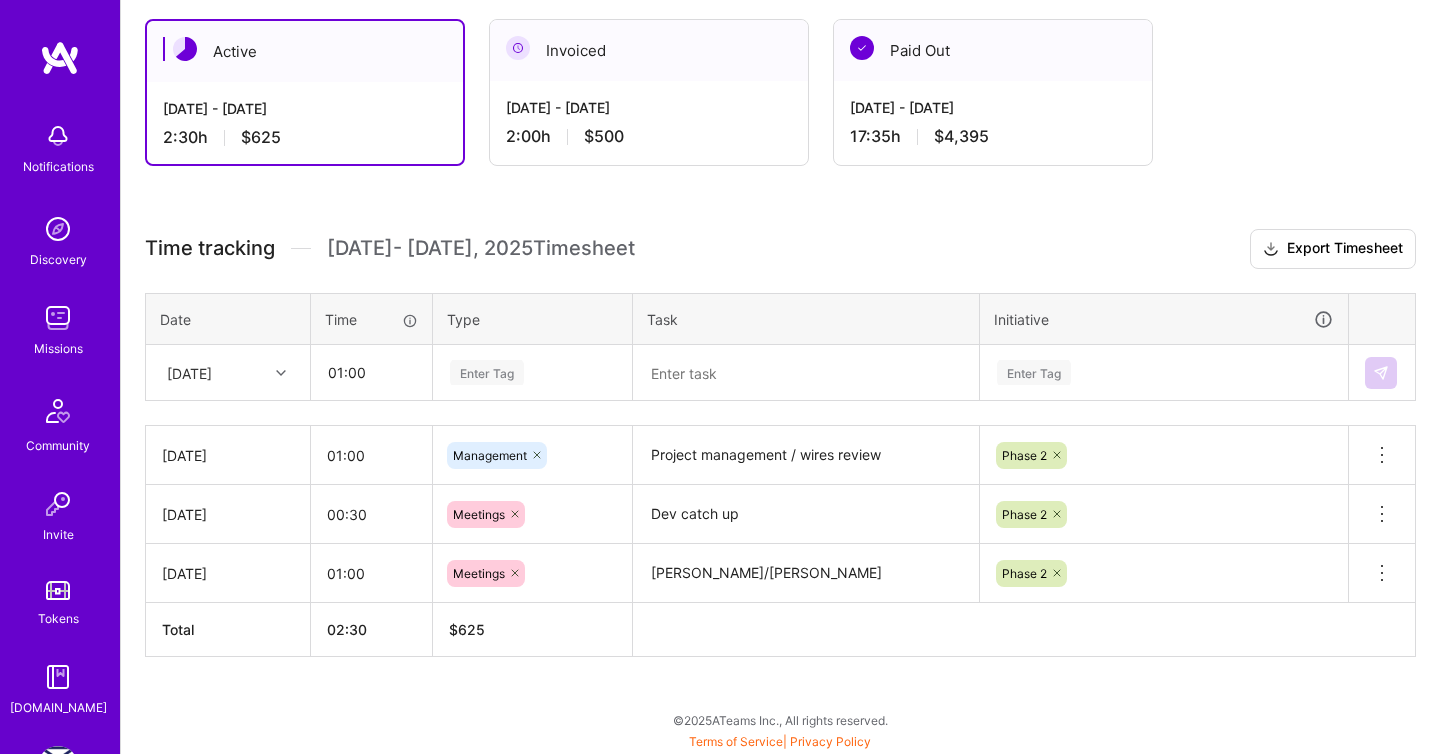 click on "Enter Tag" at bounding box center [532, 372] 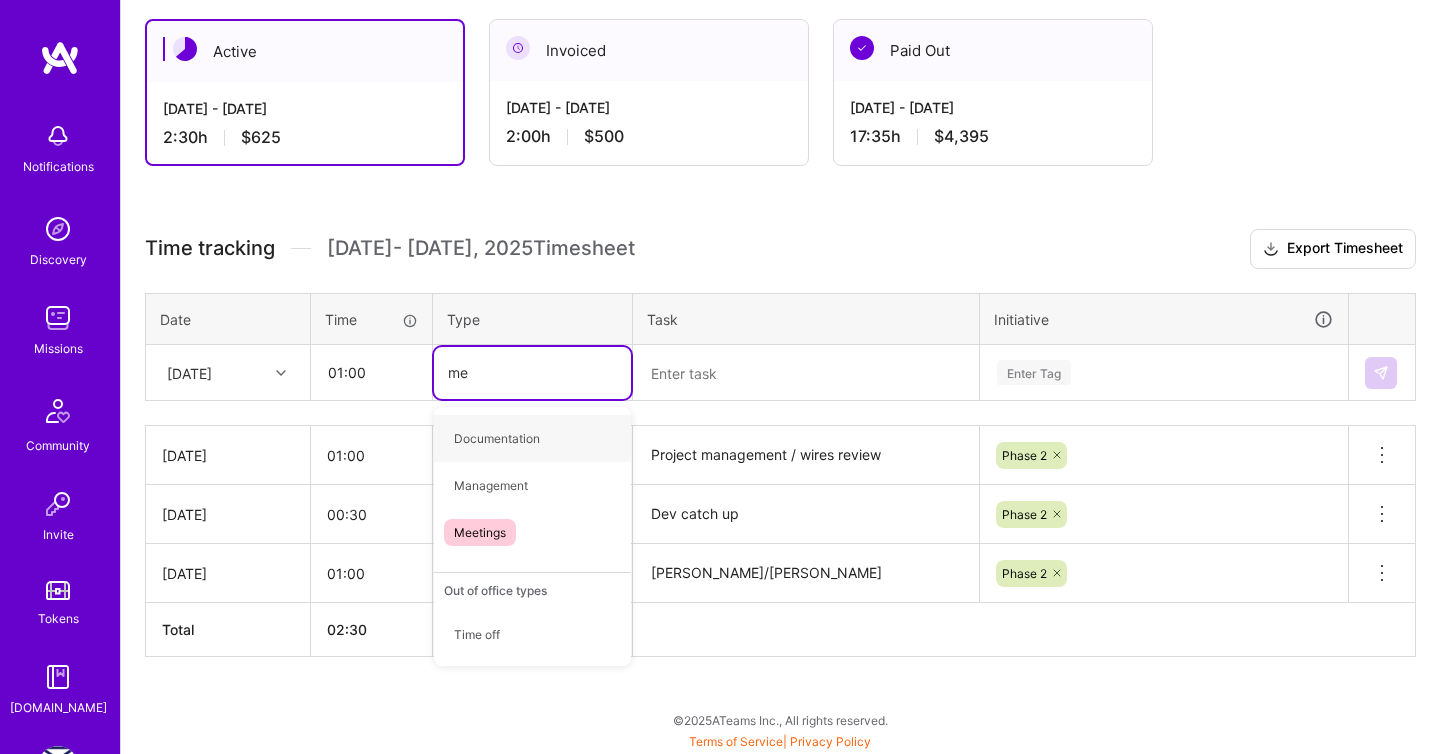 type on "mee" 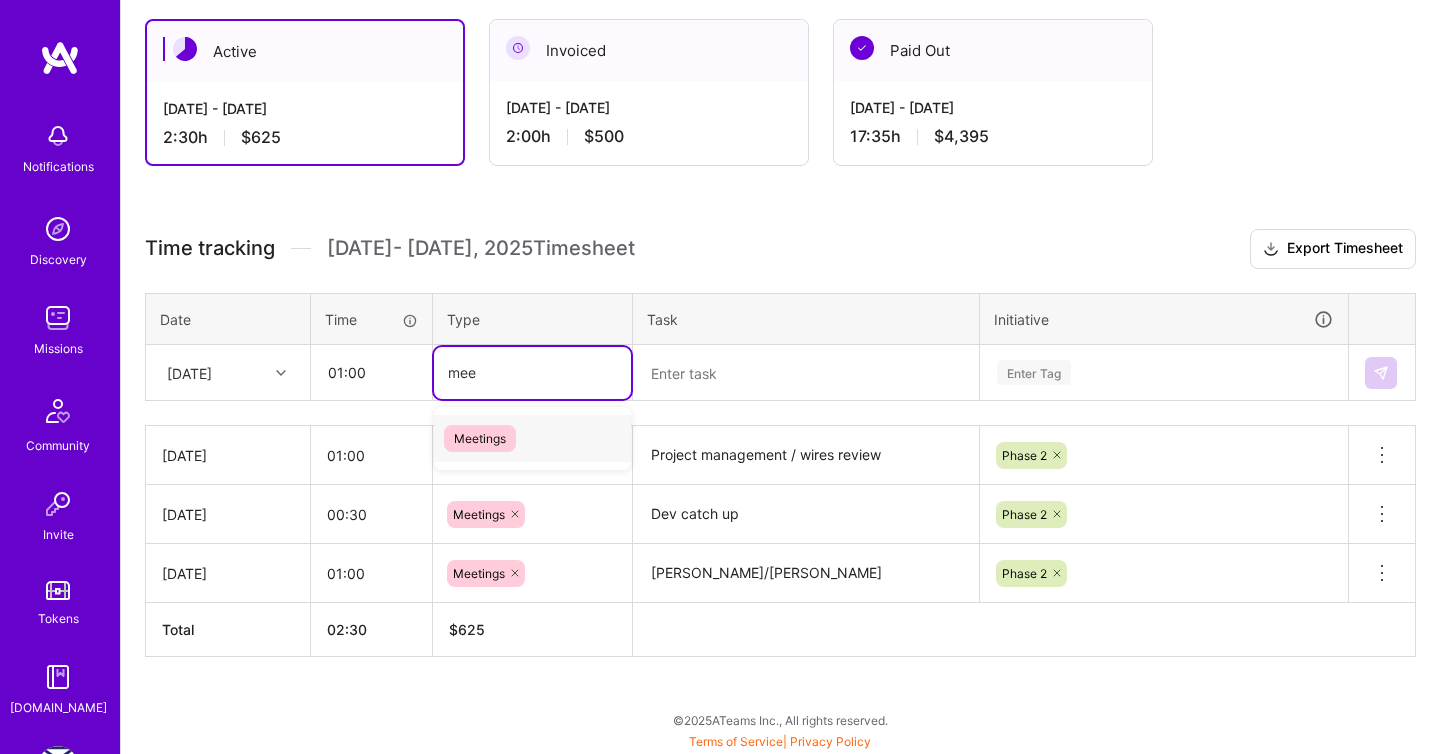 type 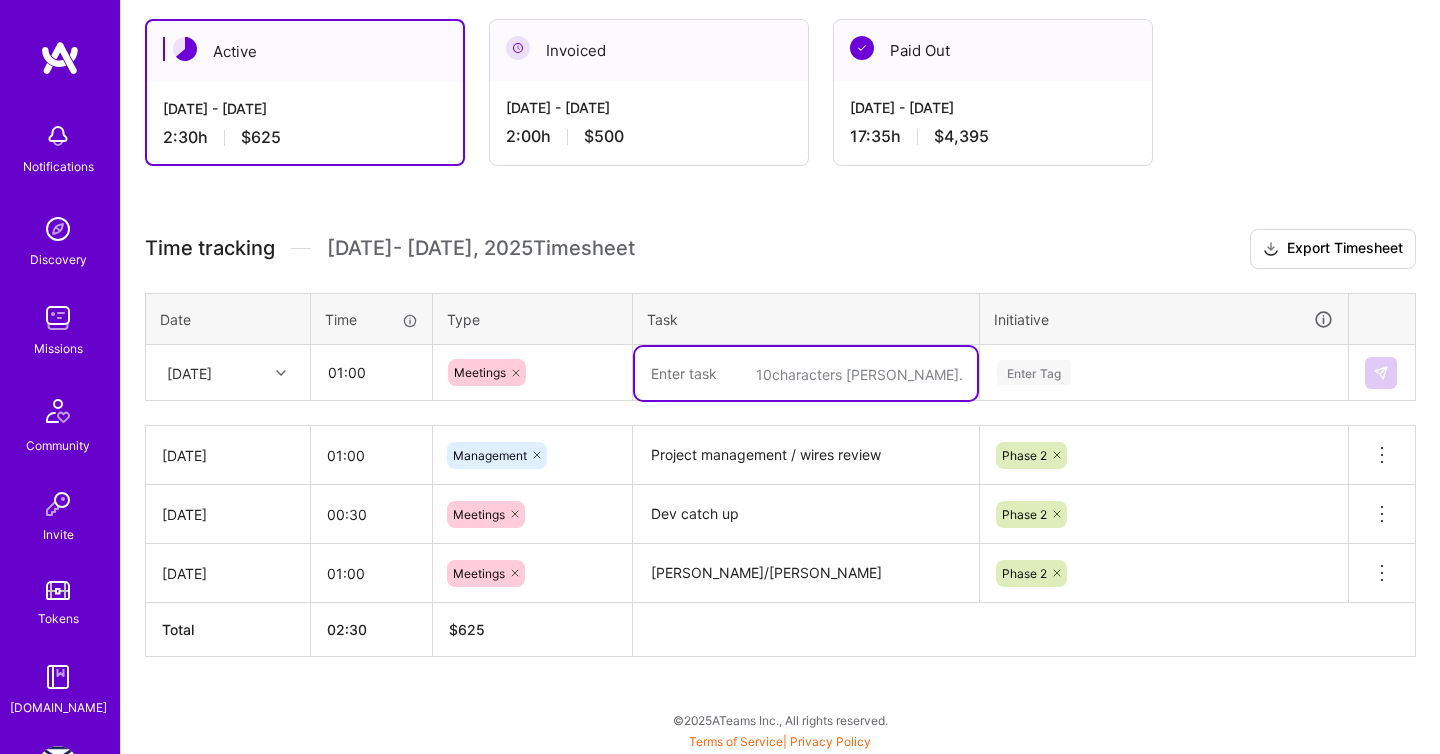 type on "P" 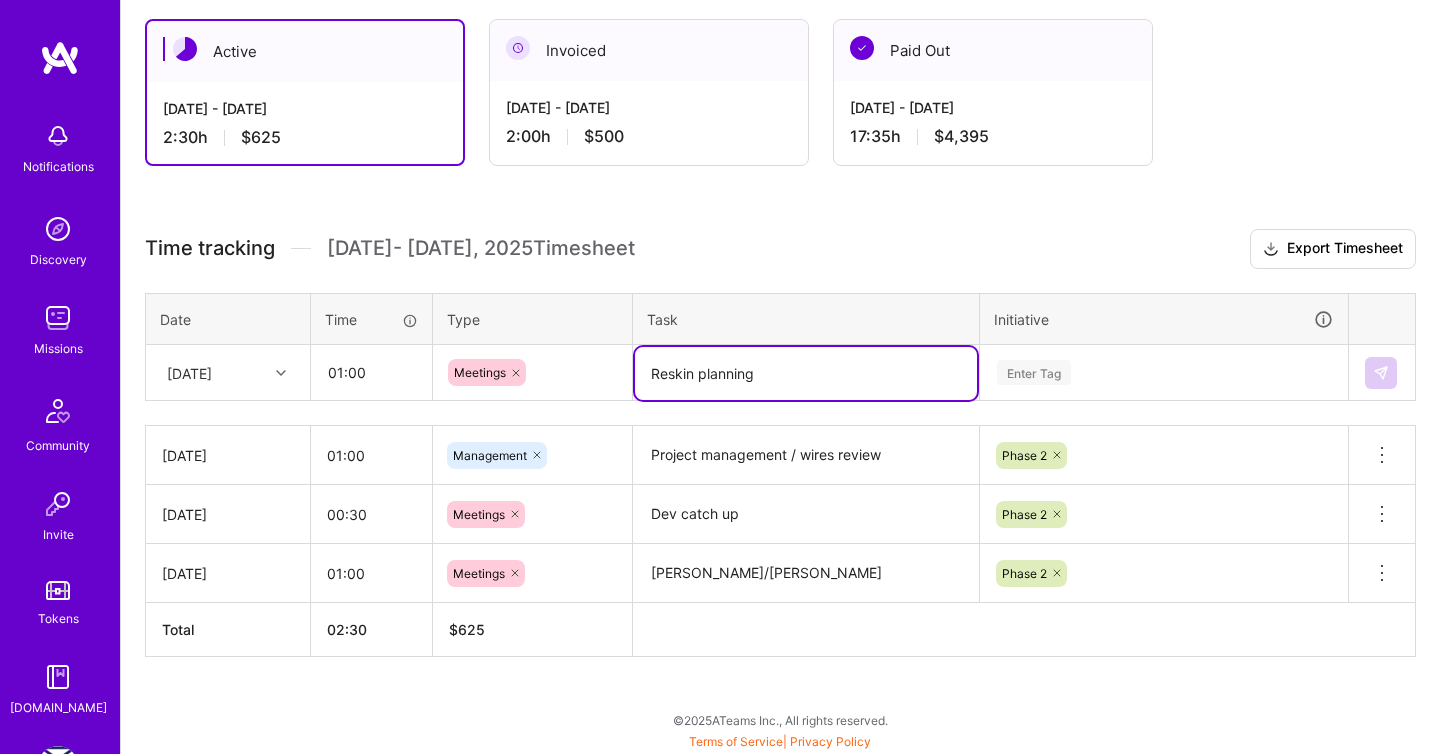 type on "Reskin planning" 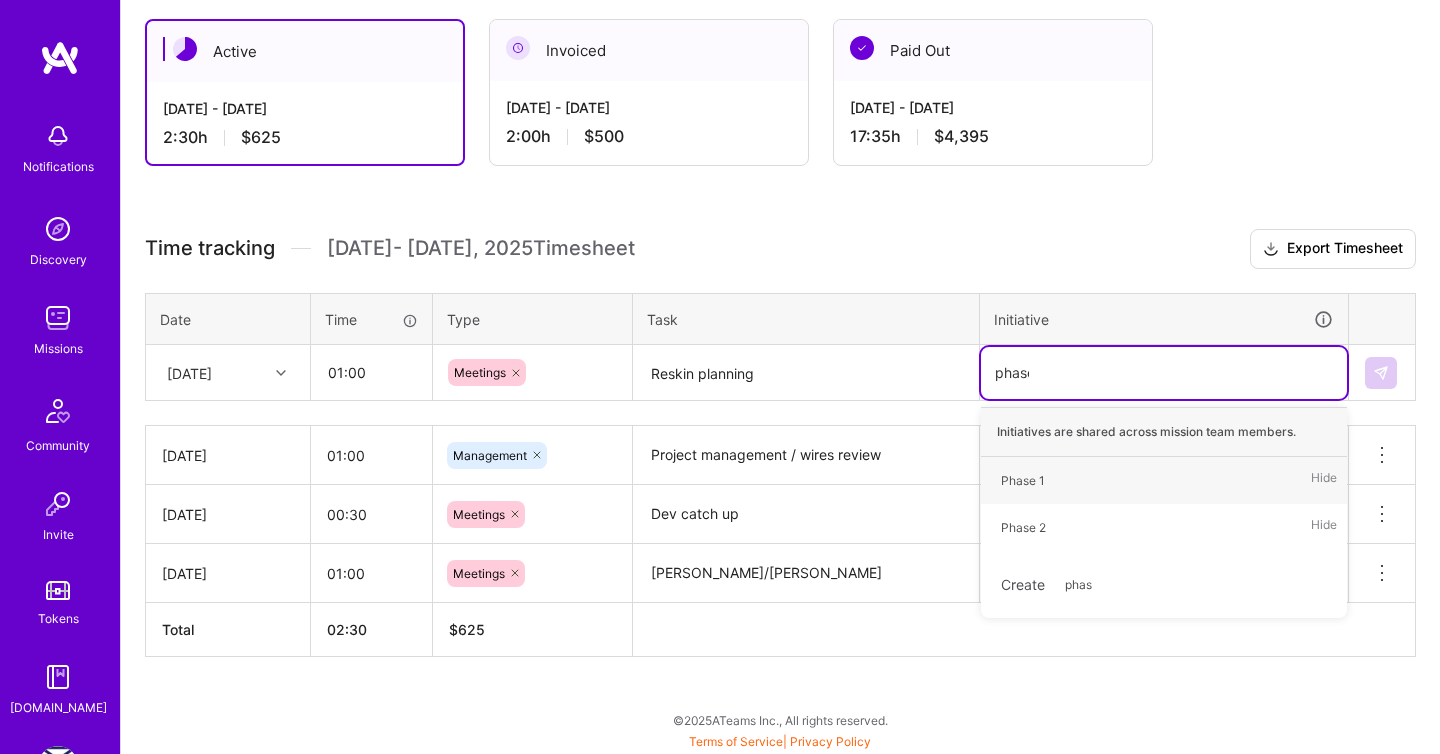 type on "phase 2" 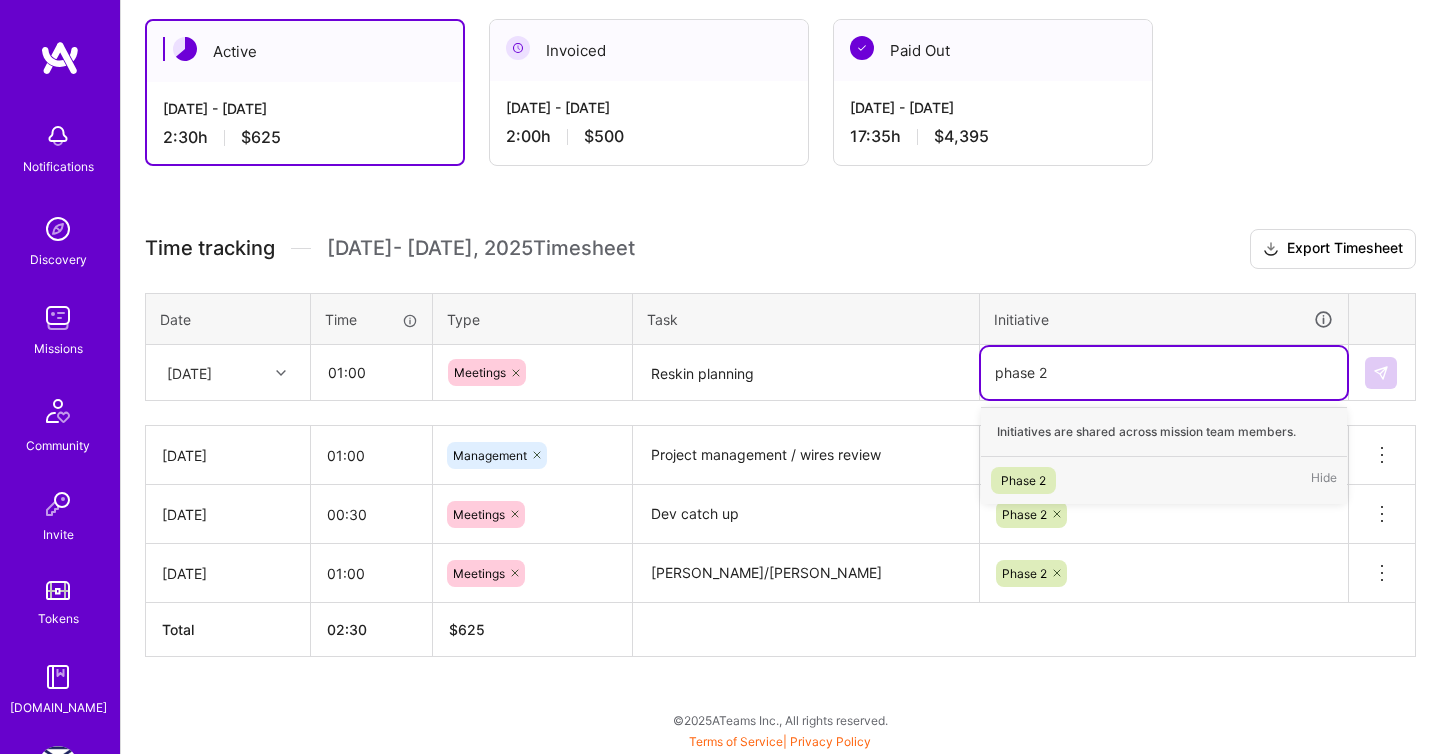 type 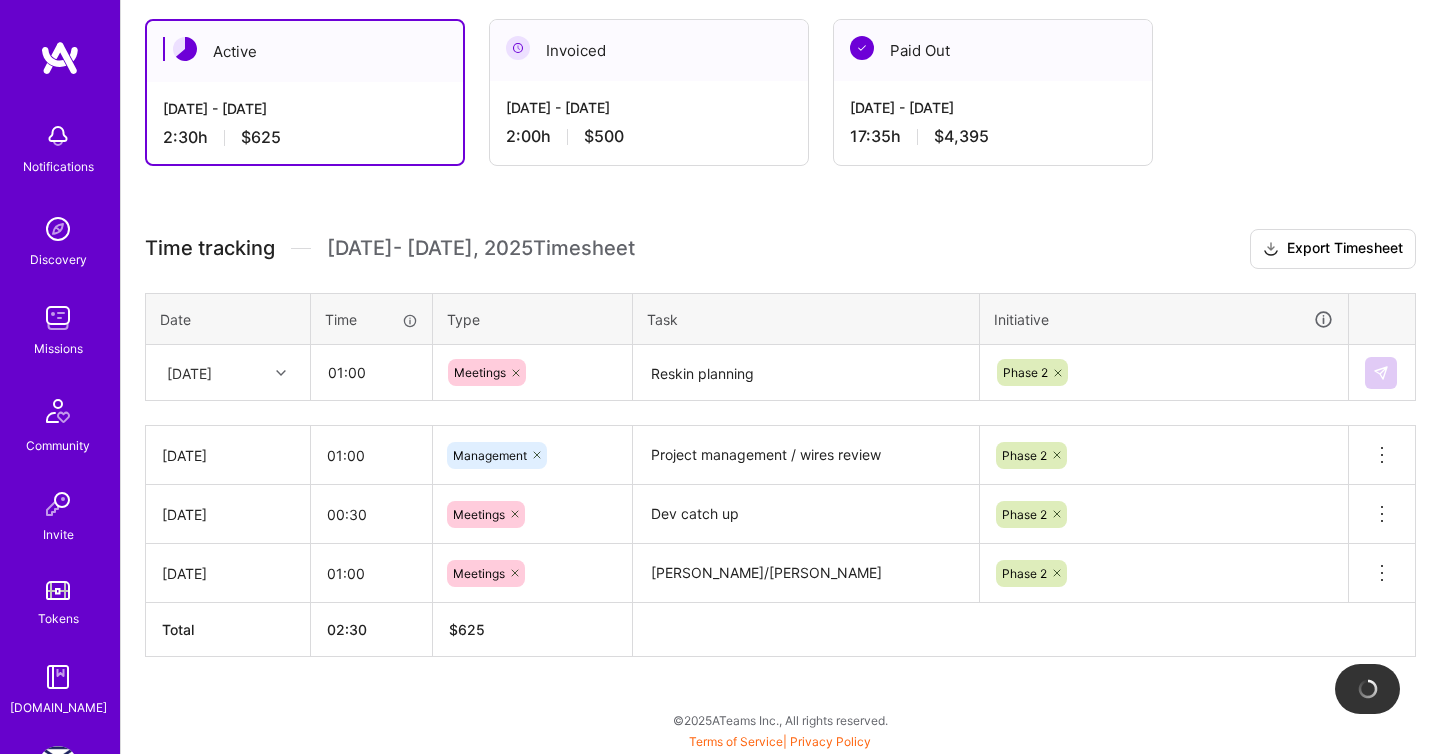 type 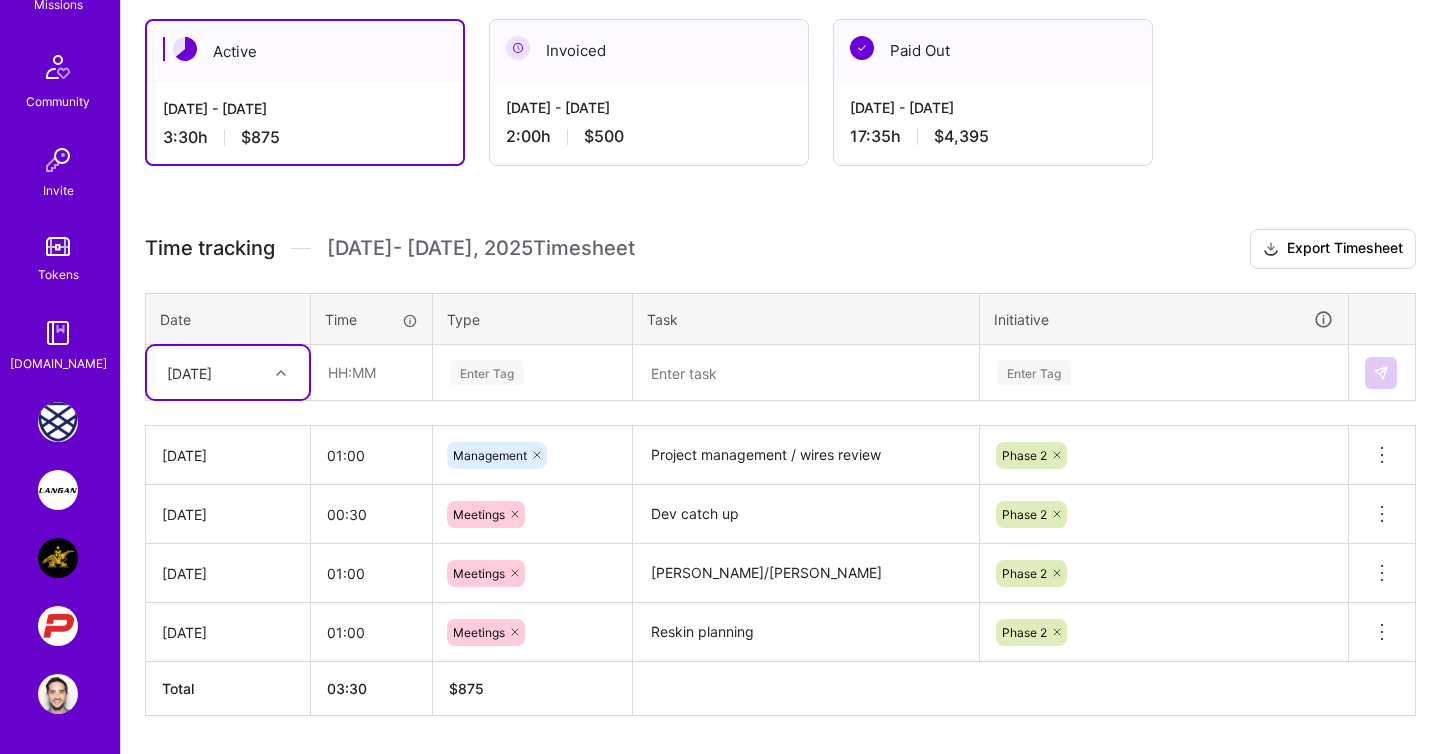 scroll, scrollTop: 340, scrollLeft: 0, axis: vertical 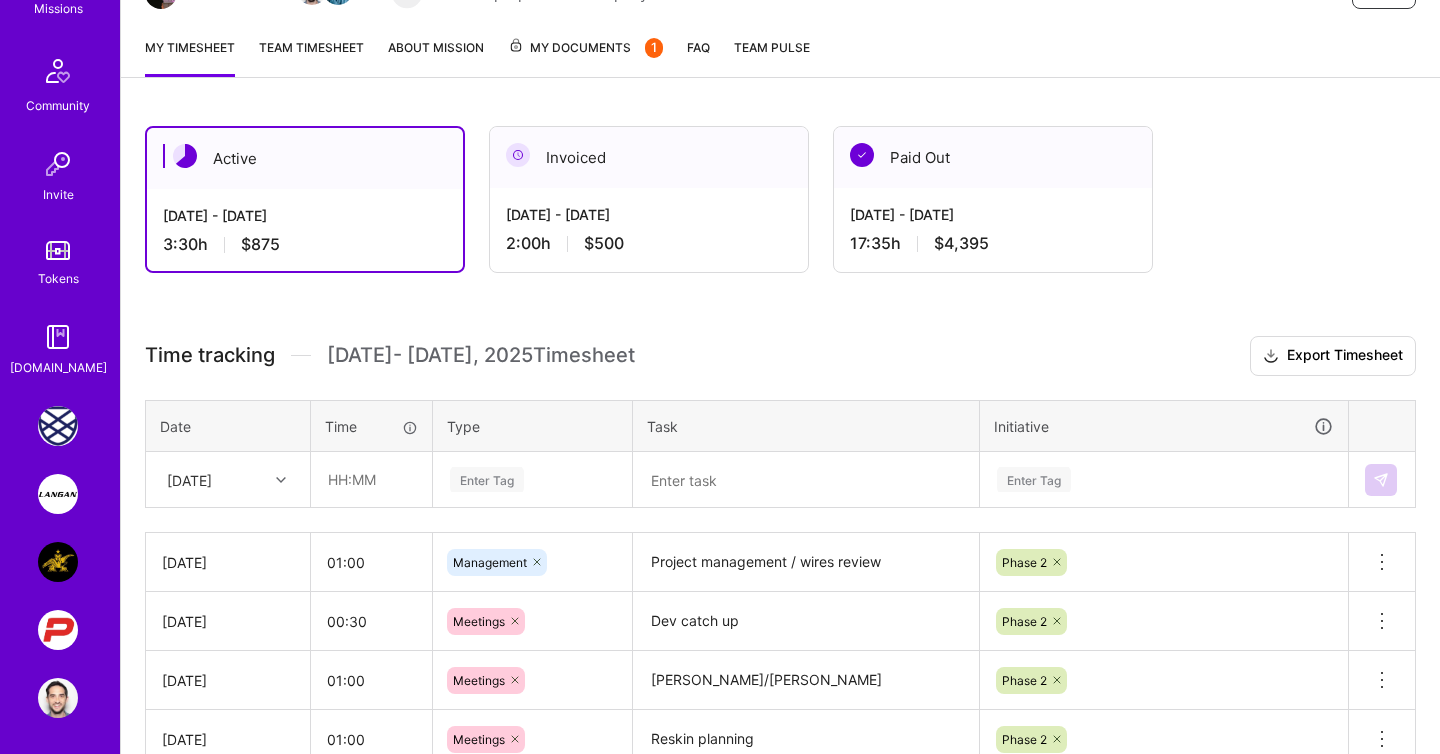 click at bounding box center [58, 562] 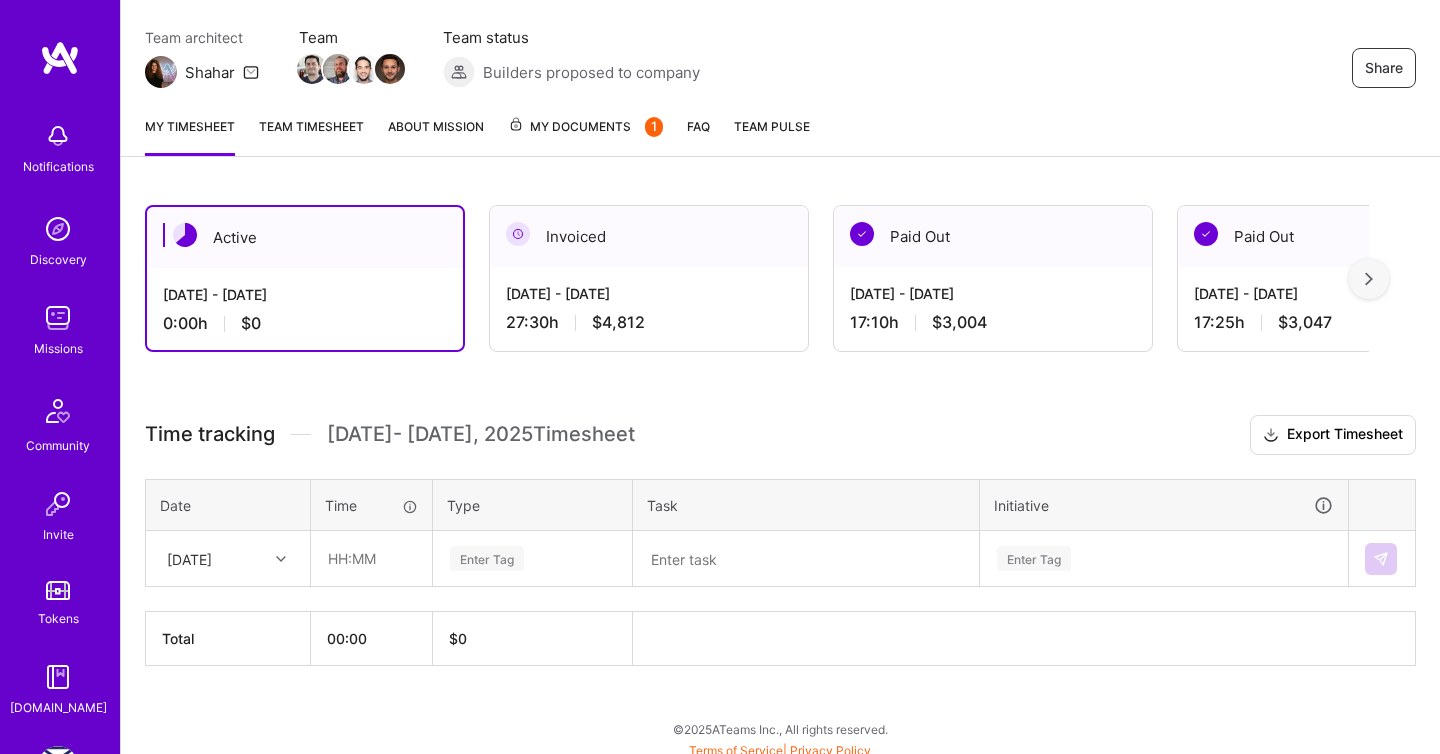 scroll, scrollTop: 172, scrollLeft: 0, axis: vertical 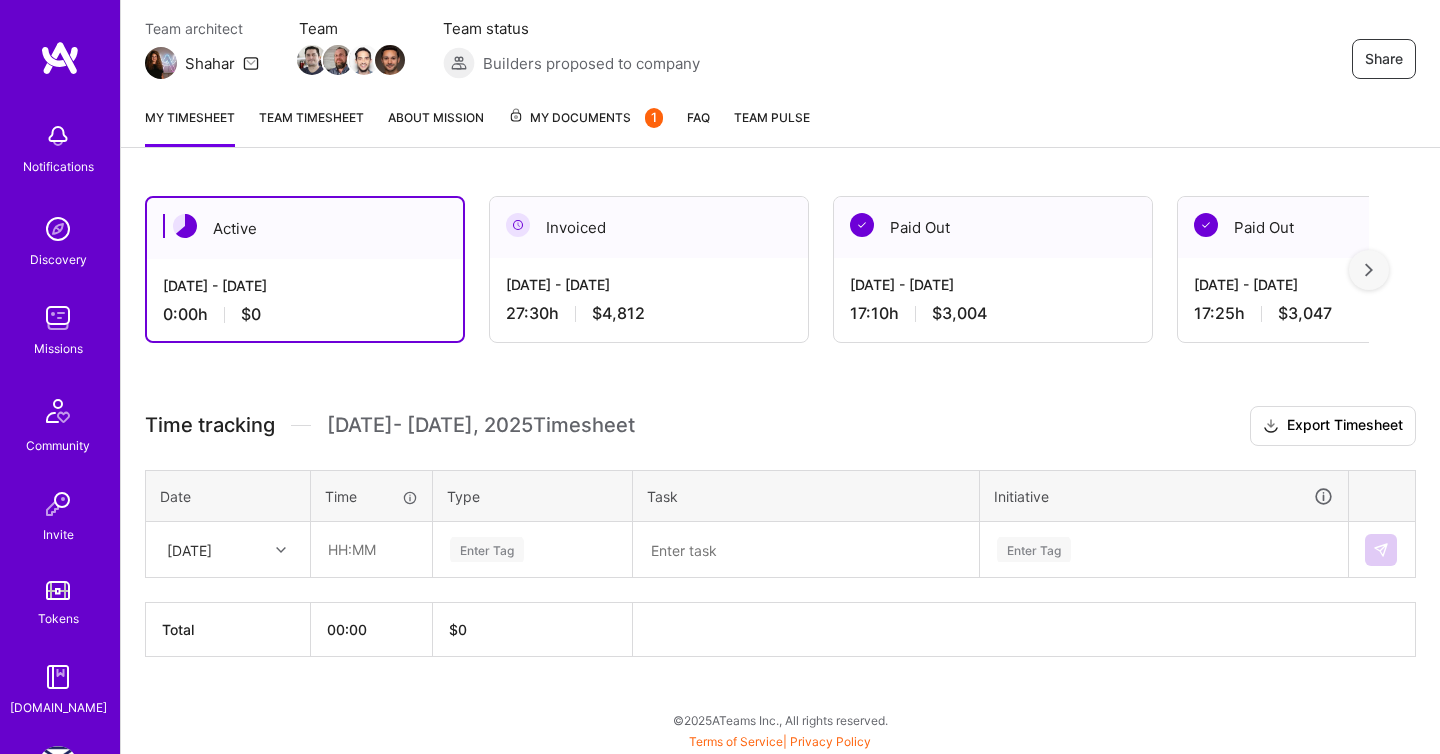 click on "[DATE]" at bounding box center (189, 549) 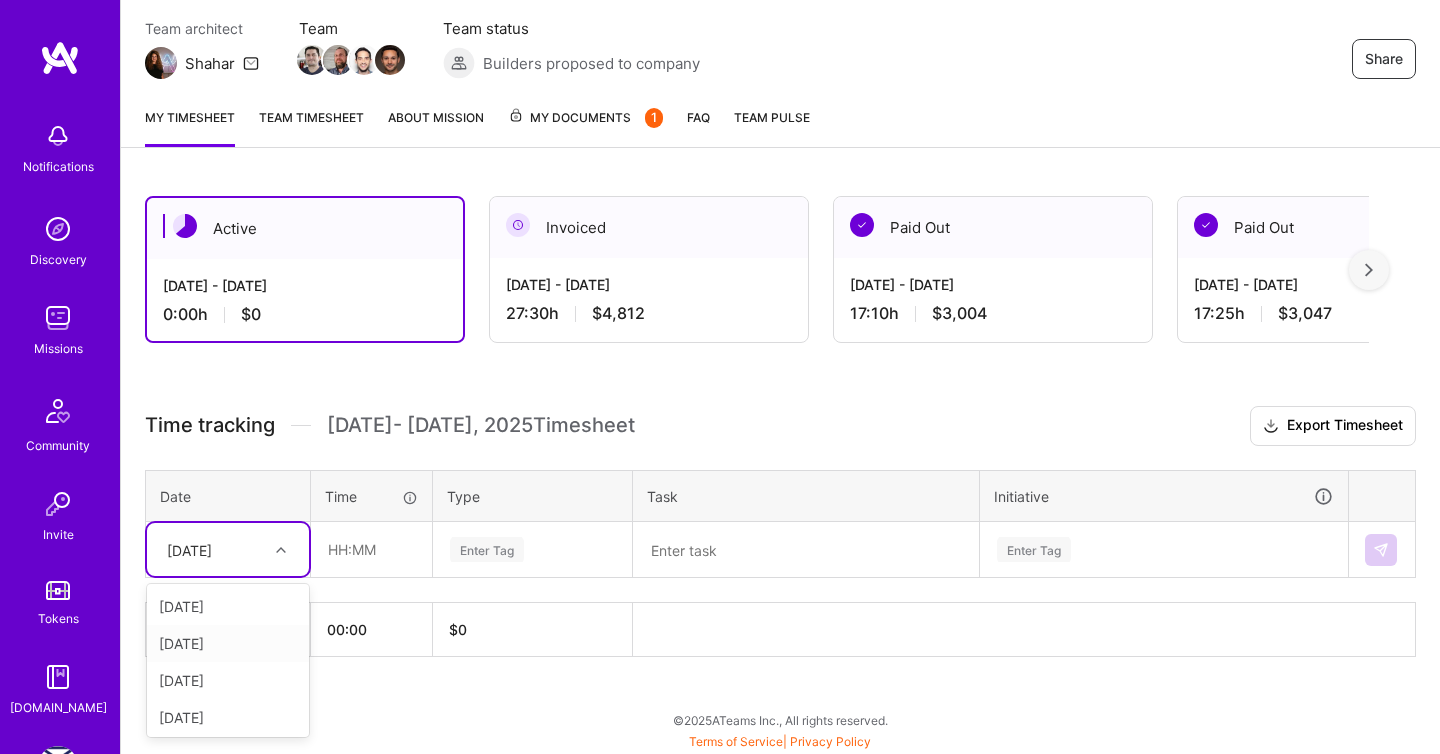 click on "[DATE]" at bounding box center [228, 643] 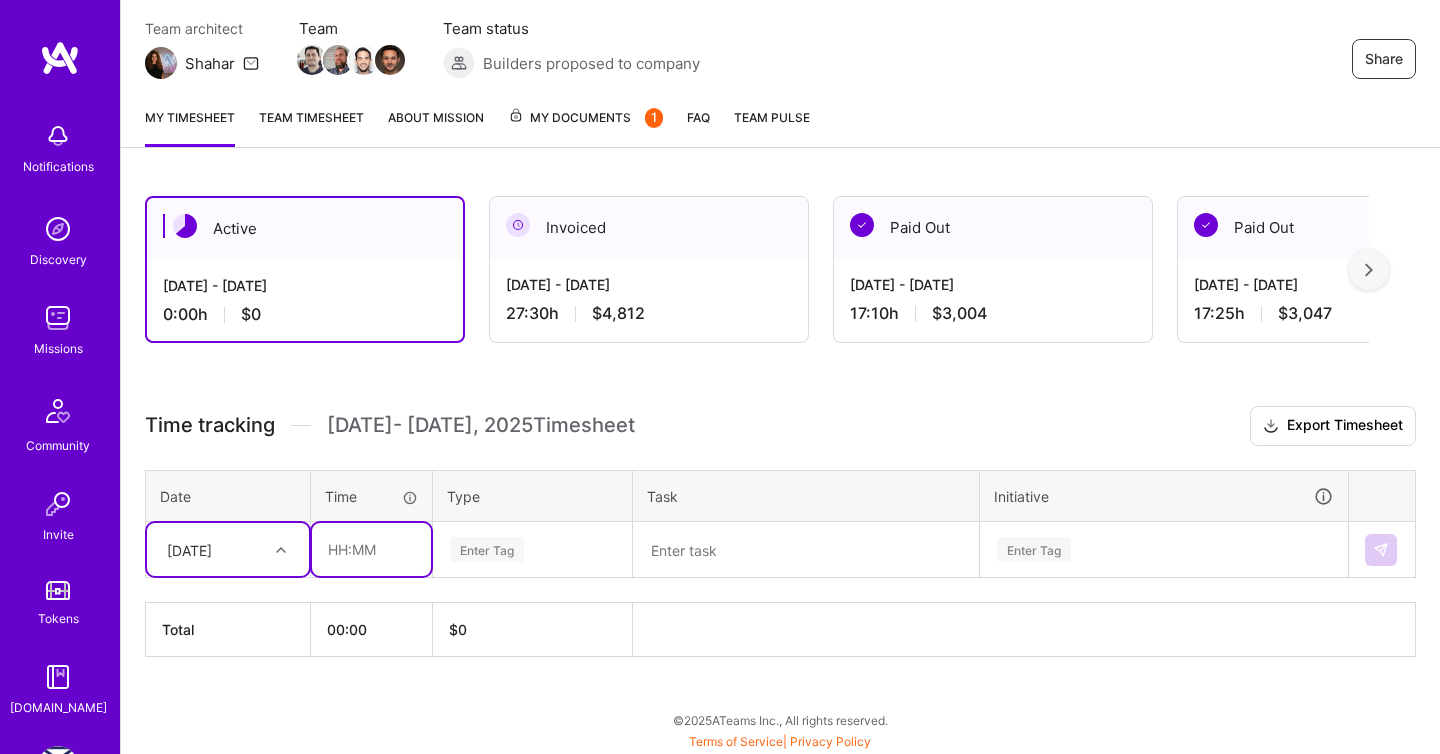 click at bounding box center [371, 549] 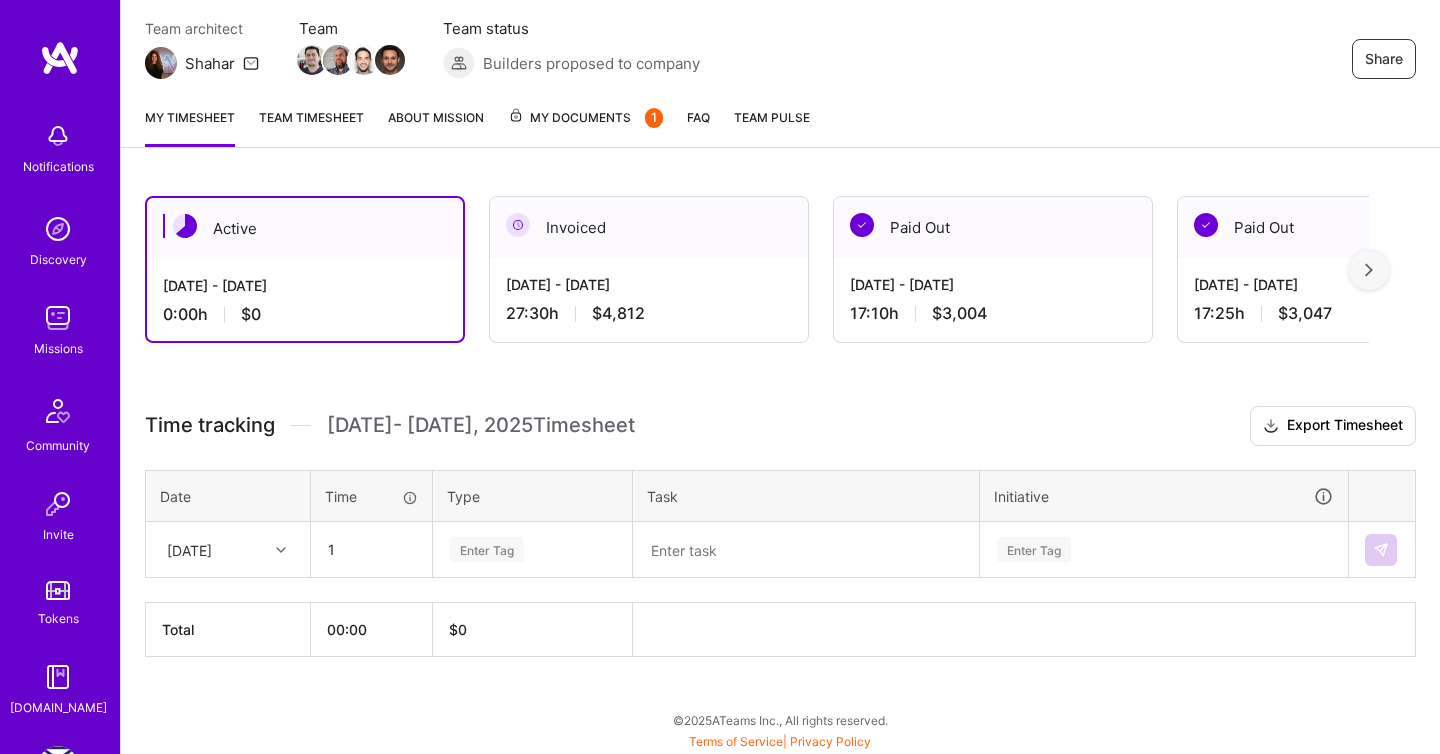 type on "01:00" 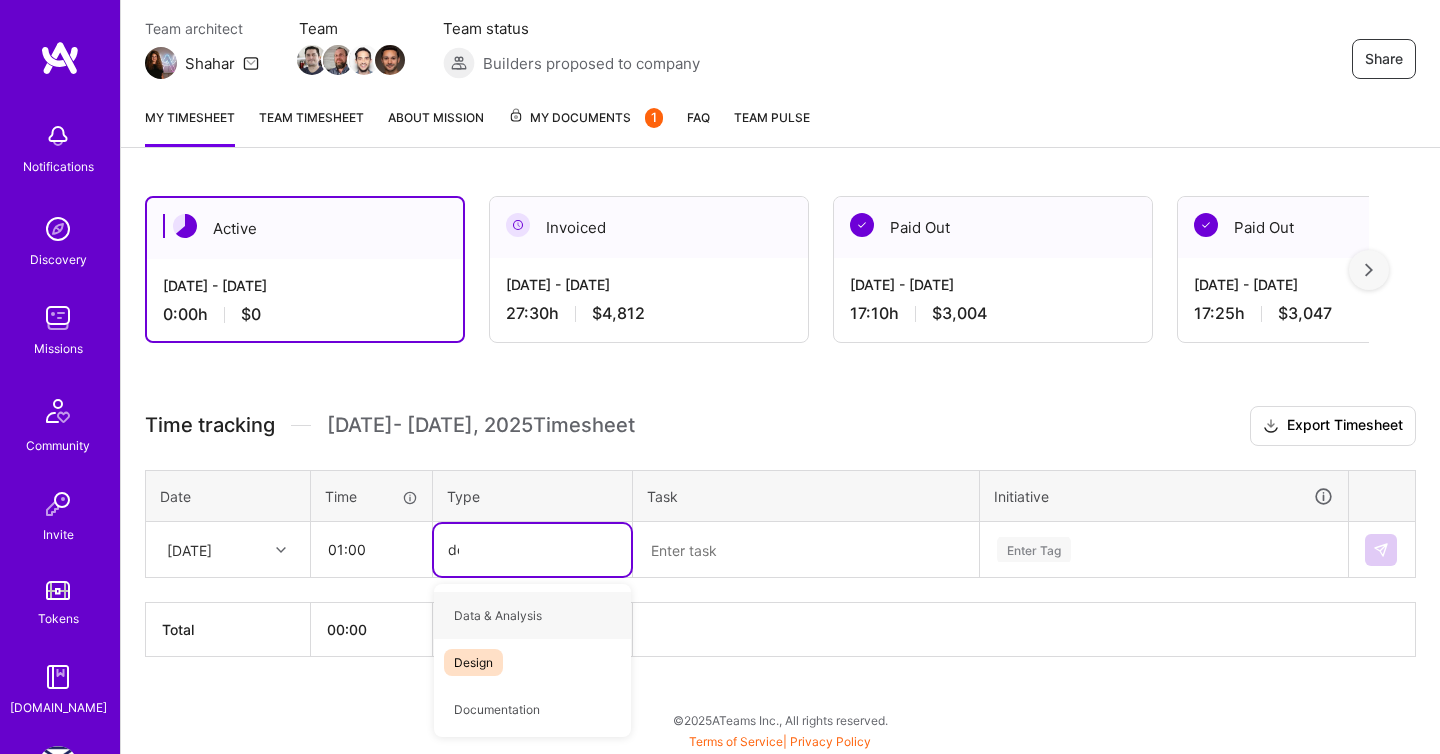 type on "des" 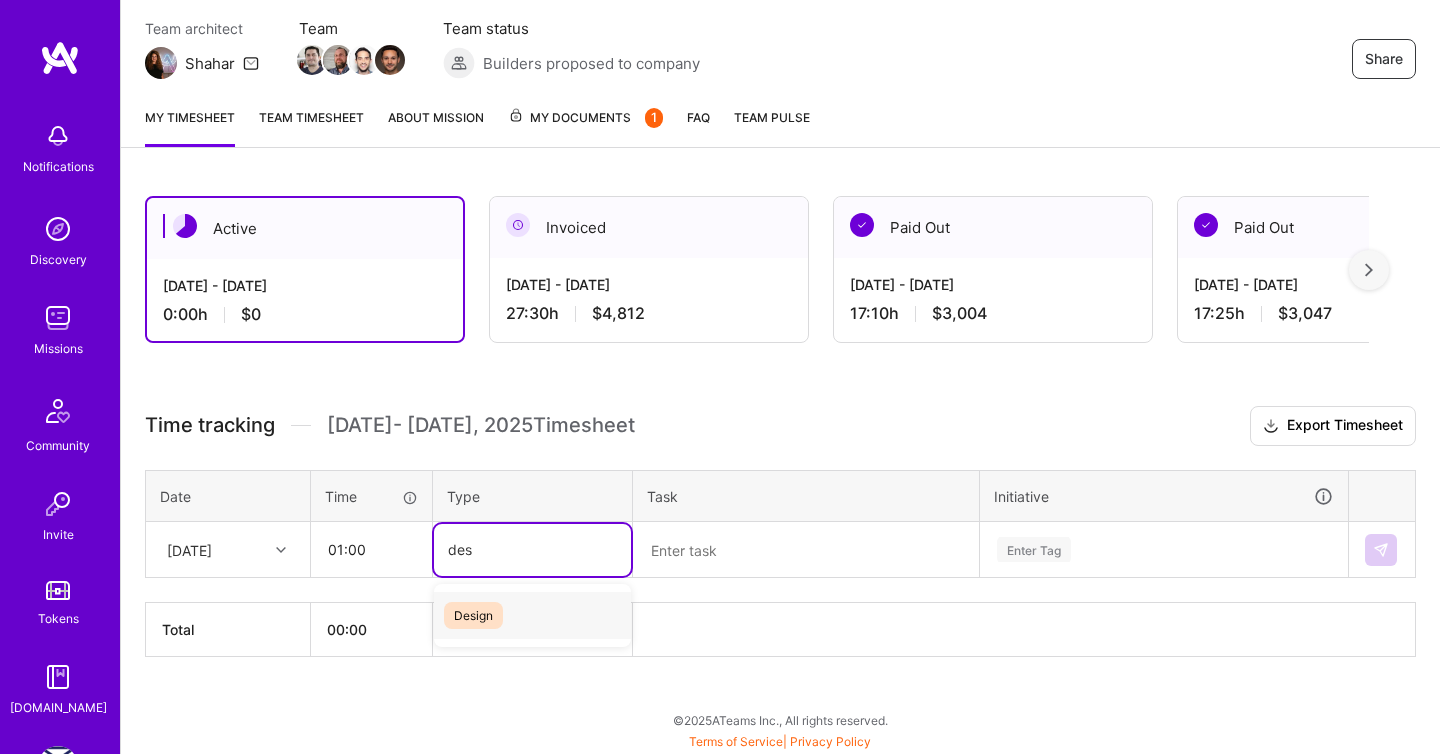 type 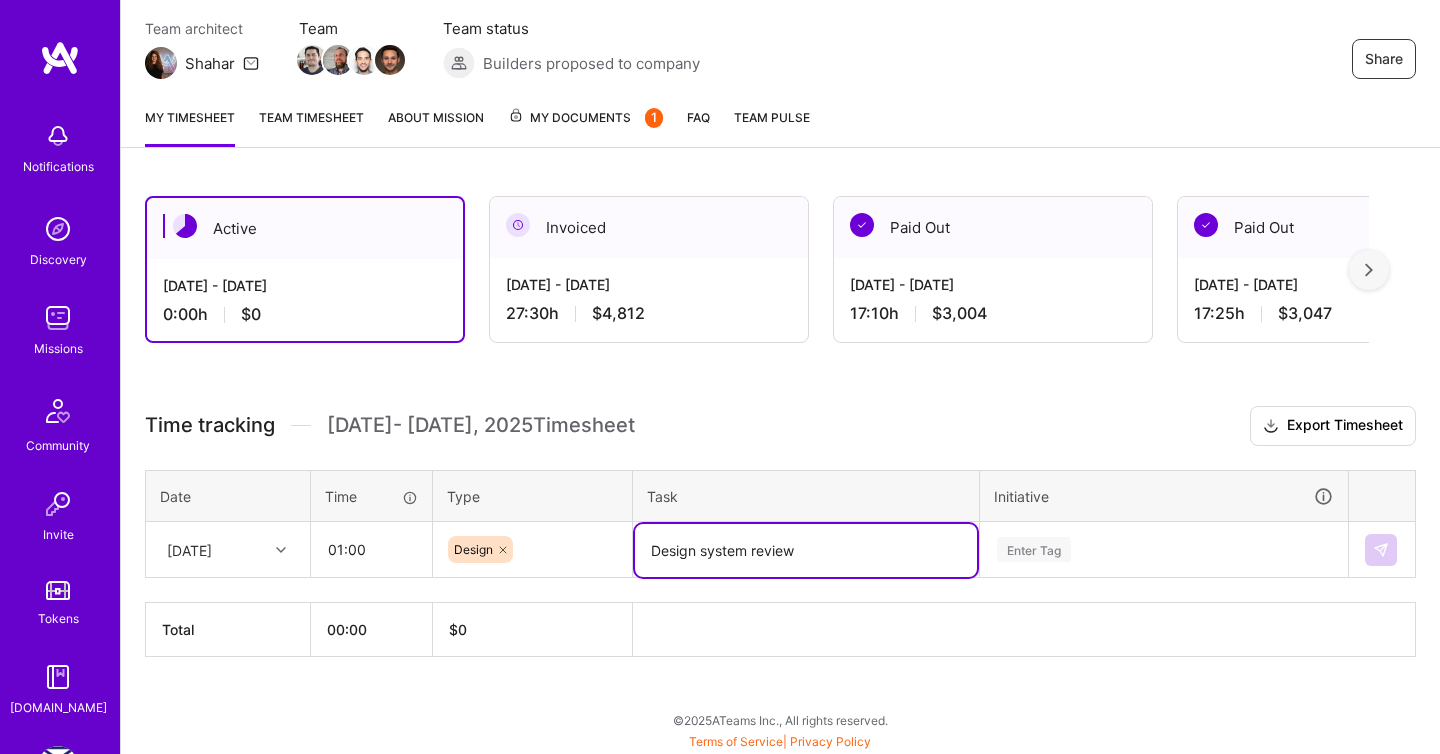 type on "Design system review" 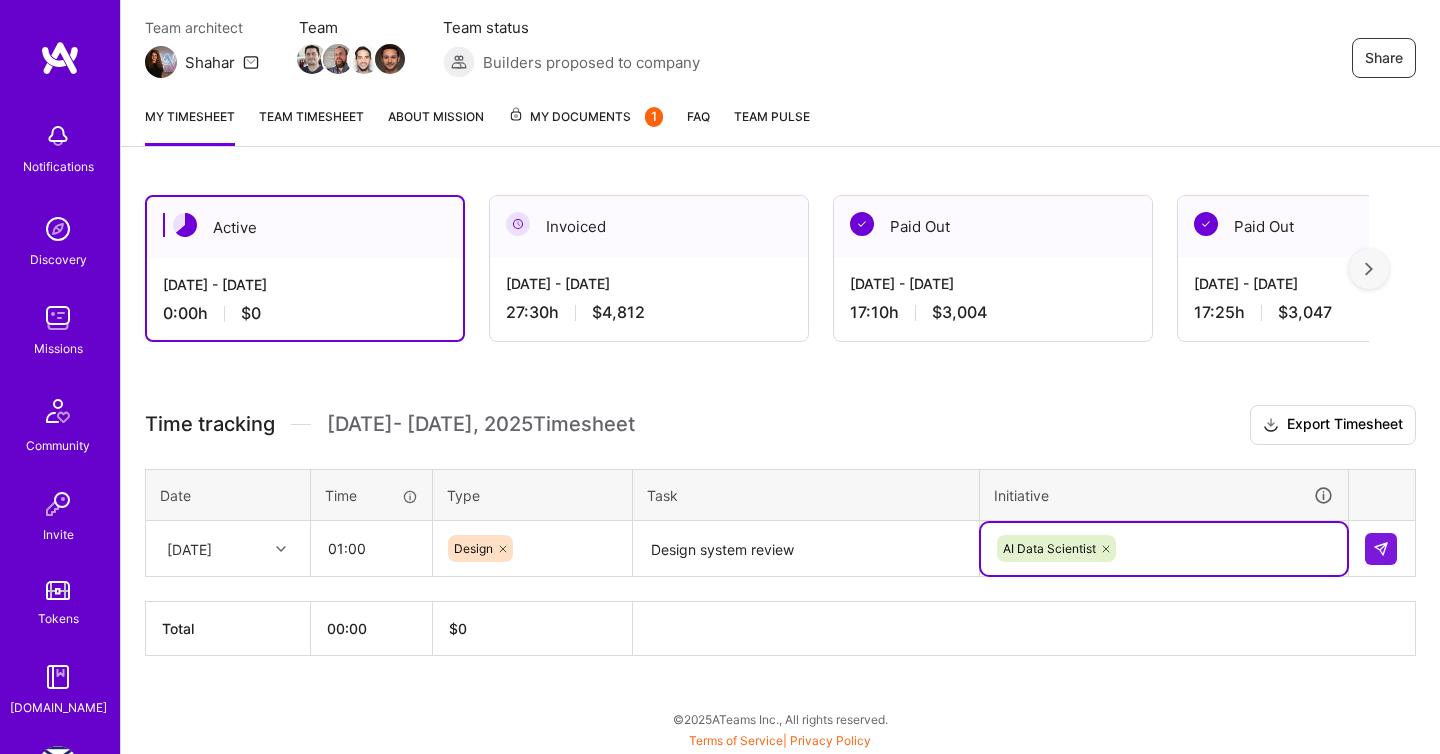 scroll, scrollTop: 172, scrollLeft: 0, axis: vertical 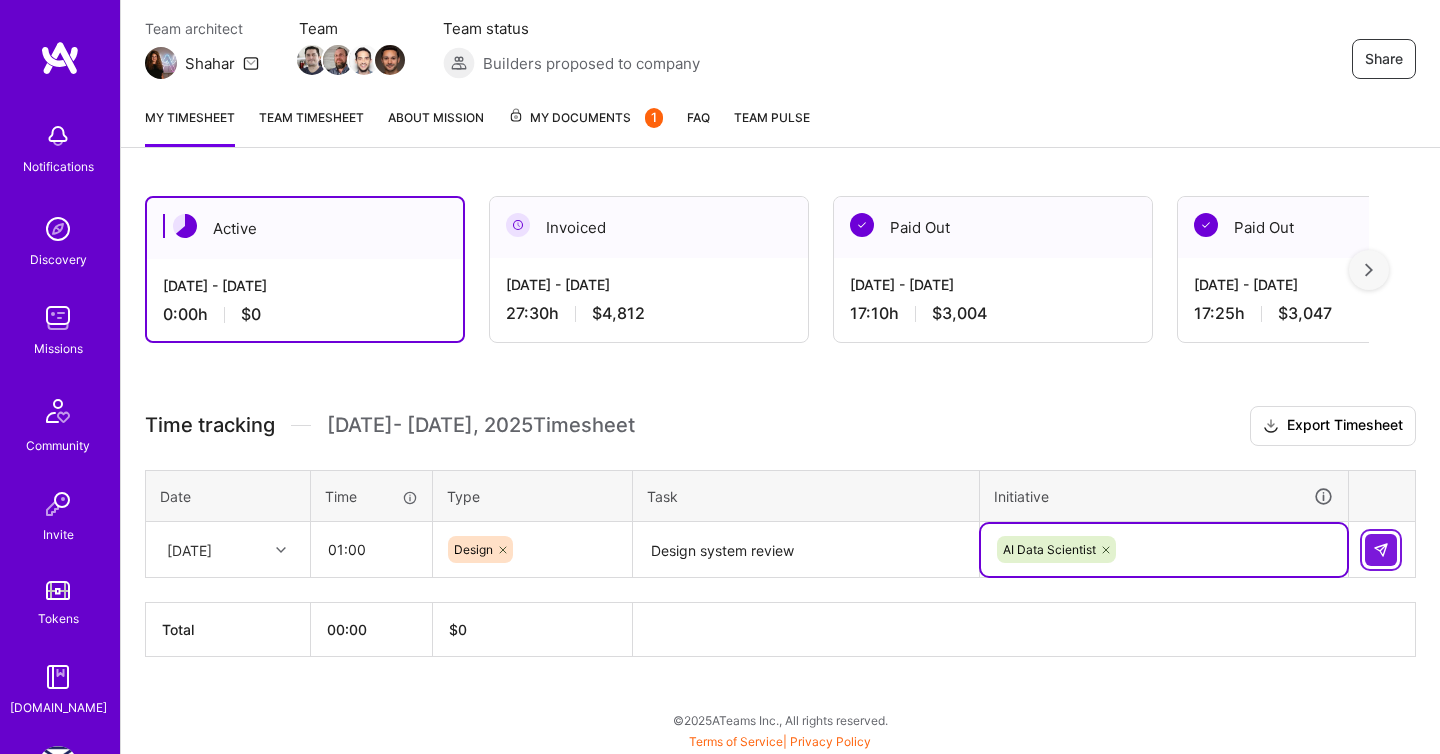 type 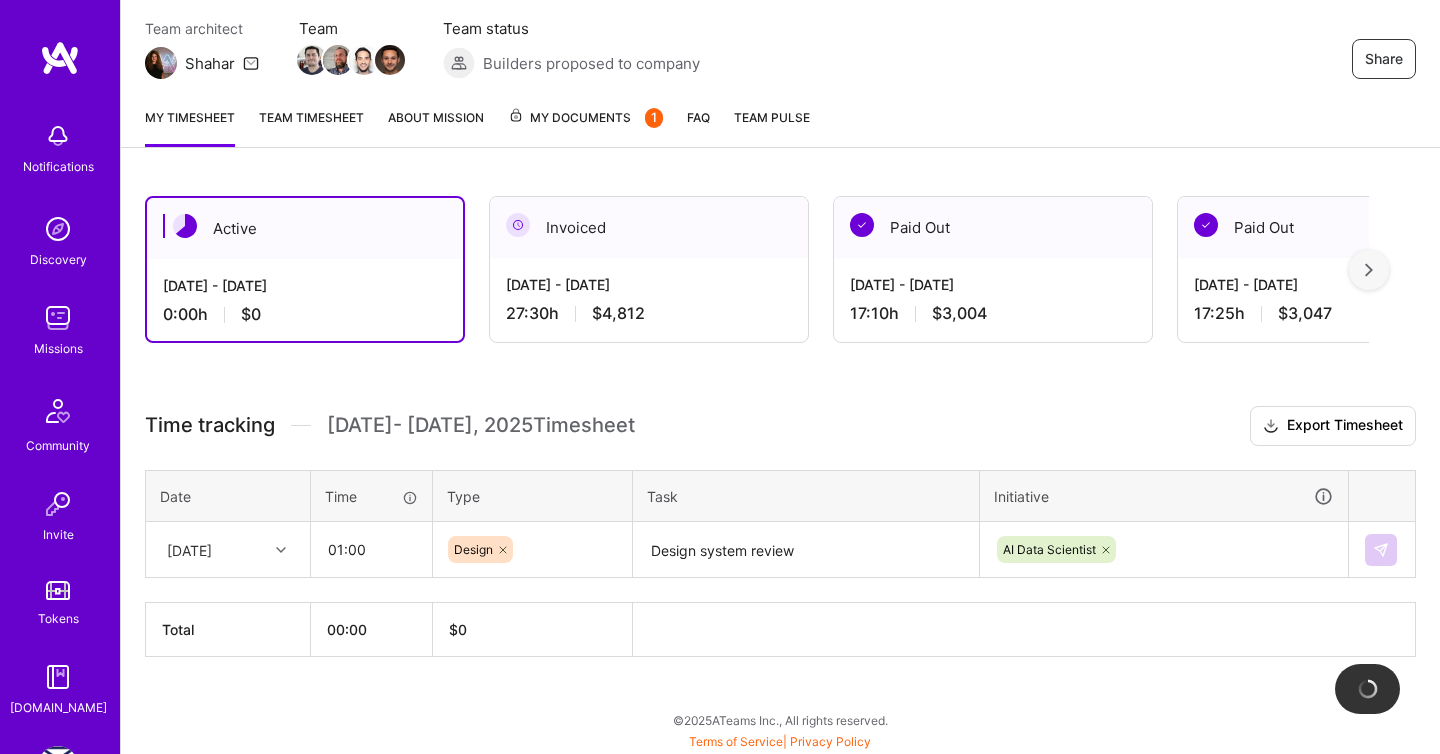 type 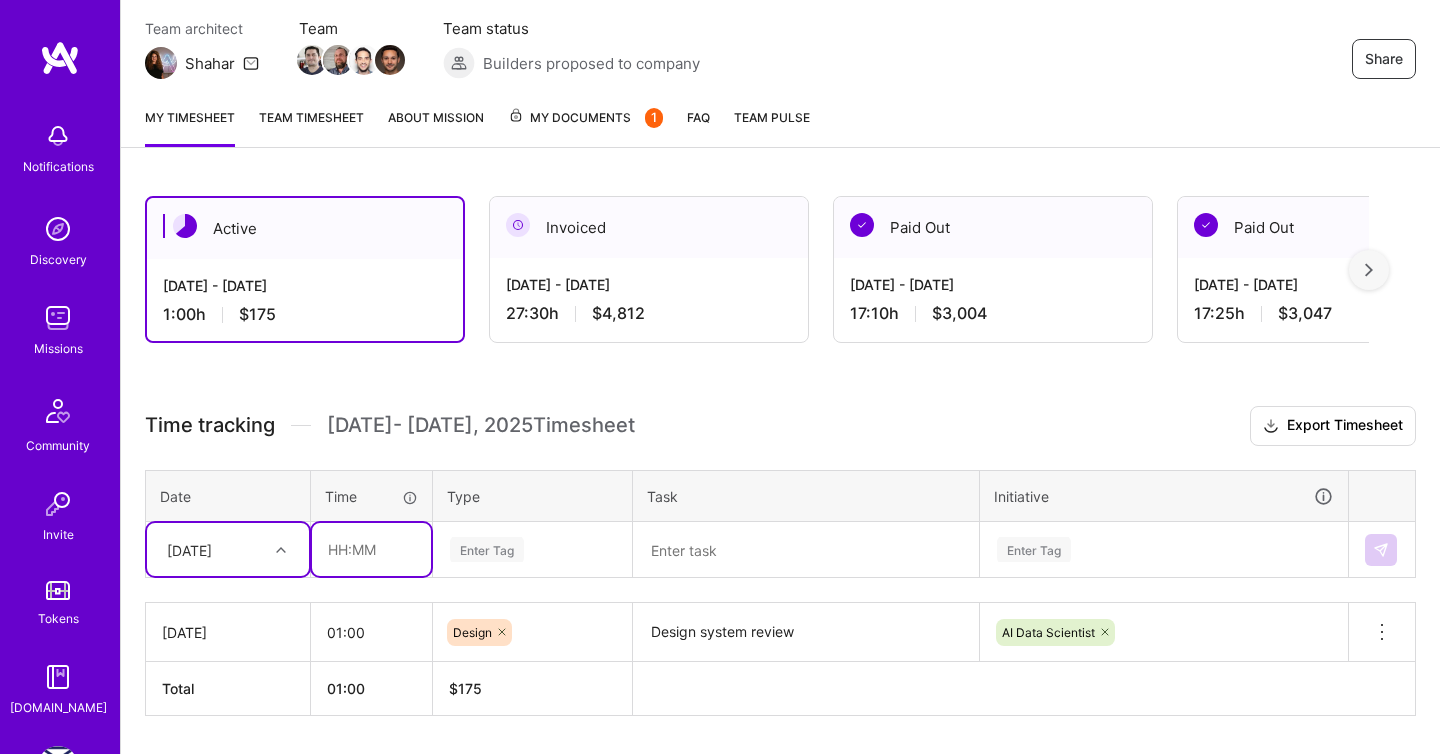 click at bounding box center [371, 549] 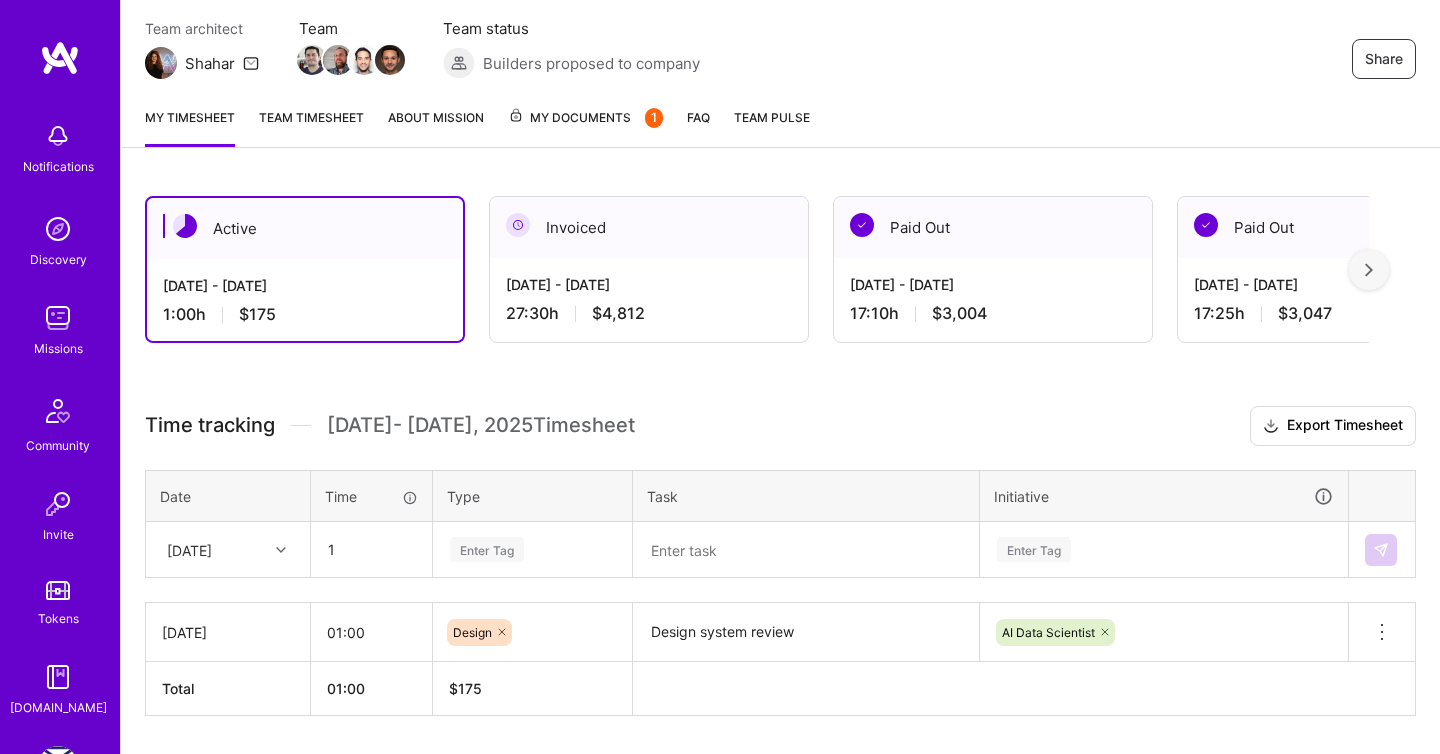 type on "01:00" 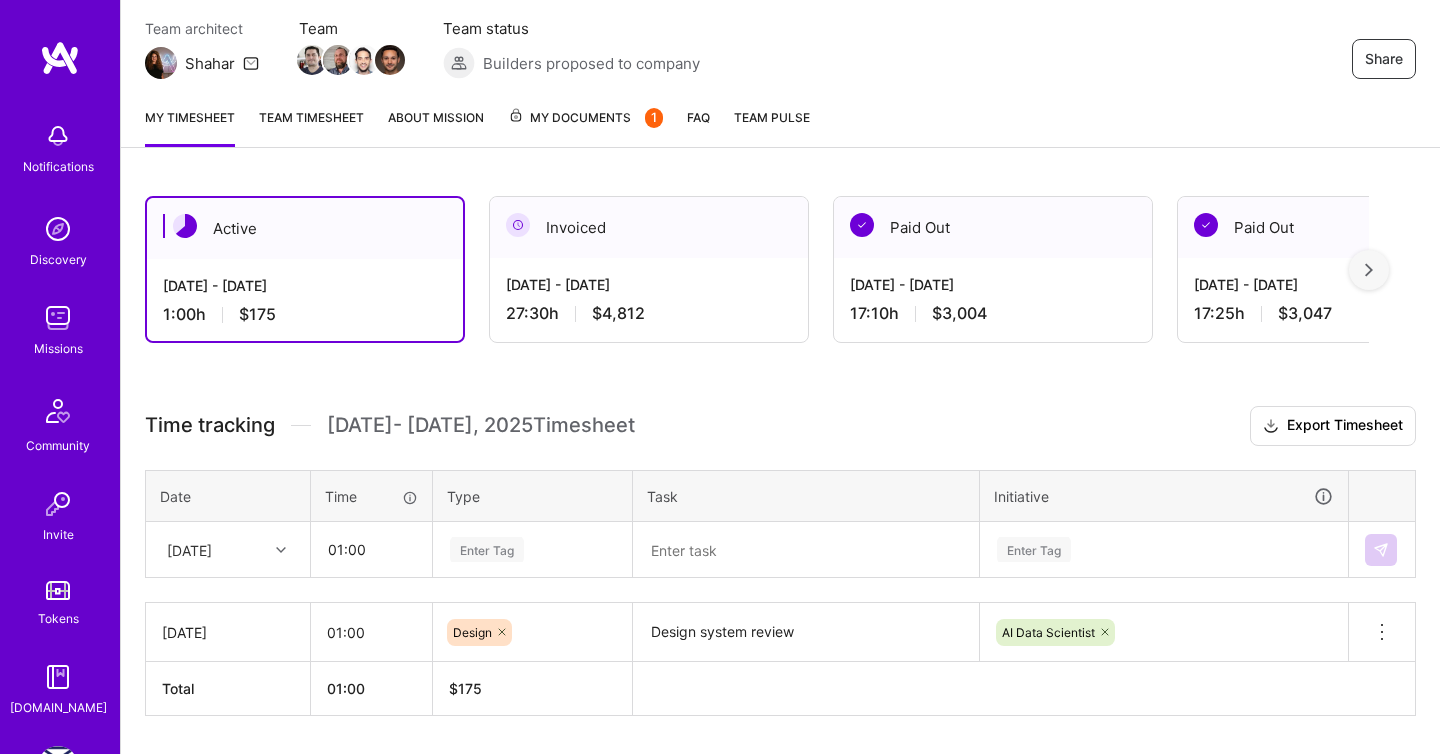 scroll, scrollTop: 231, scrollLeft: 0, axis: vertical 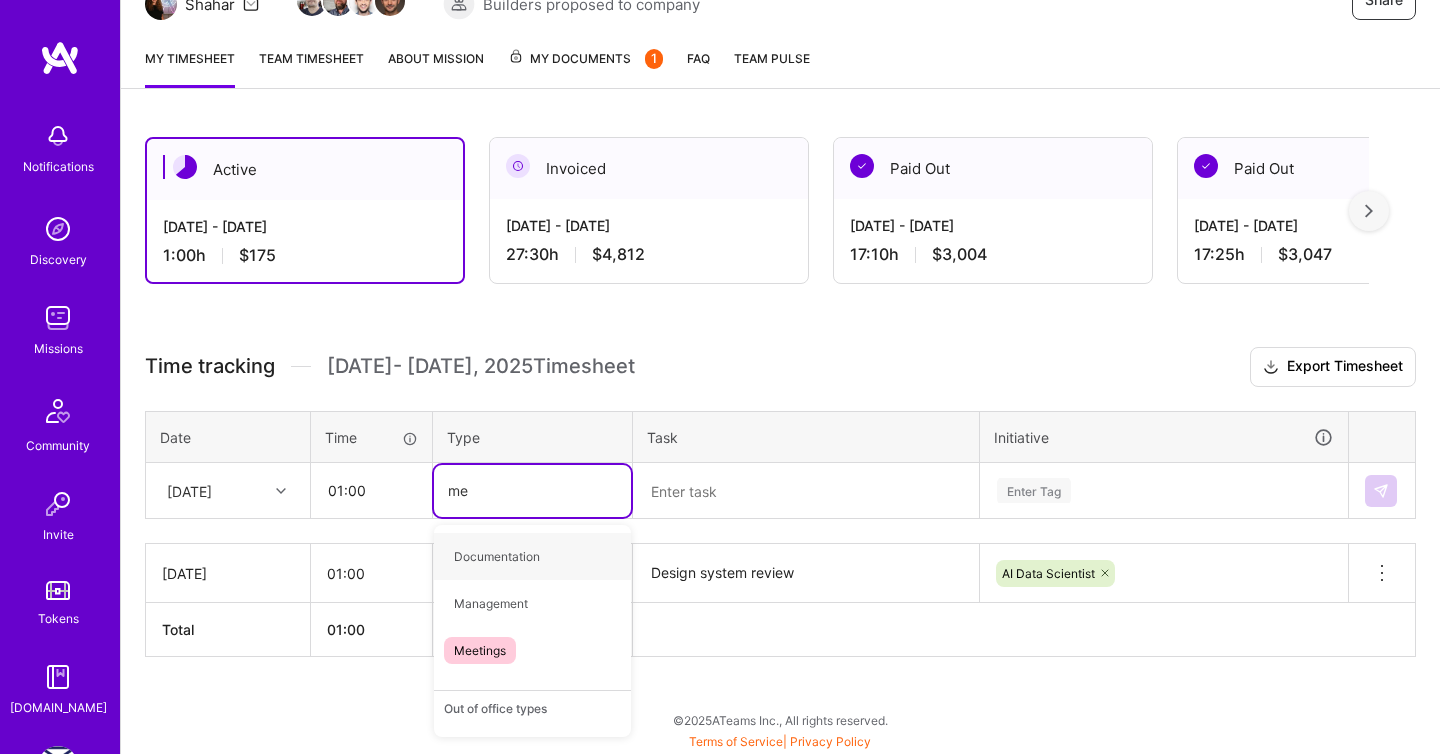 type on "mee" 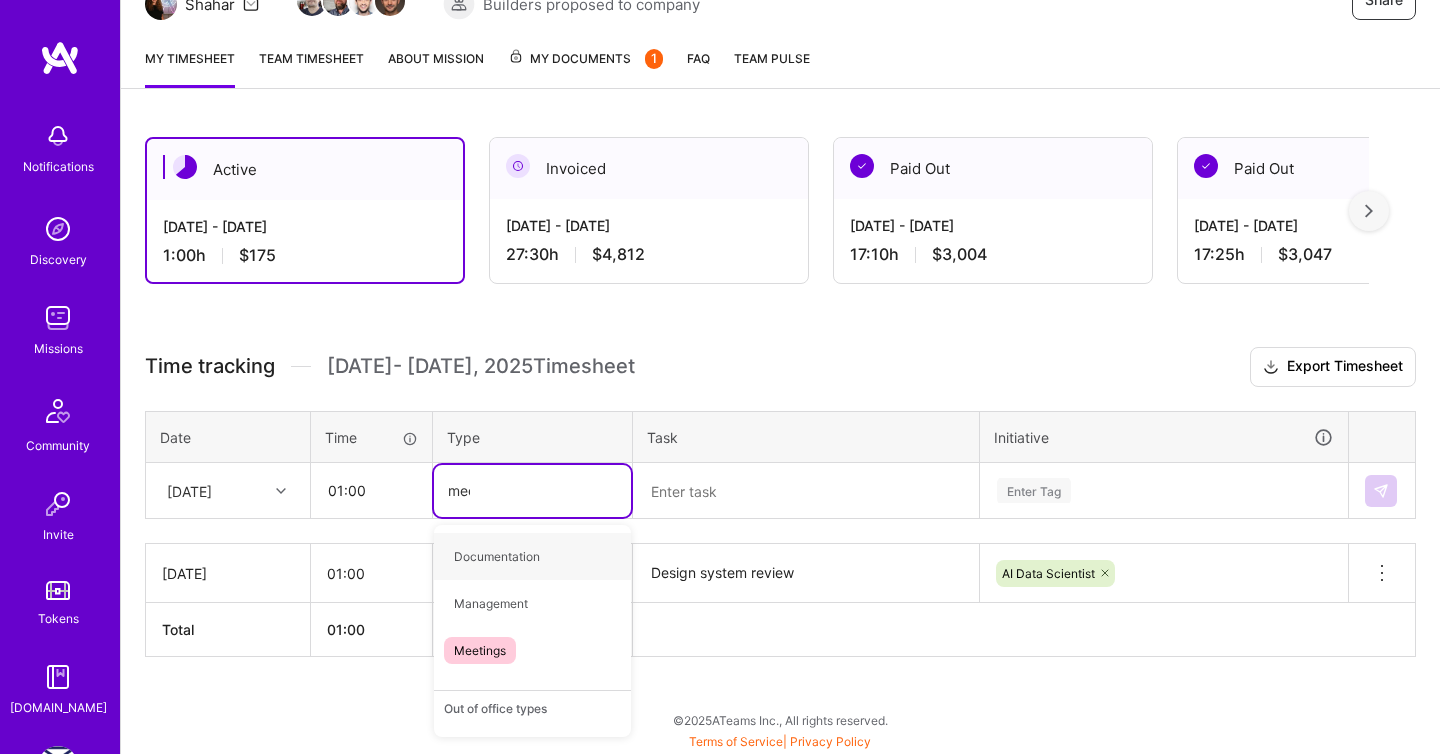 type 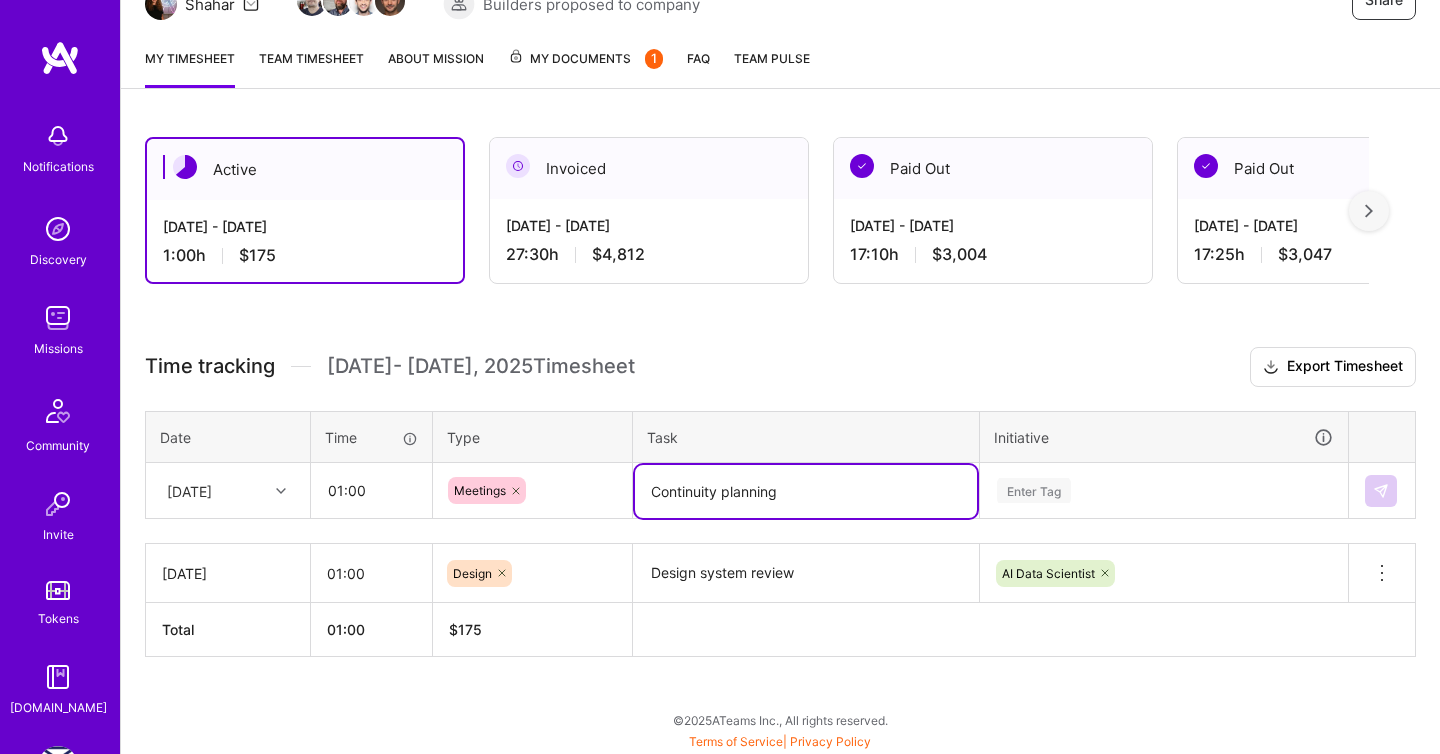 type on "Continuity planning" 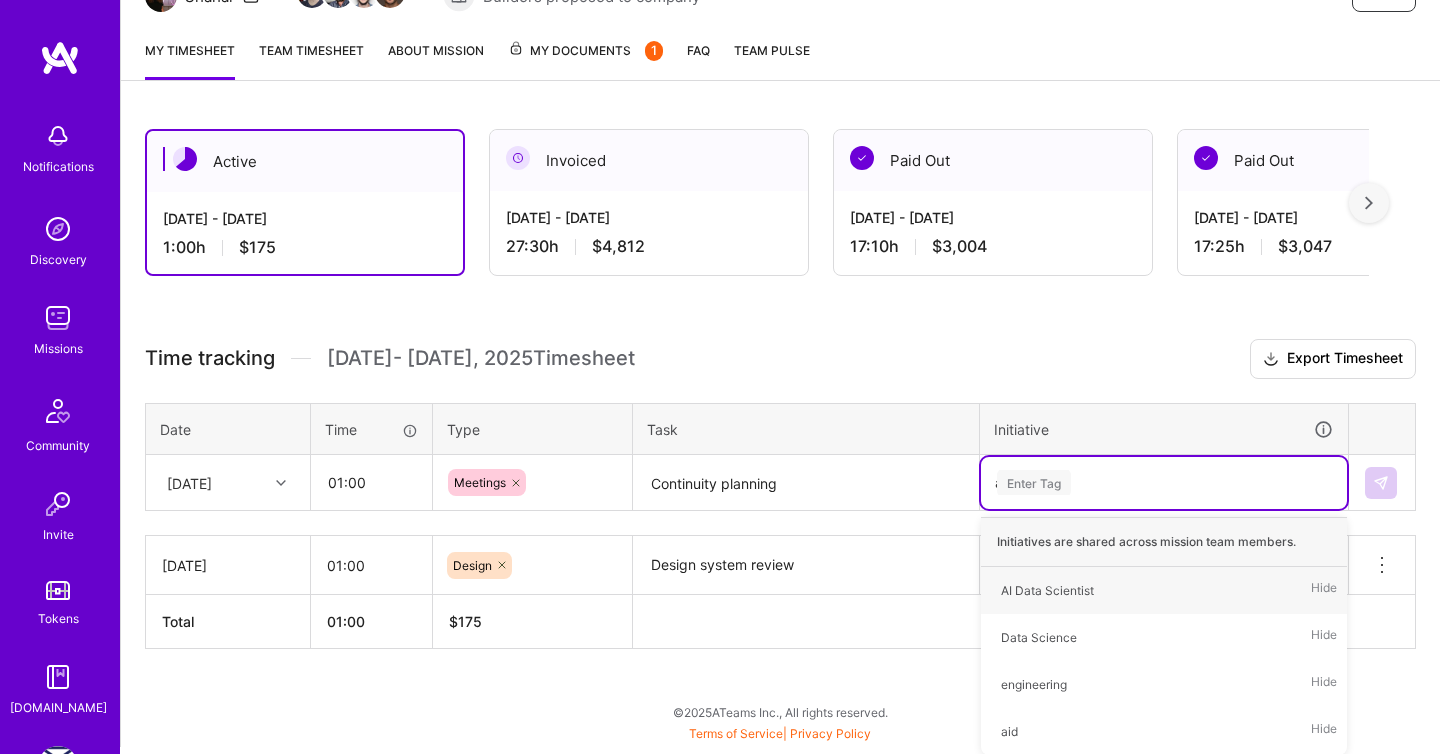 type on "ai" 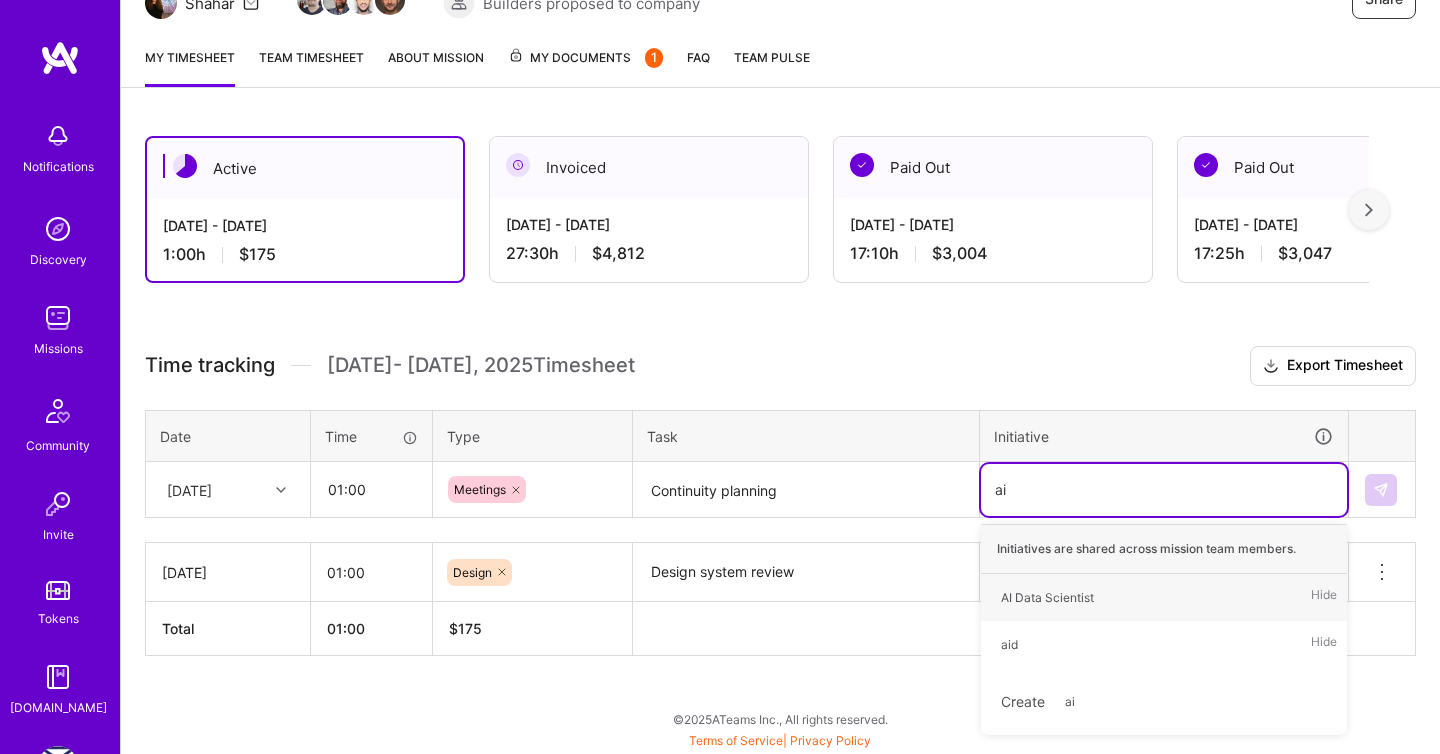 scroll, scrollTop: 231, scrollLeft: 0, axis: vertical 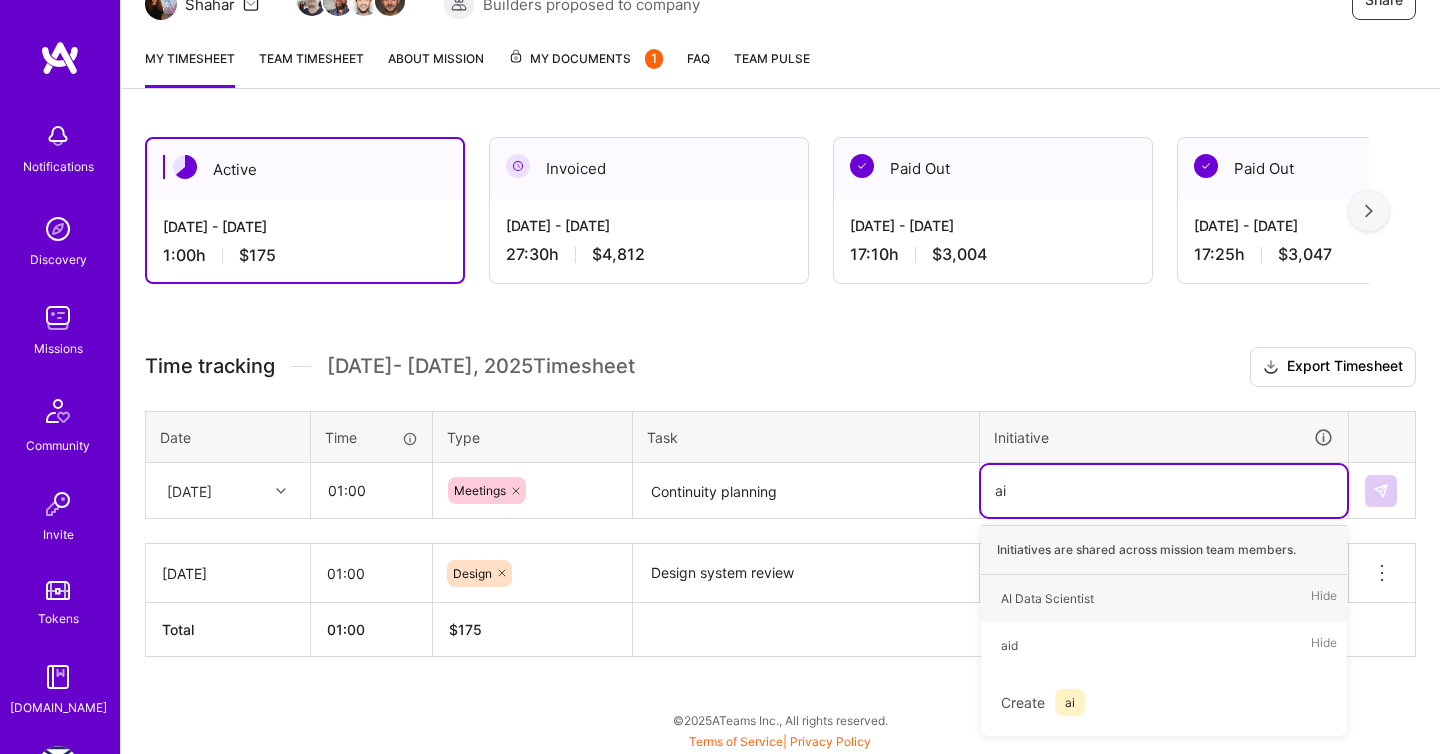 type 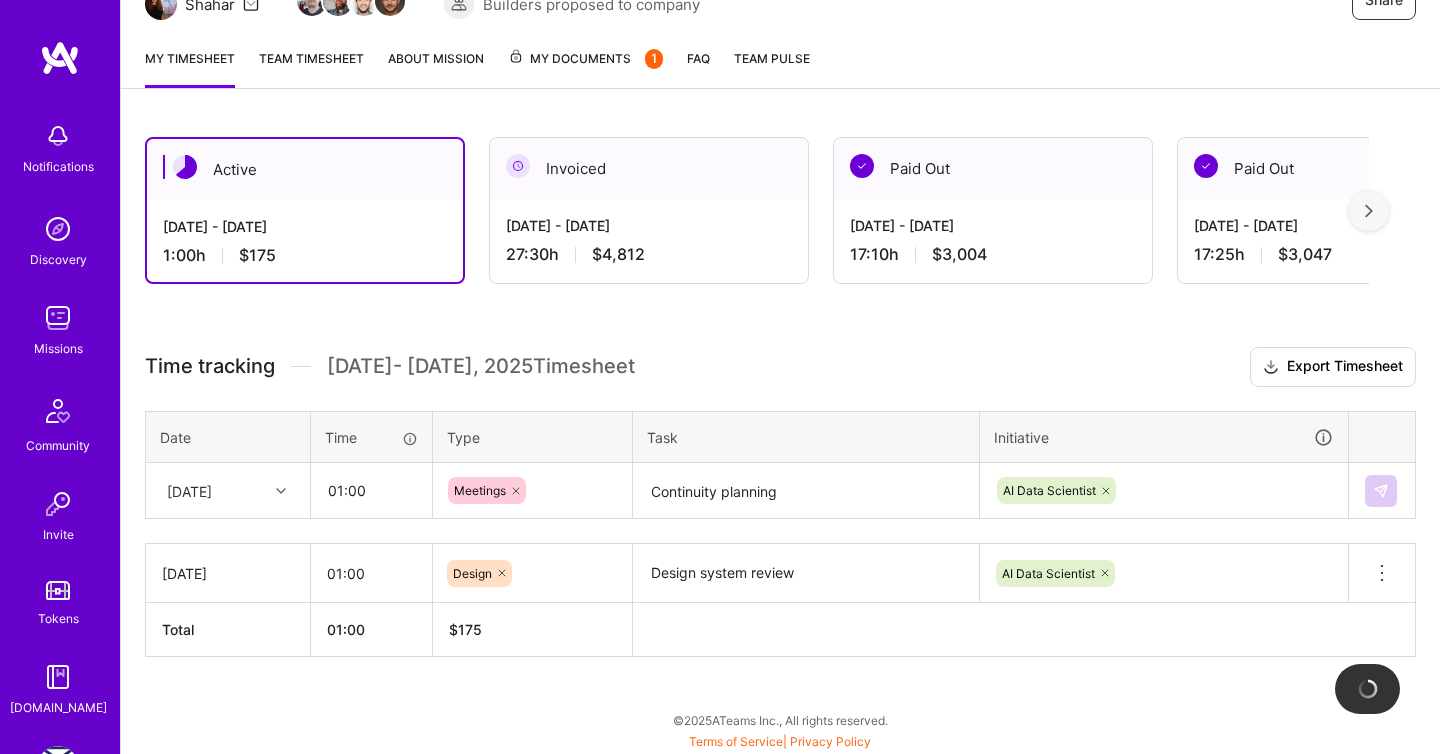type 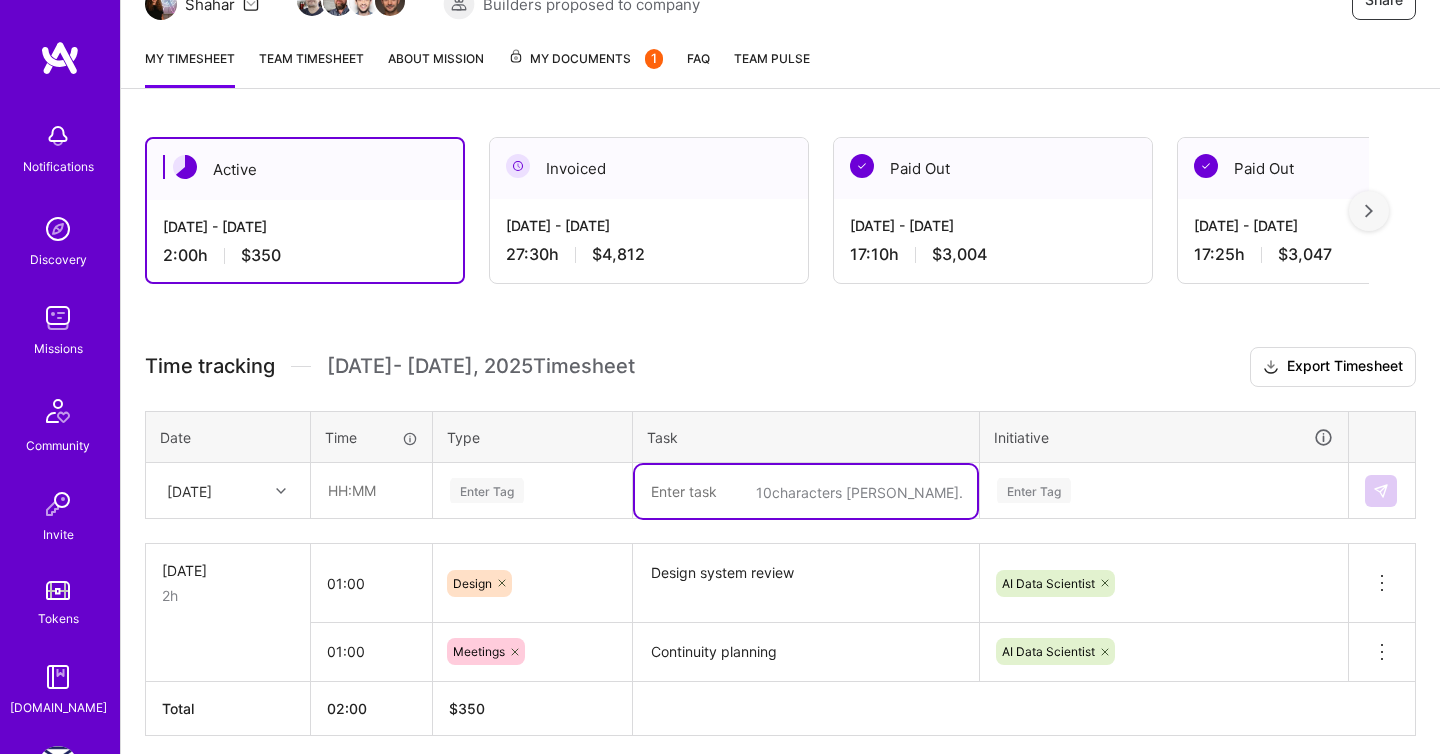 click at bounding box center [806, 491] 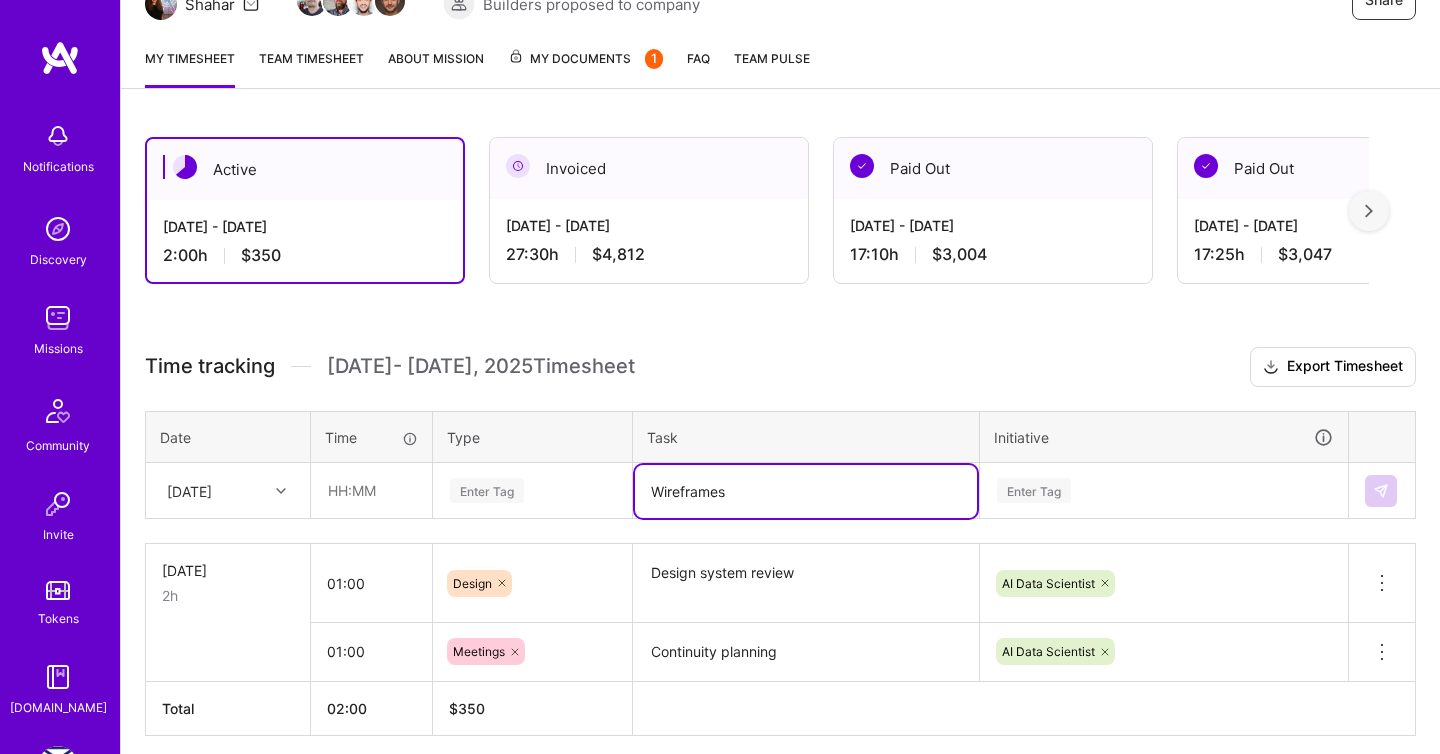 type on "Wireframes" 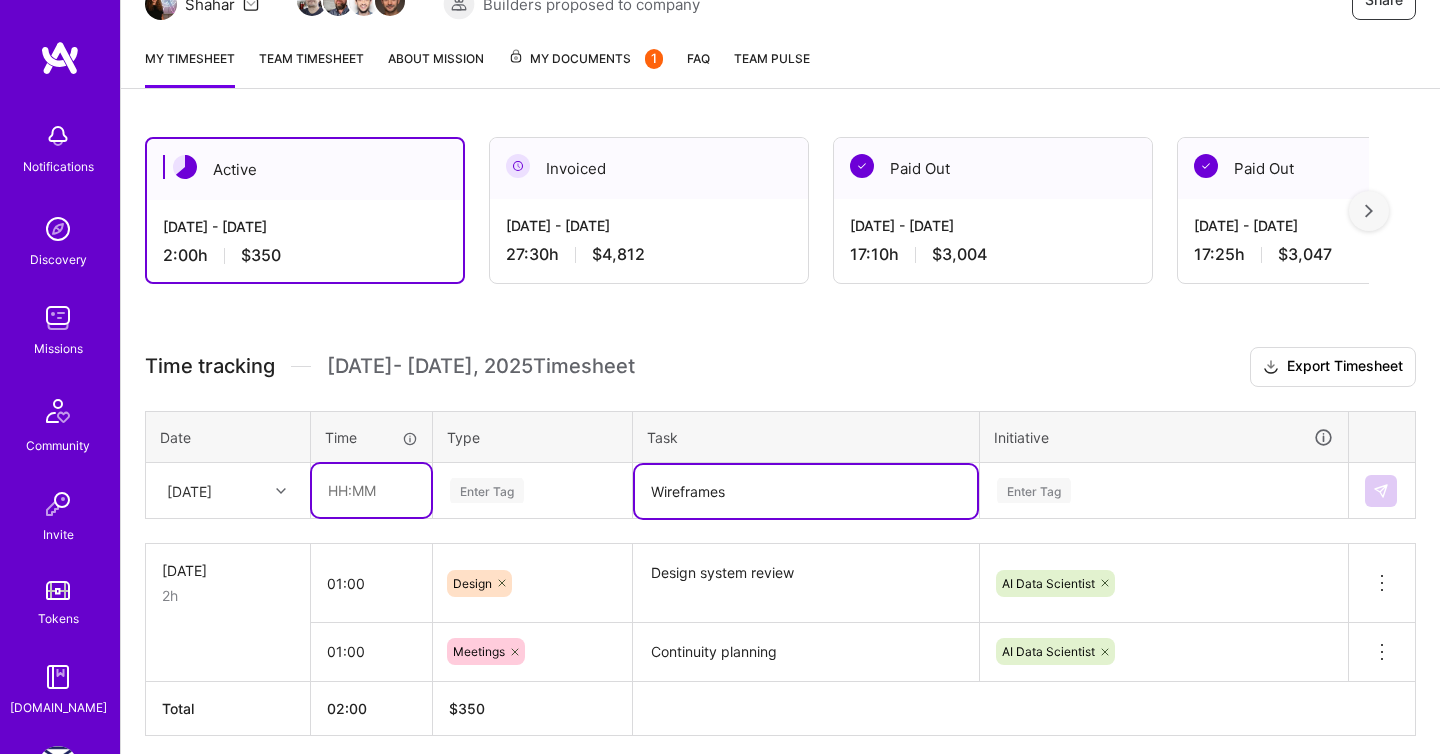 click at bounding box center (371, 490) 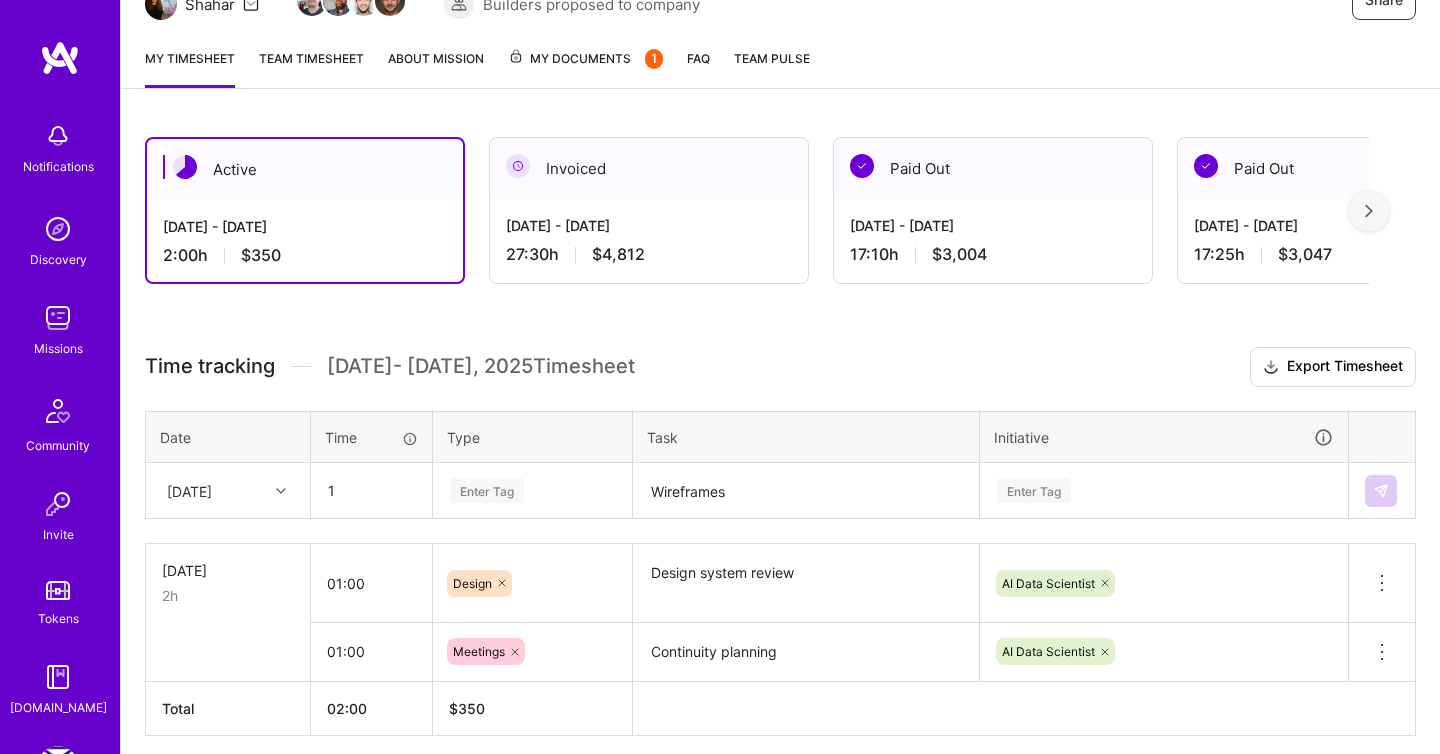 type on "01:00" 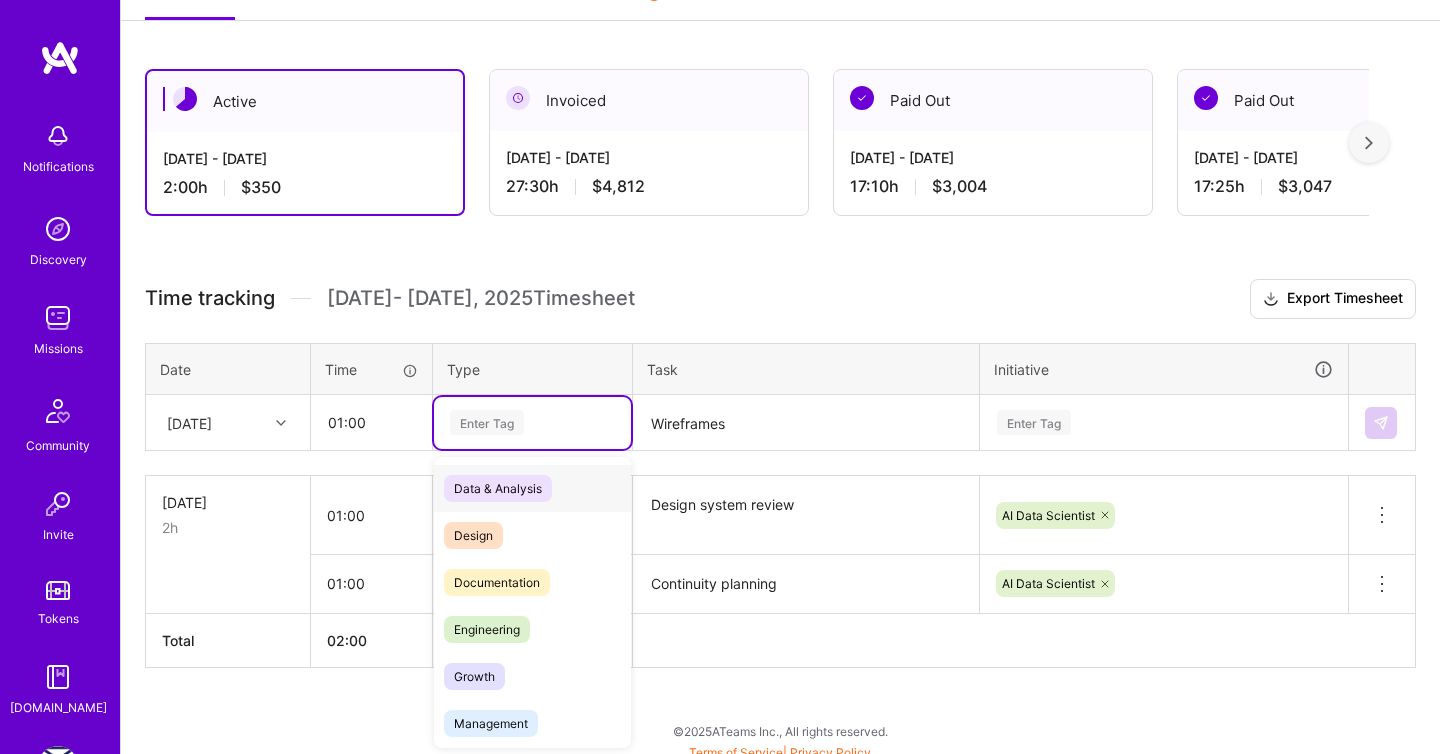scroll, scrollTop: 309, scrollLeft: 0, axis: vertical 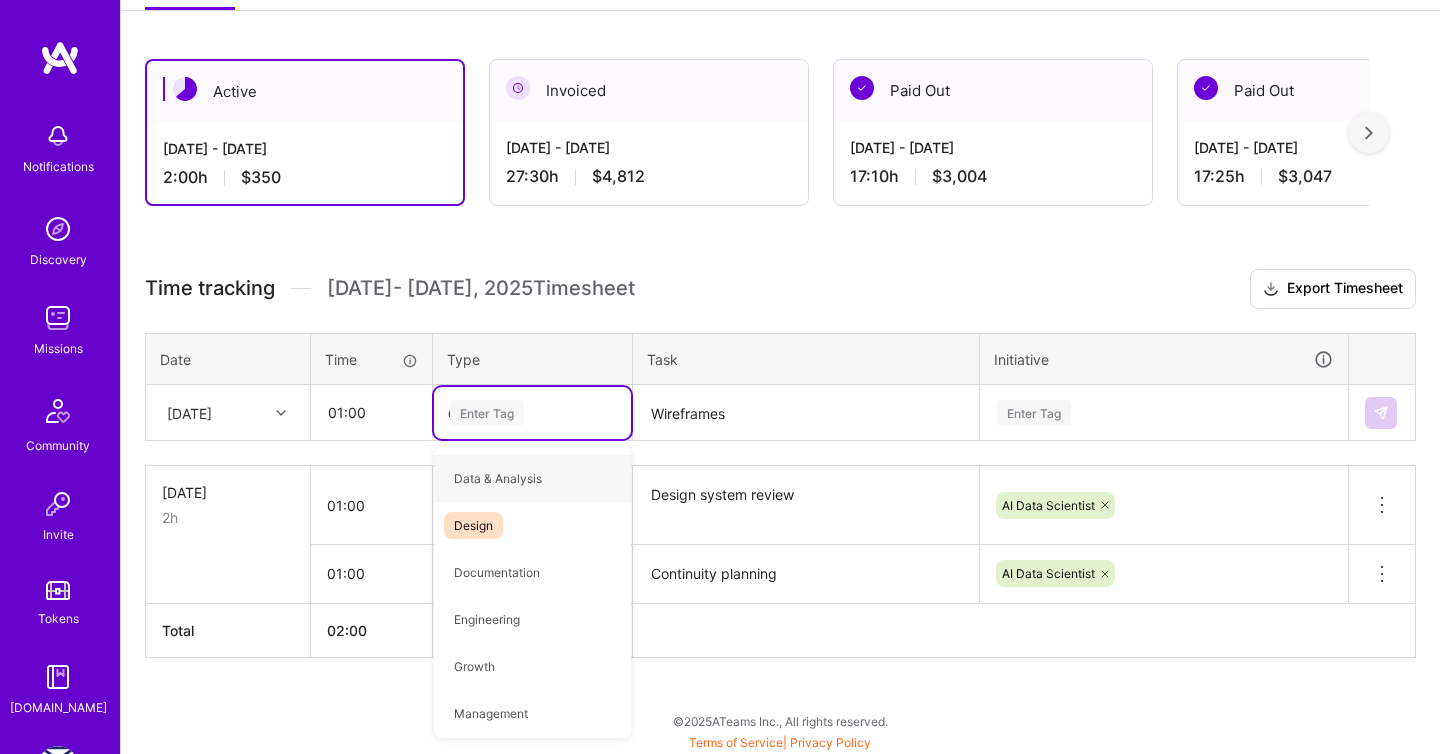 type on "des" 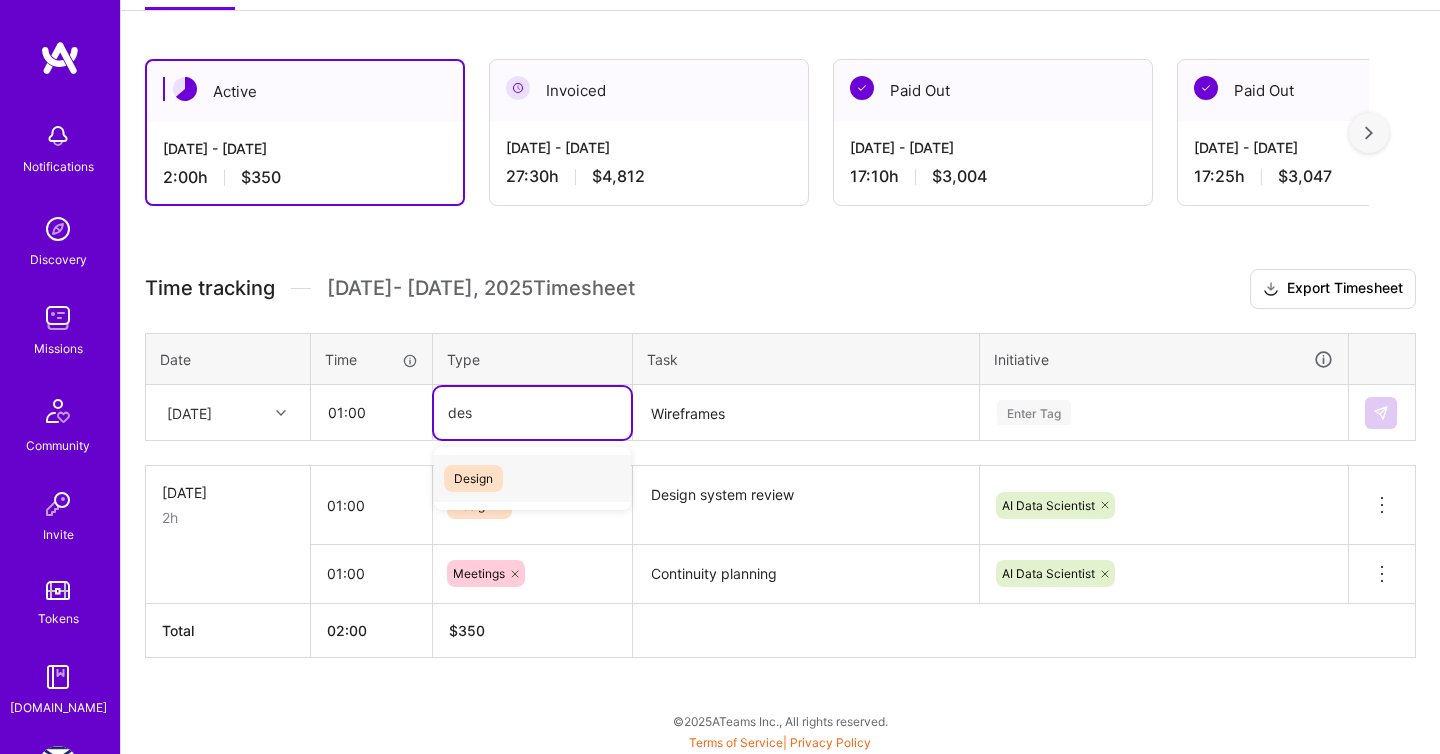 type 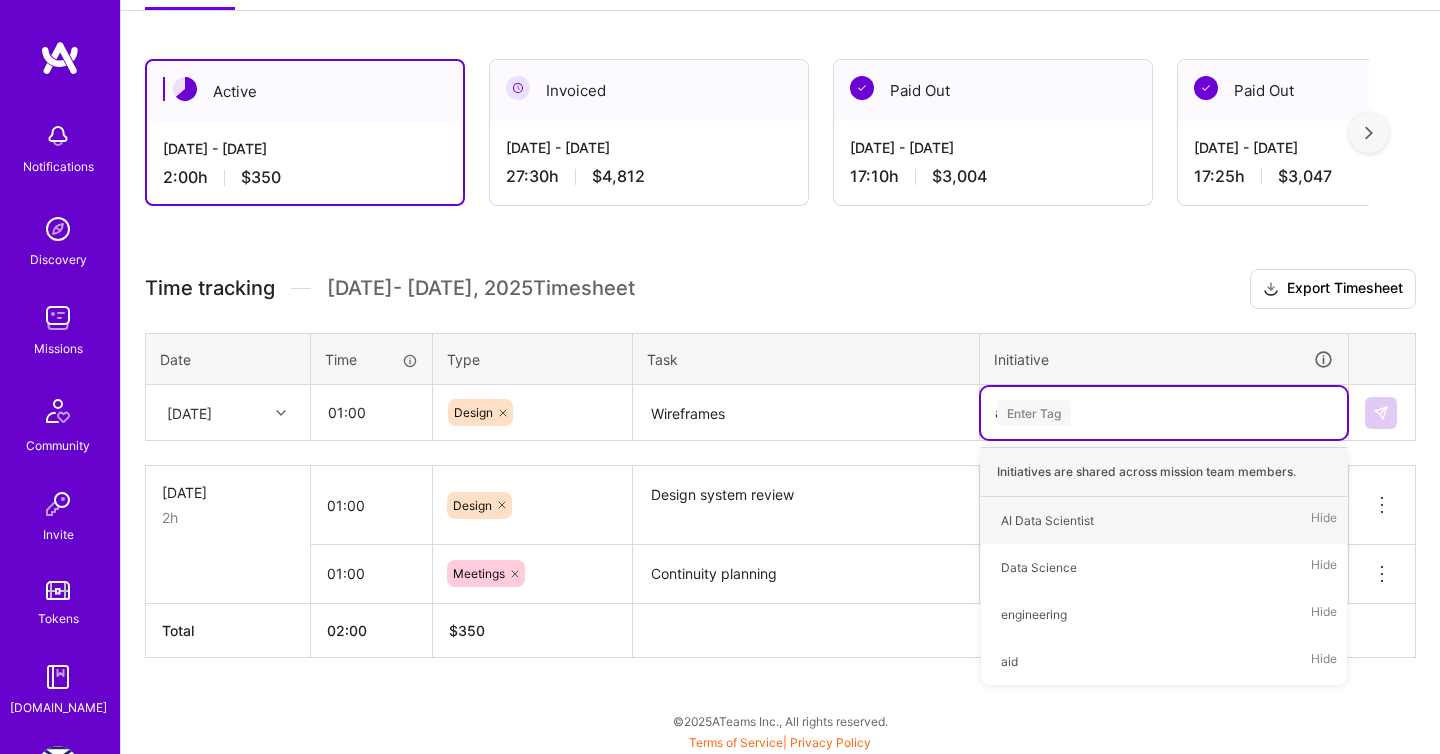 type on "ai" 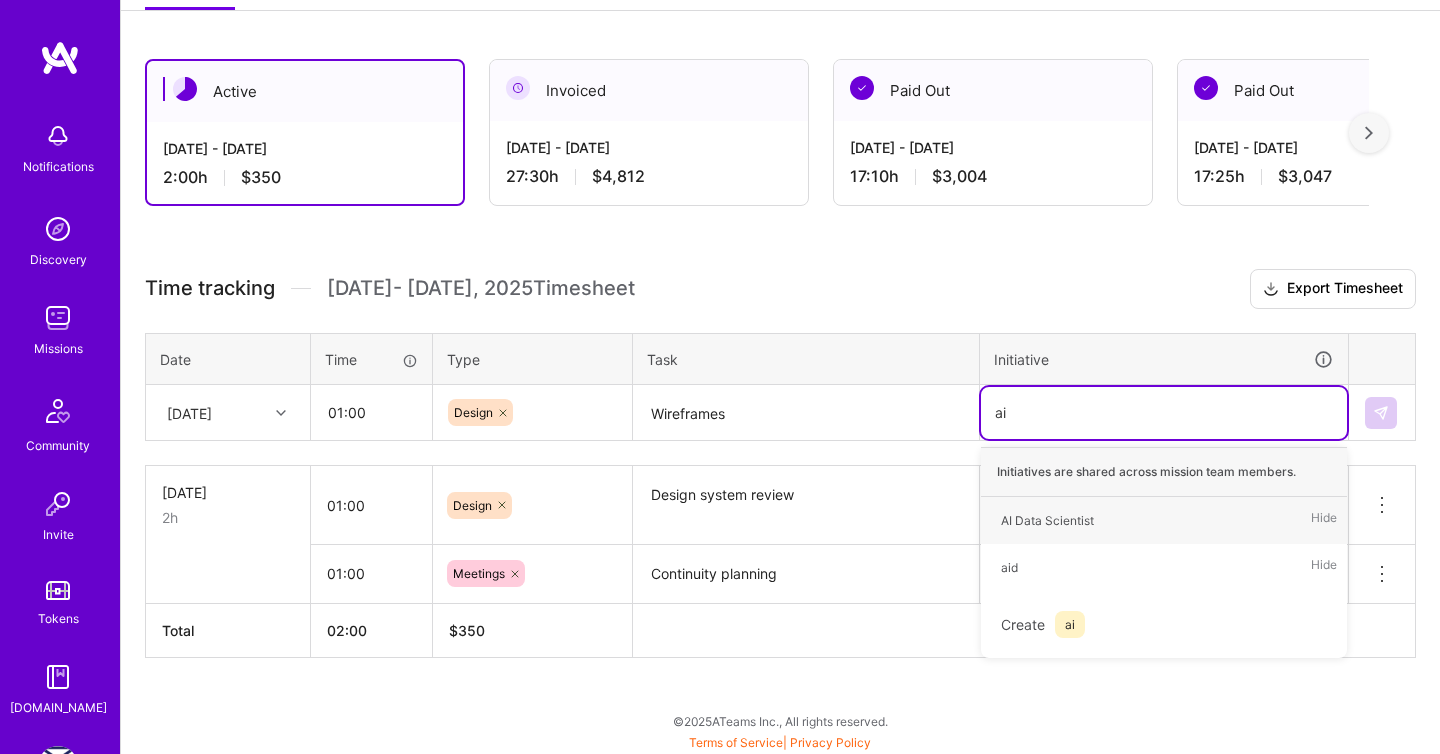 type 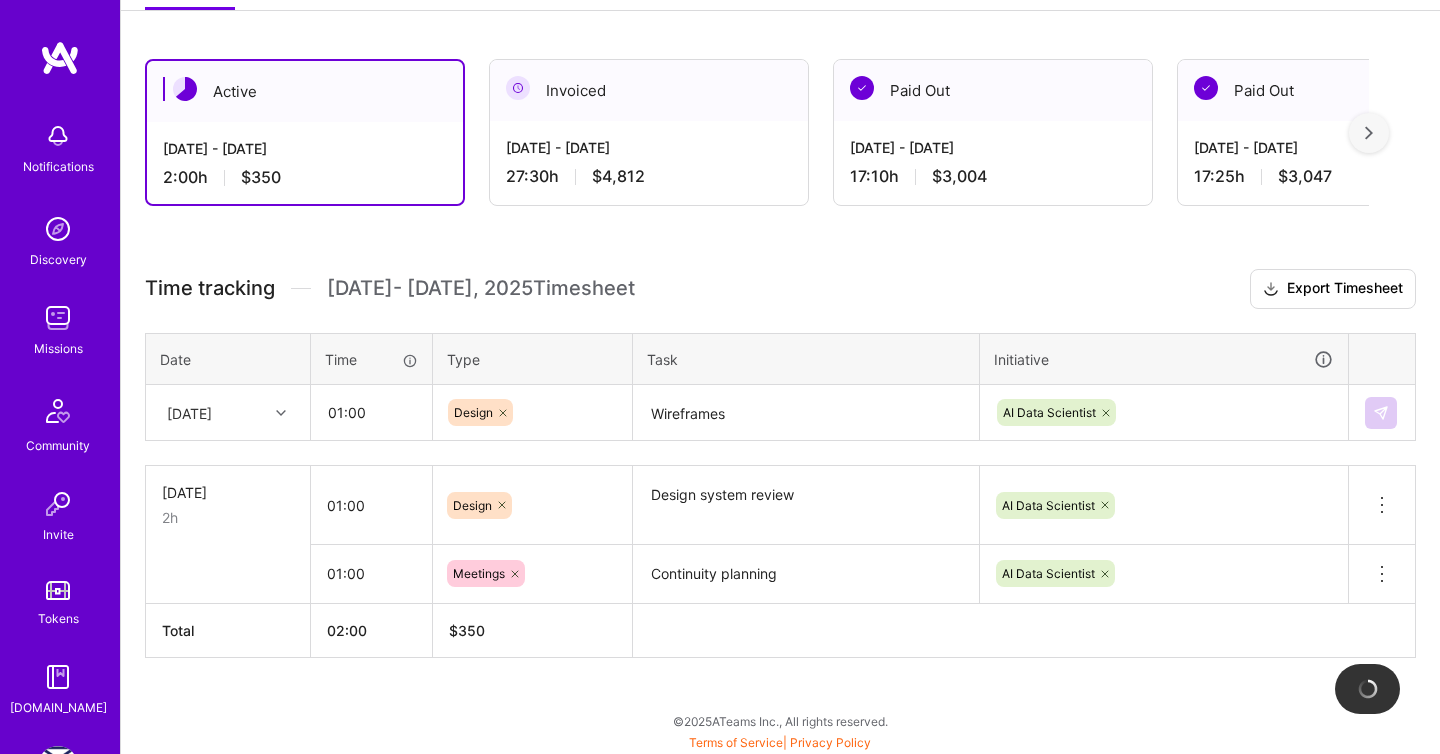 type 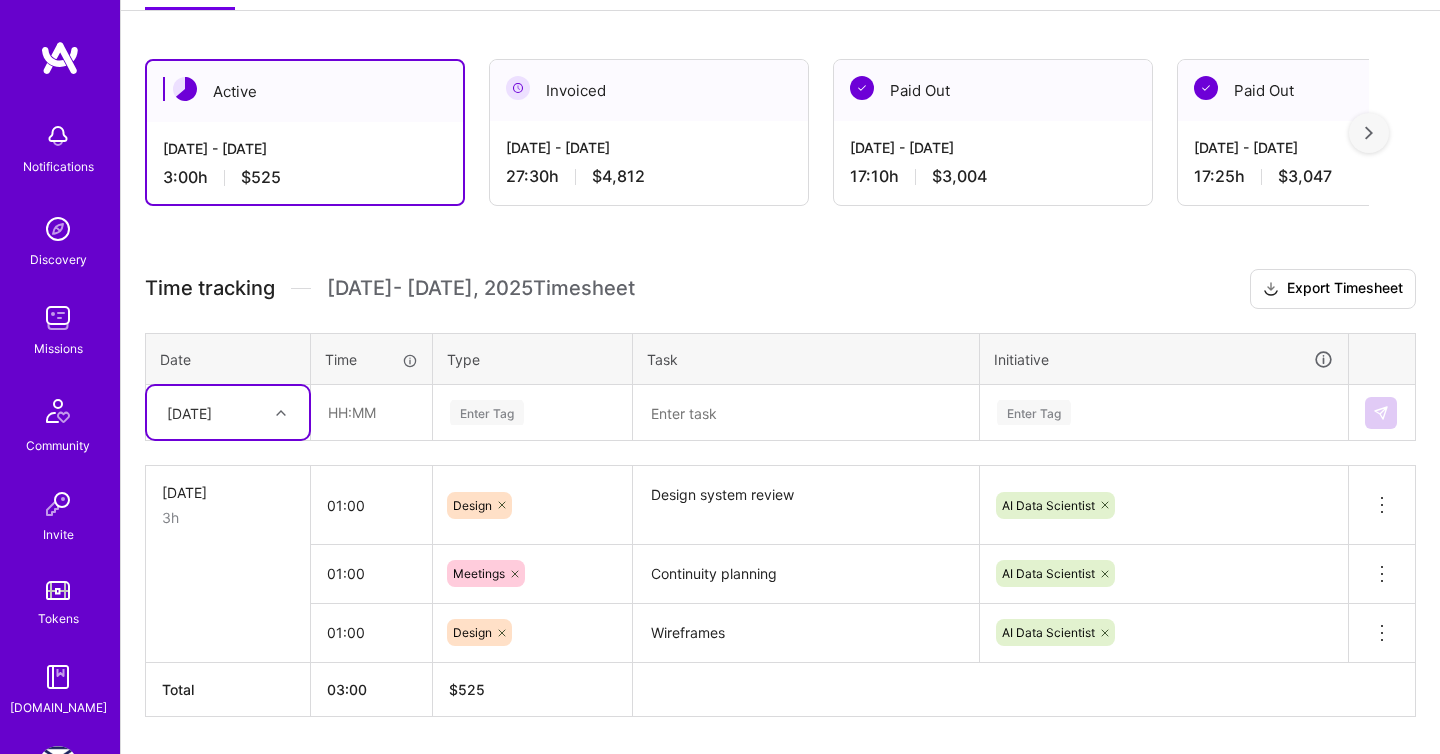 click at bounding box center (283, 412) 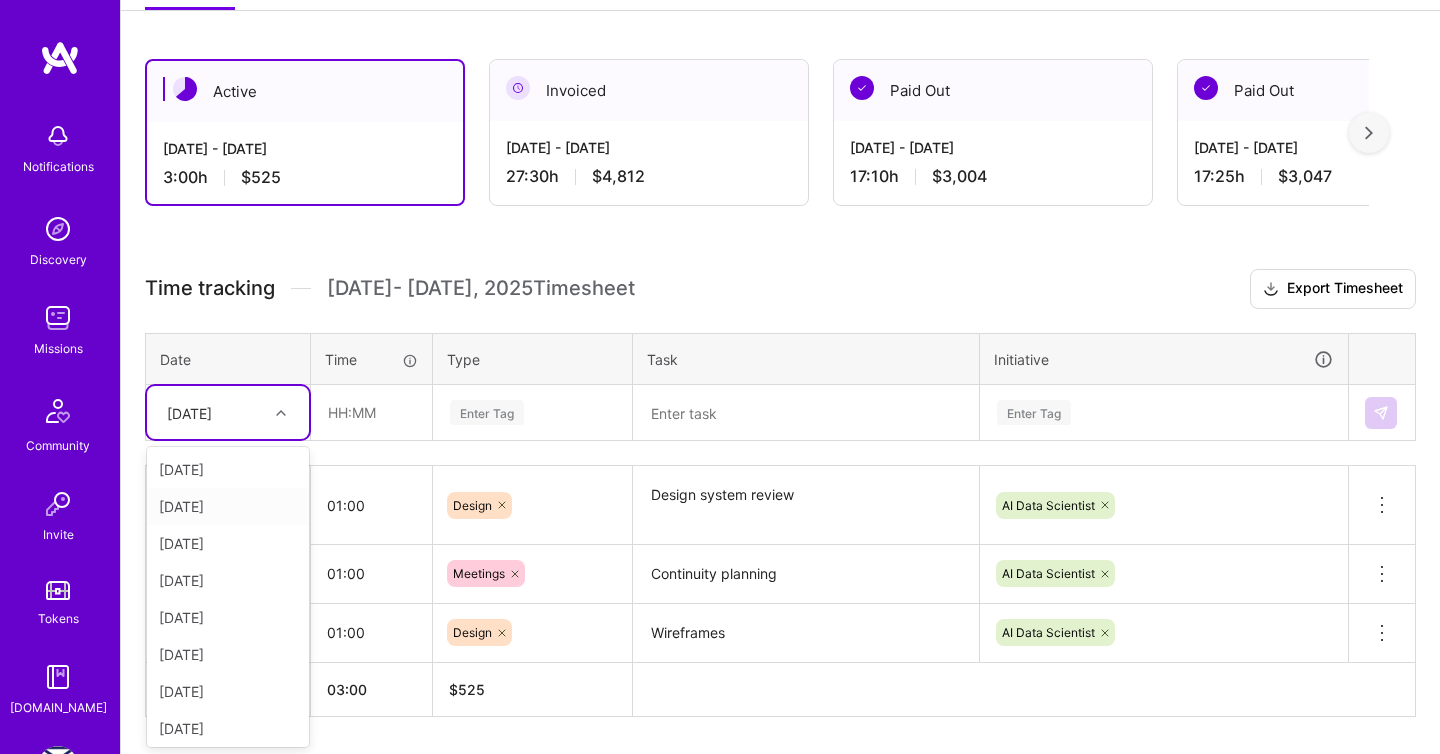click on "[DATE]" at bounding box center (228, 506) 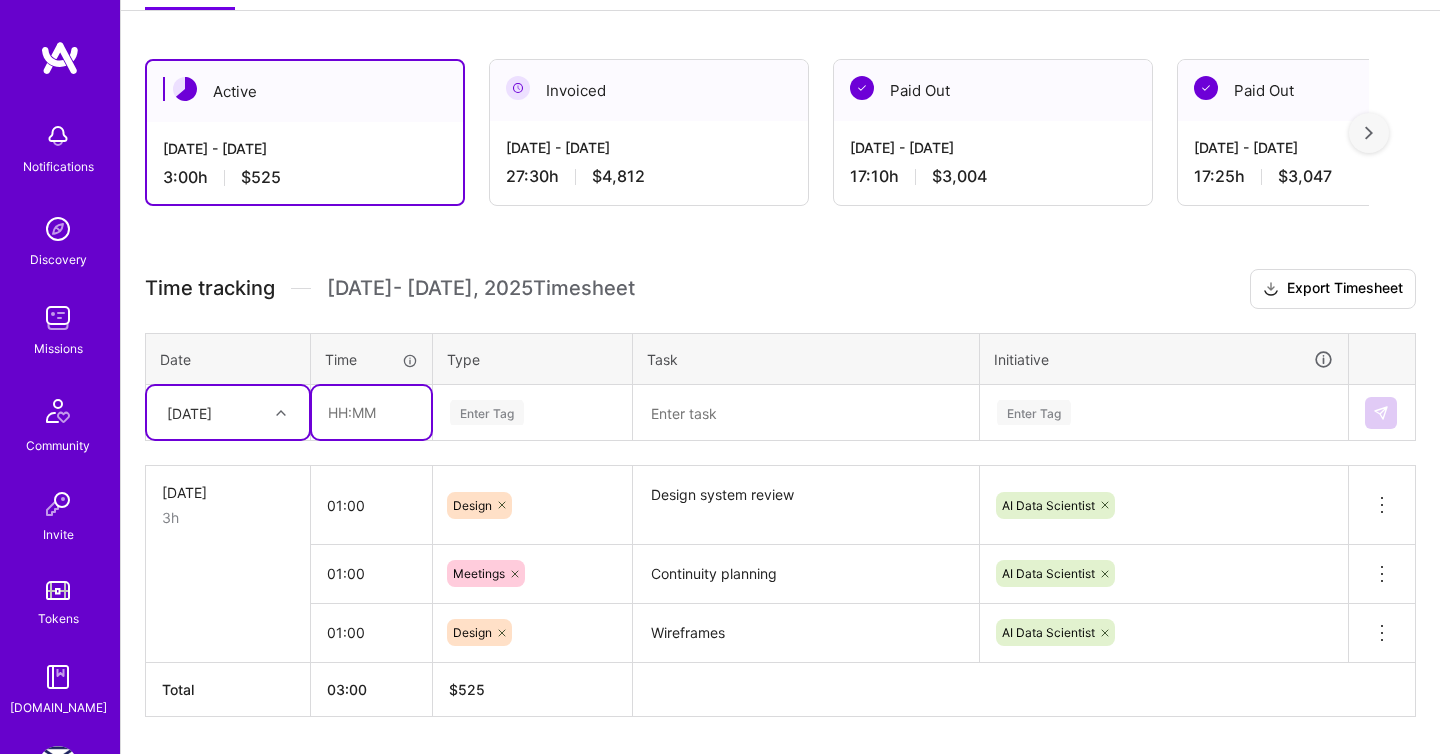 click at bounding box center [371, 412] 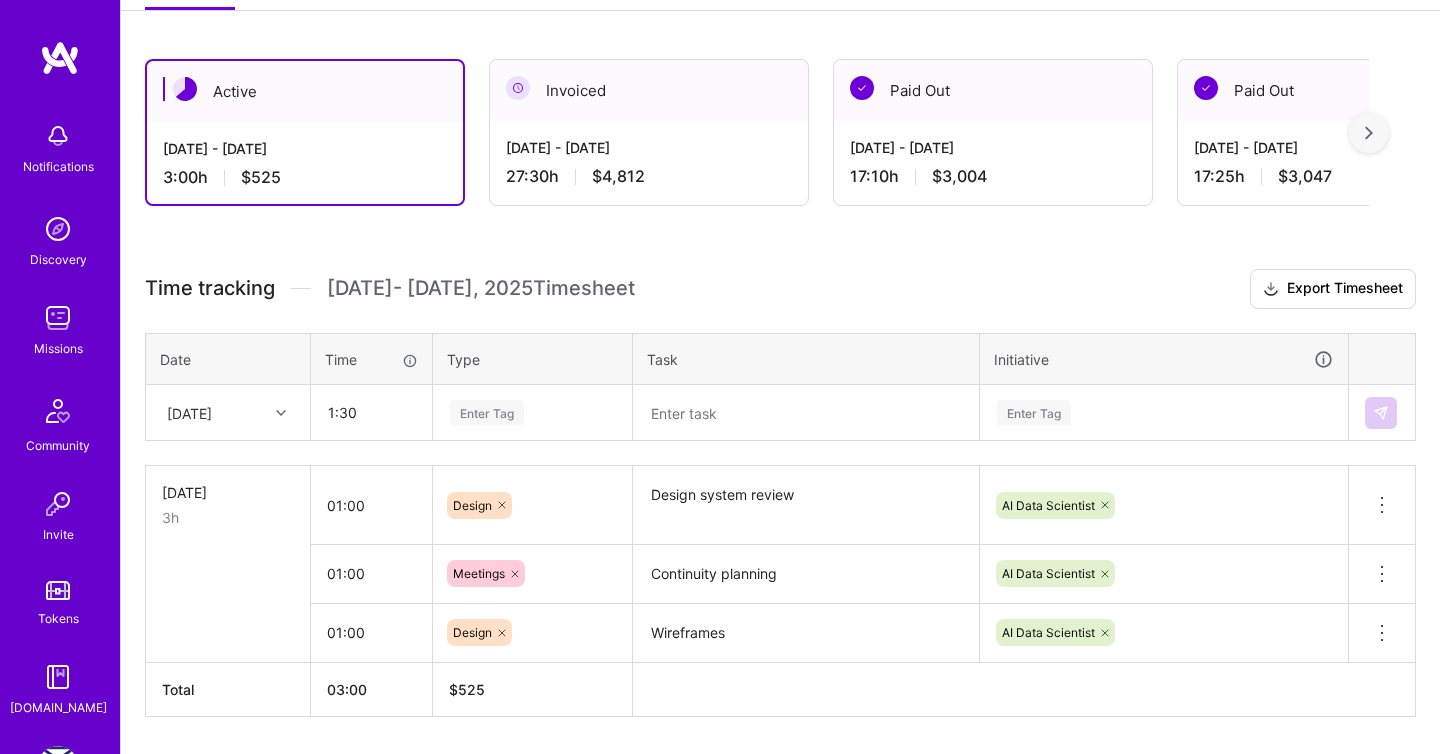 type on "01:30" 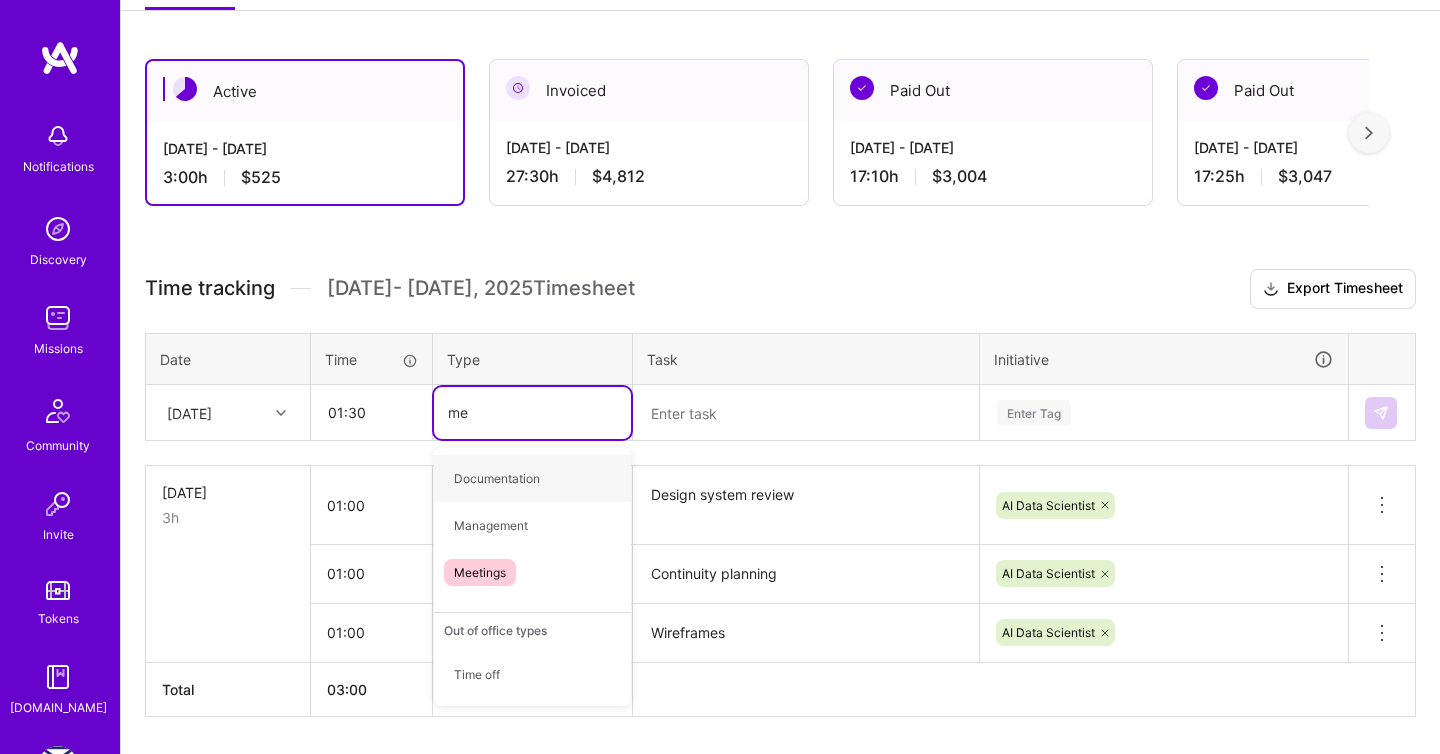 type on "mee" 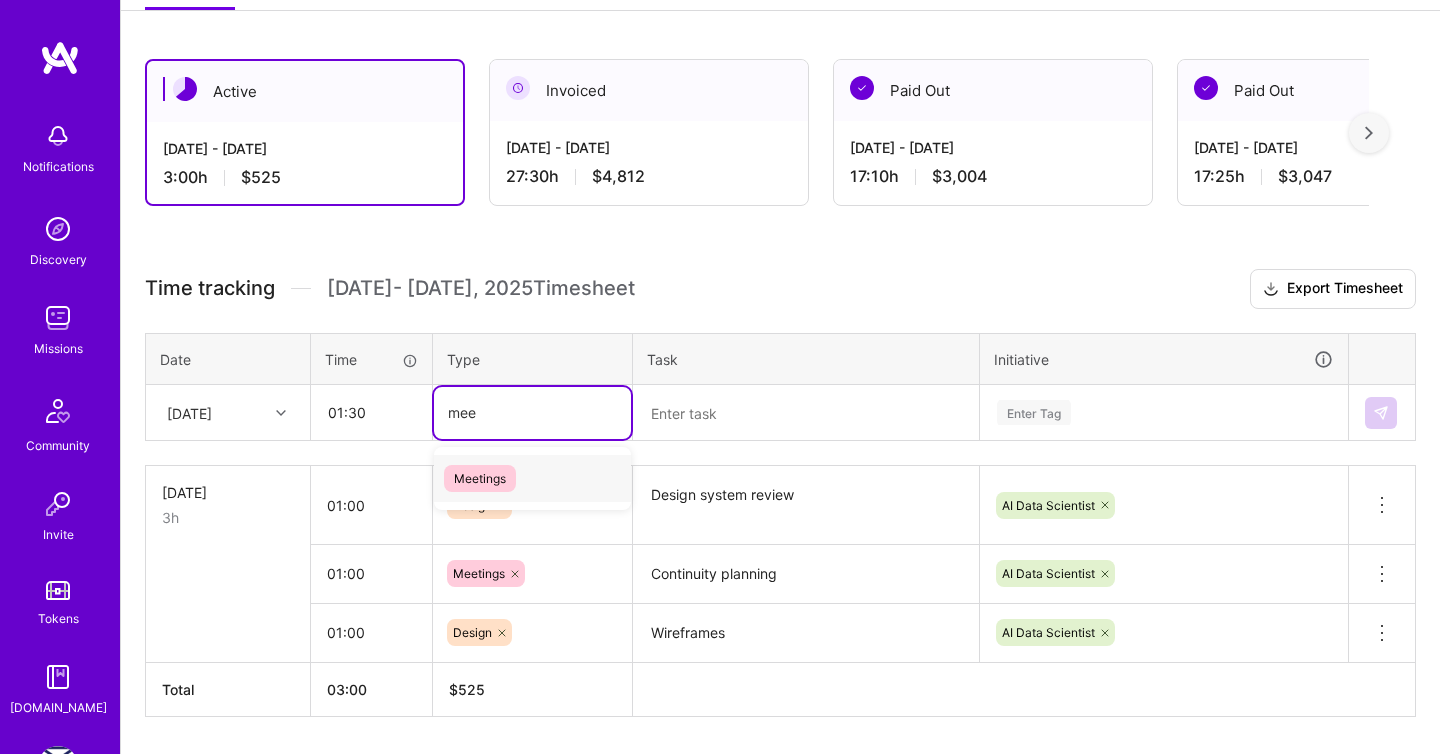 type 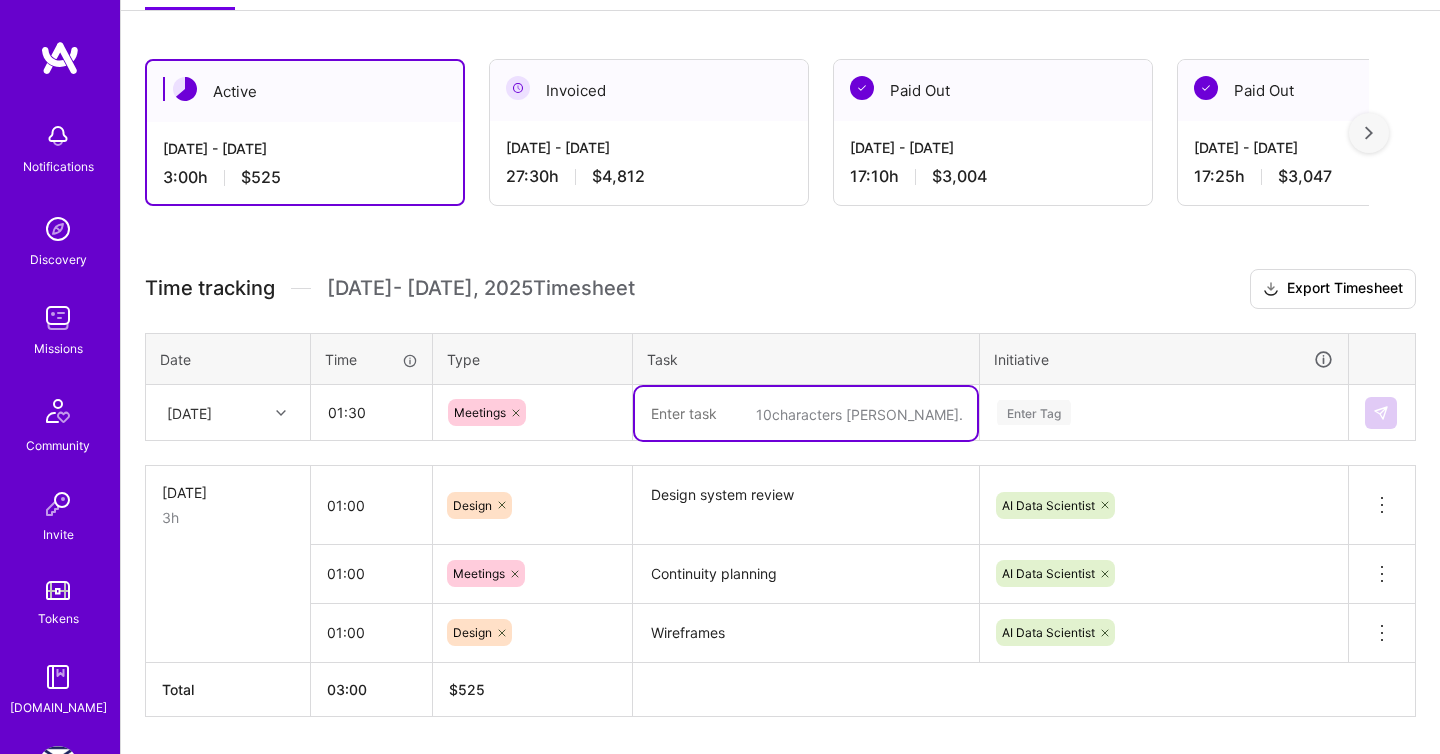 type on "P" 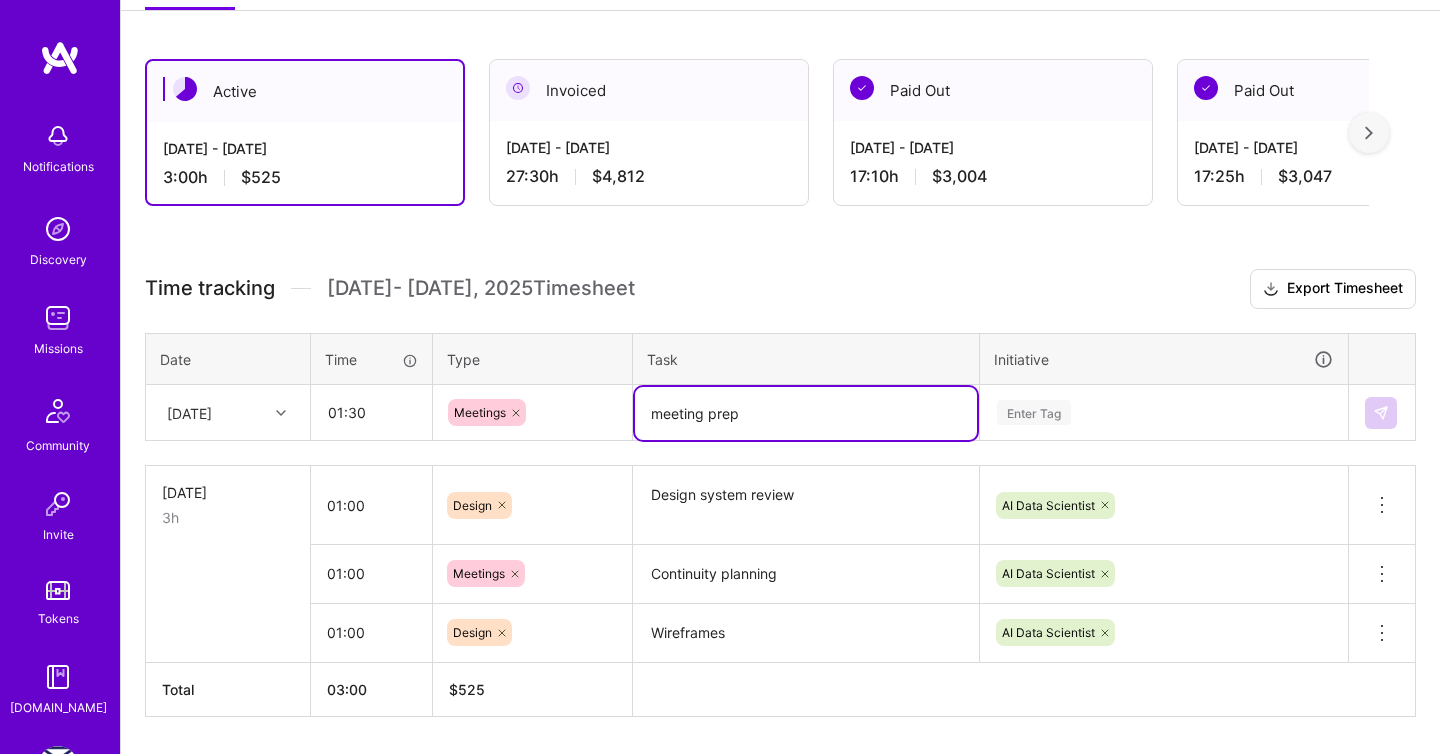 type on "meeting prep" 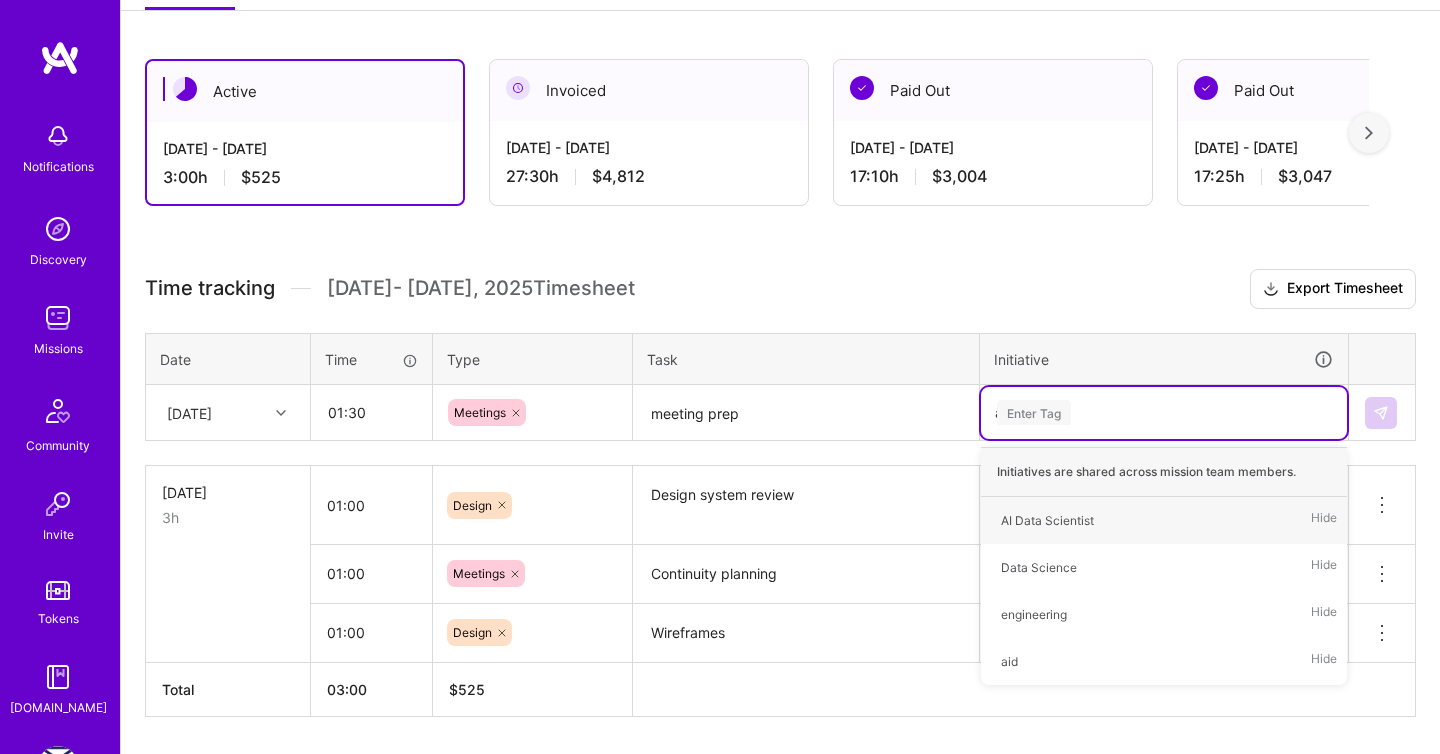 type on "ai" 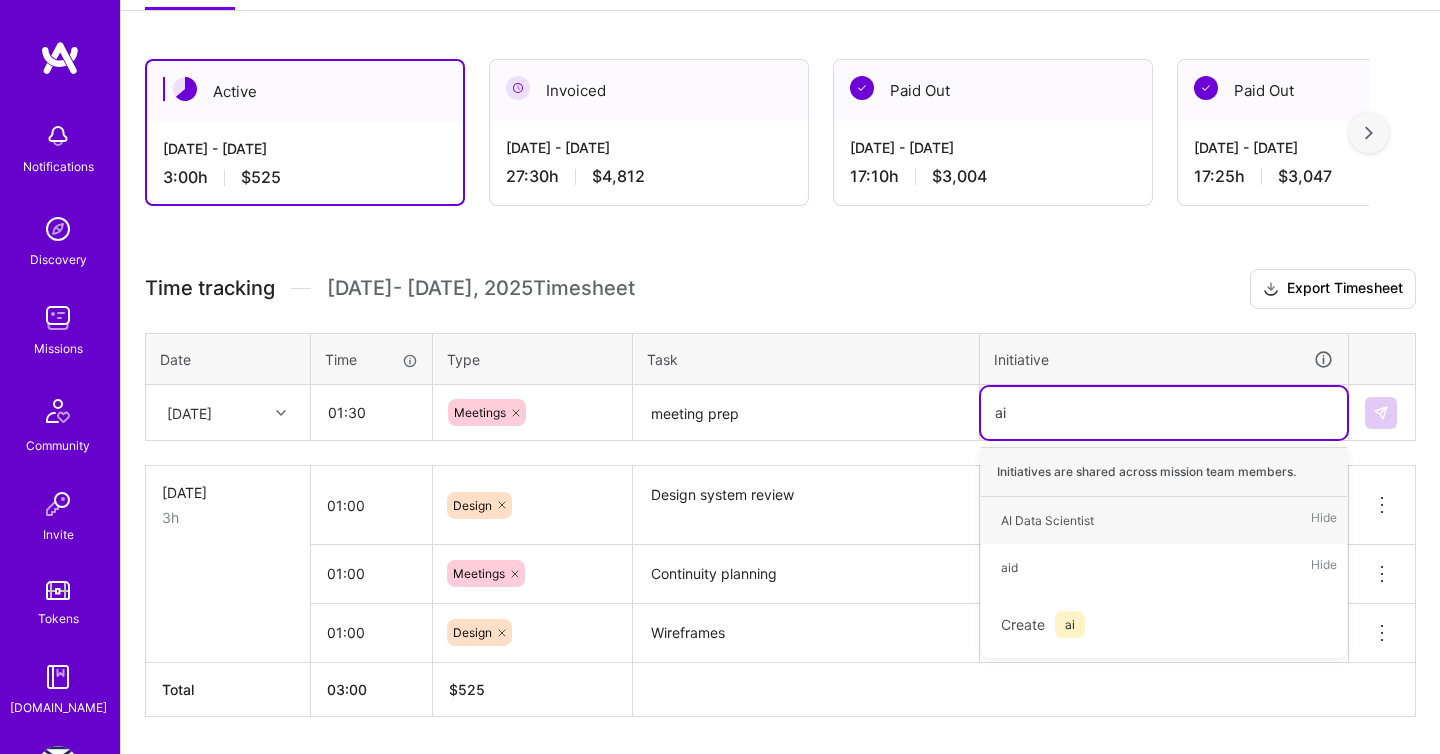 type 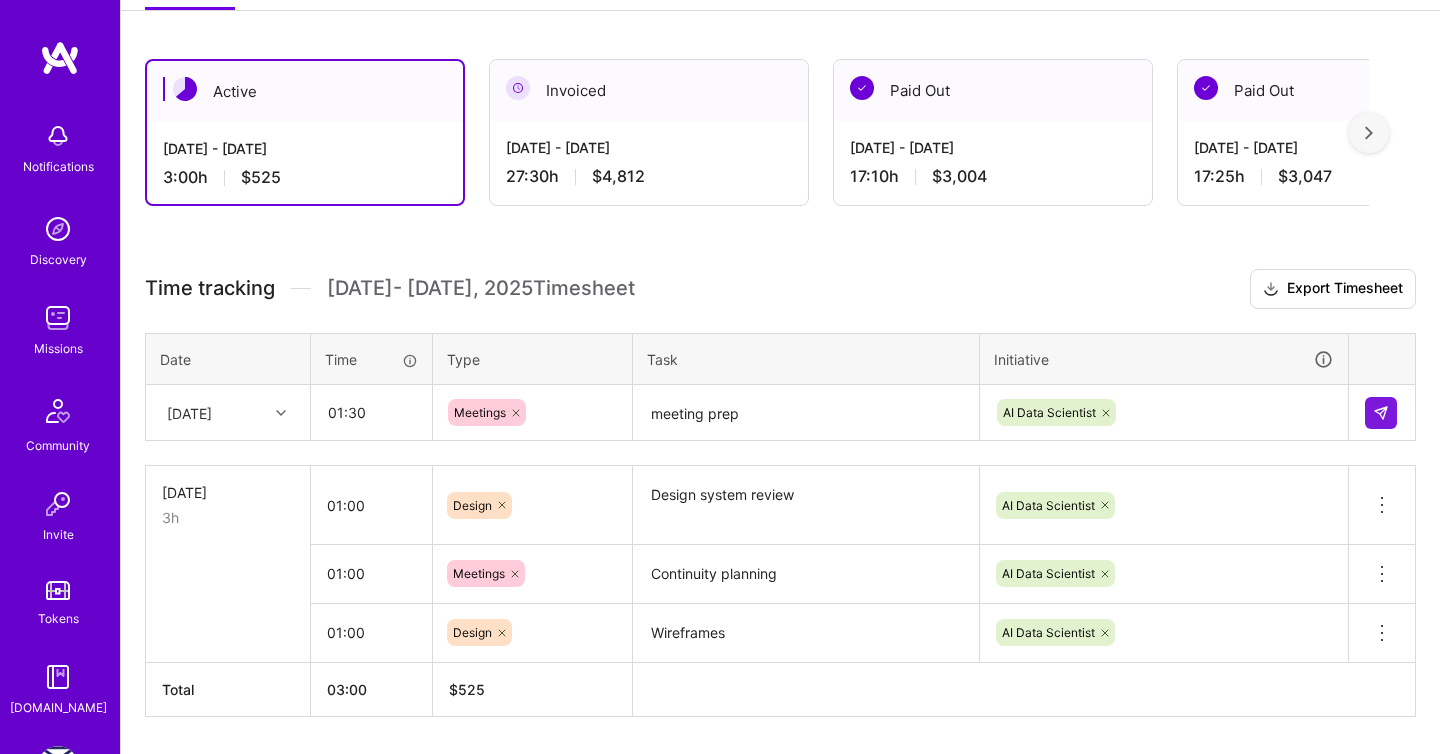 type 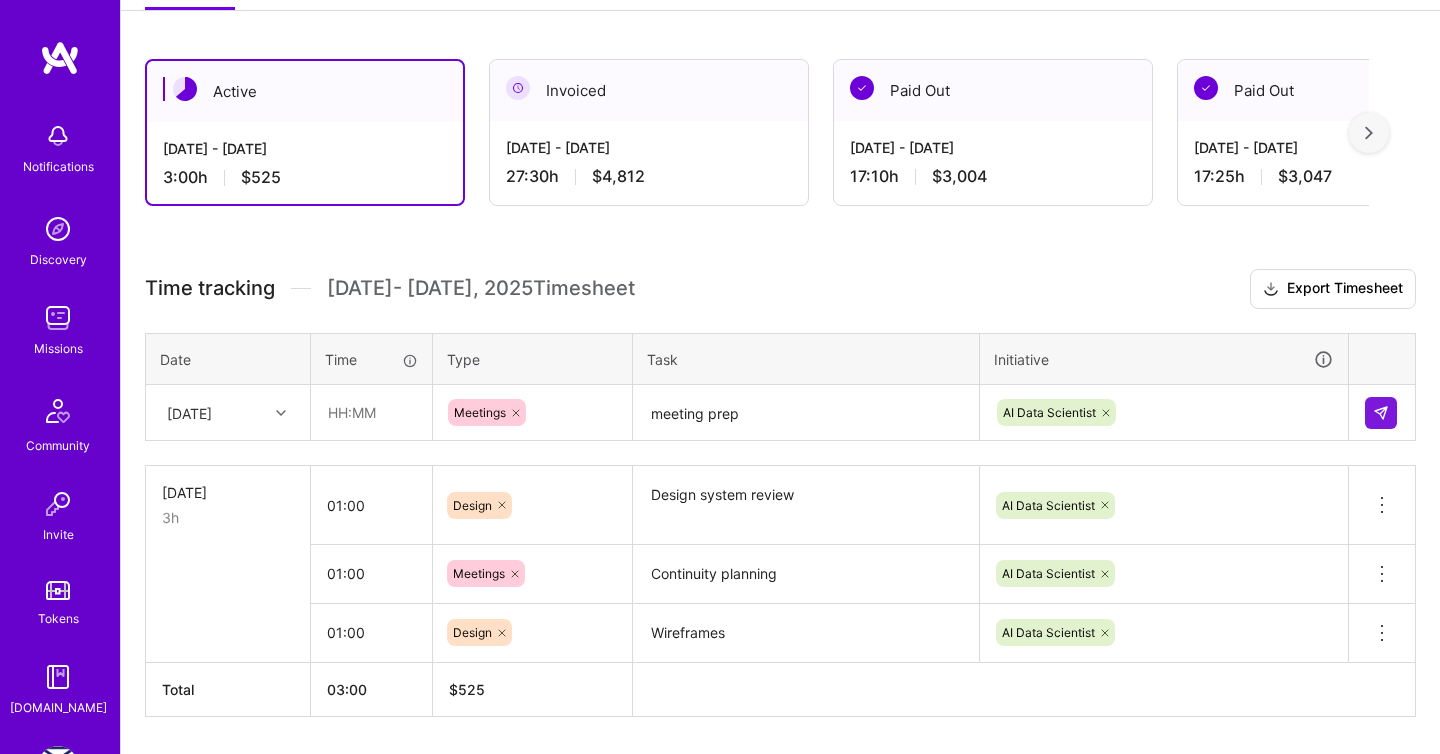 type 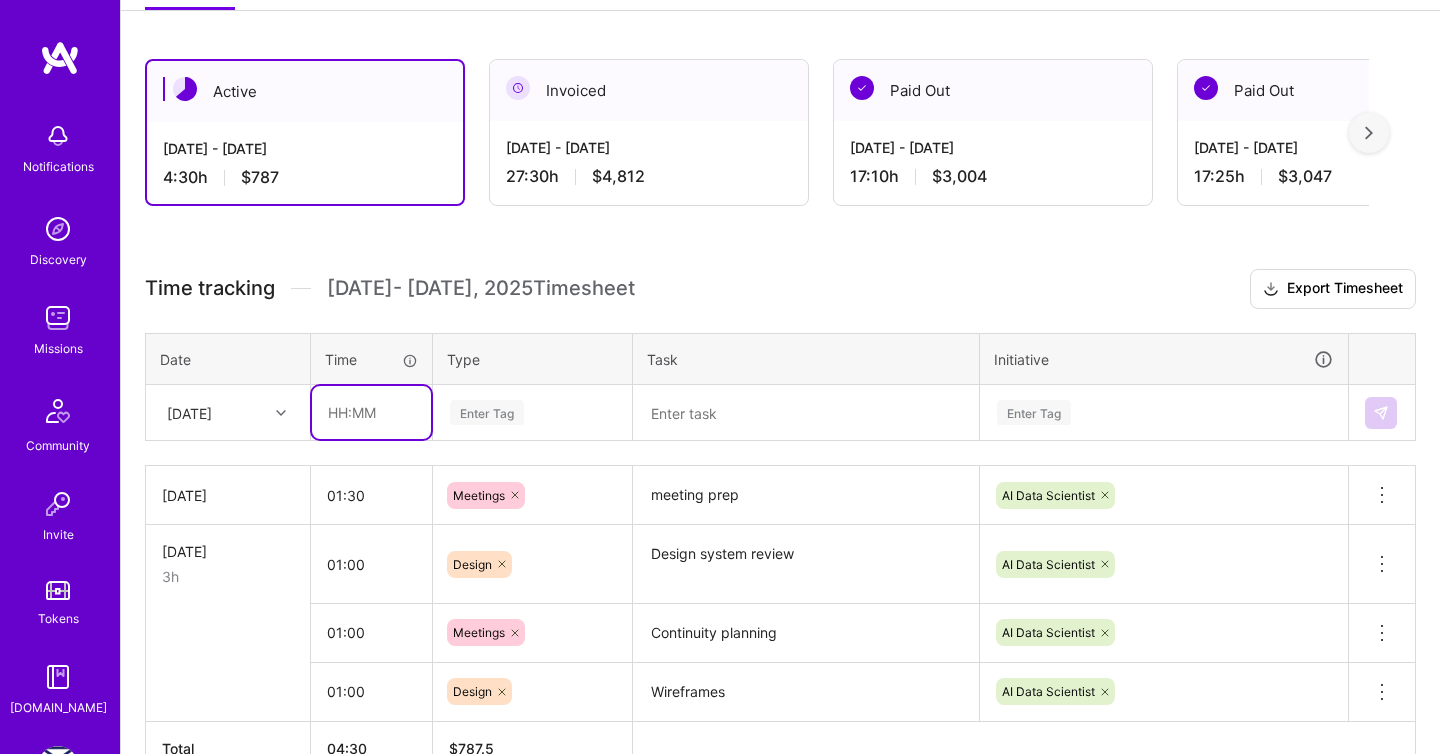type on "0" 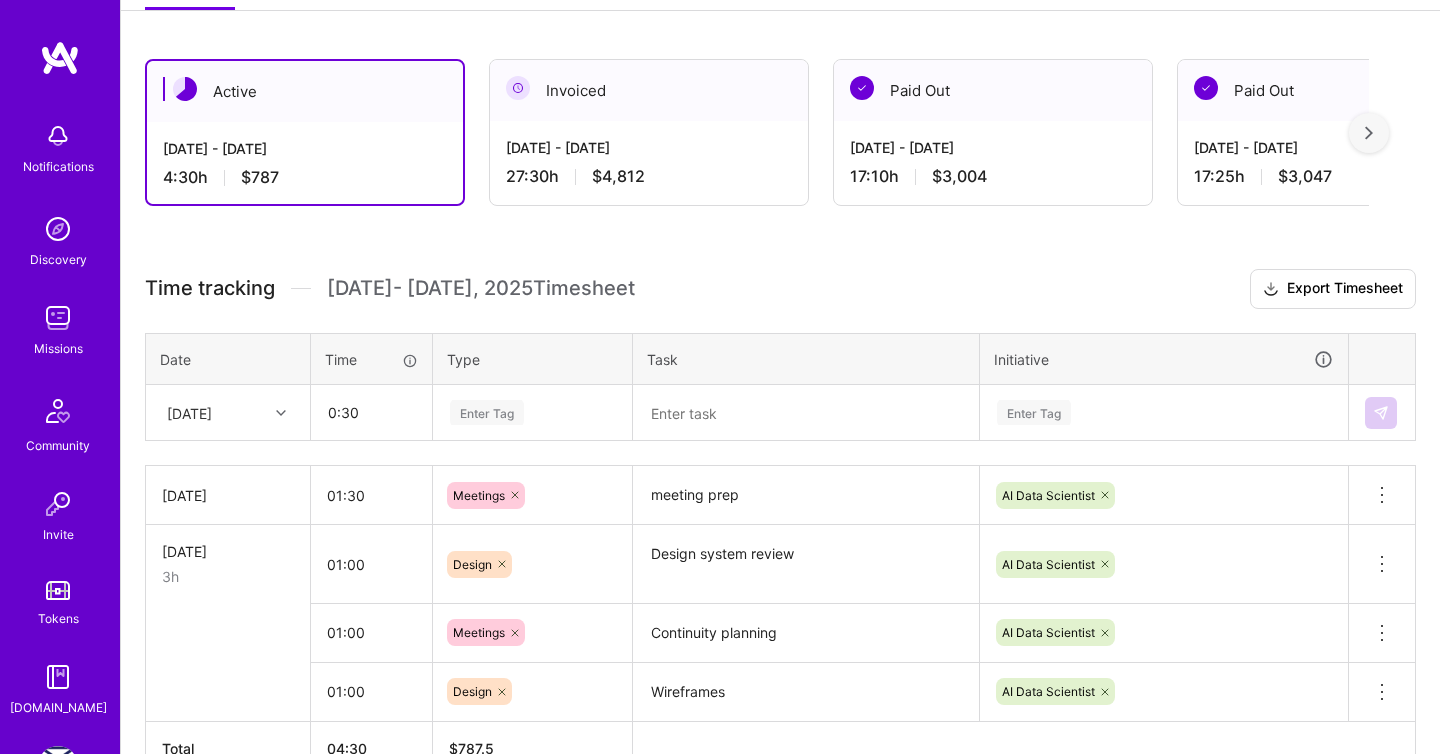 type on "00:30" 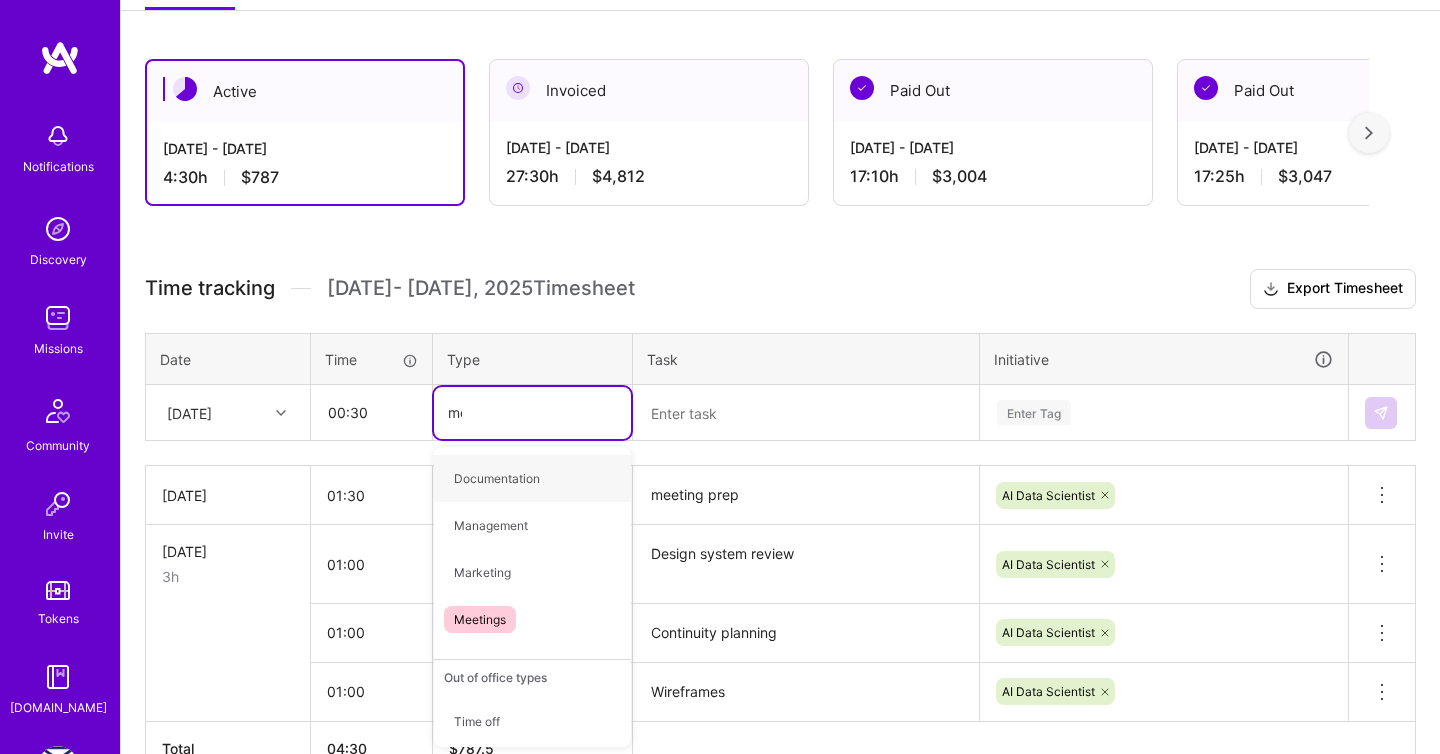 type on "mee" 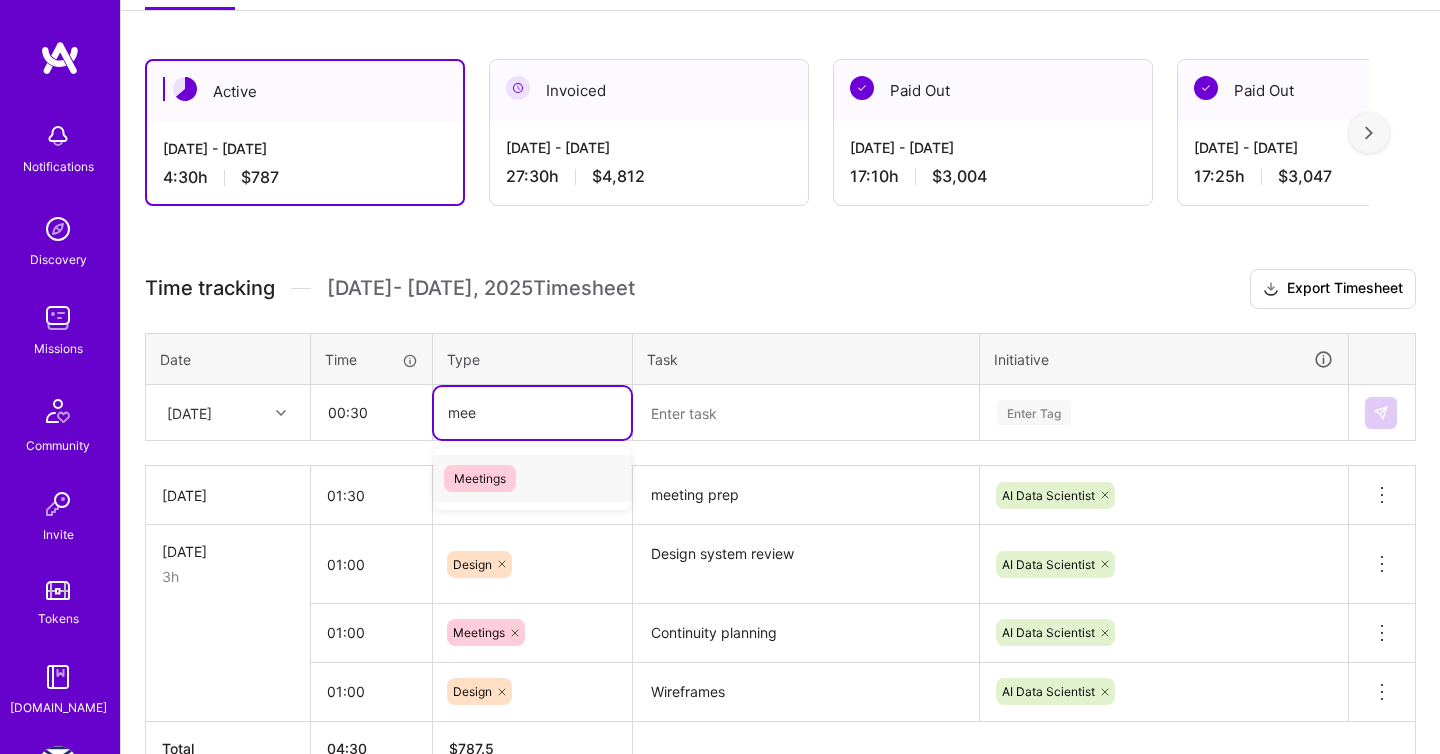type 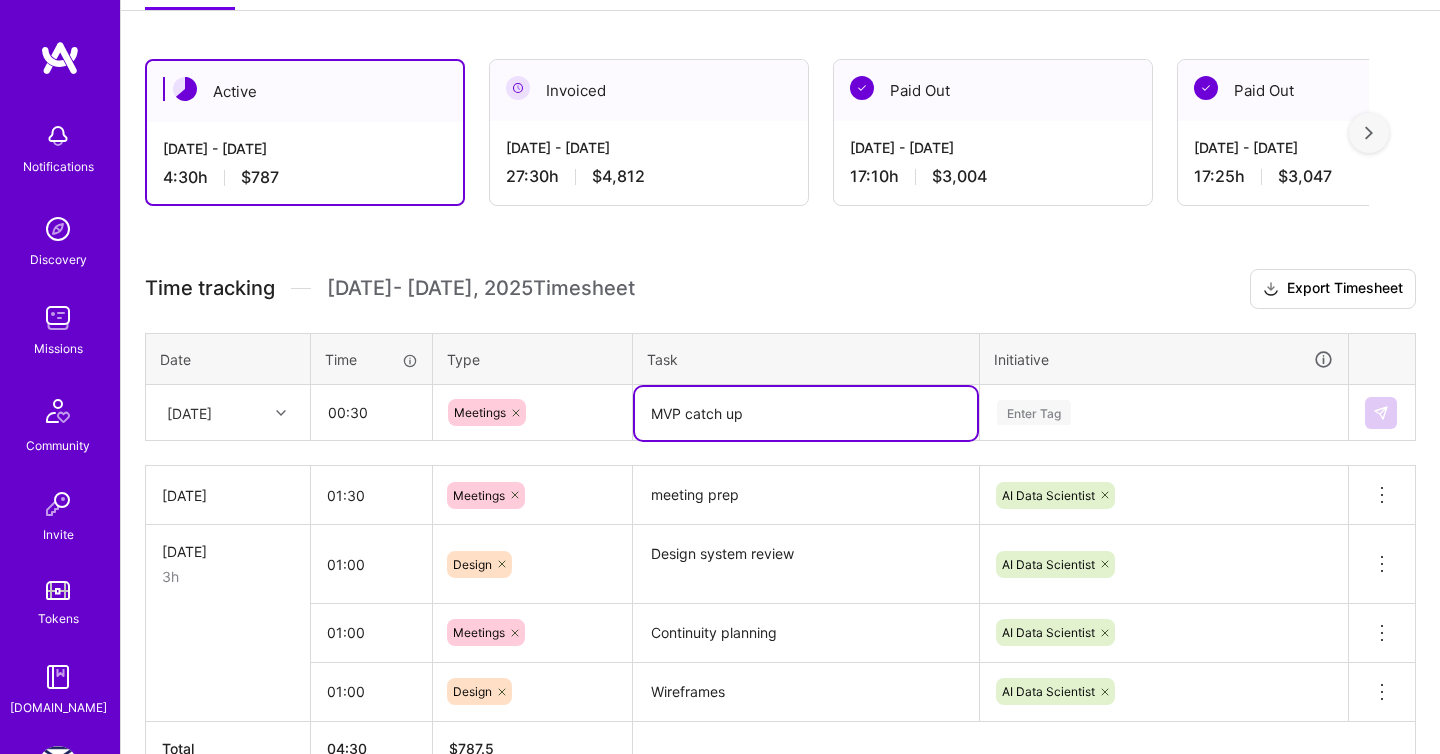type on "MVP catch up" 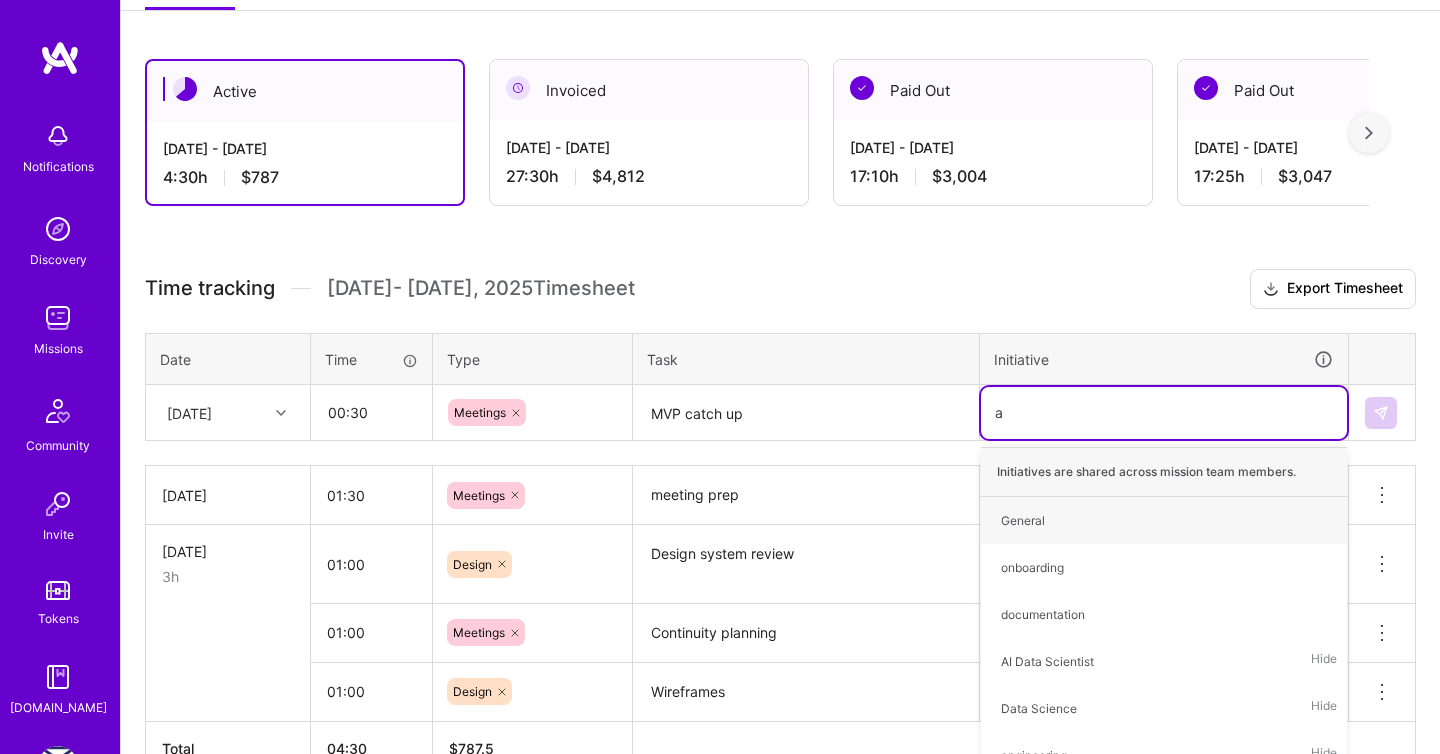 type on "ai" 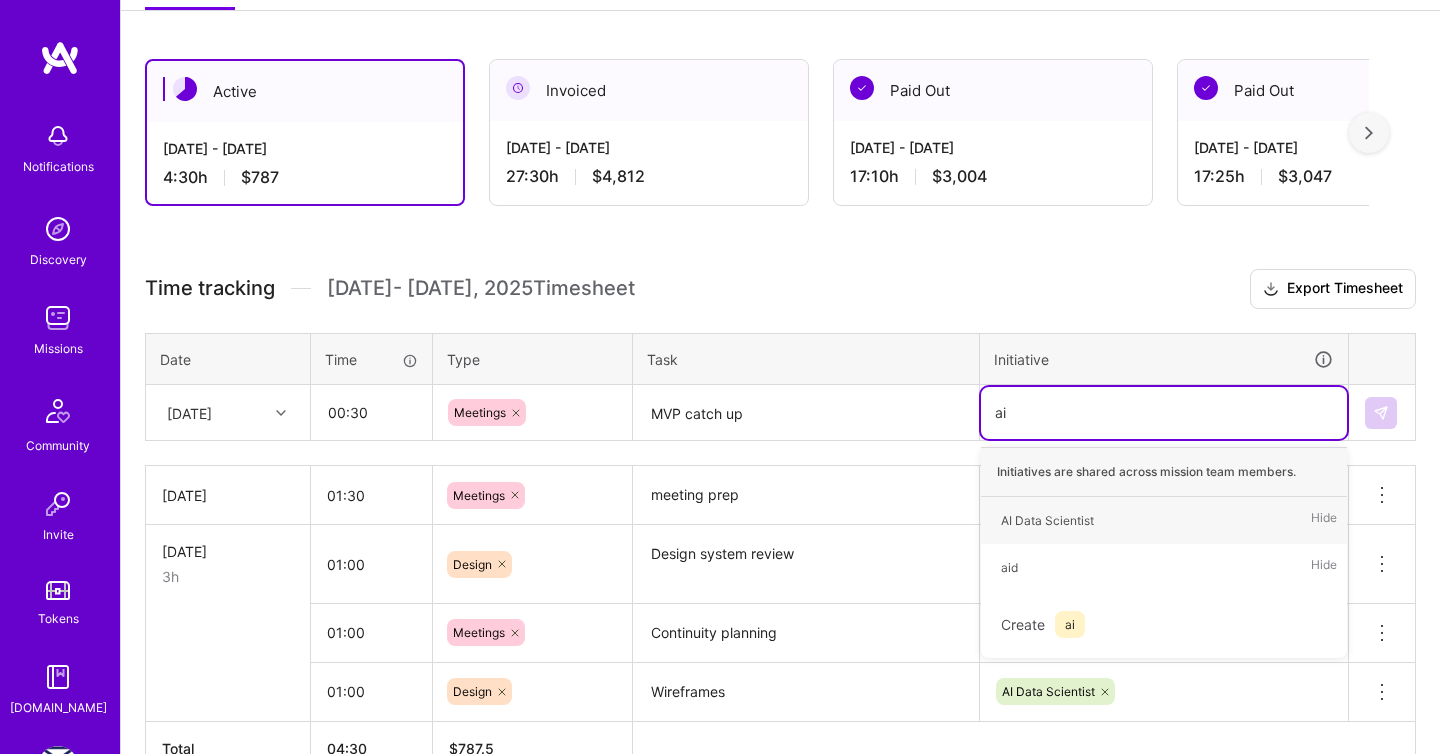 type 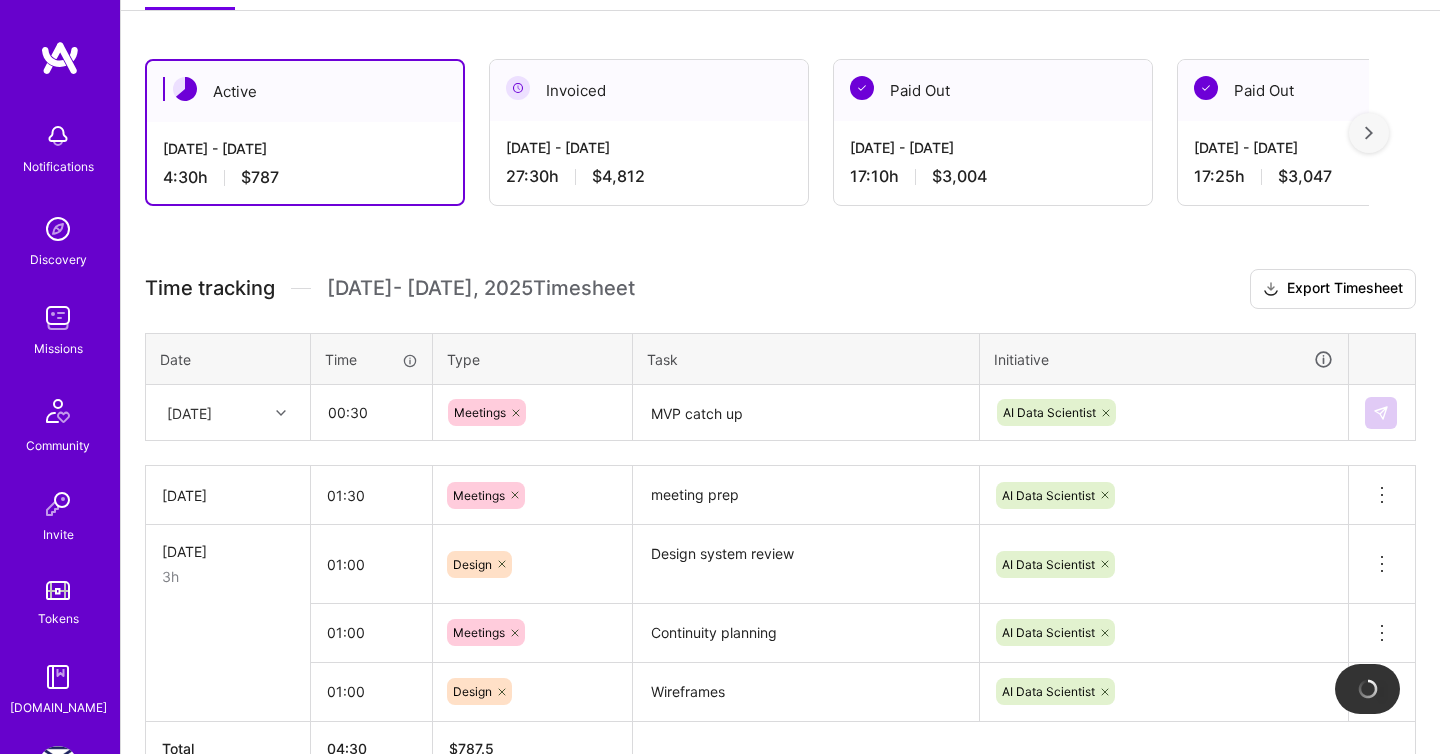 type 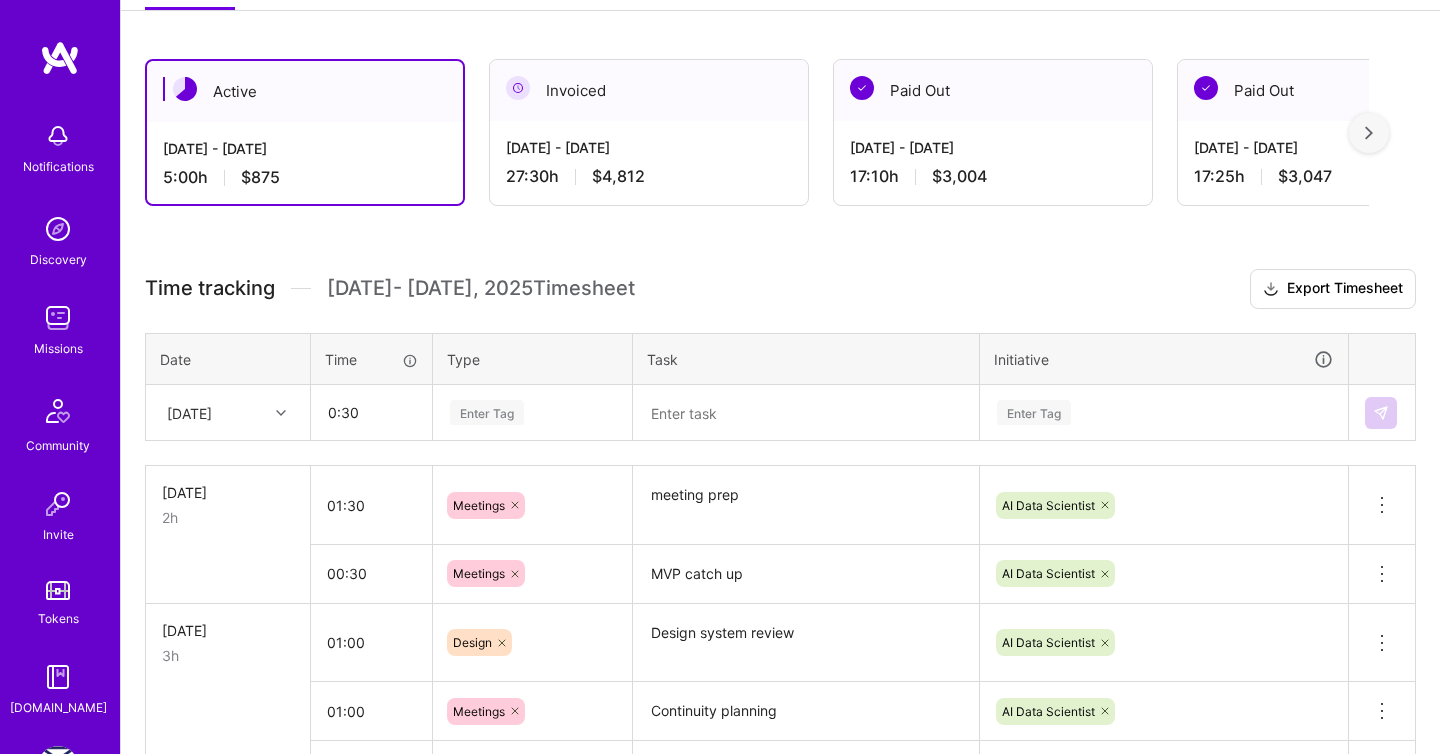 type on "00:30" 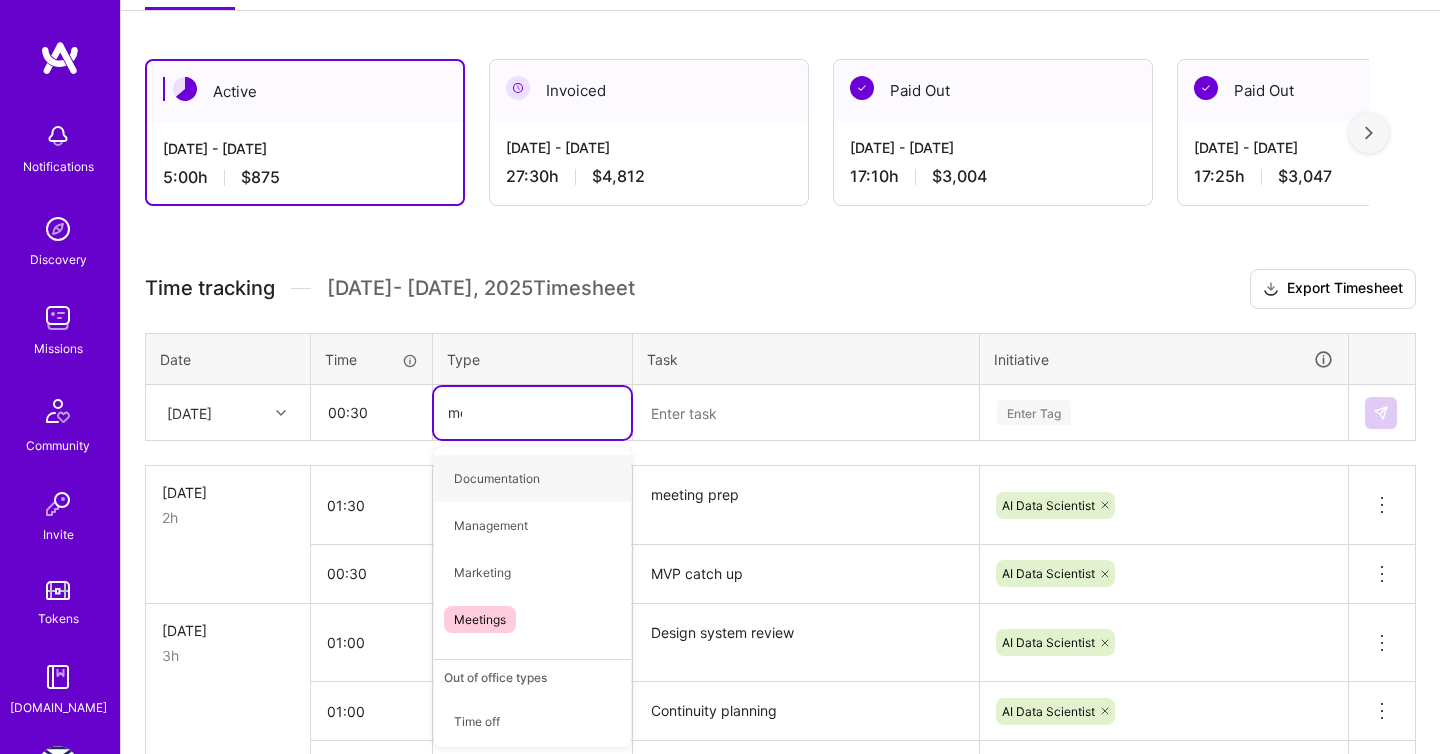 type on "mee" 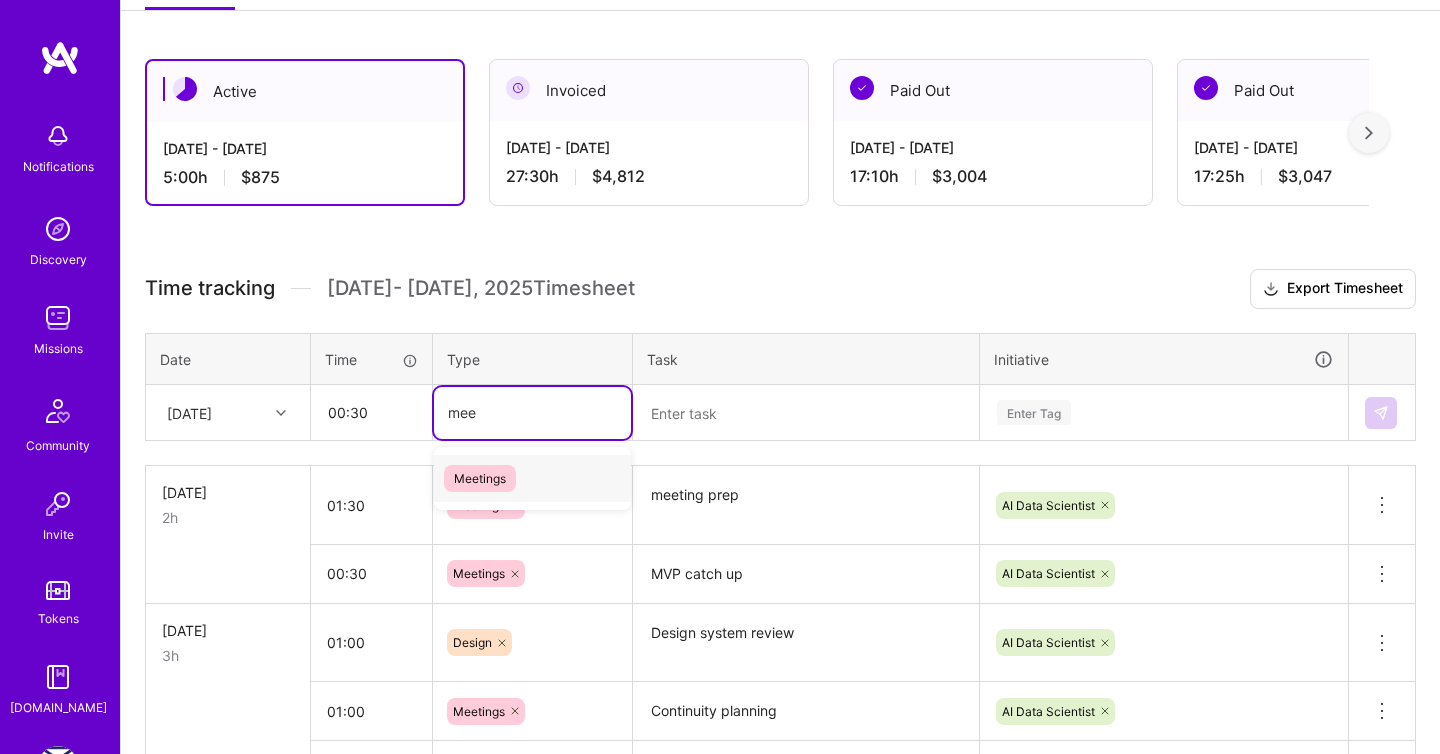 type 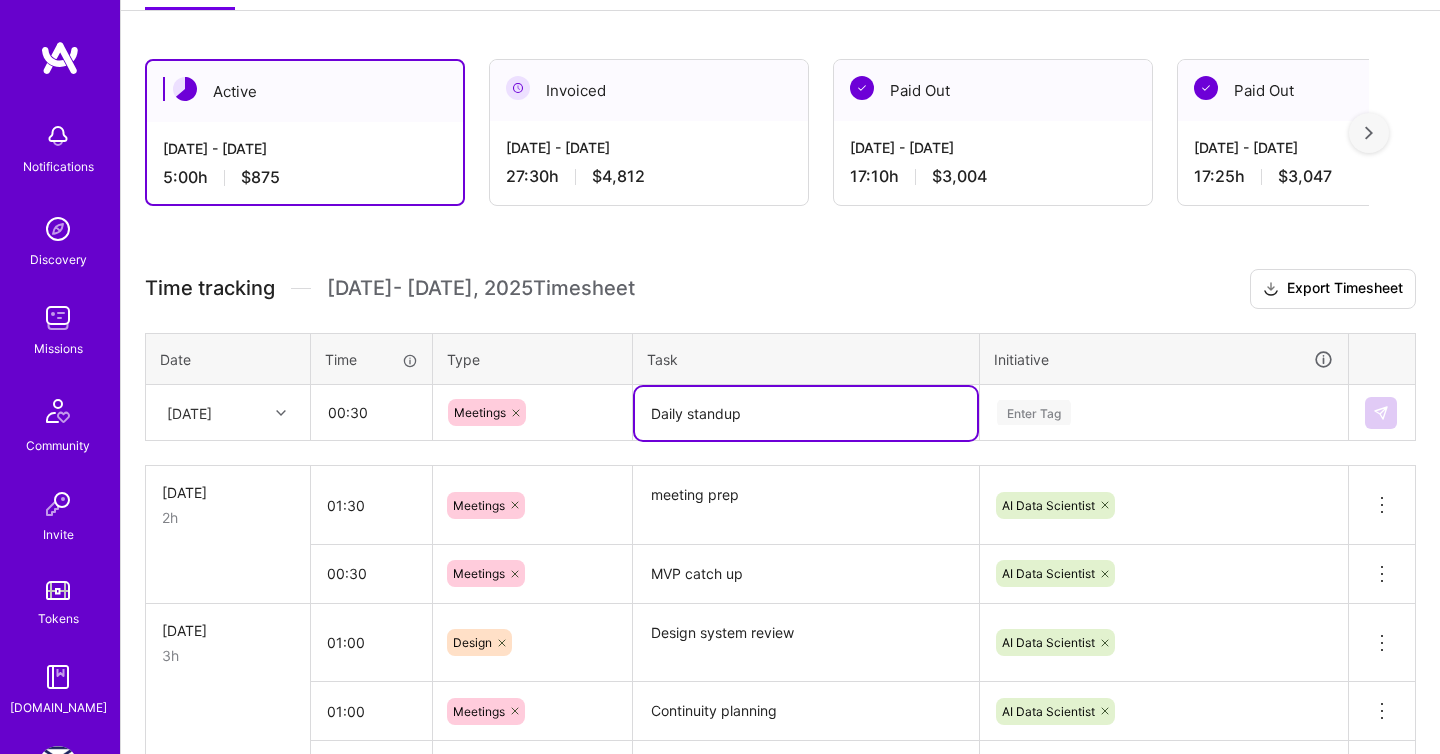 type on "Daily standup" 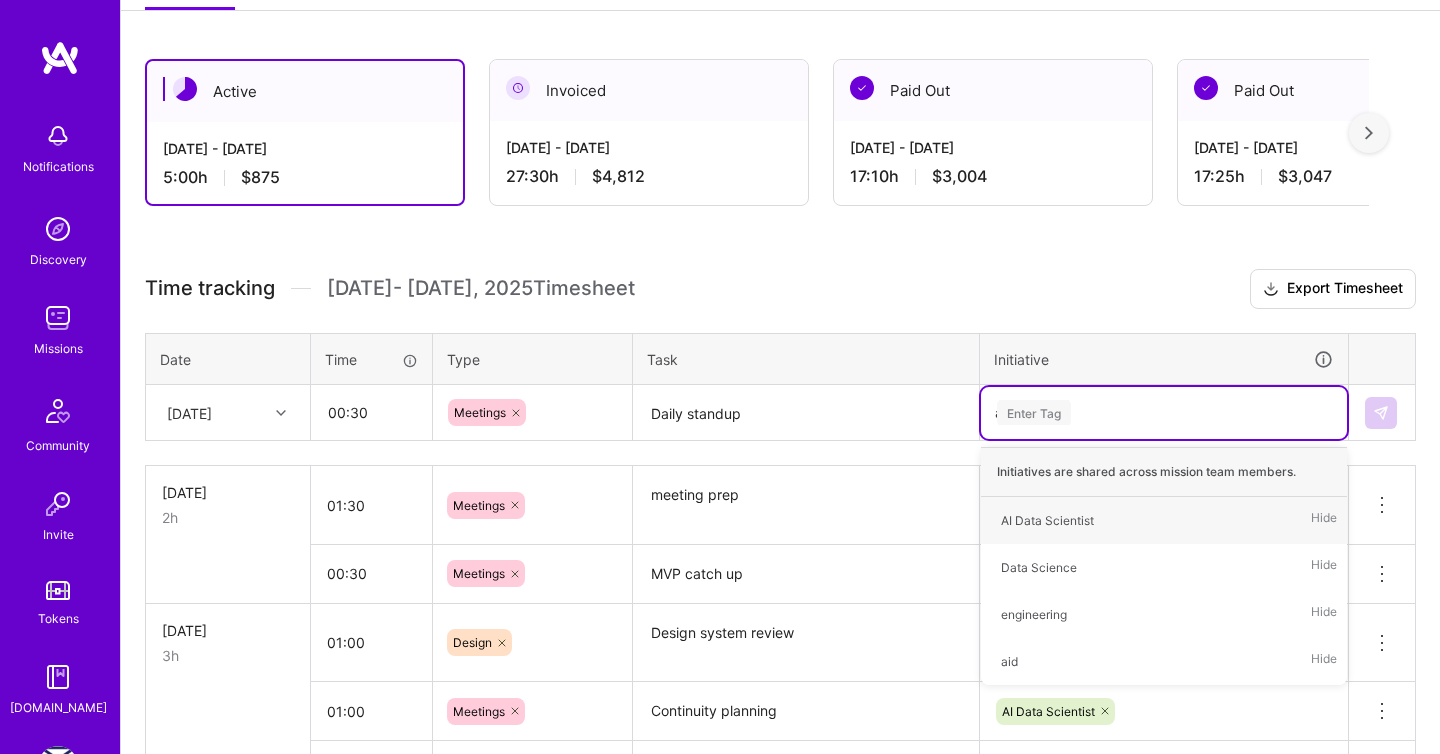 type on "ai" 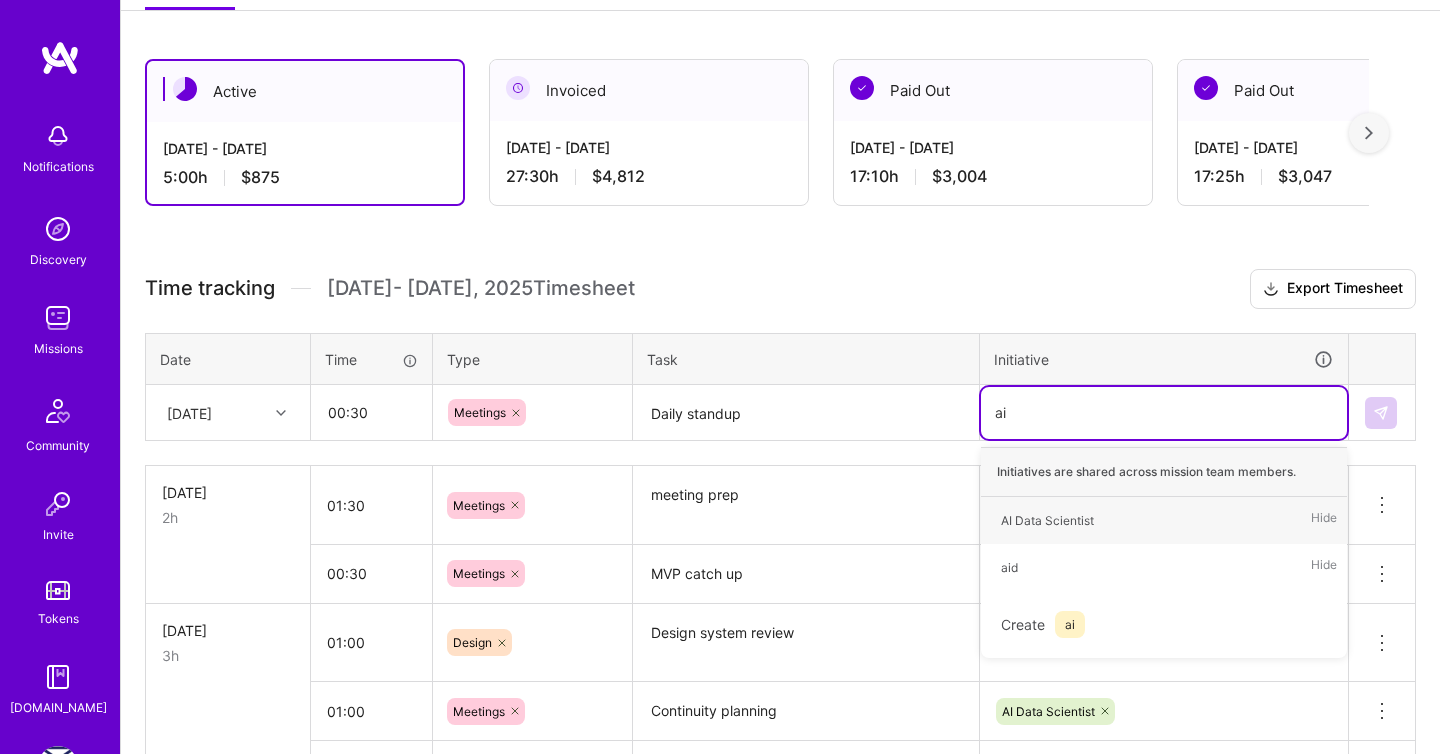 type 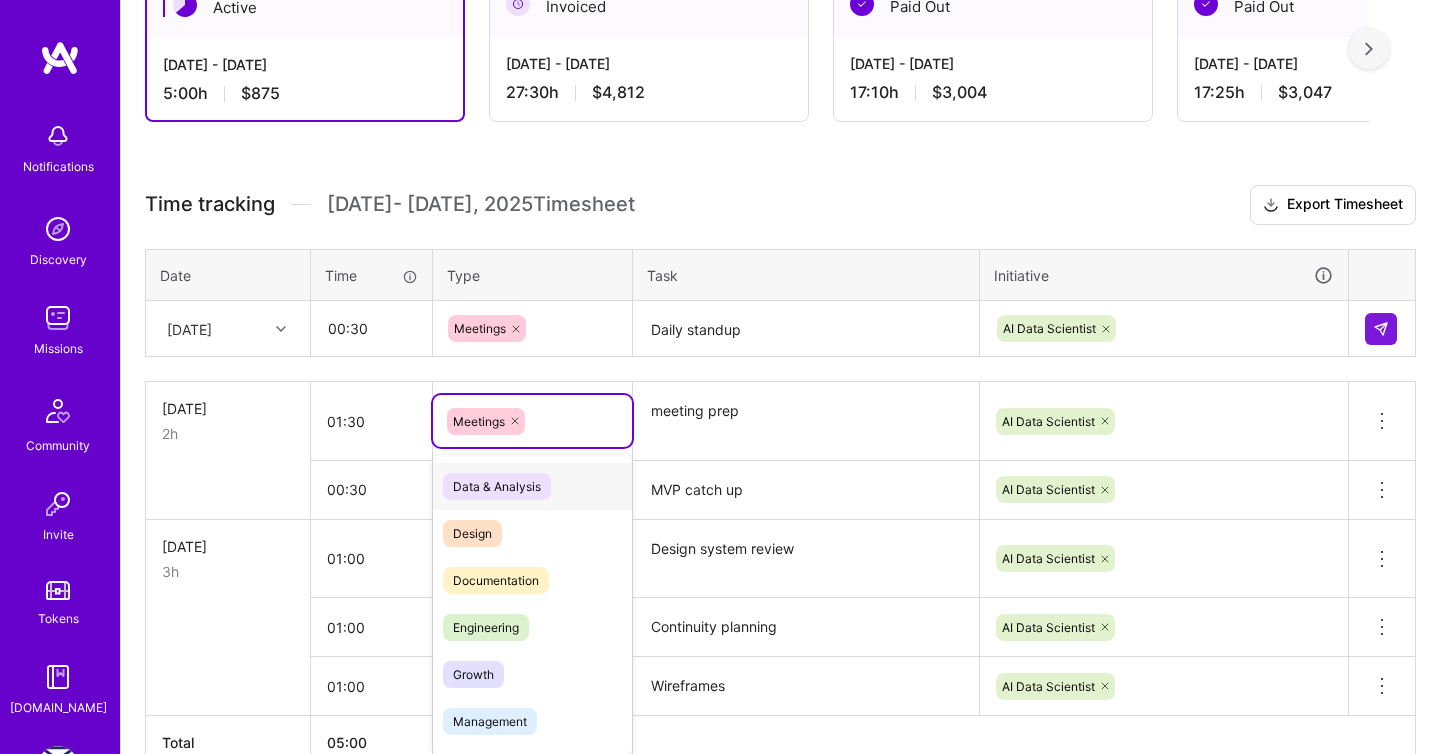 scroll, scrollTop: 401, scrollLeft: 0, axis: vertical 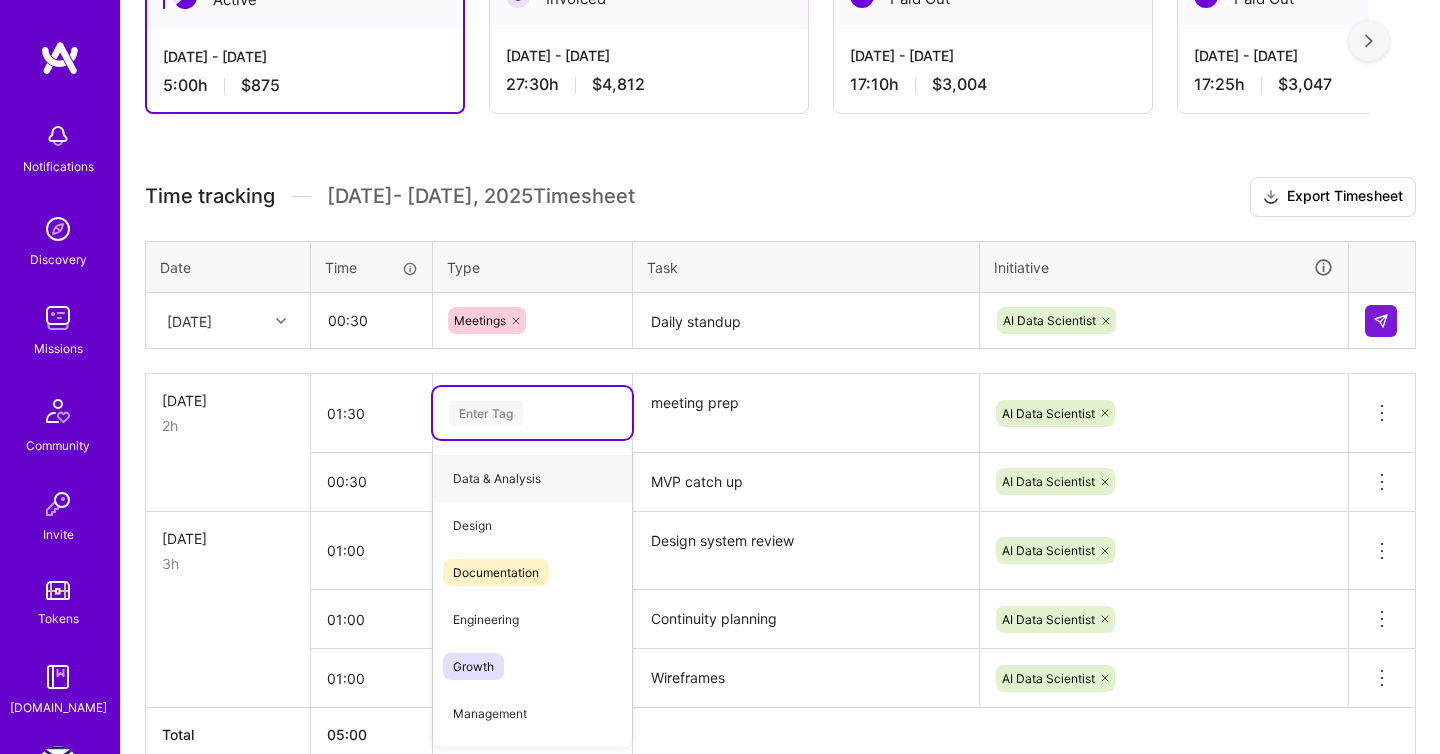 type on "o" 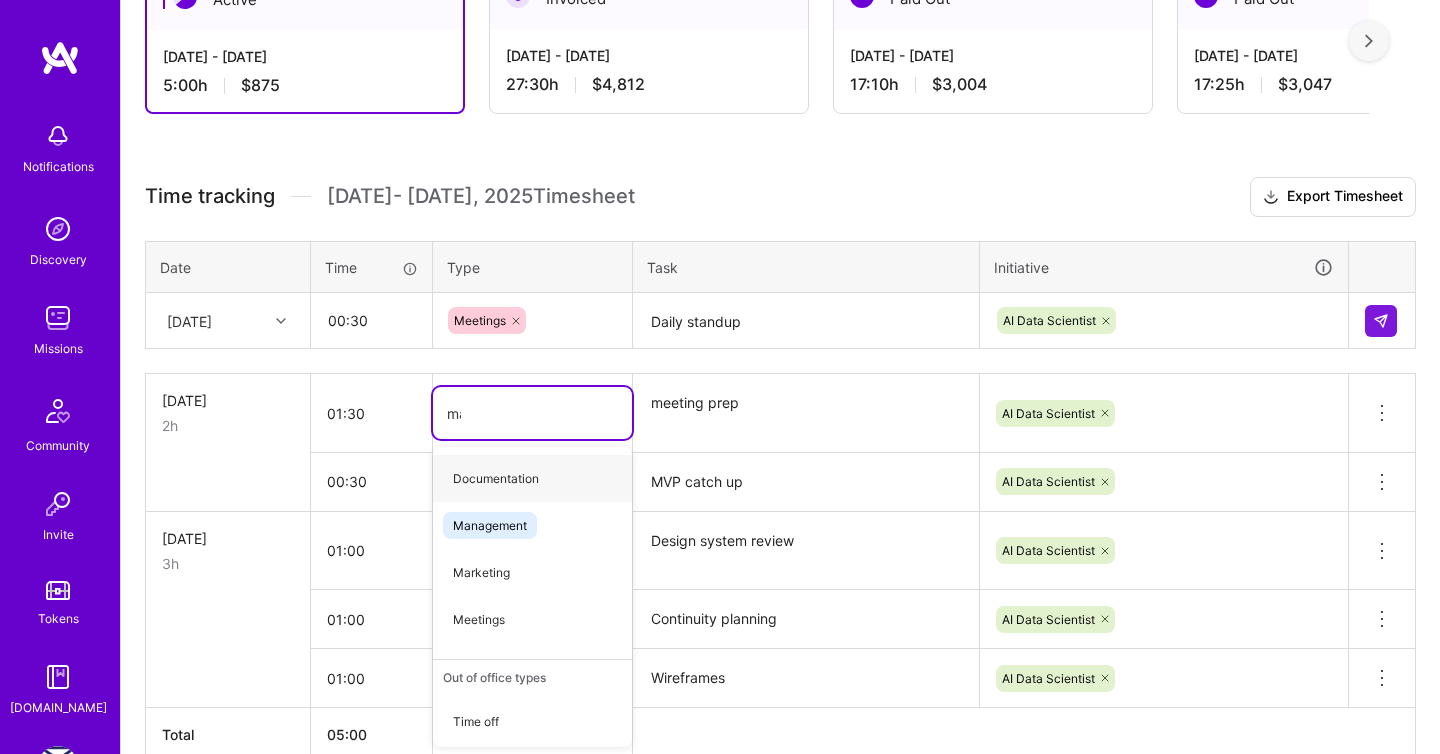 type on "man" 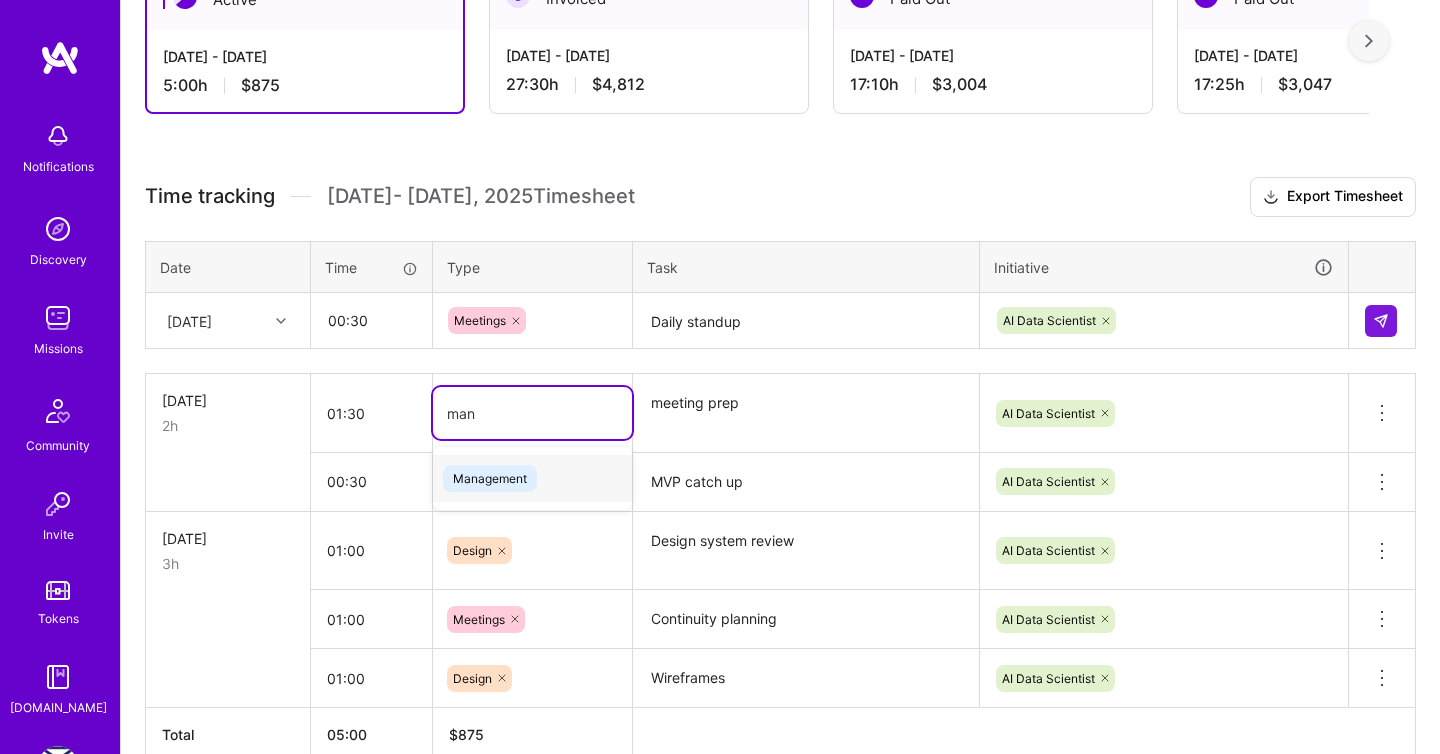 type 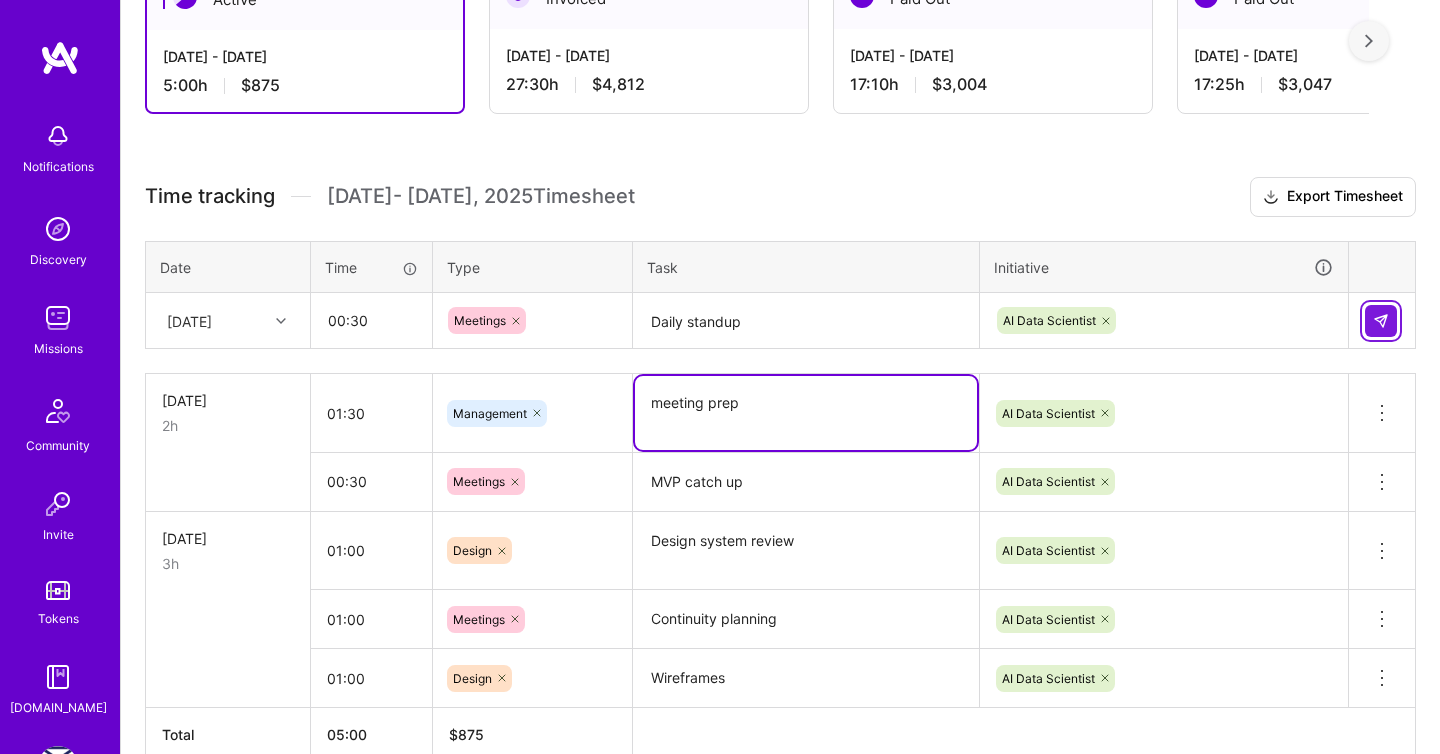 click at bounding box center [1381, 321] 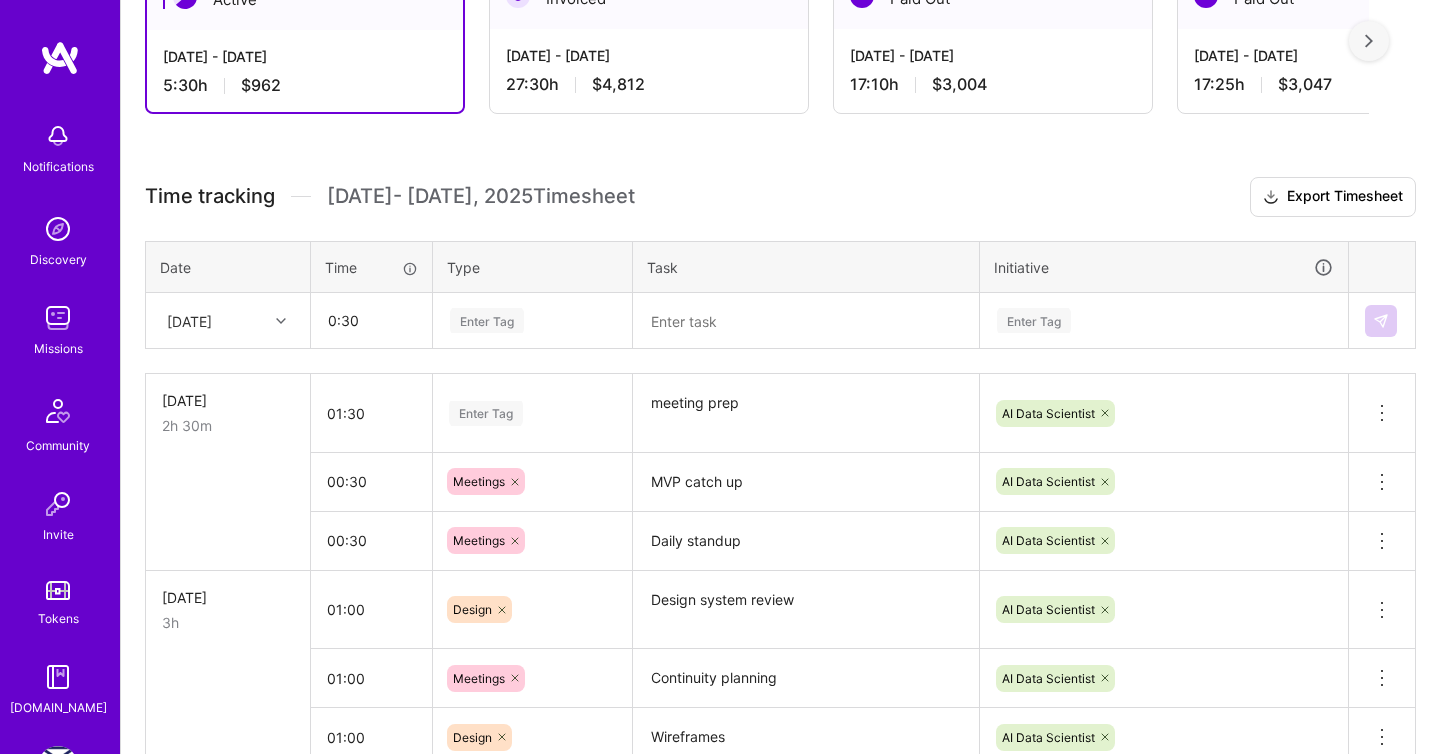 type 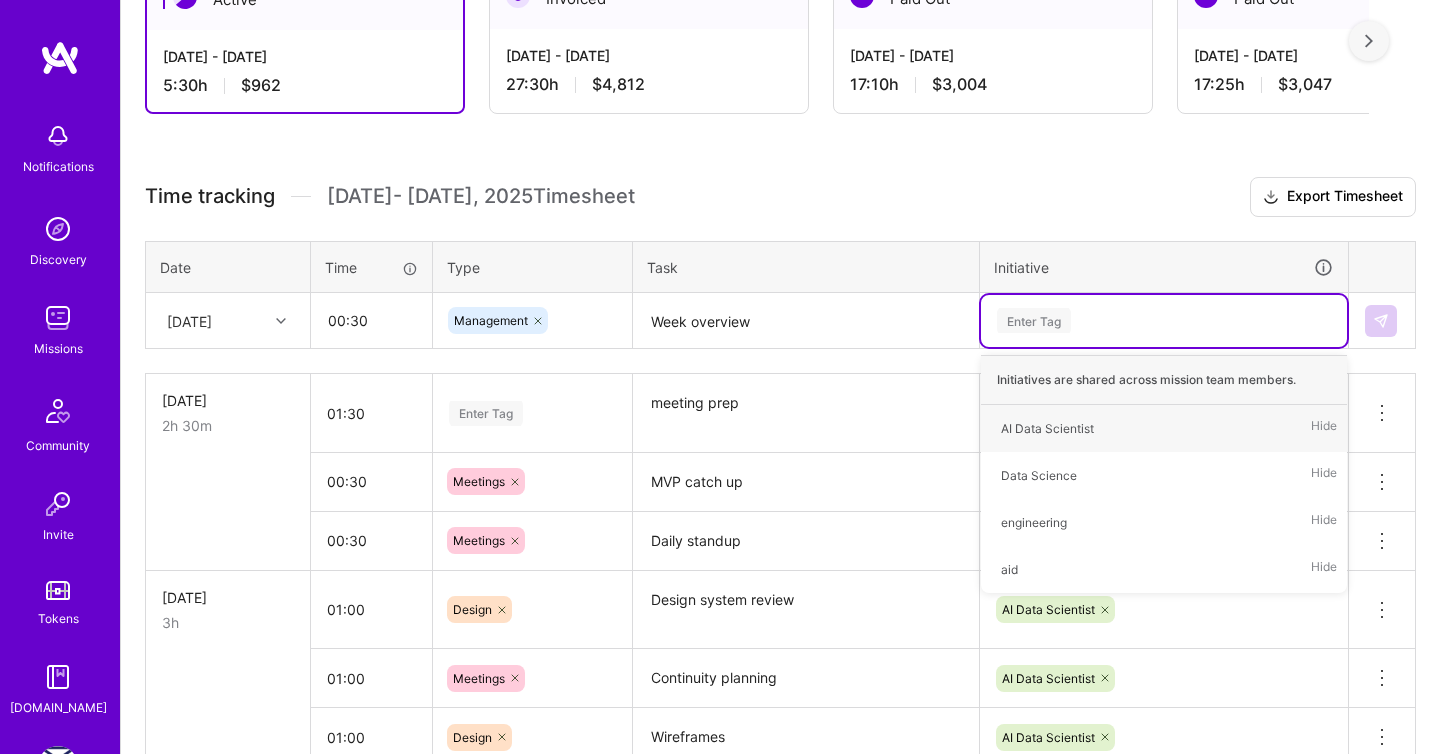 click on "Enter Tag" at bounding box center (486, 413) 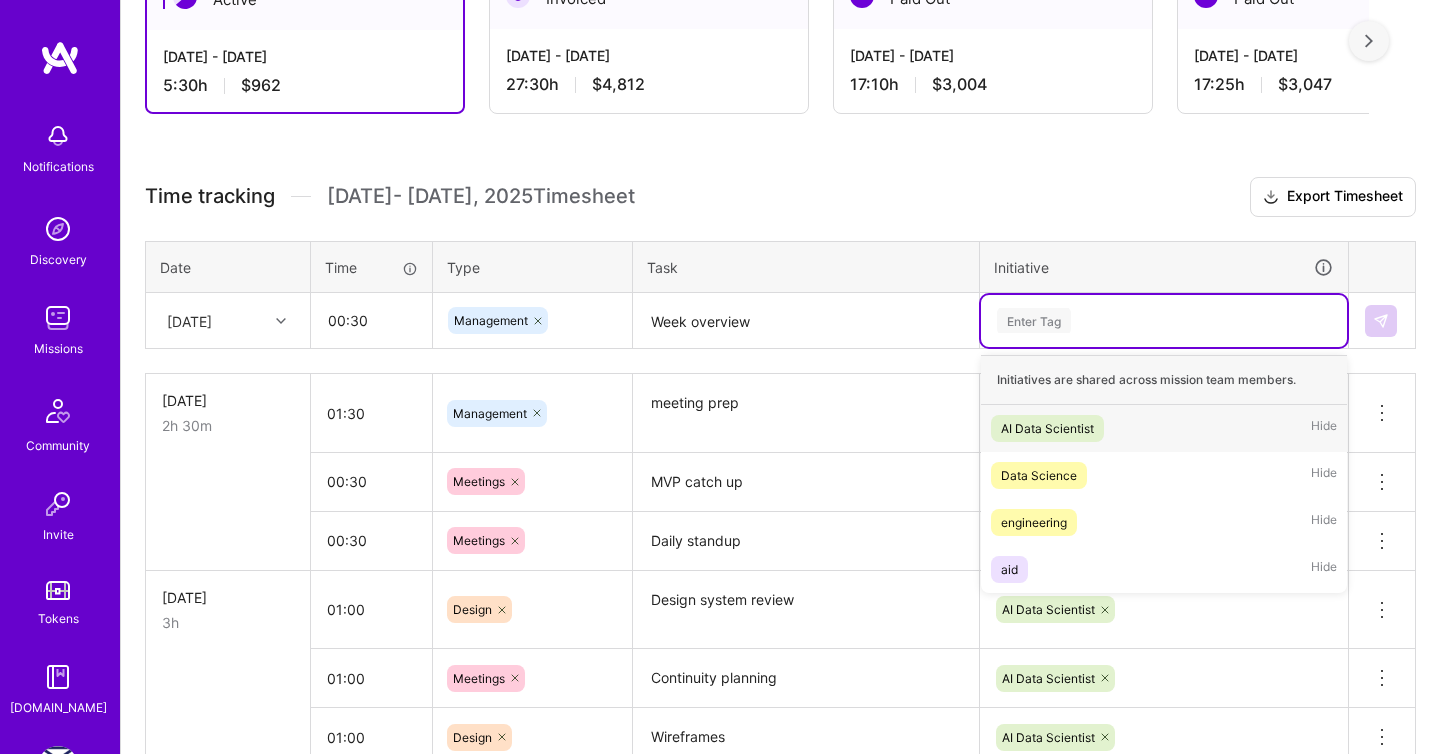 click on "Enter Tag" at bounding box center (1034, 320) 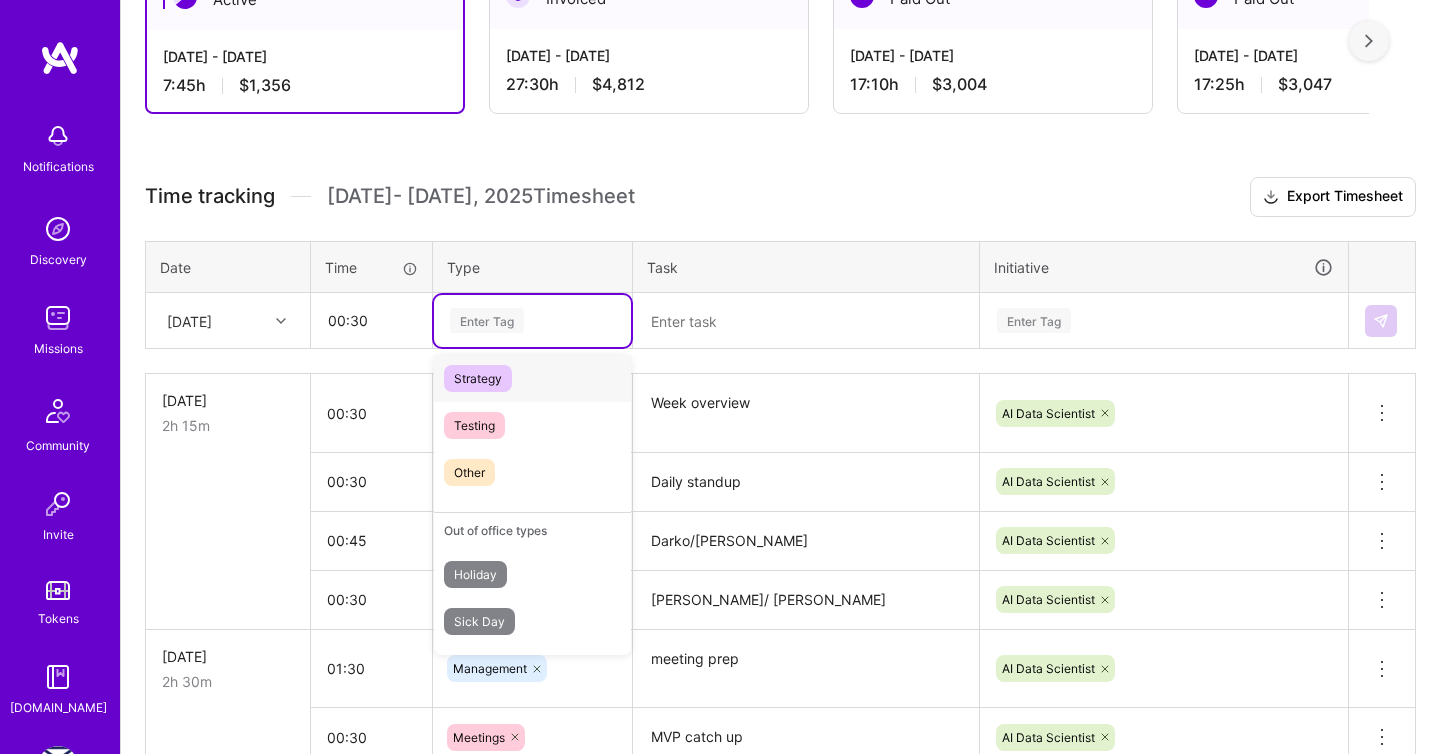 scroll, scrollTop: 527, scrollLeft: 0, axis: vertical 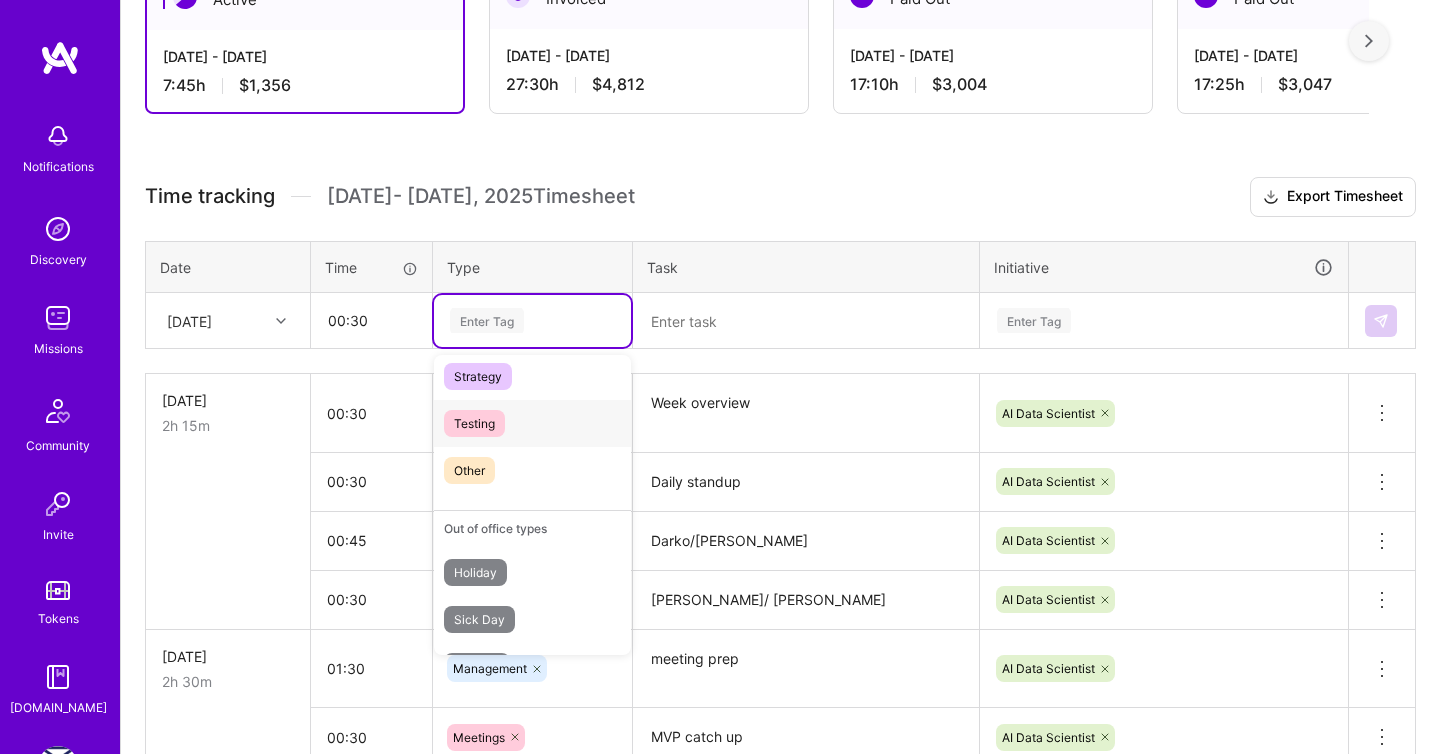 click on "Testing" at bounding box center [532, 423] 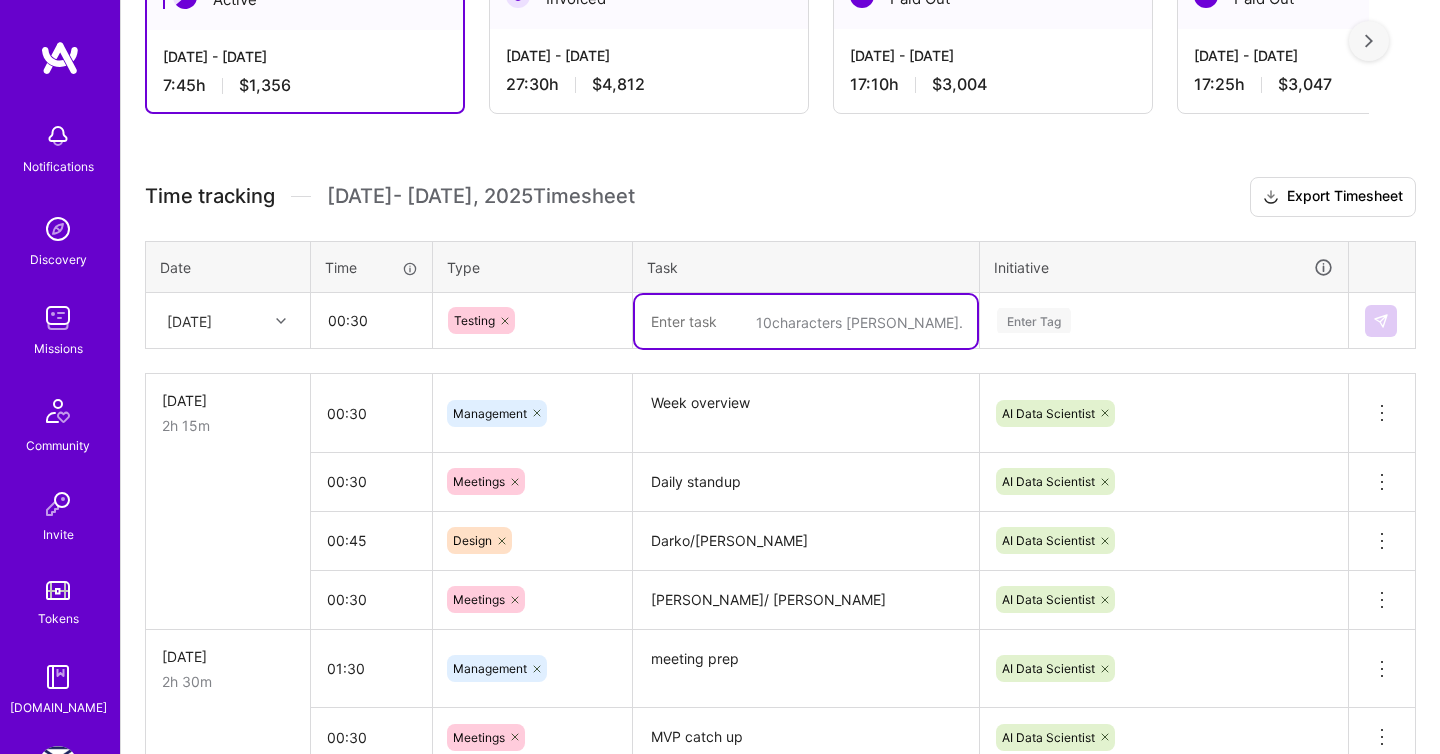 click at bounding box center [806, 321] 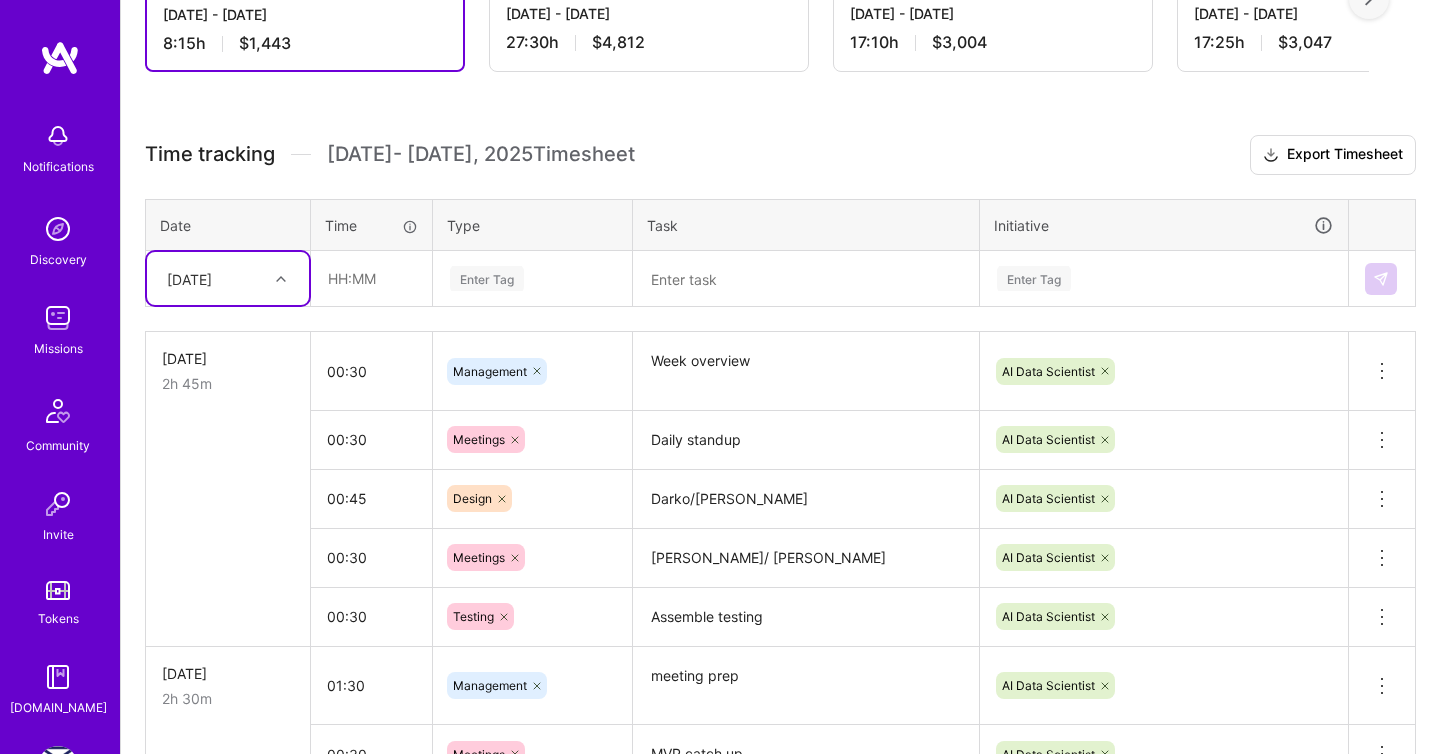 scroll, scrollTop: 445, scrollLeft: 0, axis: vertical 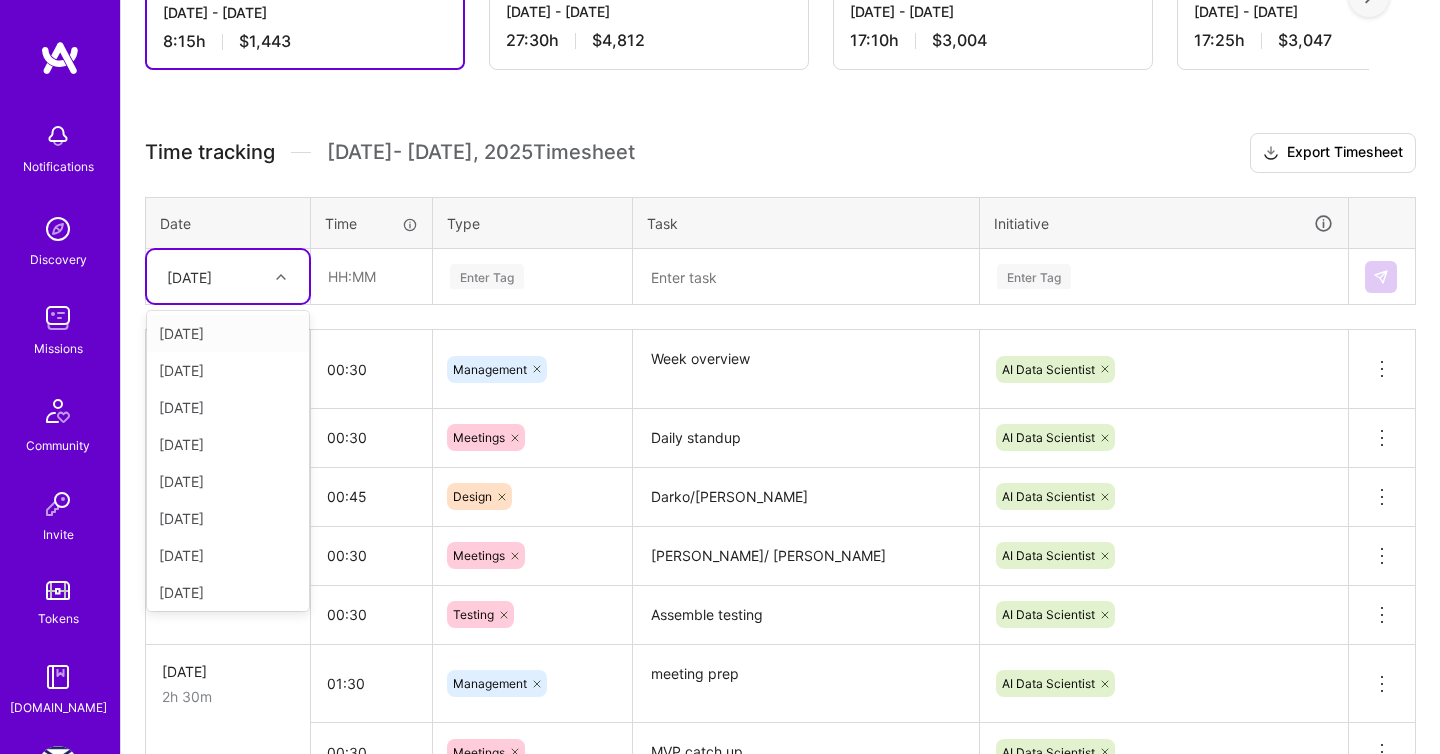 click on "[DATE]" at bounding box center (228, 276) 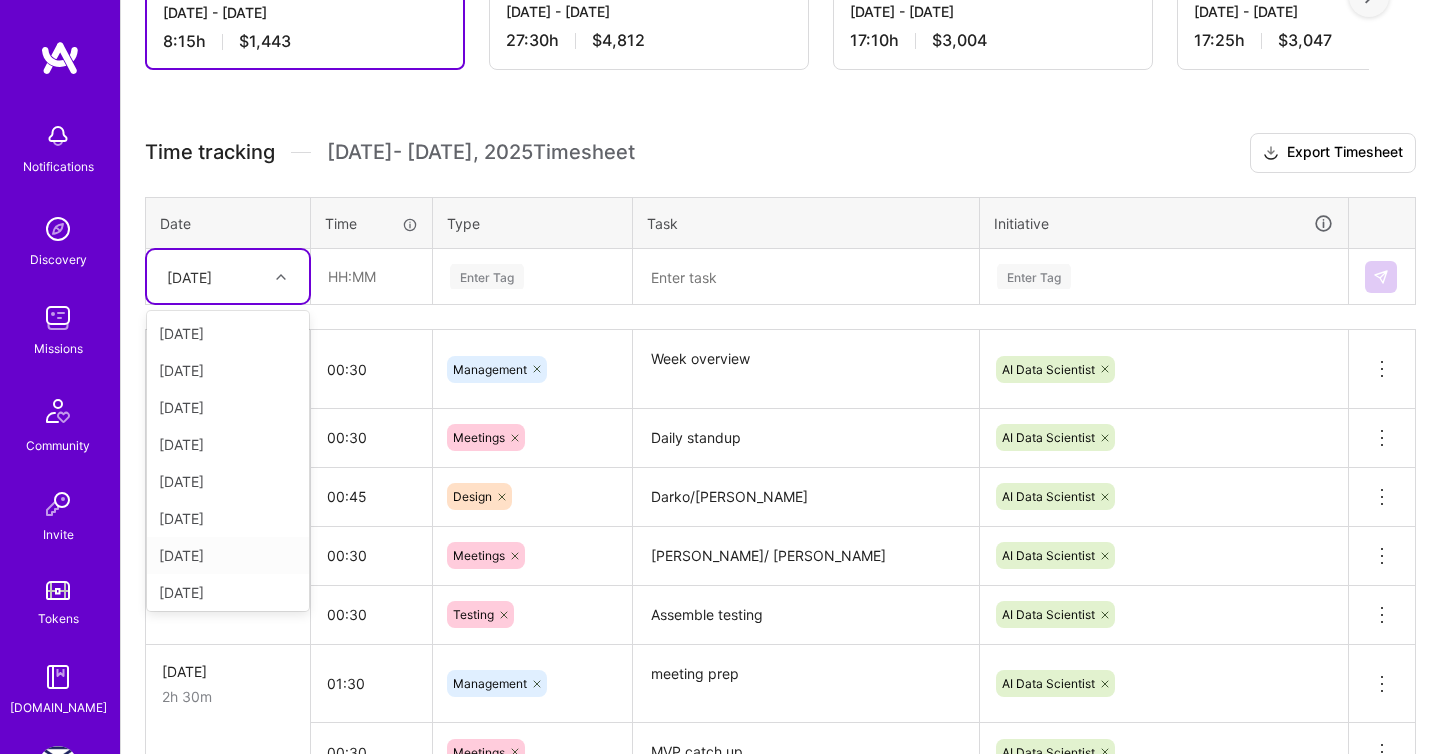 click on "[DATE]" at bounding box center [228, 555] 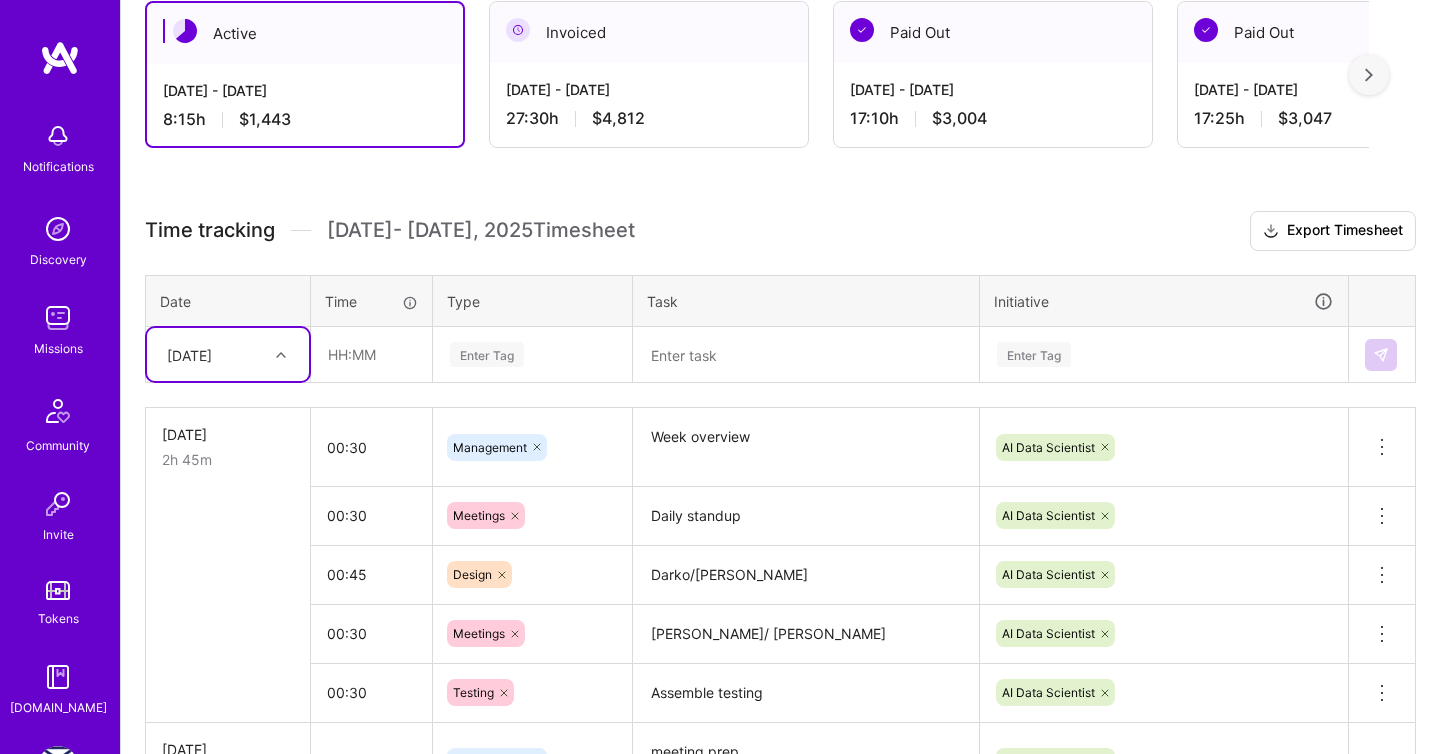 scroll, scrollTop: 9, scrollLeft: 0, axis: vertical 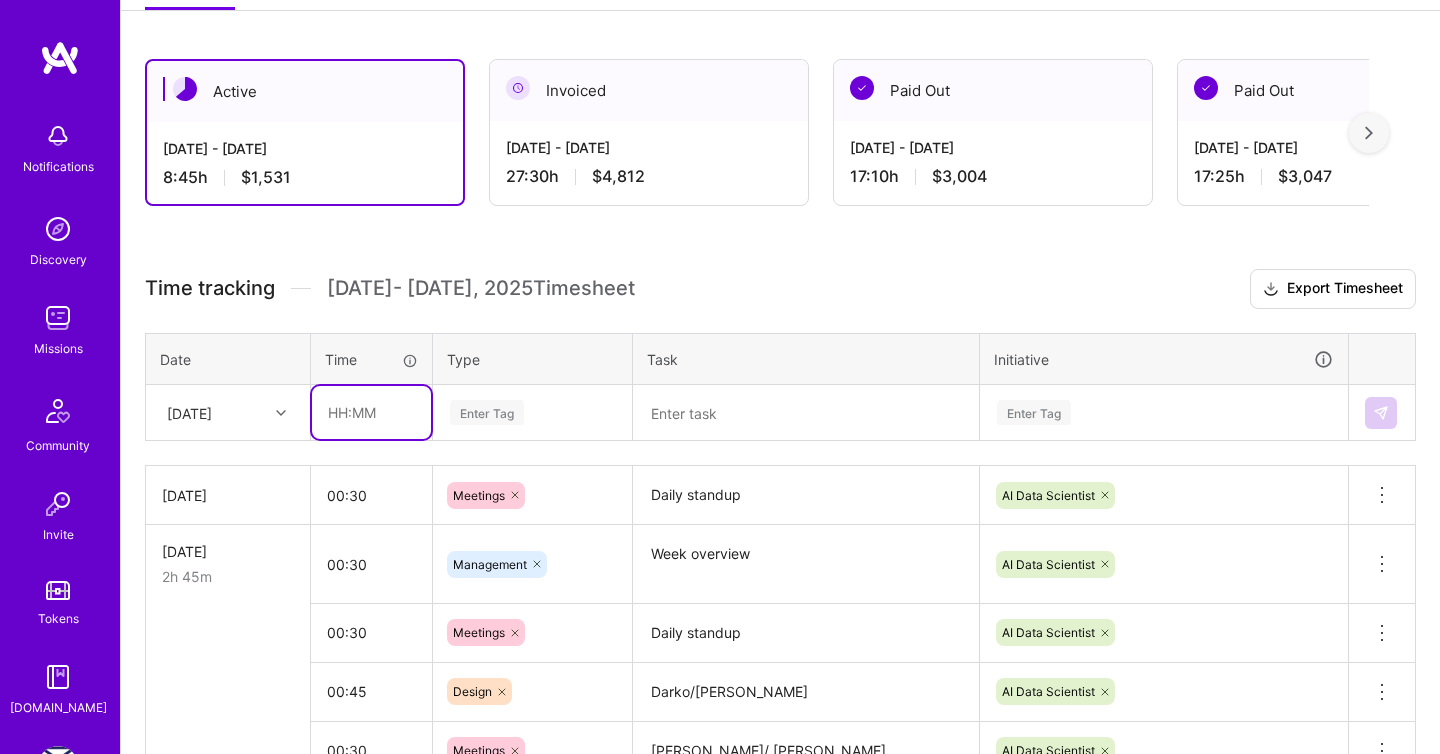 click at bounding box center (371, 412) 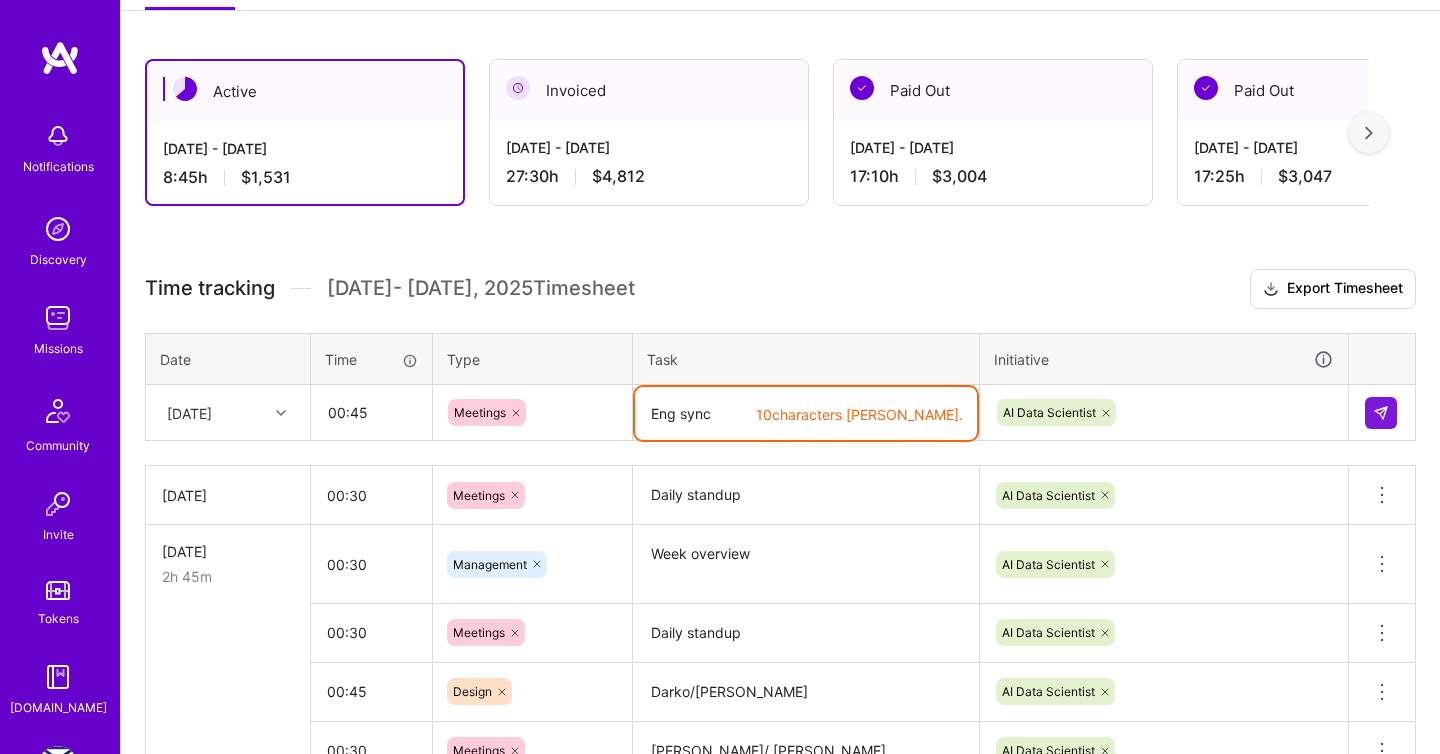 click on "Eng sync" at bounding box center [806, 413] 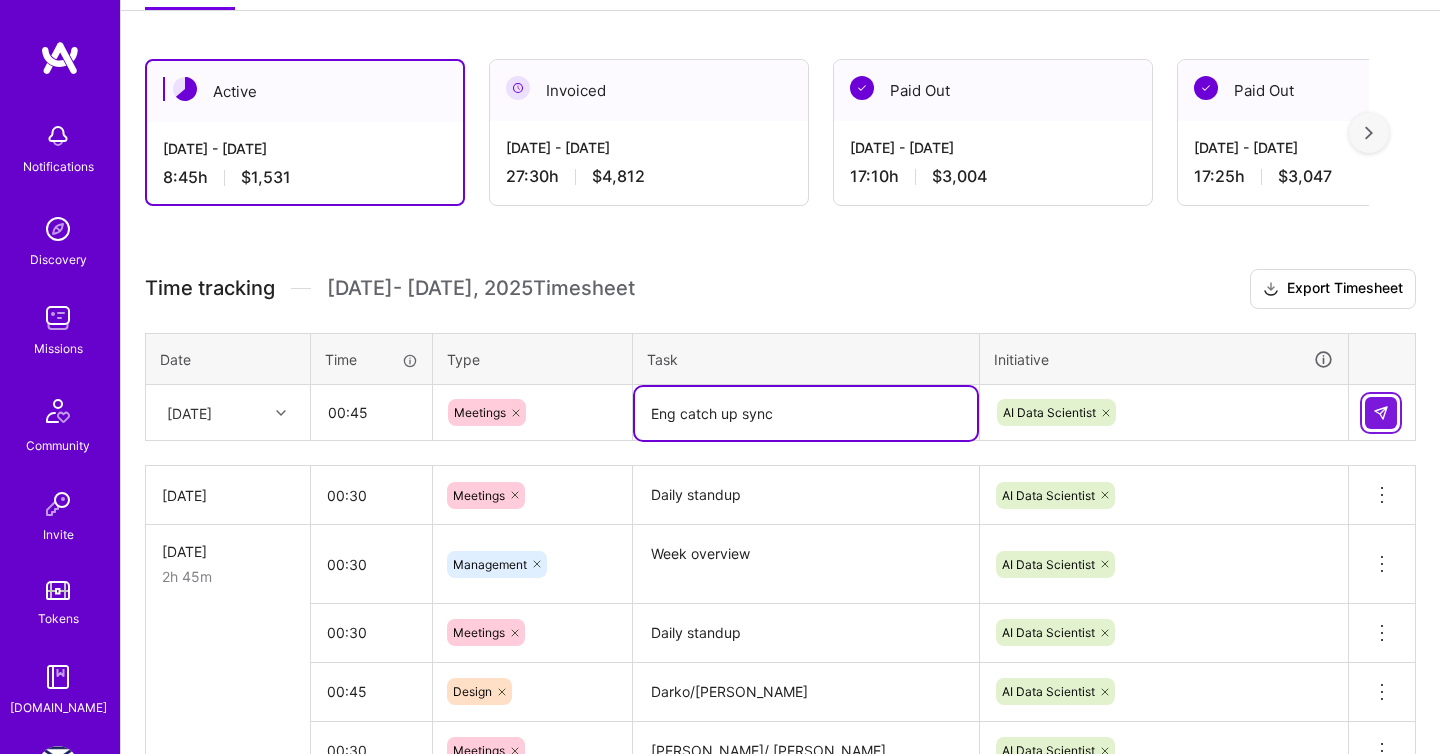 click at bounding box center (1381, 413) 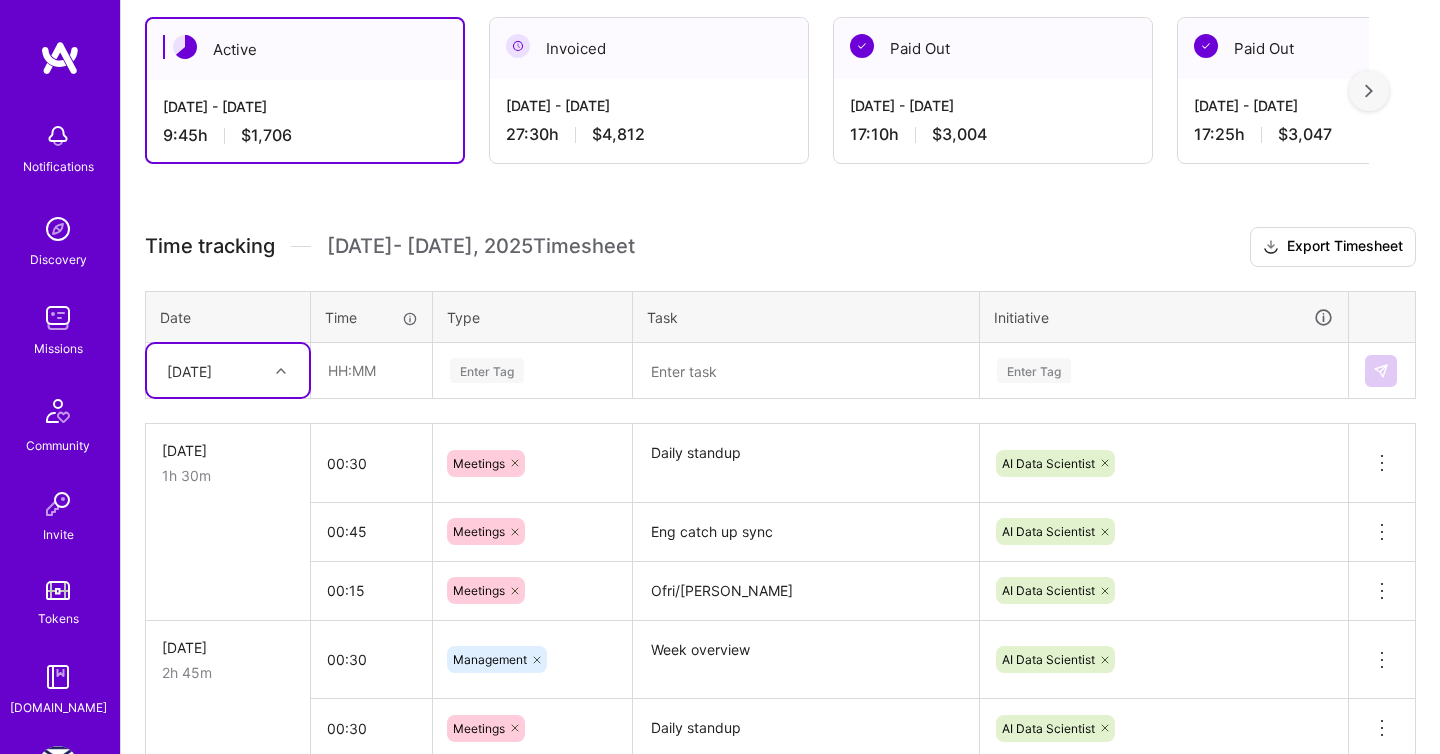 scroll, scrollTop: 359, scrollLeft: 0, axis: vertical 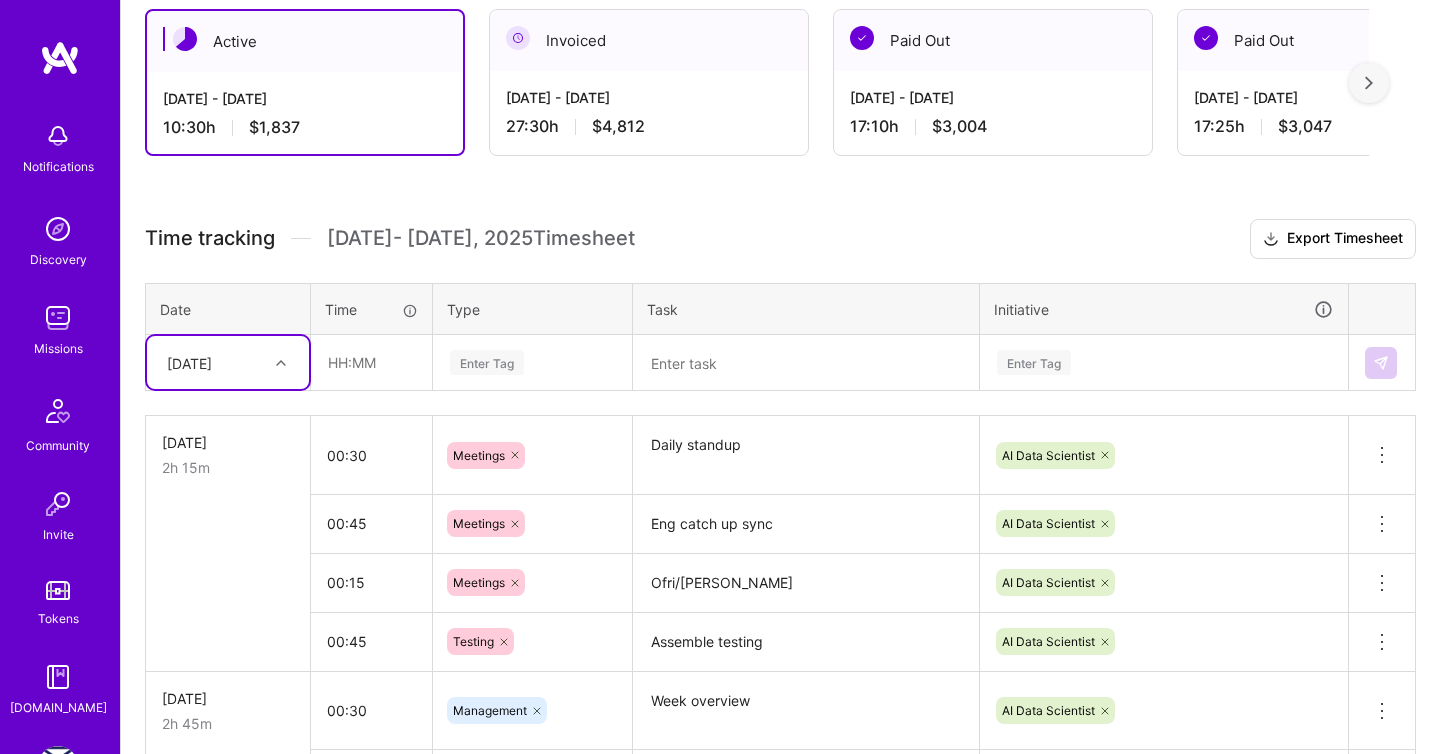 click at bounding box center (281, 363) 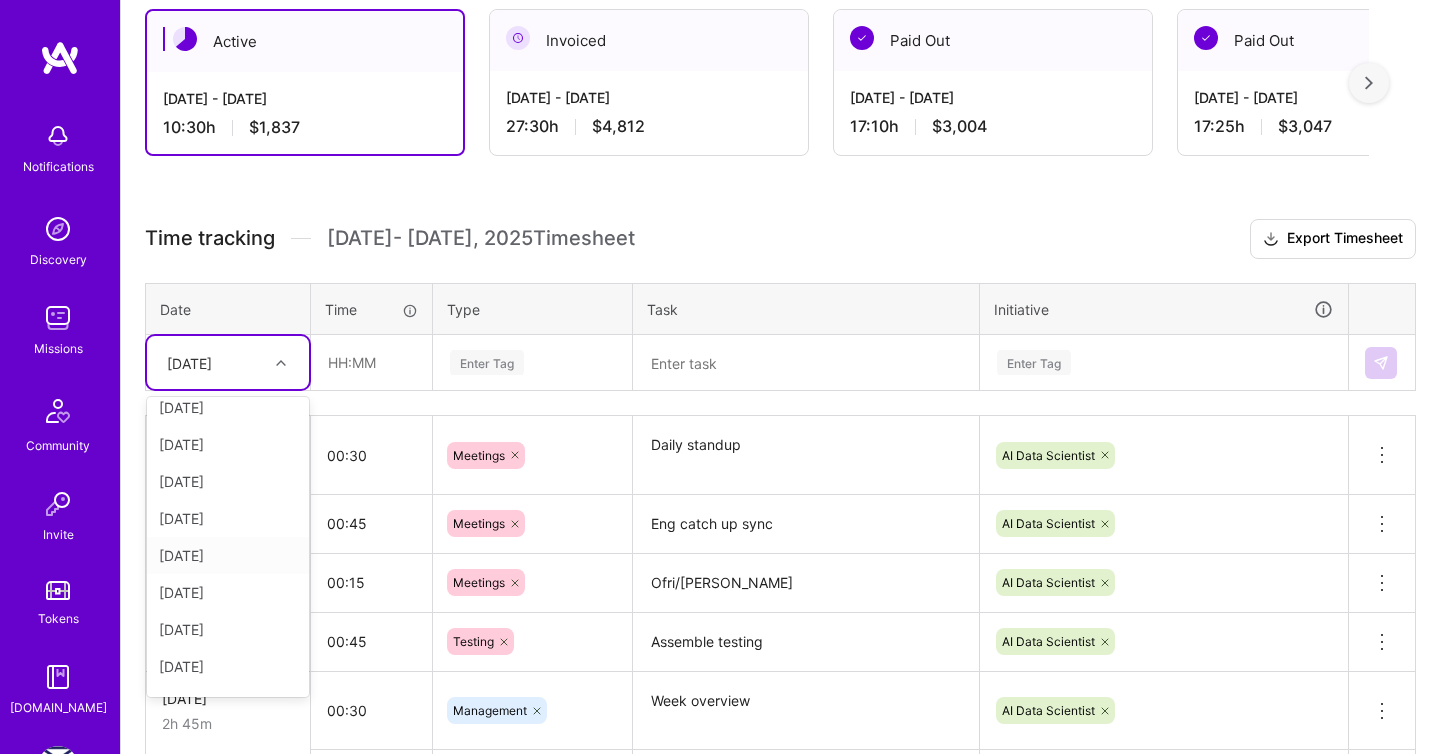 scroll, scrollTop: 14, scrollLeft: 0, axis: vertical 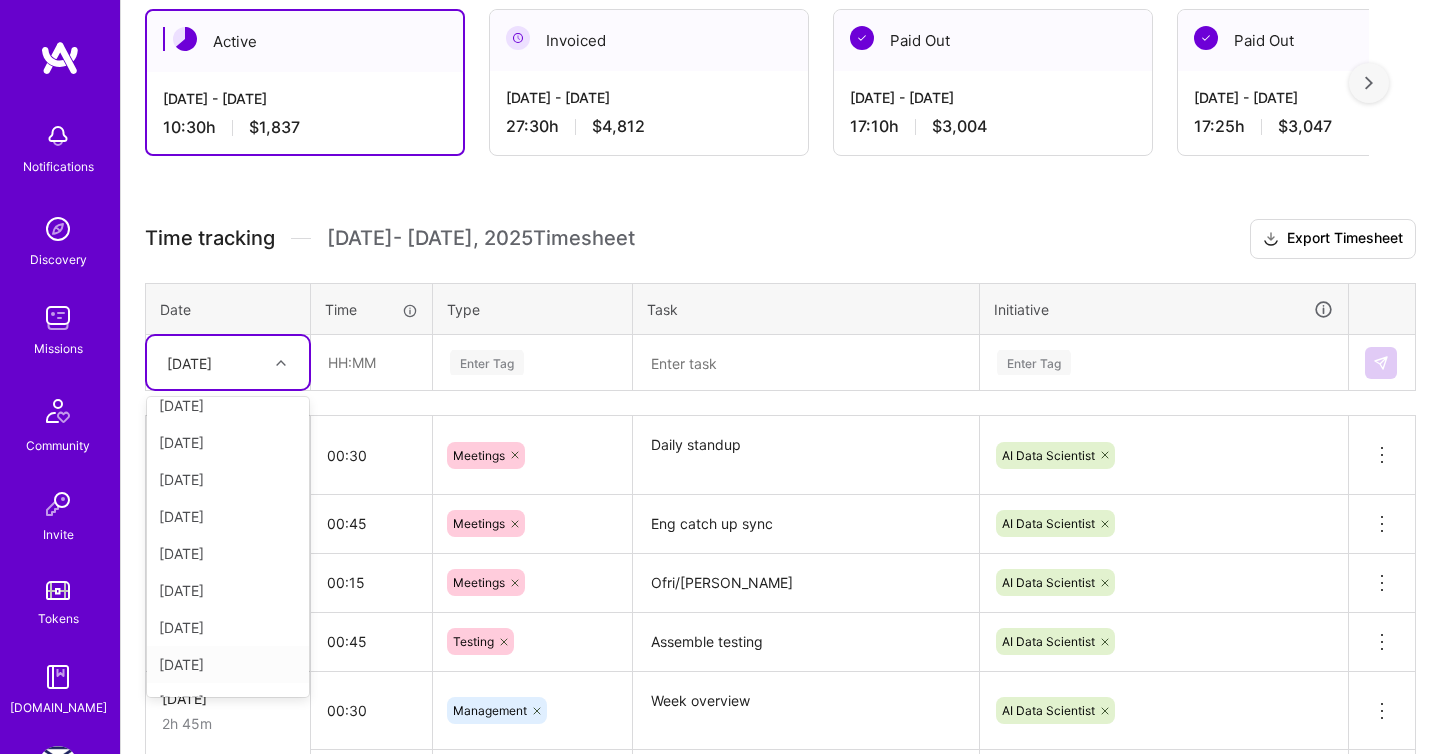 click on "[DATE]" at bounding box center [228, 664] 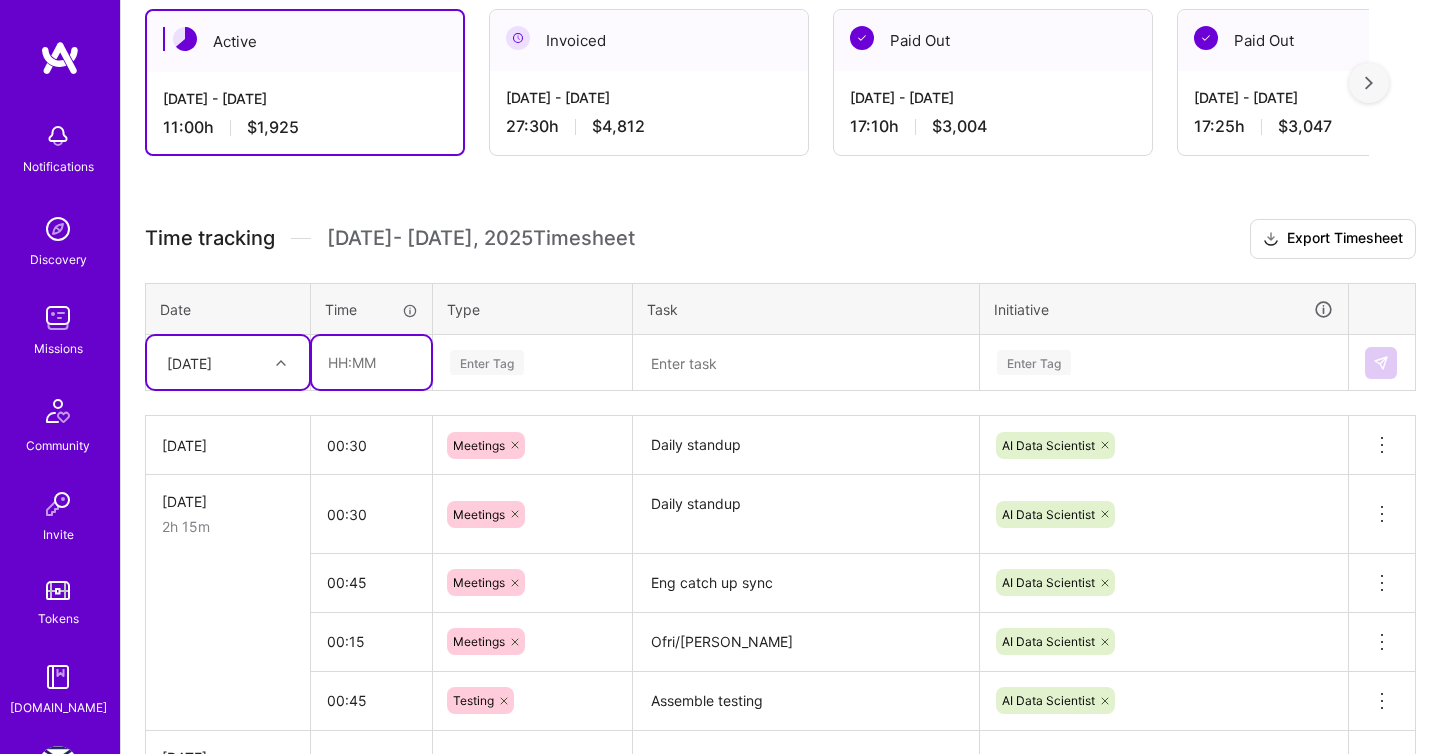 click at bounding box center (371, 362) 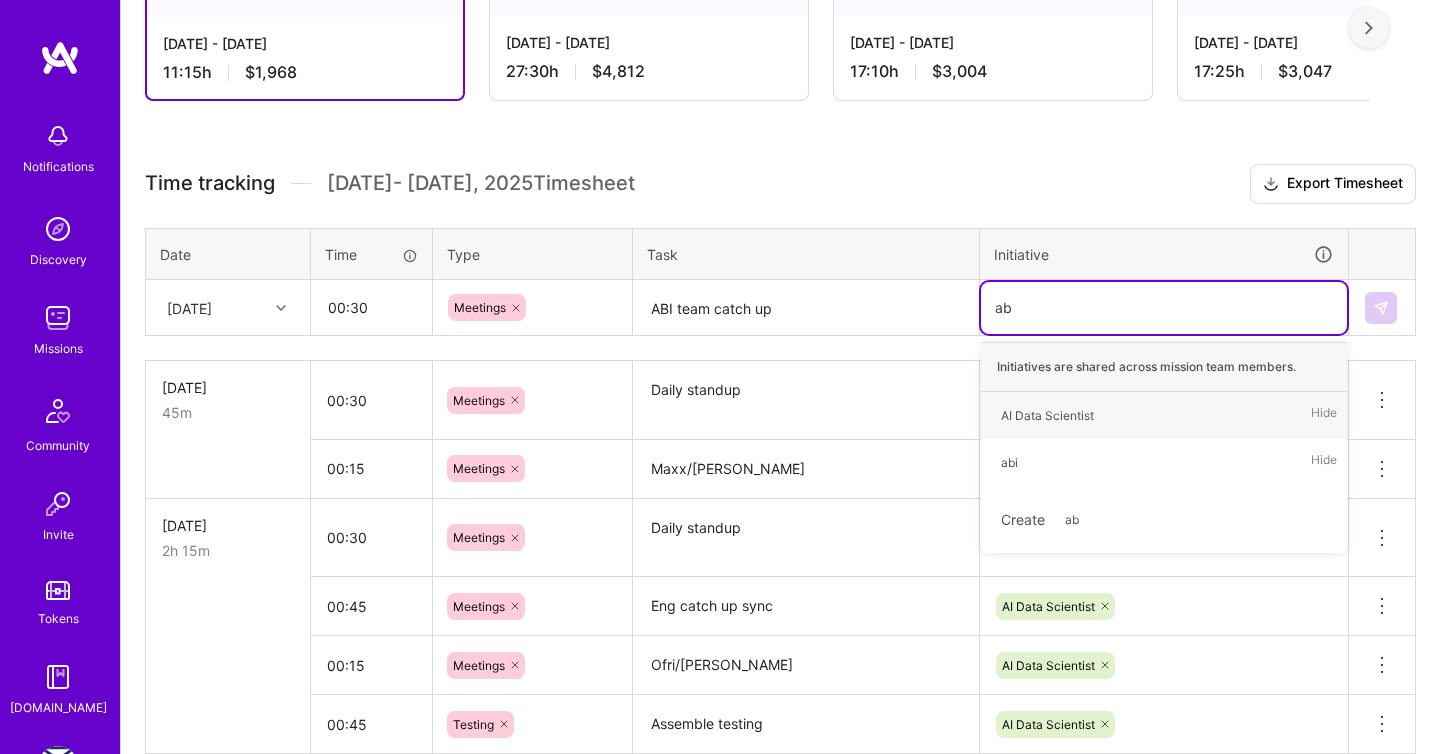 scroll, scrollTop: 419, scrollLeft: 0, axis: vertical 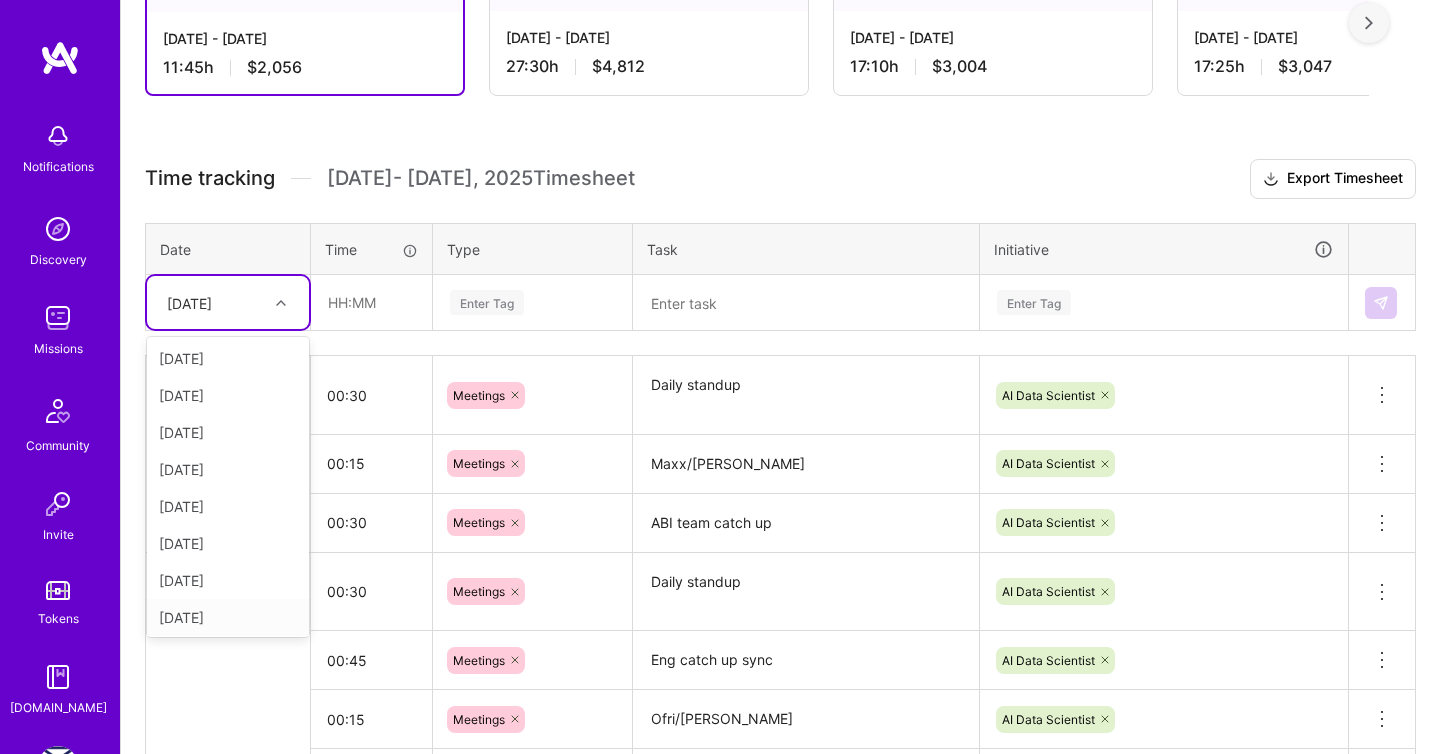 click on "[DATE]" at bounding box center [228, 617] 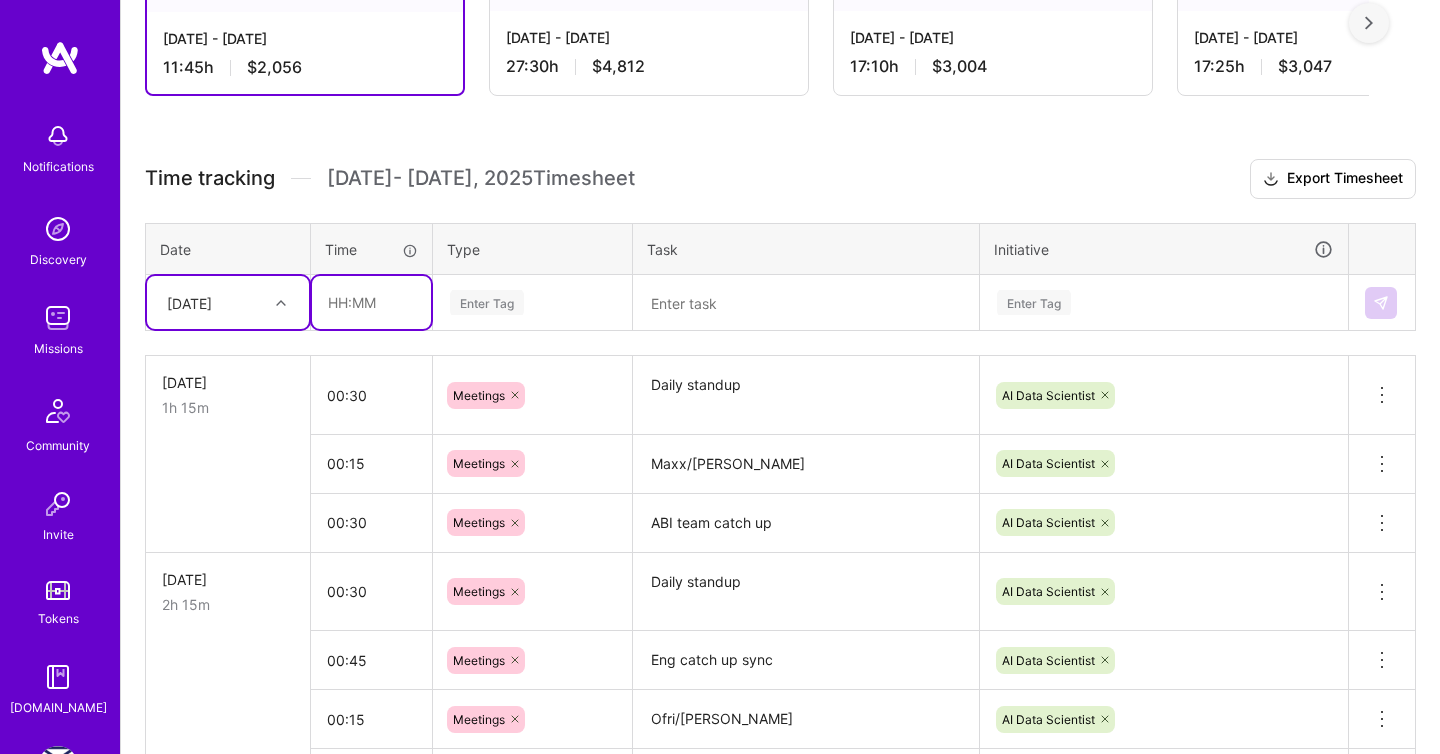 click at bounding box center [371, 302] 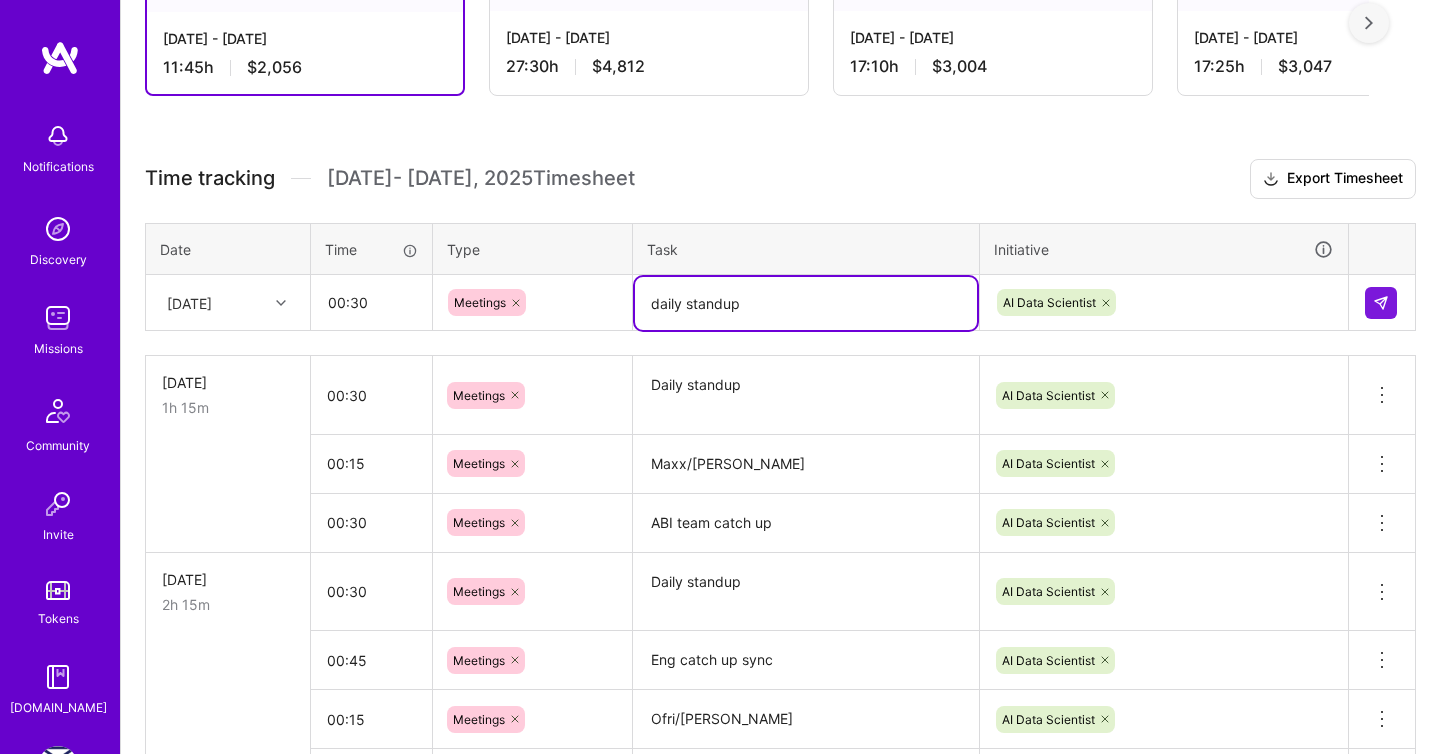 click on "daily standup" at bounding box center [806, 303] 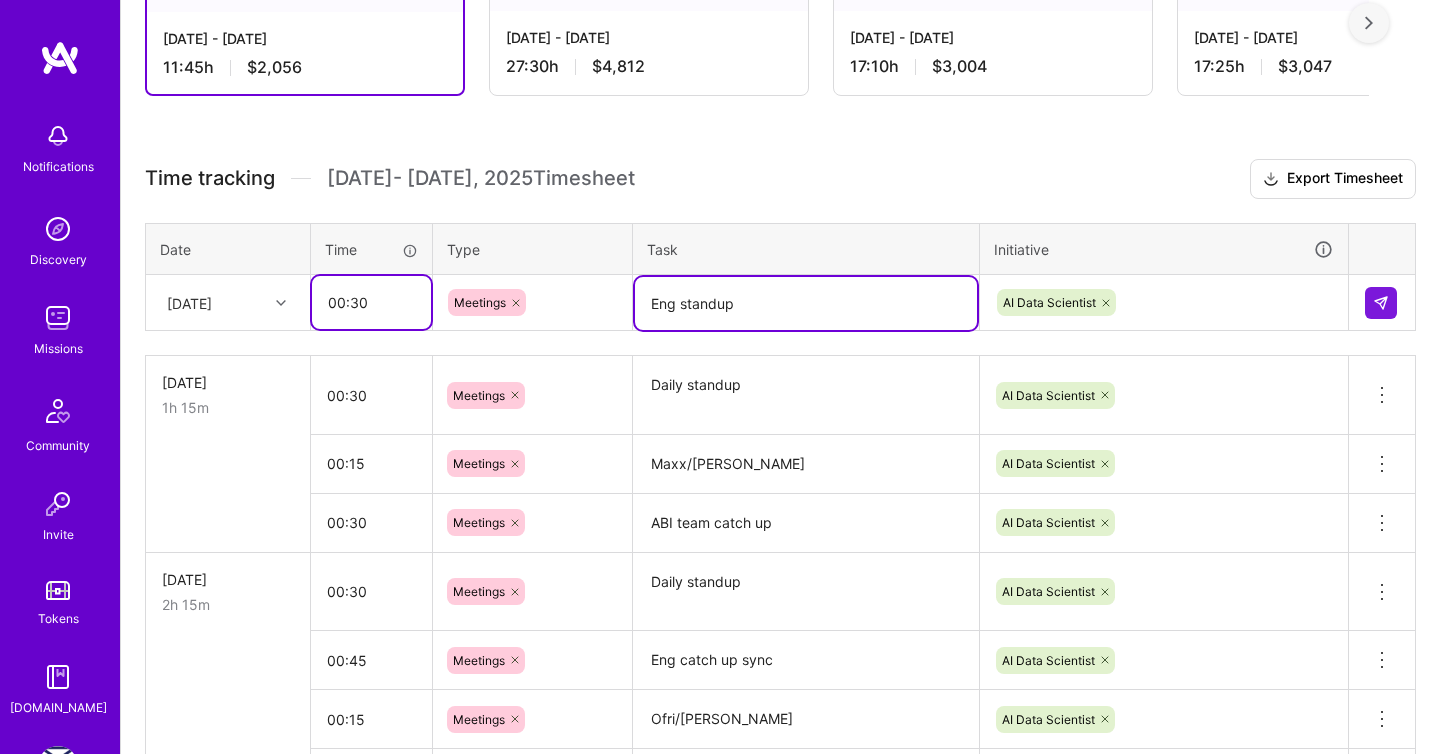 click on "00:30" at bounding box center (371, 302) 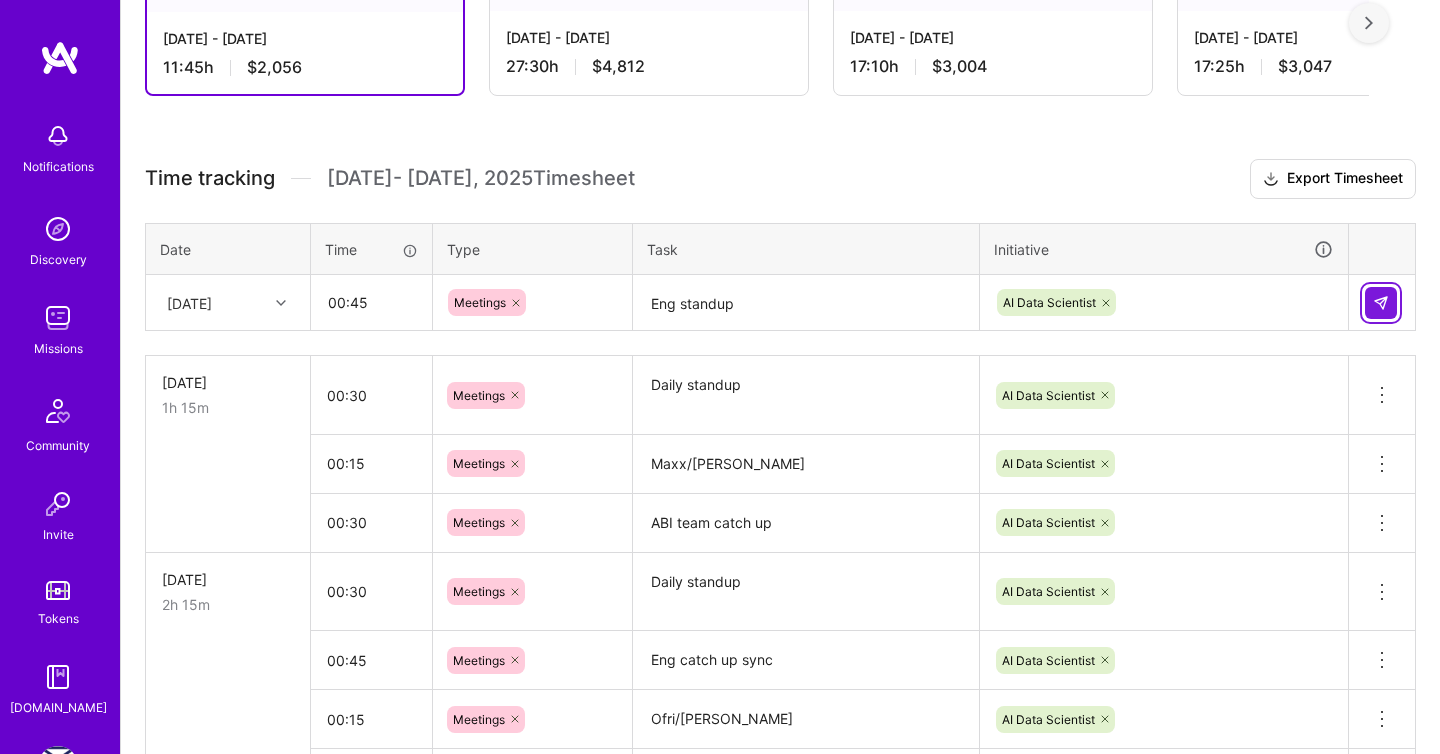click at bounding box center [1381, 303] 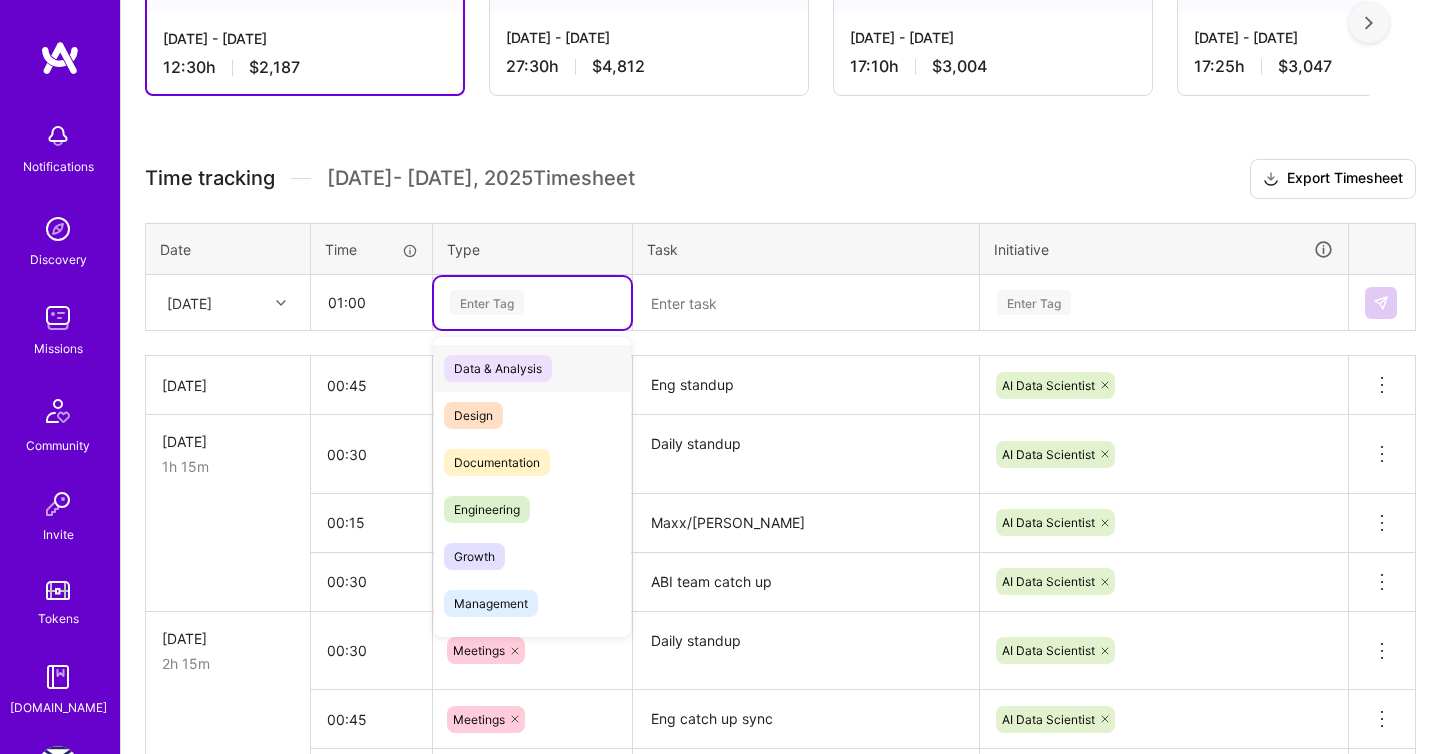 click on "Enter Tag" at bounding box center [487, 302] 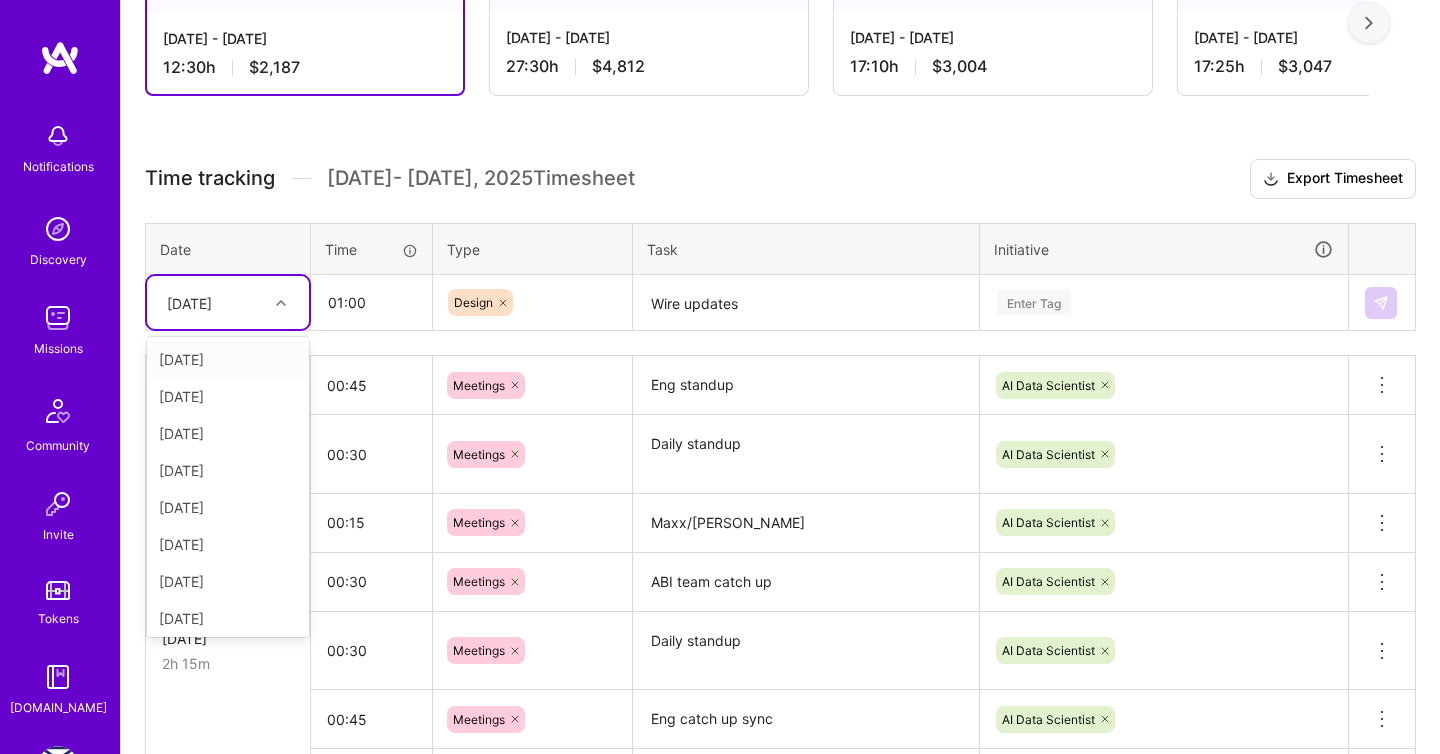 click on "[DATE]" at bounding box center [189, 302] 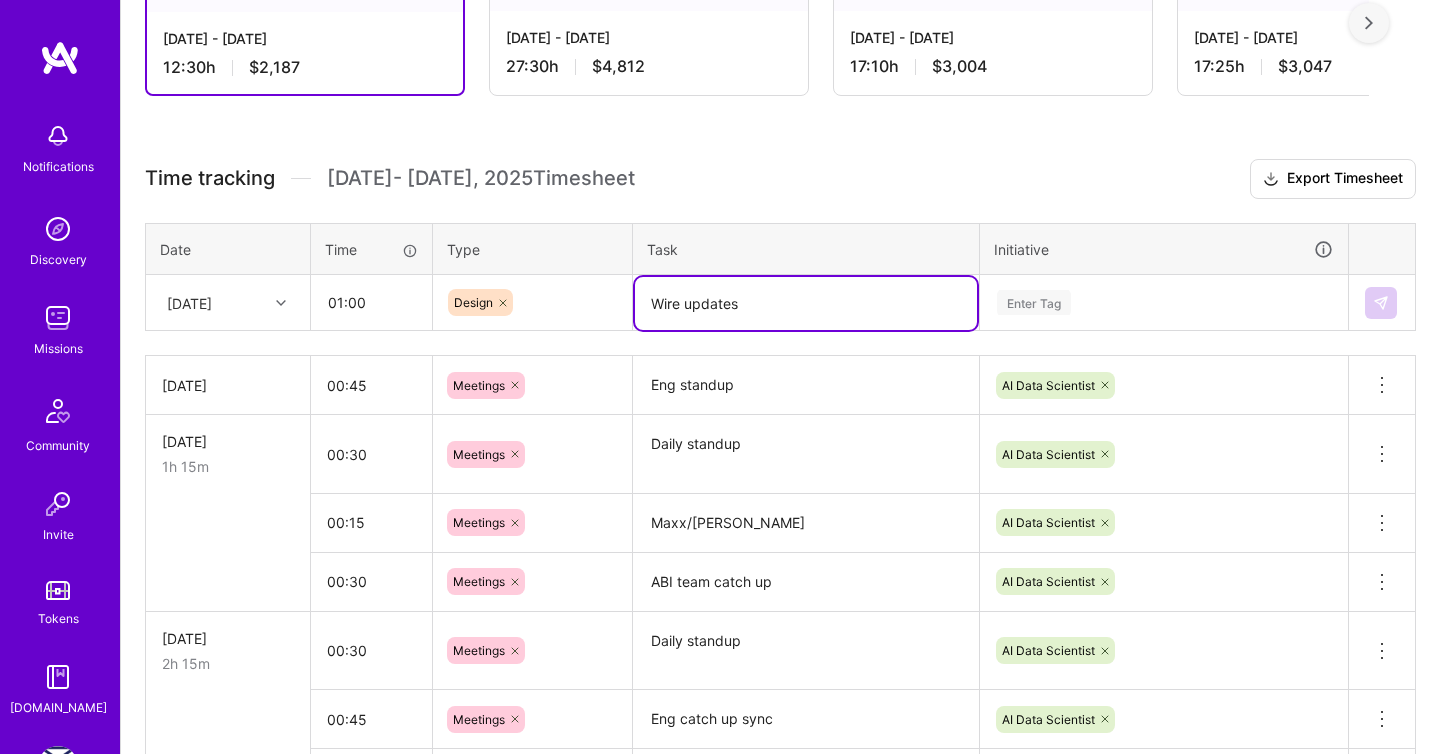 click on "Wire updates" at bounding box center [806, 303] 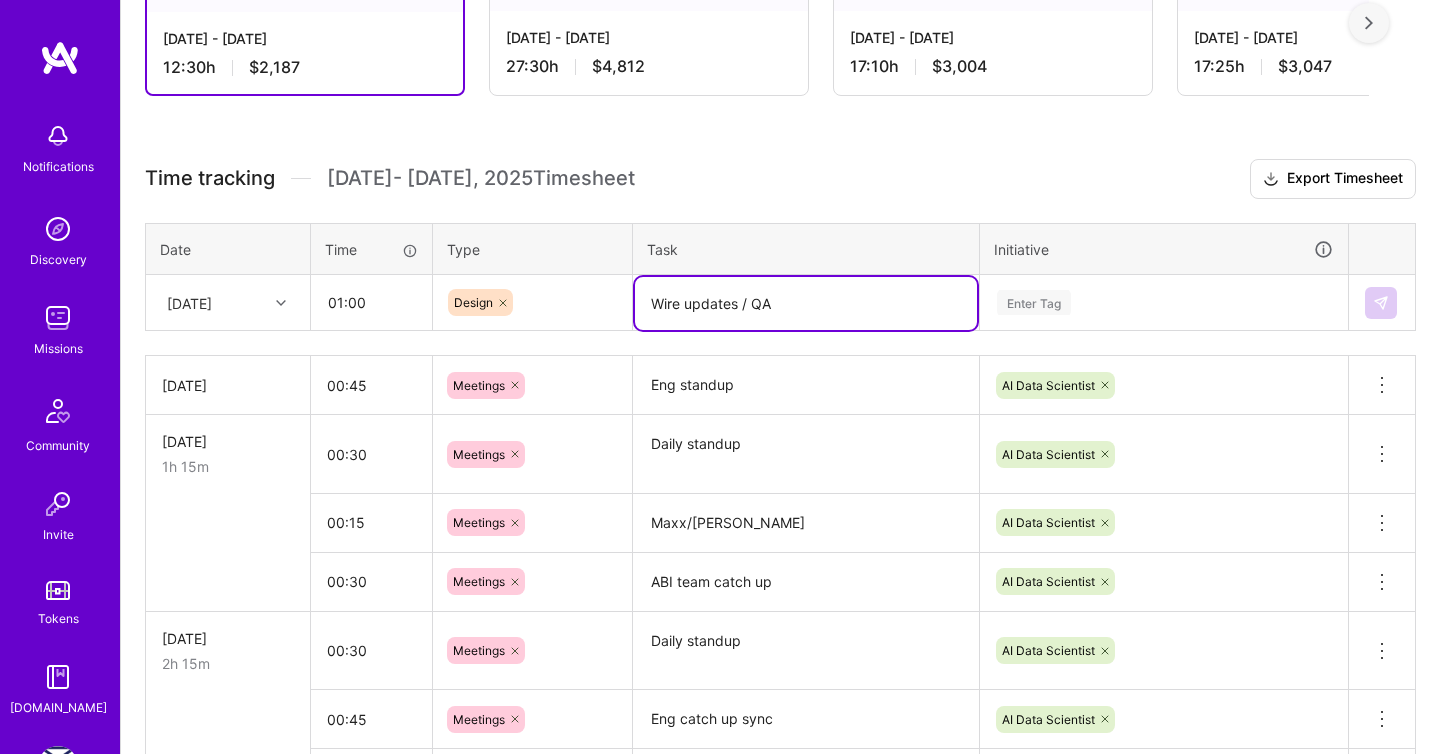 click on "[DATE]" at bounding box center (212, 302) 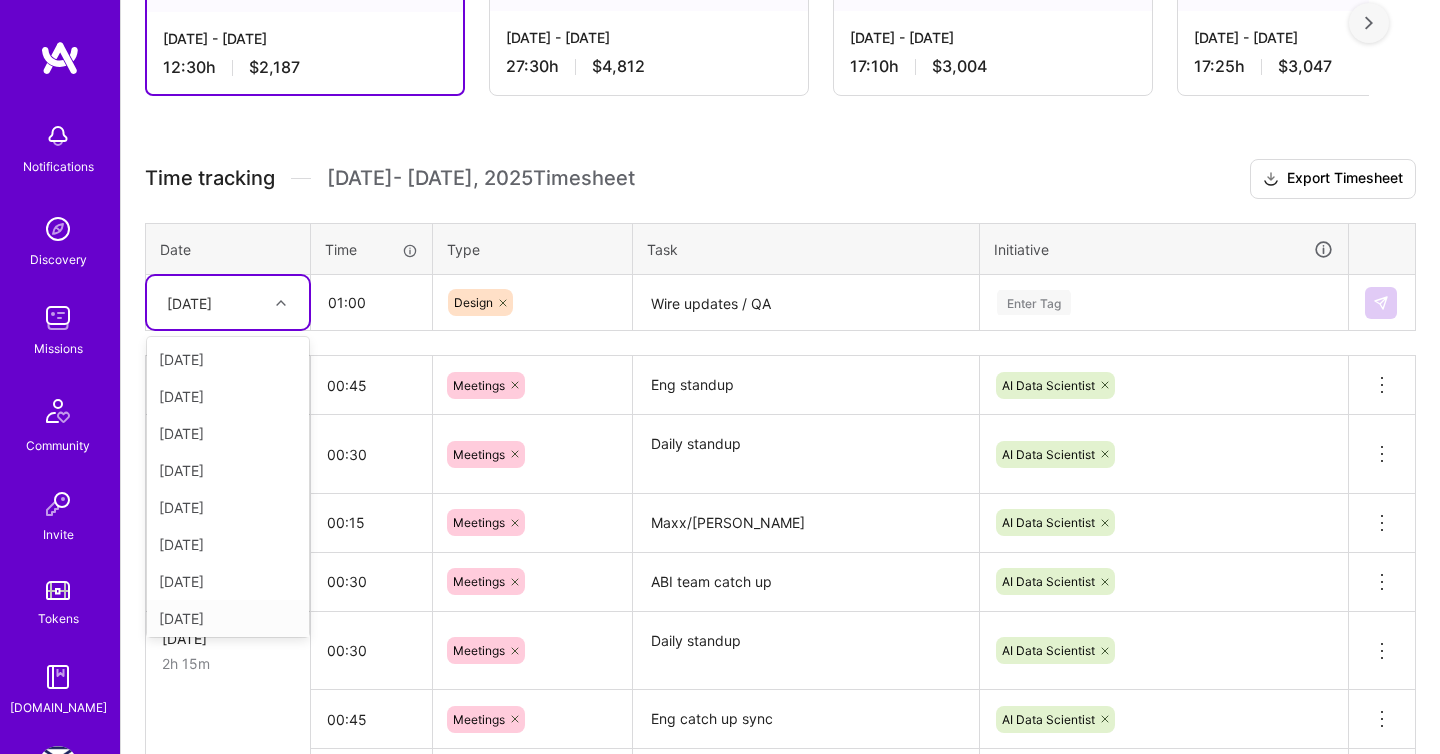 scroll, scrollTop: 41, scrollLeft: 0, axis: vertical 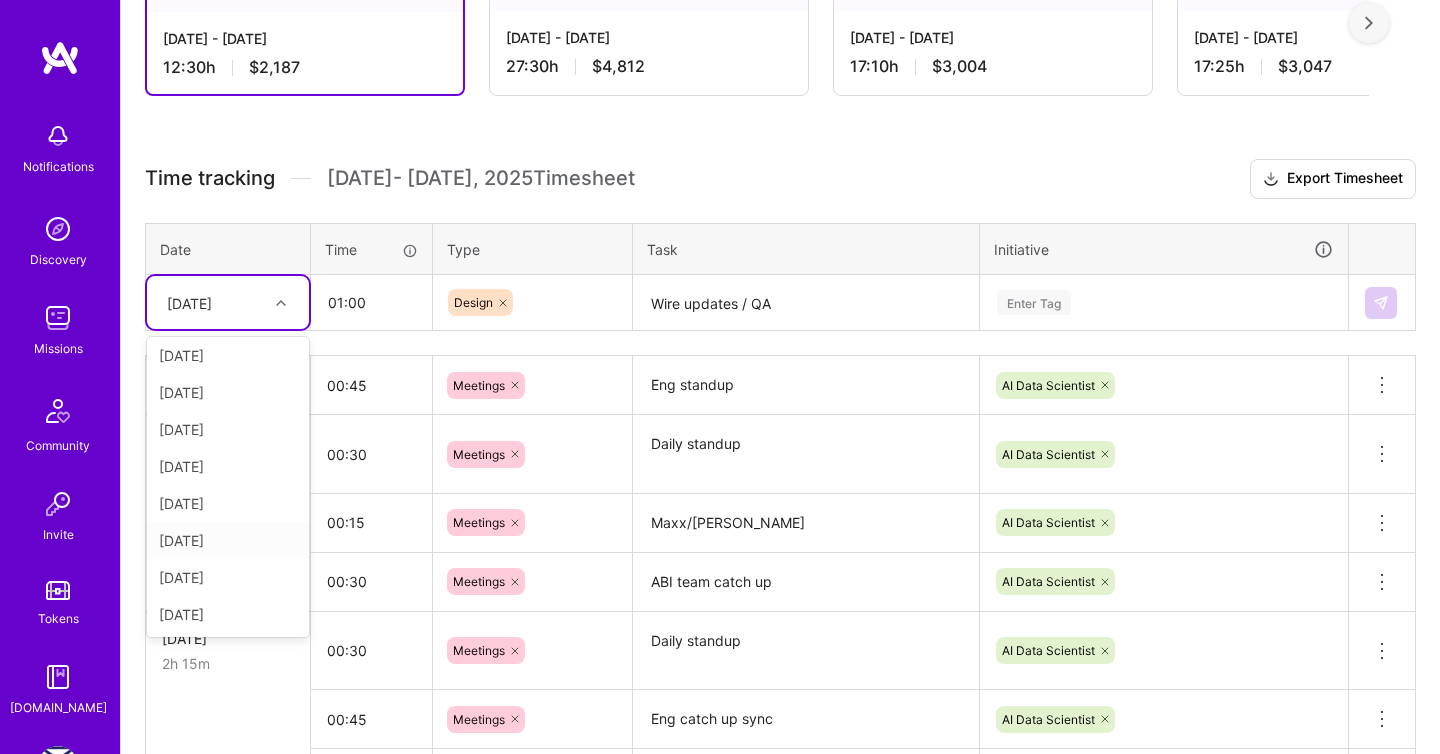 click on "[DATE]" at bounding box center (228, 540) 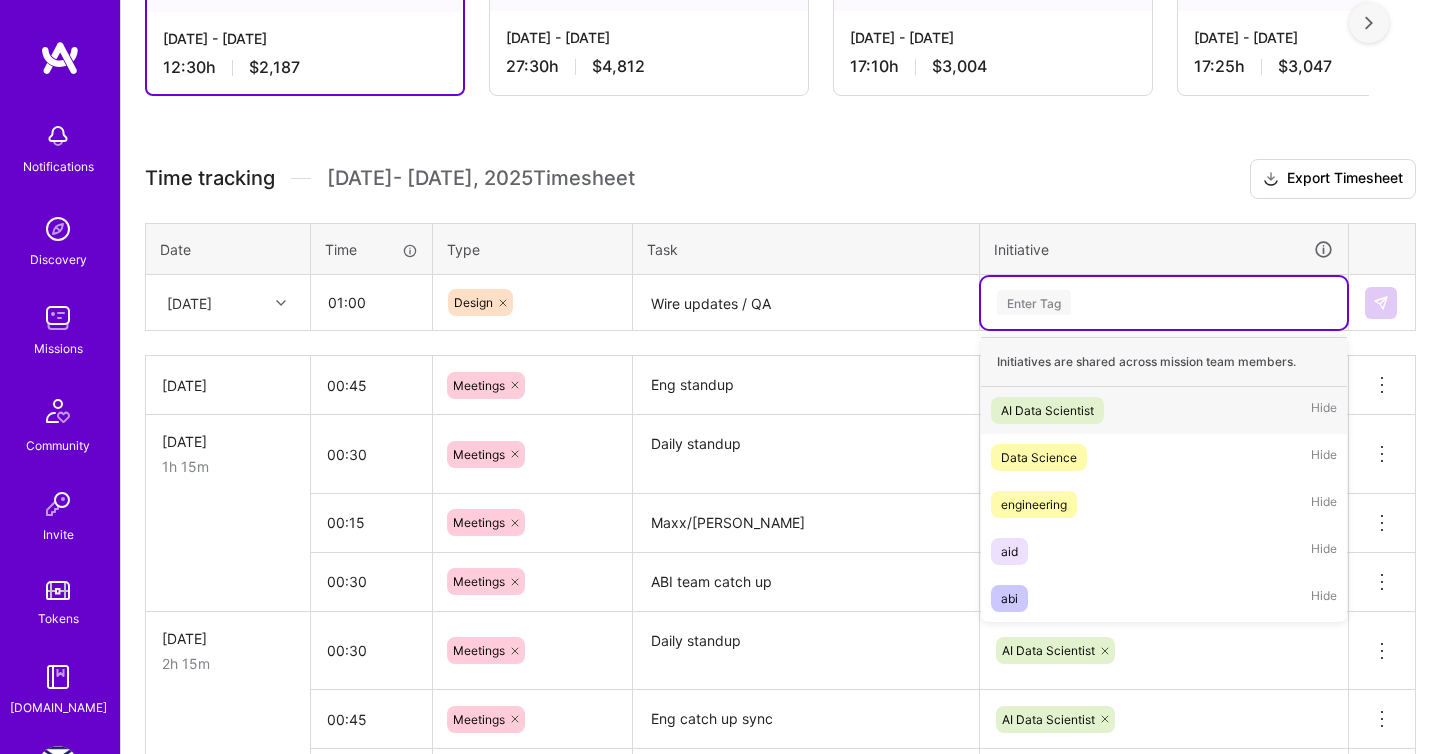 click on "Enter Tag" at bounding box center (1164, 302) 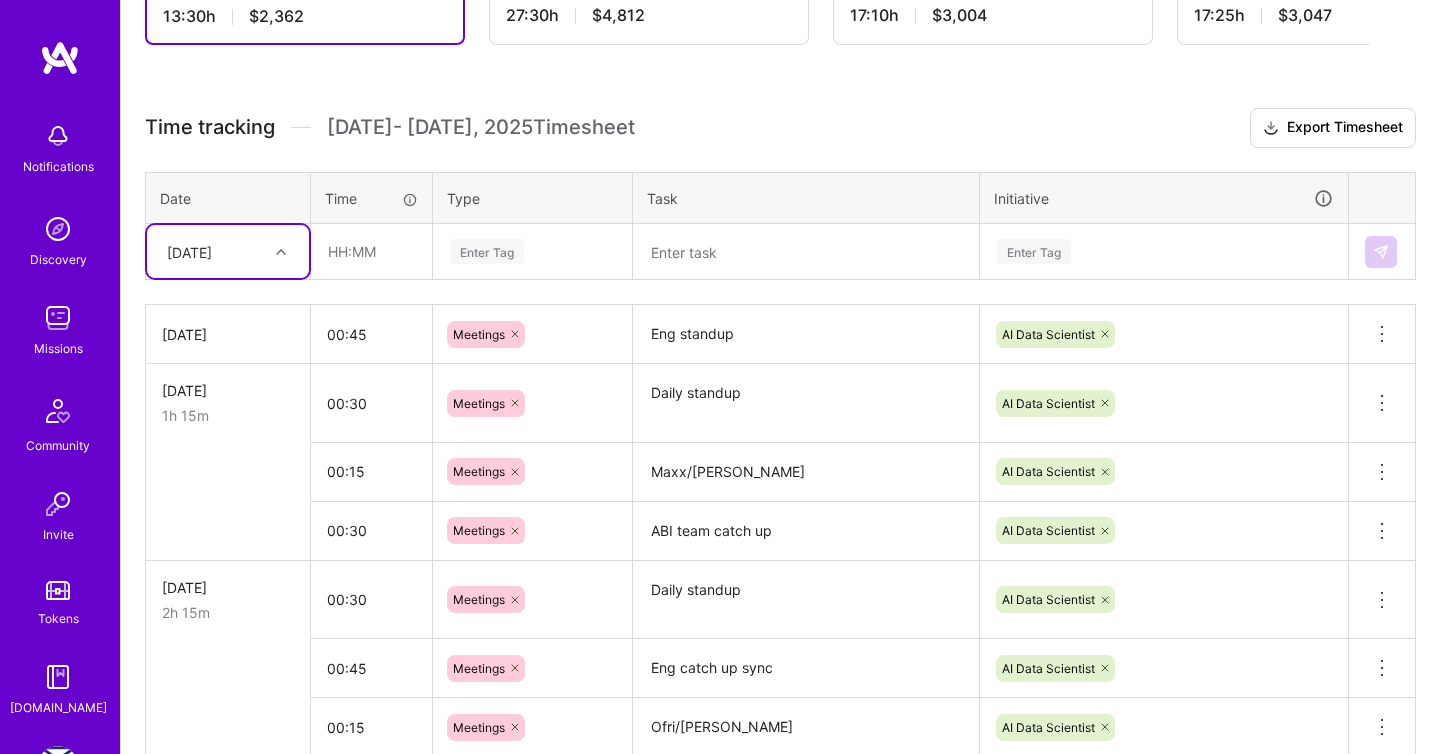 scroll, scrollTop: 469, scrollLeft: 0, axis: vertical 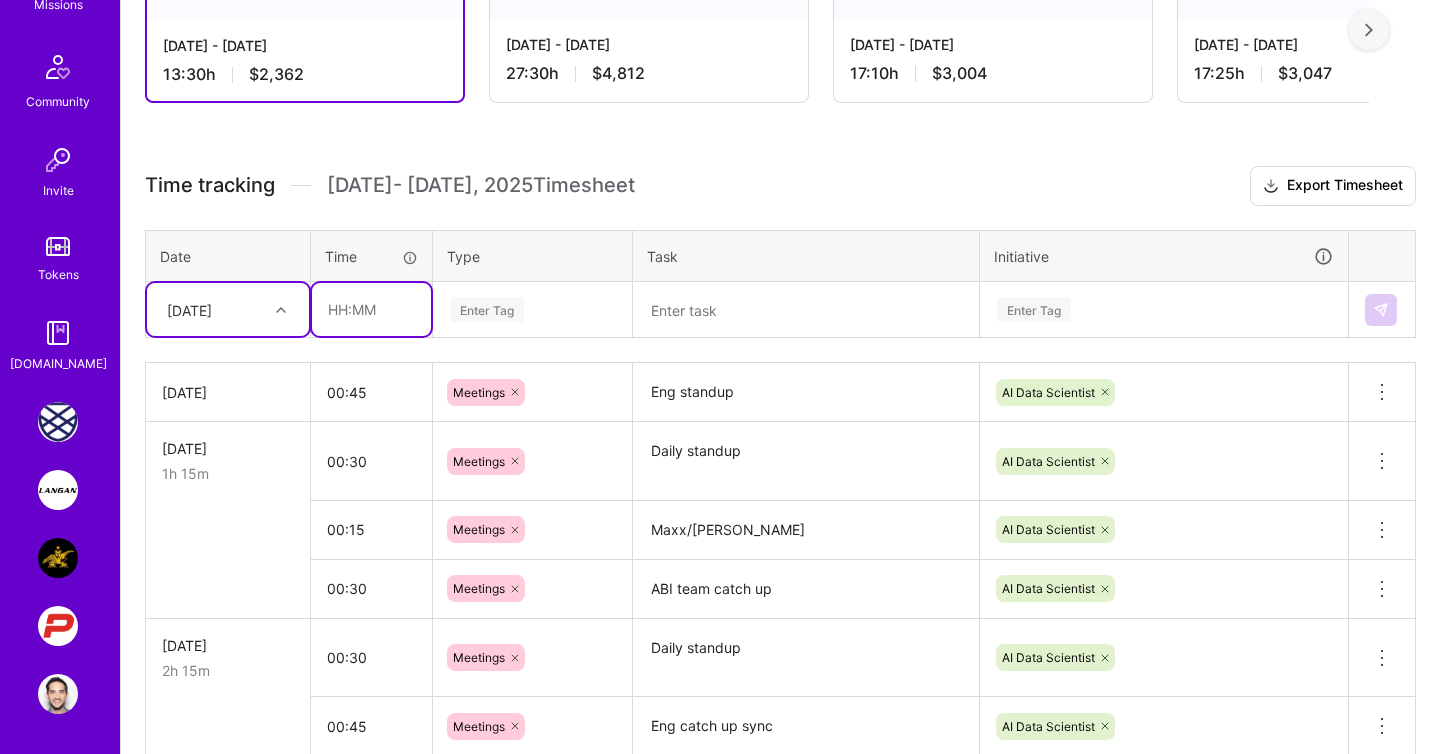 click at bounding box center (371, 309) 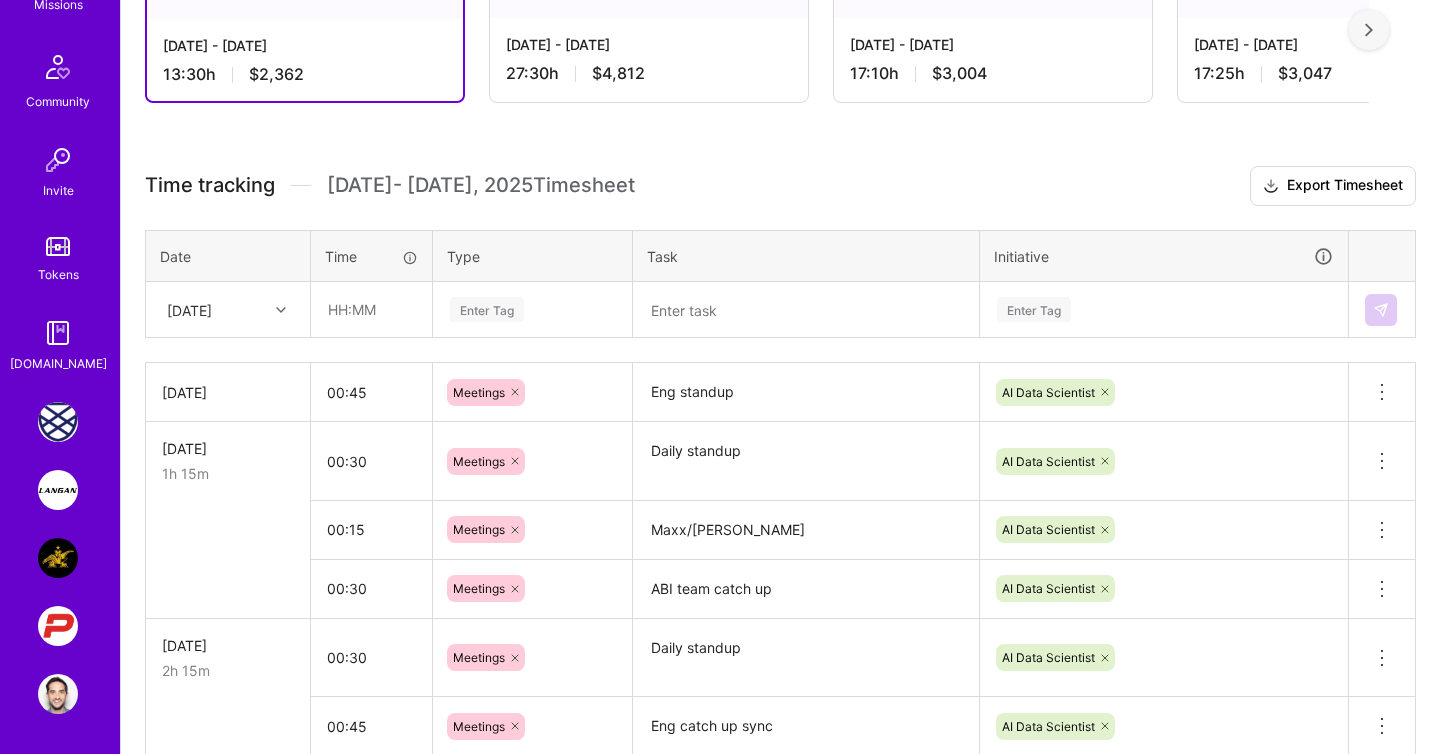 click on "Charlie Health: Team for Mental Health Support [PERSON_NAME]: AI-Copilot for Environmental Site Assessment Anheuser-[PERSON_NAME]: AI Data Science Platform PCarMarket: Car Marketplace Web App Redesign Profile" at bounding box center (60, 558) 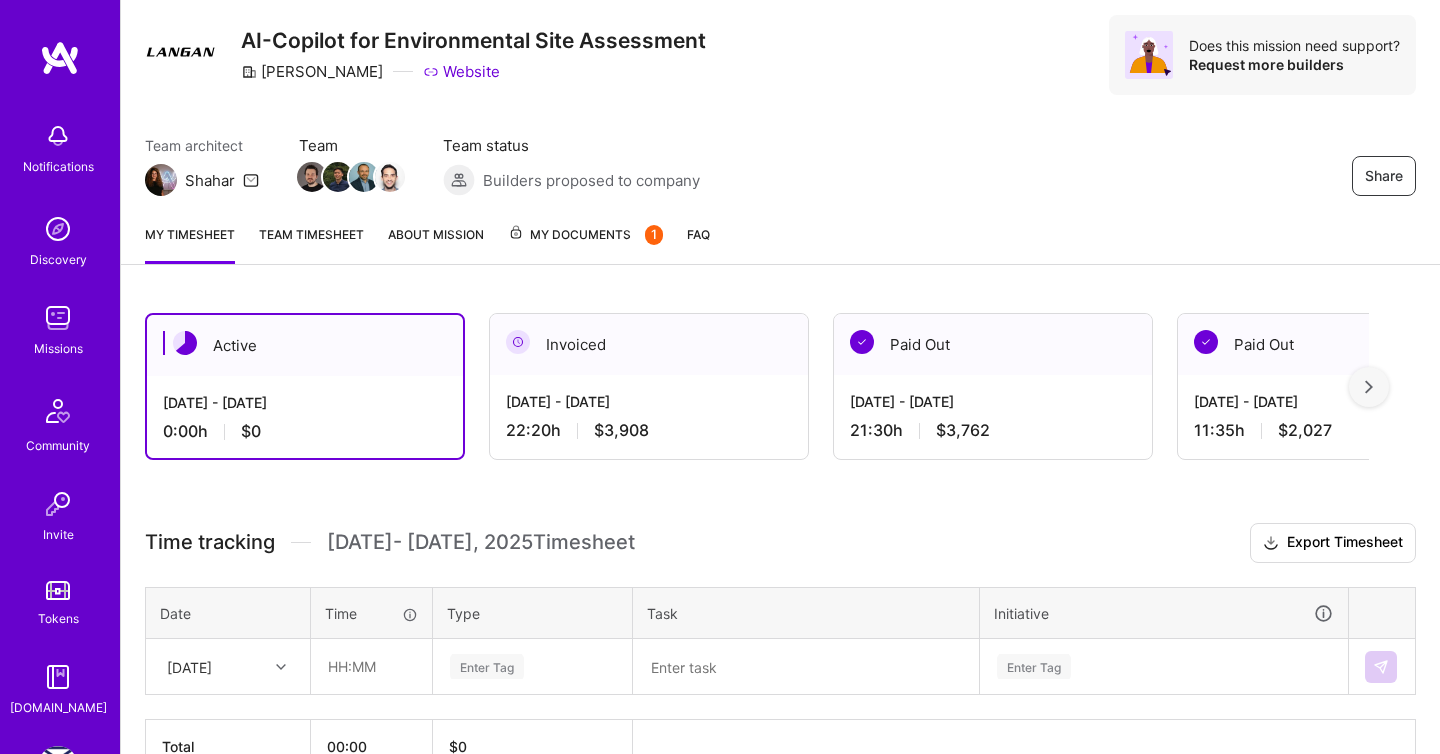 scroll, scrollTop: 59, scrollLeft: 0, axis: vertical 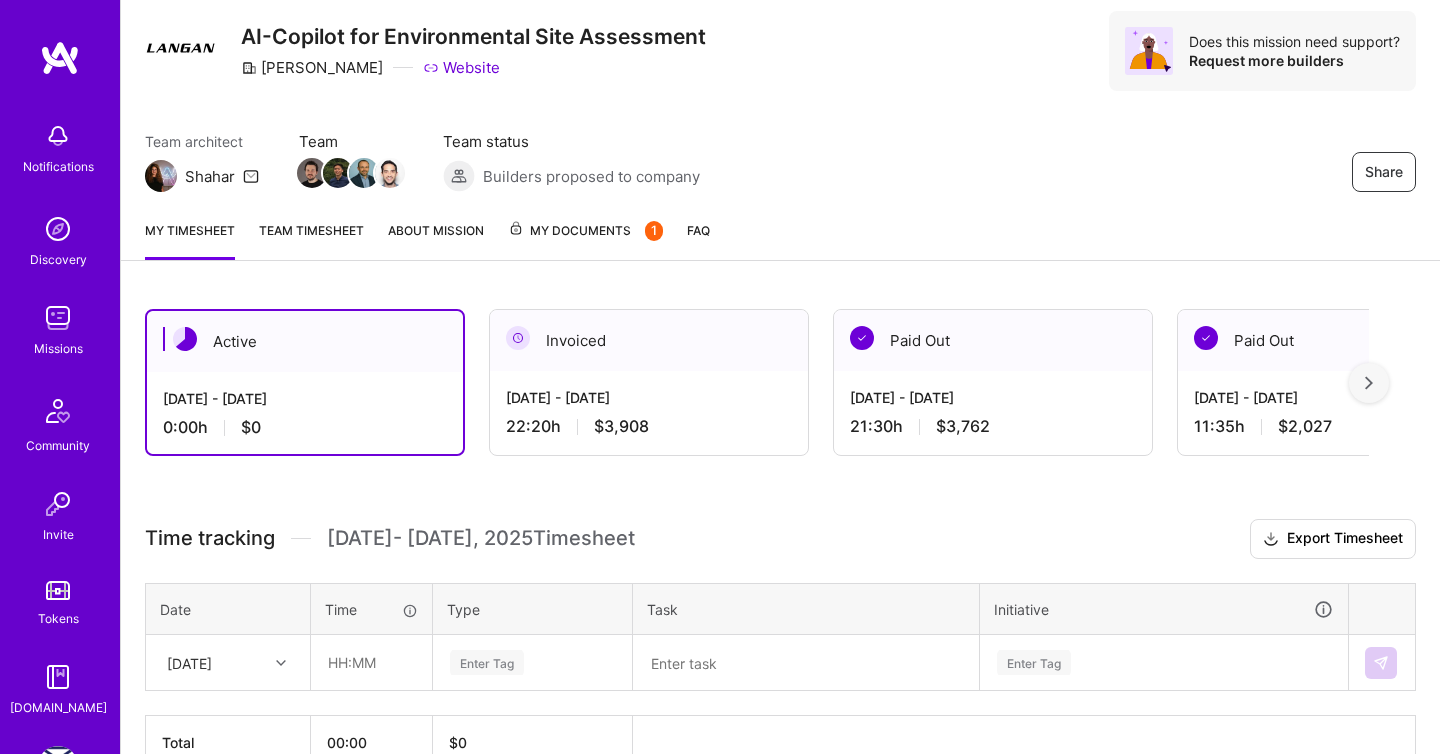 click on "Active [DATE] - [DATE] 0:00 h    $0 Invoiced [DATE] - [DATE] 22:20 h    $3,908 Paid Out [DATE] - [DATE] 21:30 h    $3,762 Paid Out [DATE] - [DATE] 11:35 h    $2,027 Paid Out [DATE] - [DATE] 28:30 h    $4,987 Paid Out [DATE] - [DATE] 9:00 h    $1,575 Paid Out [DATE] - [DATE] 16:15 h    $2,843 Paid Out [DATE] - [DATE] 17:30 h    $3,062 Submitted [DATE] - [DATE] 0:00 h    $0" at bounding box center [757, 382] 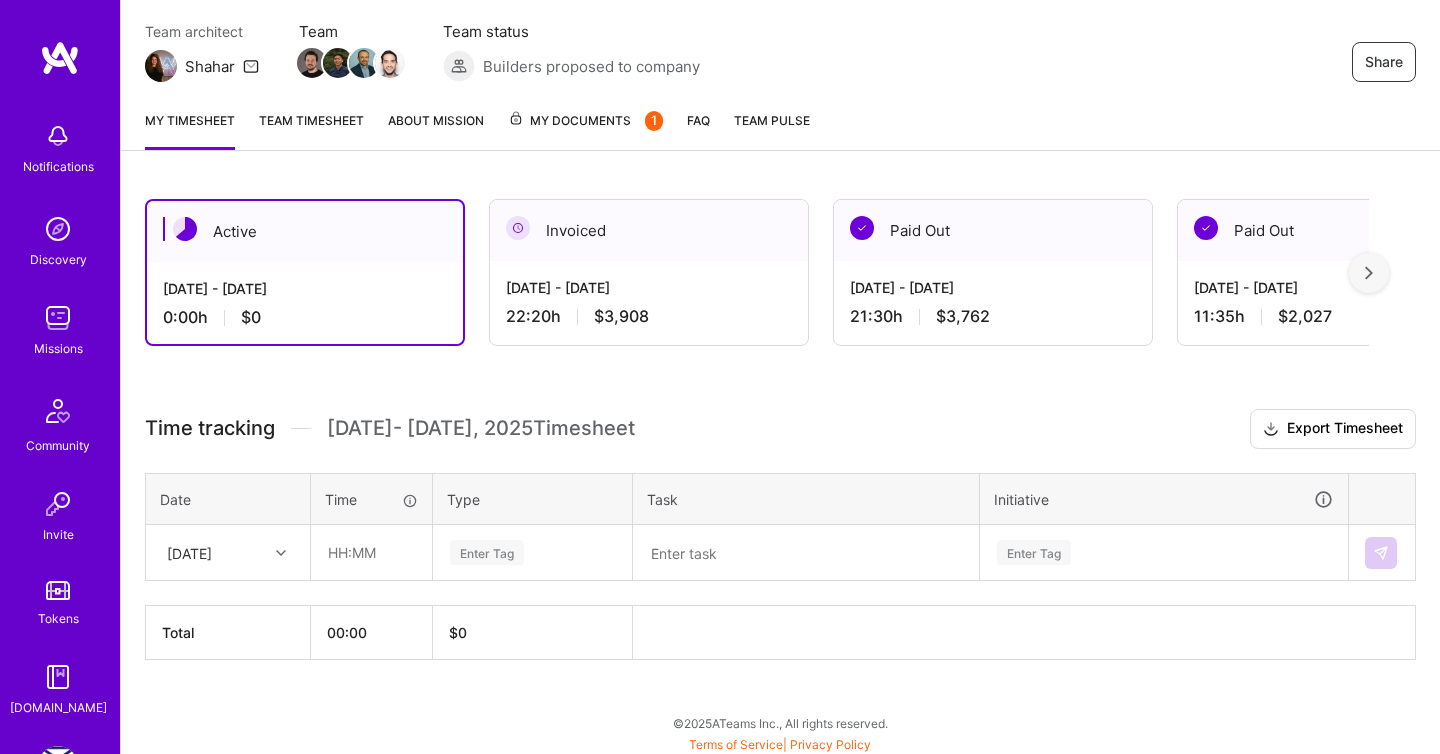 scroll, scrollTop: 172, scrollLeft: 0, axis: vertical 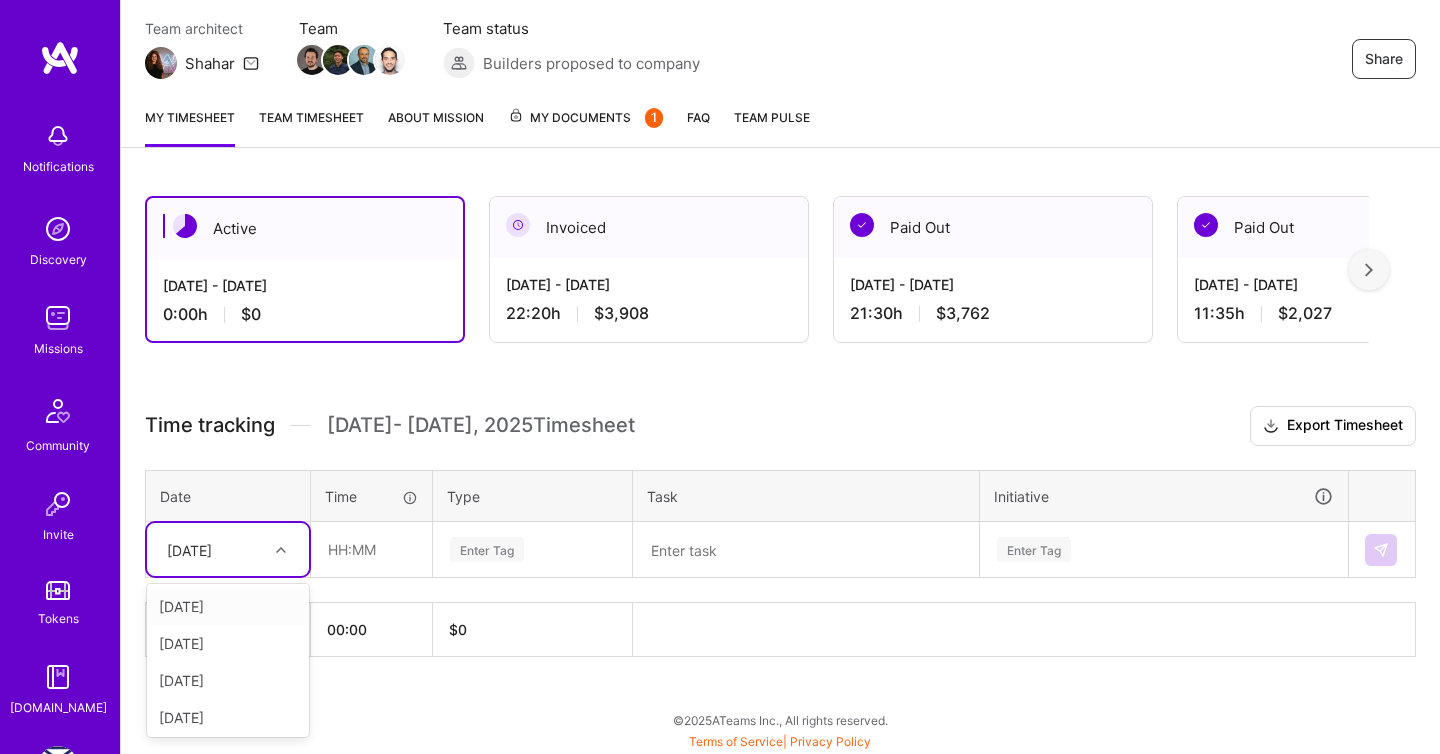 click at bounding box center (283, 549) 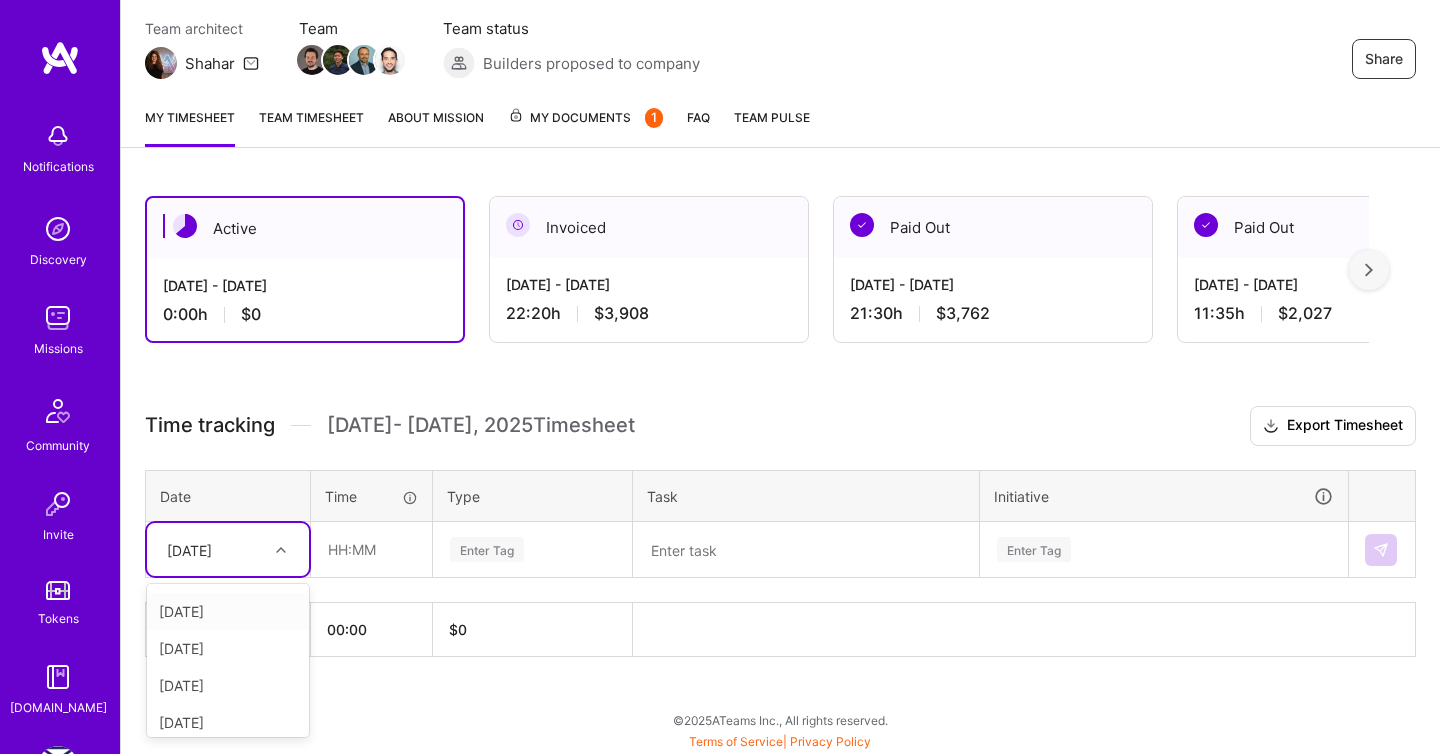 scroll, scrollTop: 0, scrollLeft: 0, axis: both 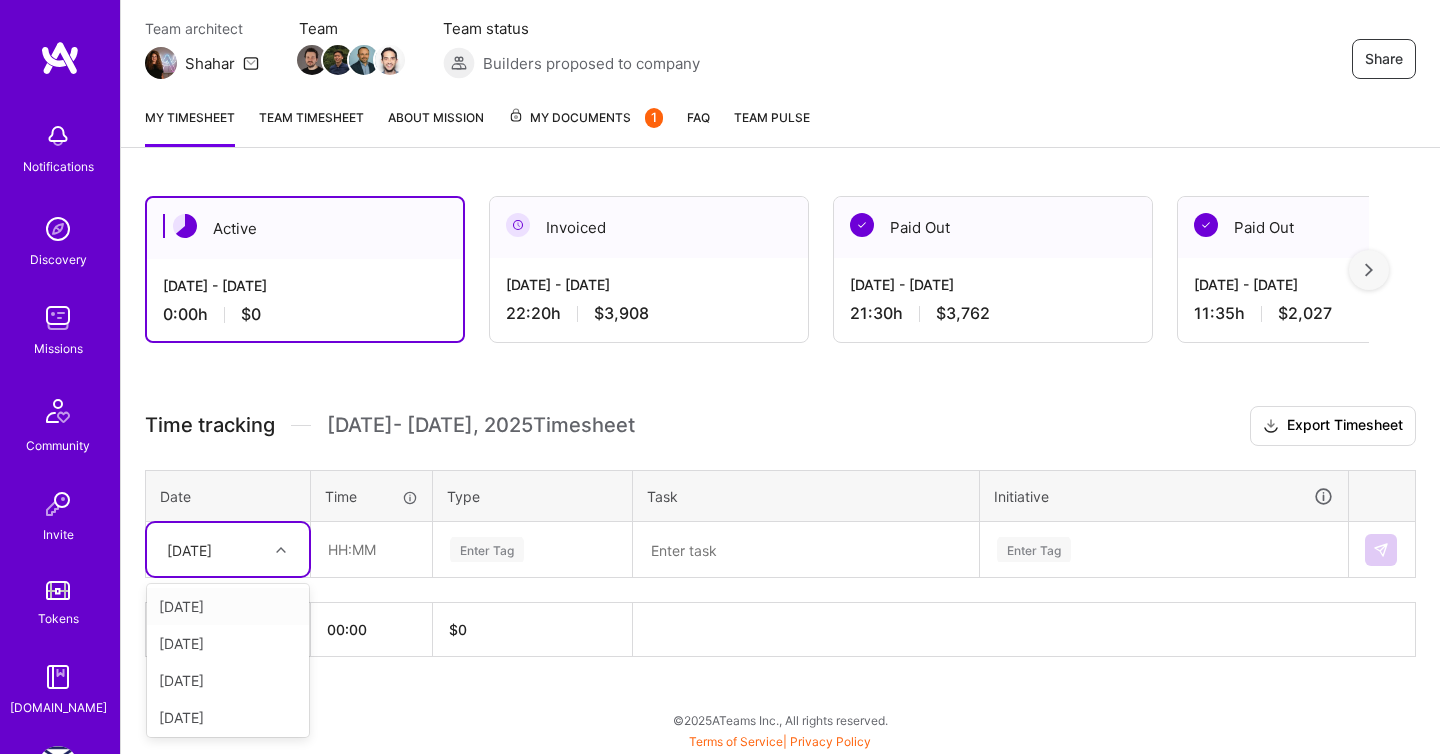 click on "[DATE]" at bounding box center [228, 606] 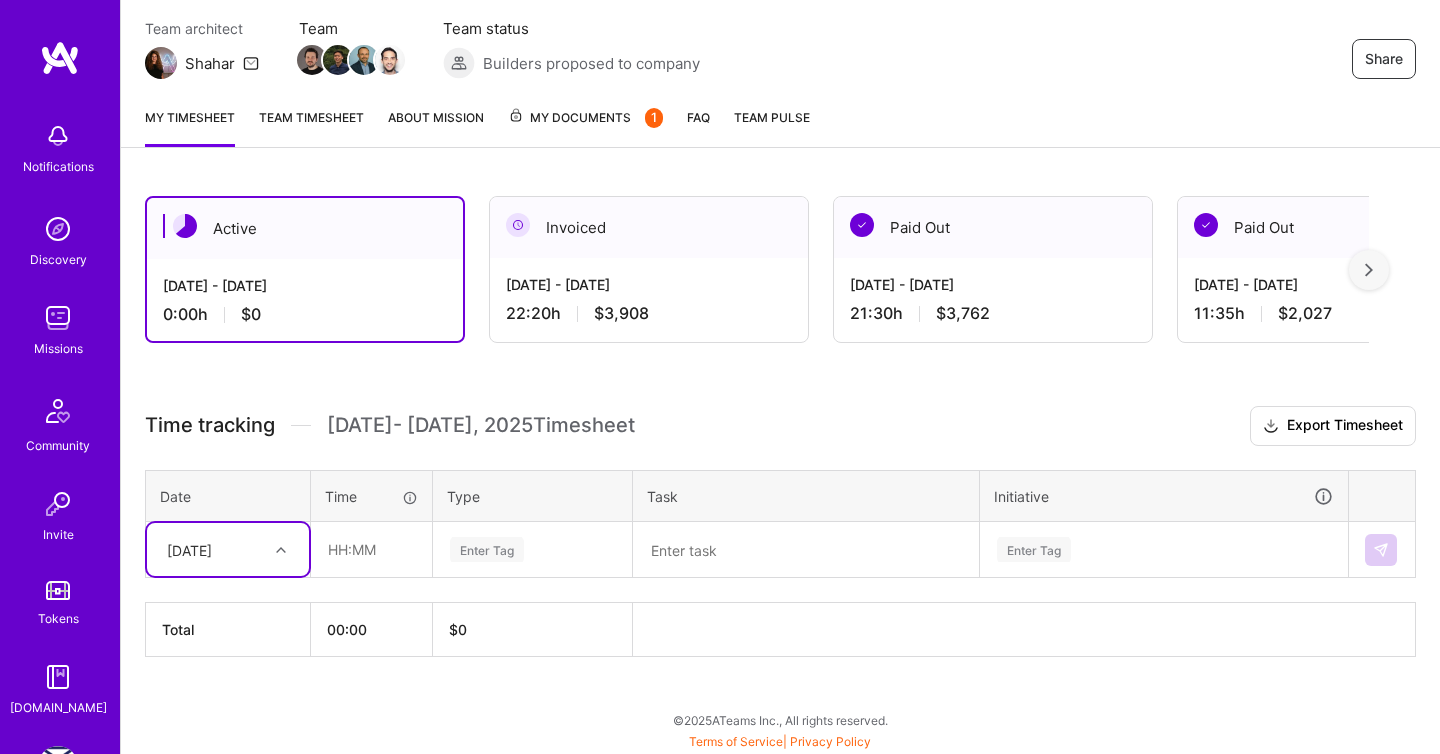 click at bounding box center [806, 550] 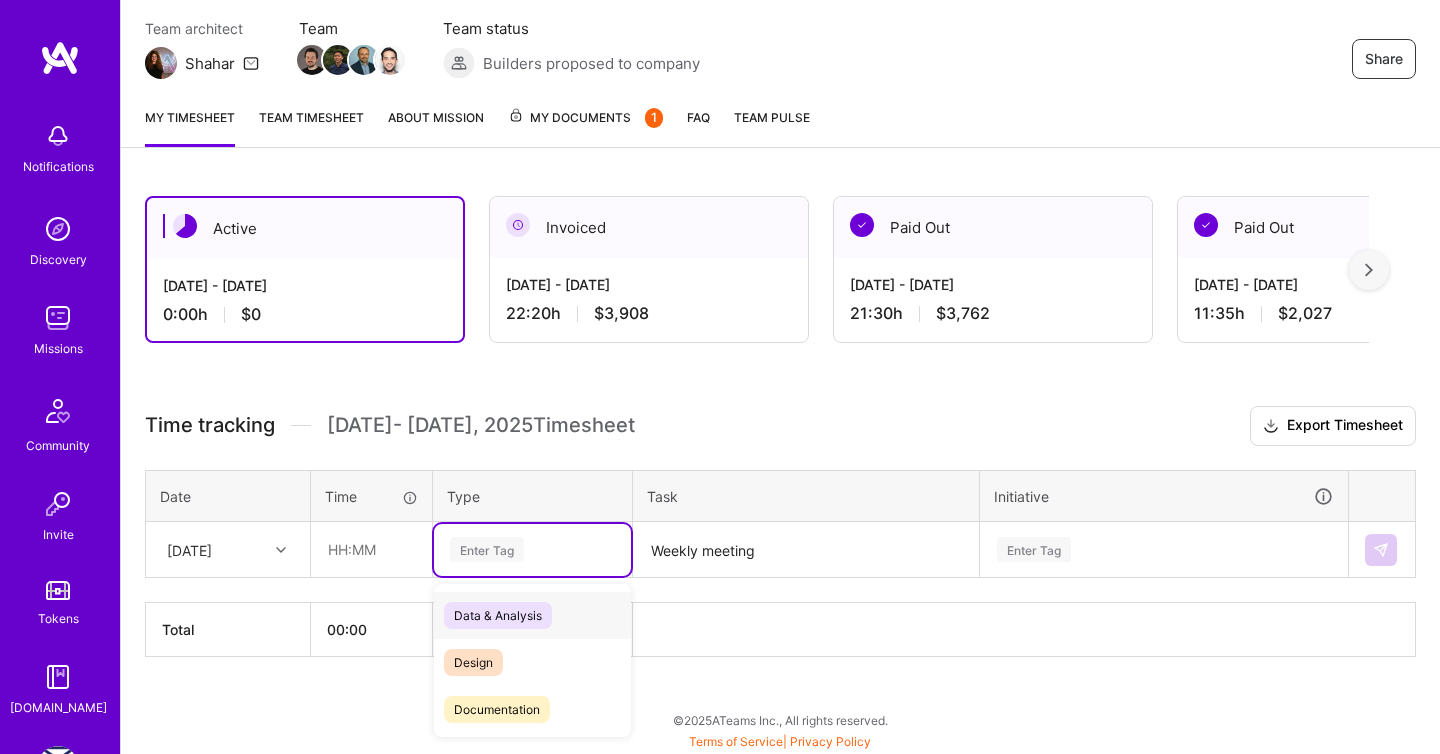 click on "Enter Tag" at bounding box center [532, 549] 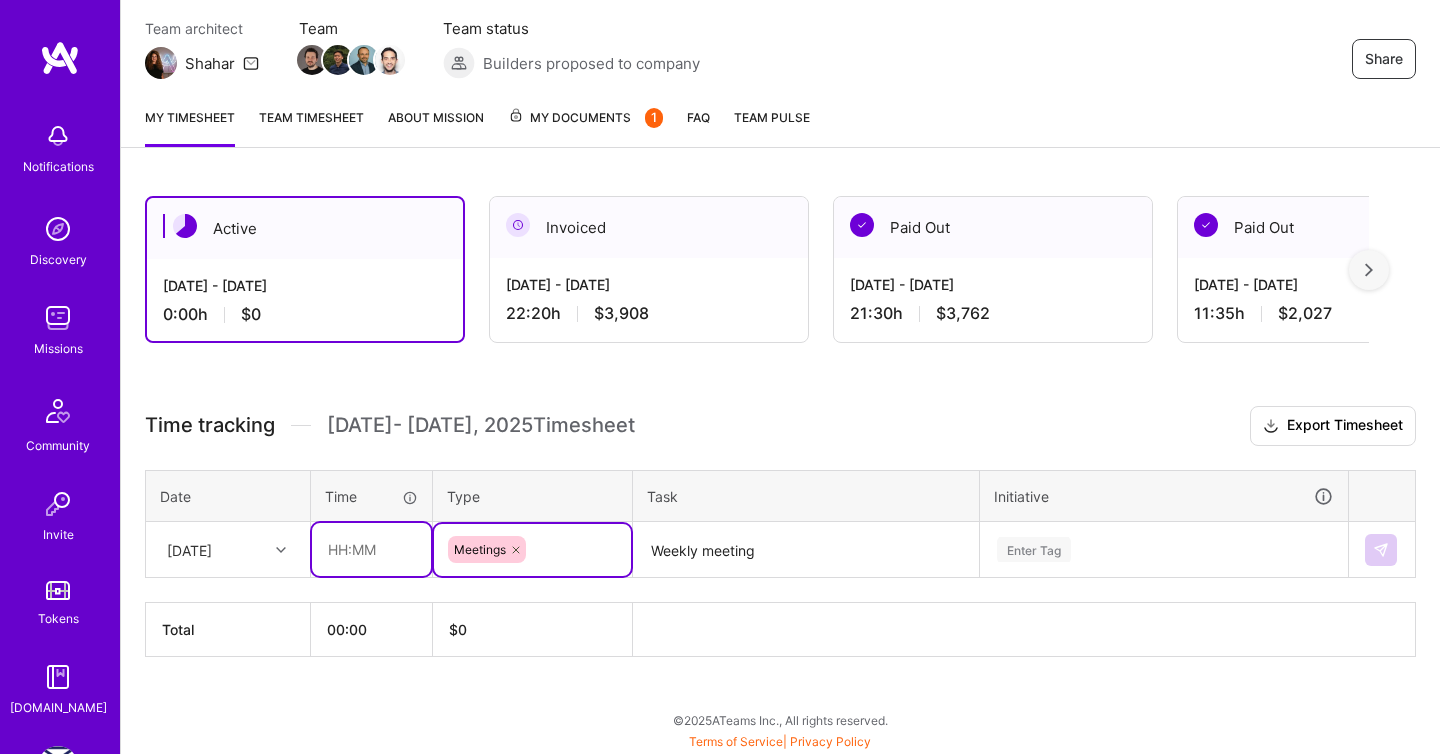 click at bounding box center (371, 549) 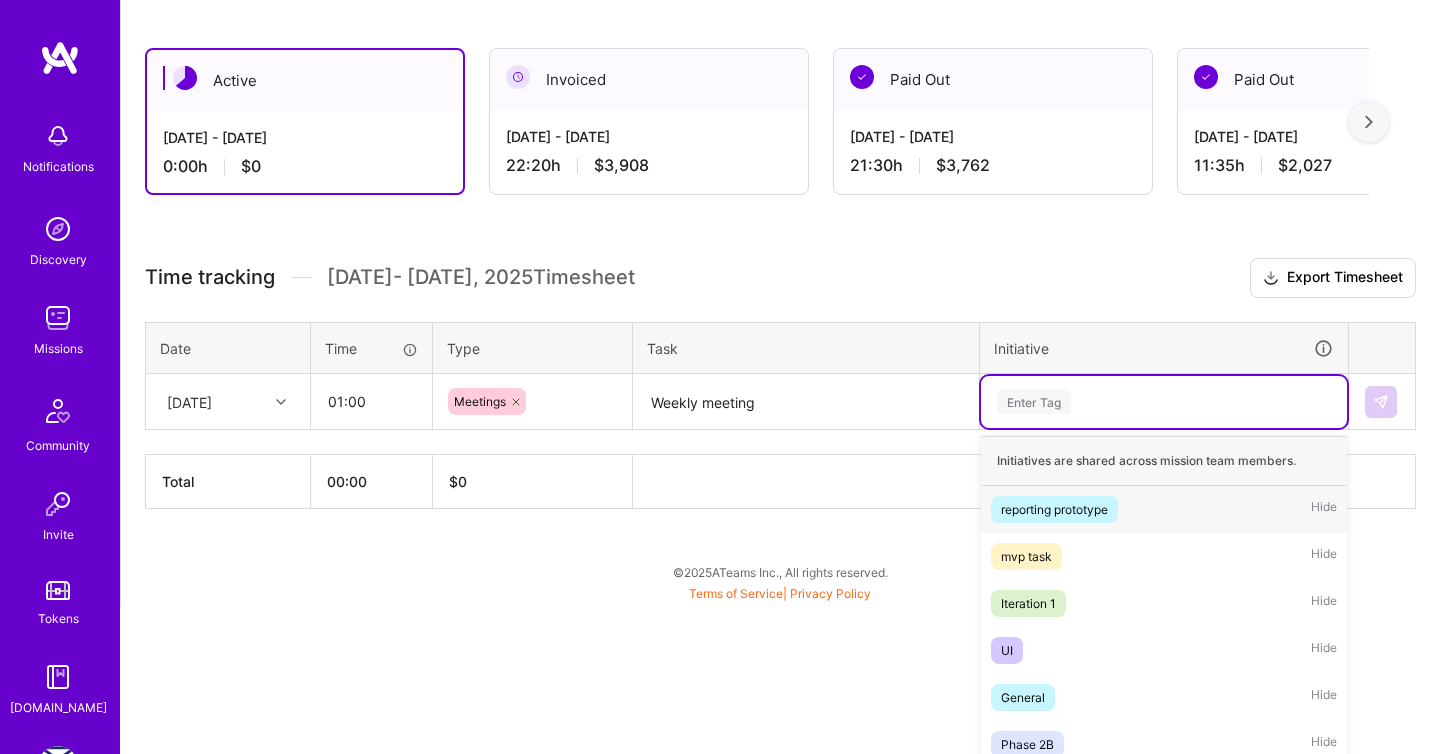 scroll, scrollTop: 333, scrollLeft: 0, axis: vertical 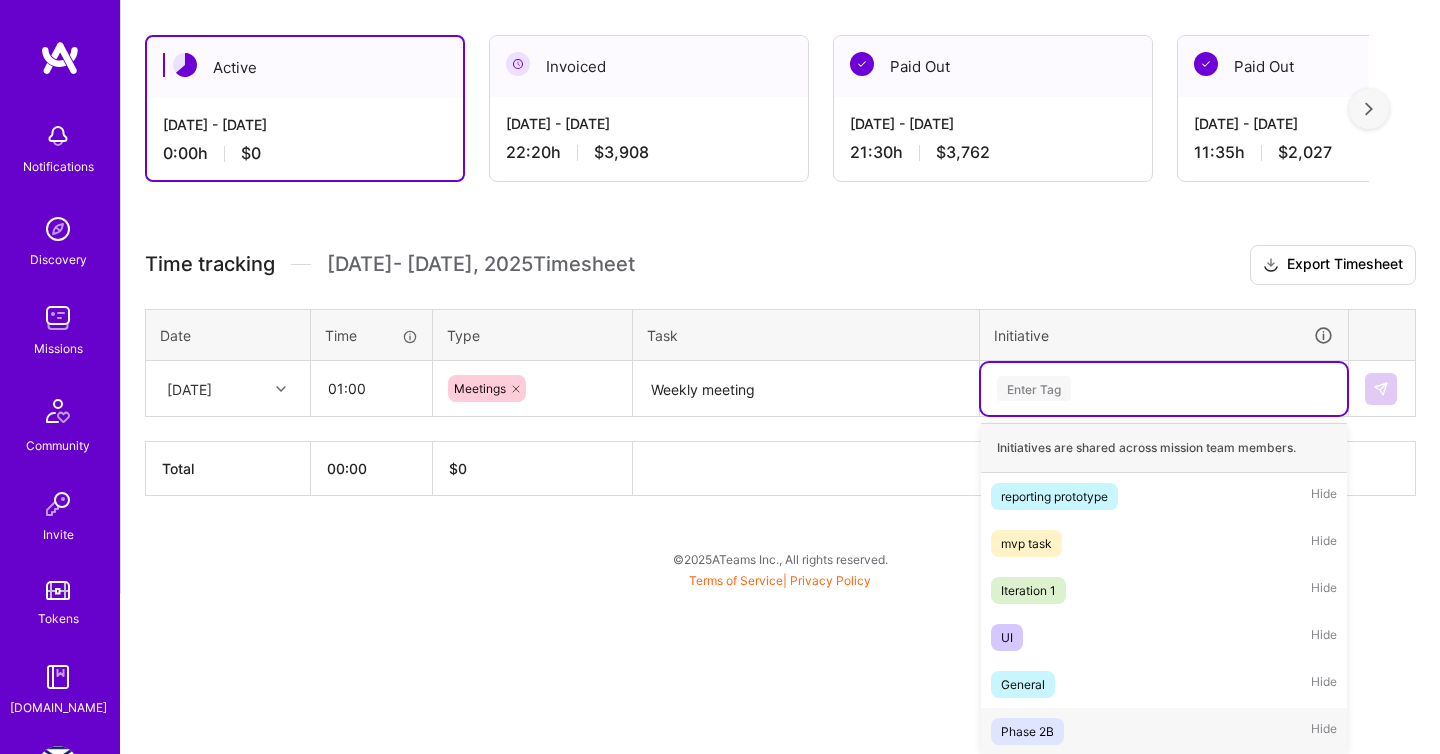 click on "Phase 2B Hide" at bounding box center (1164, 731) 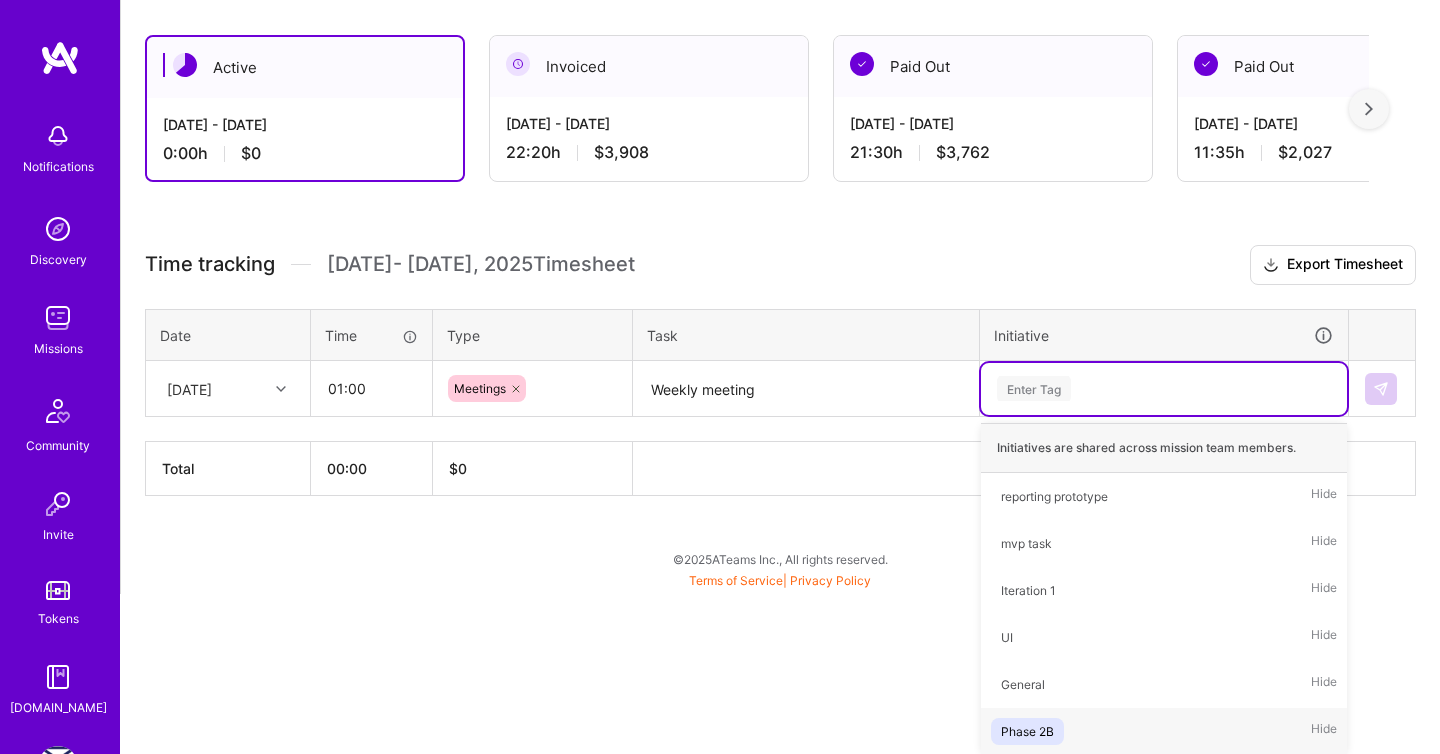 scroll, scrollTop: 172, scrollLeft: 0, axis: vertical 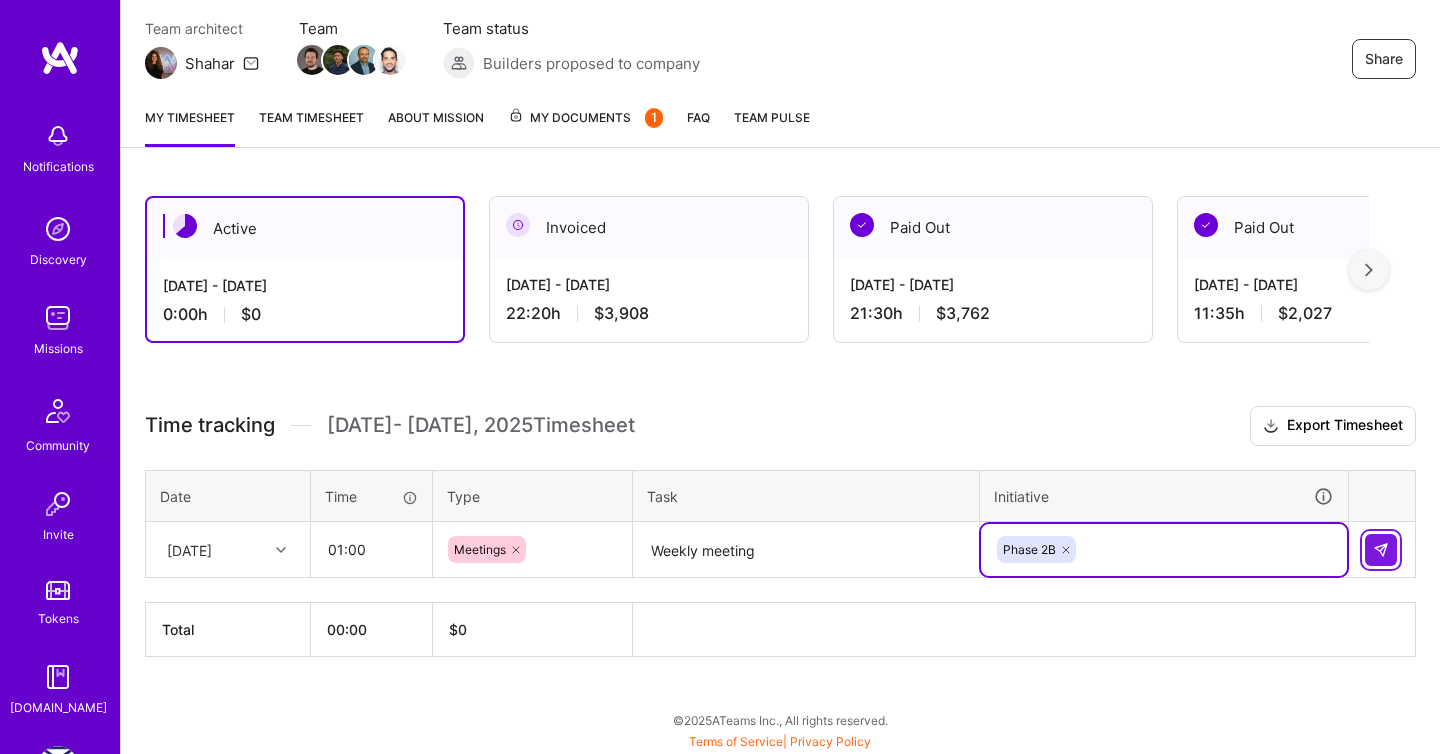 click at bounding box center [1381, 550] 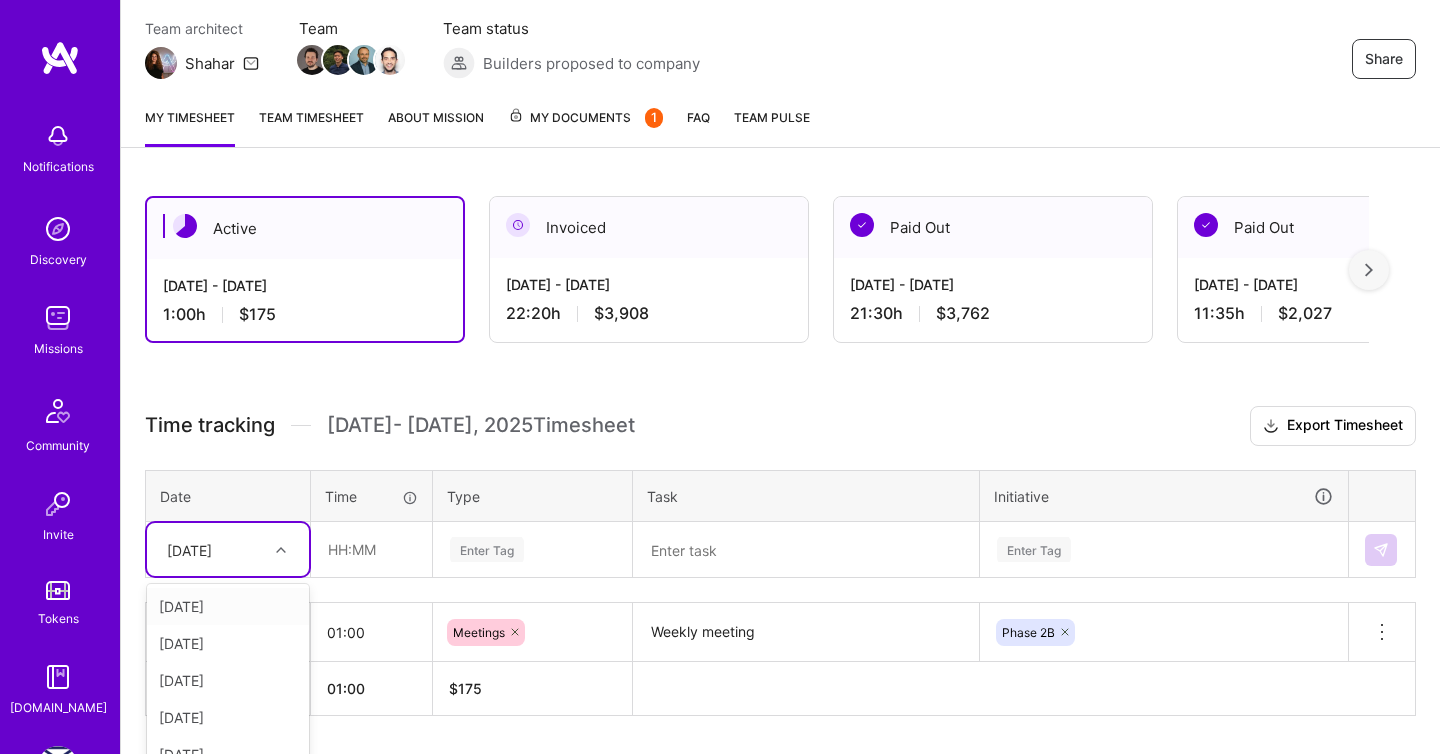 scroll, scrollTop: 231, scrollLeft: 0, axis: vertical 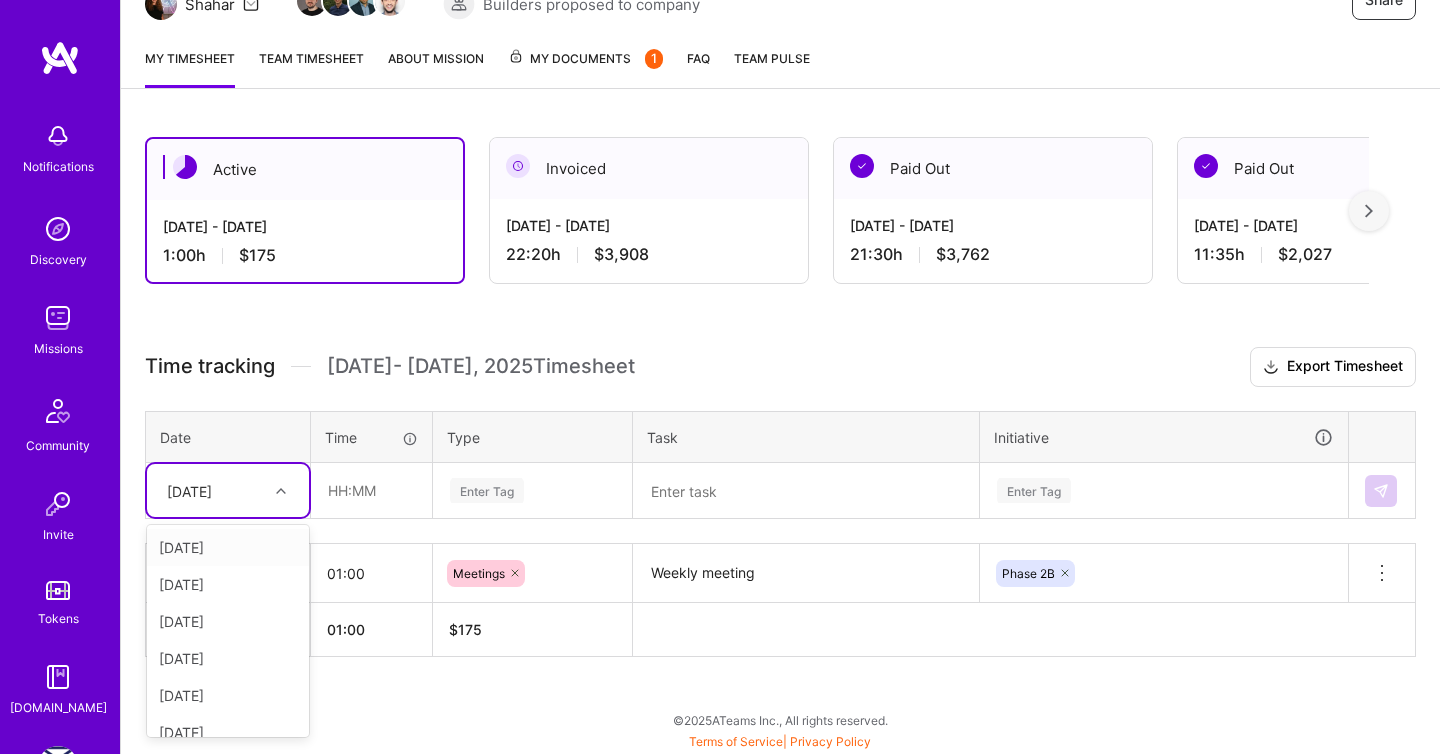 click on "option [DATE], selected. option [DATE] focused, 2 of 10. 9 results available. Use Up and Down to choose options, press Enter to select the currently focused option, press Escape to exit the menu, press Tab to select the option and exit the menu. [DATE] [DATE] [DATE] [DATE] [DATE] [DATE] [DATE] [DATE] [DATE] [DATE]" at bounding box center (228, 490) 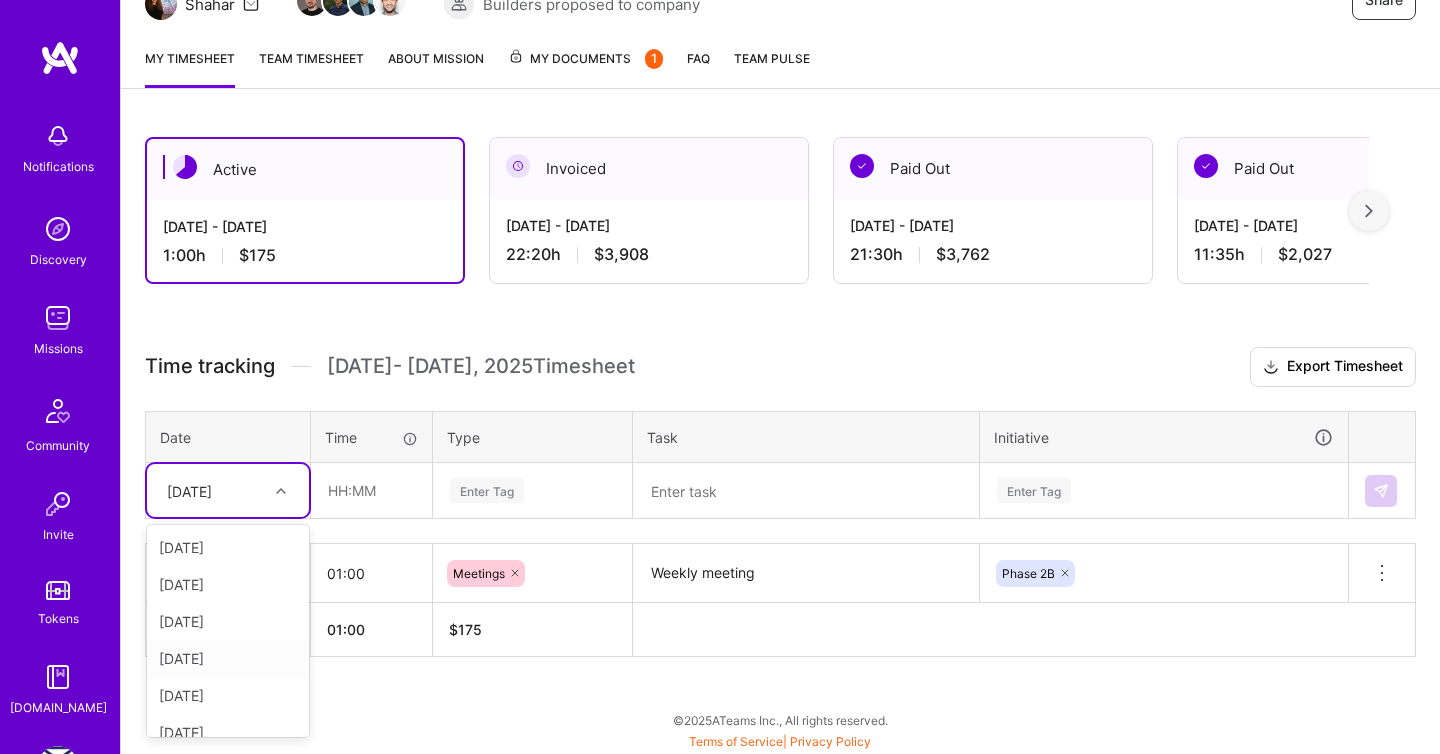scroll, scrollTop: 129, scrollLeft: 0, axis: vertical 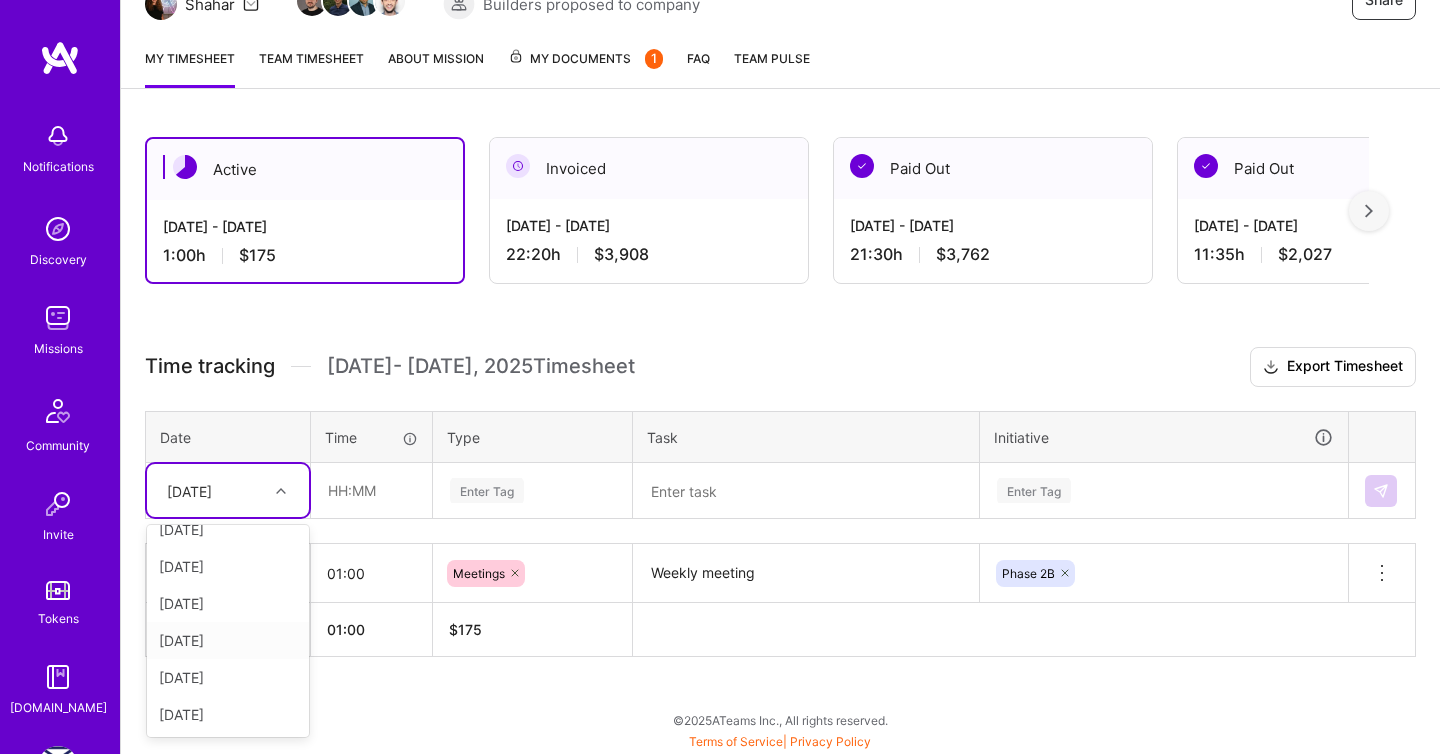click on "[DATE]" at bounding box center [228, 640] 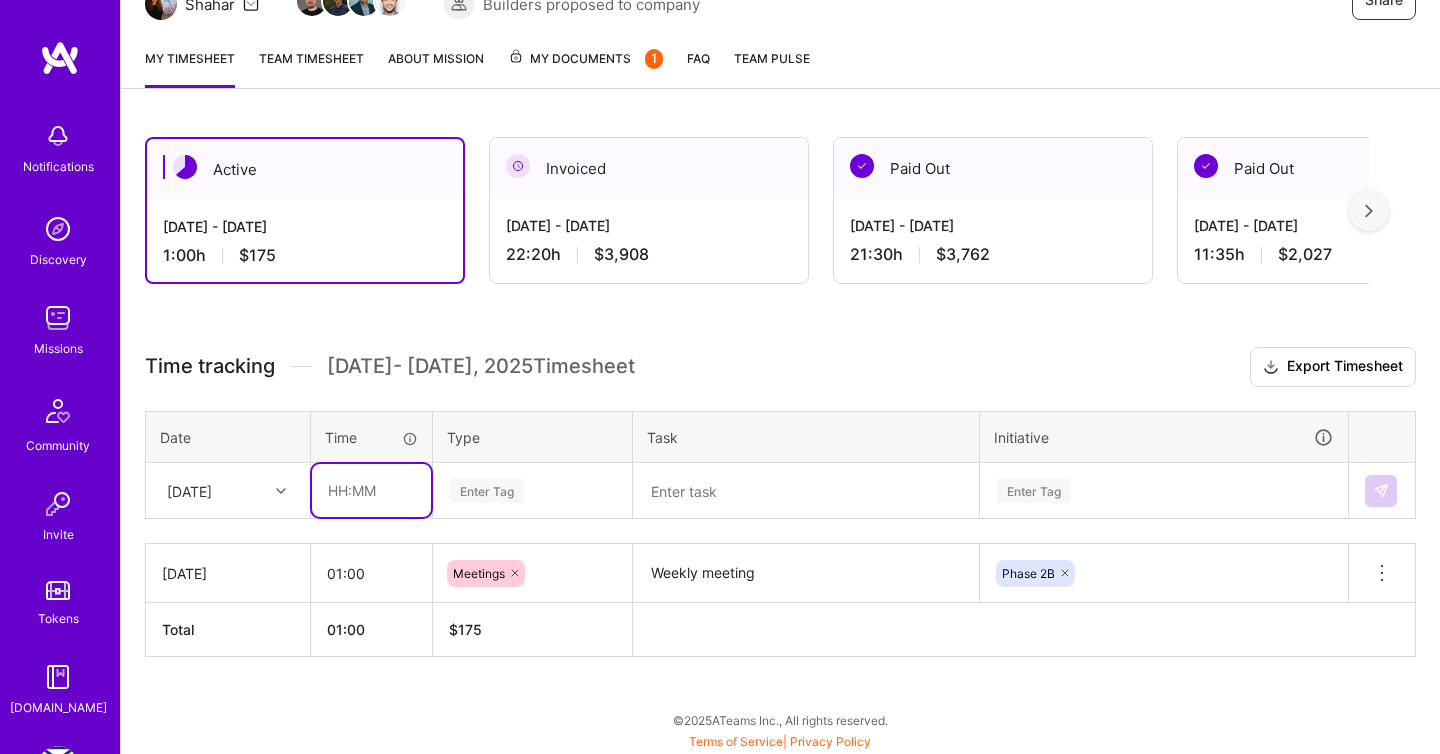 click at bounding box center [371, 490] 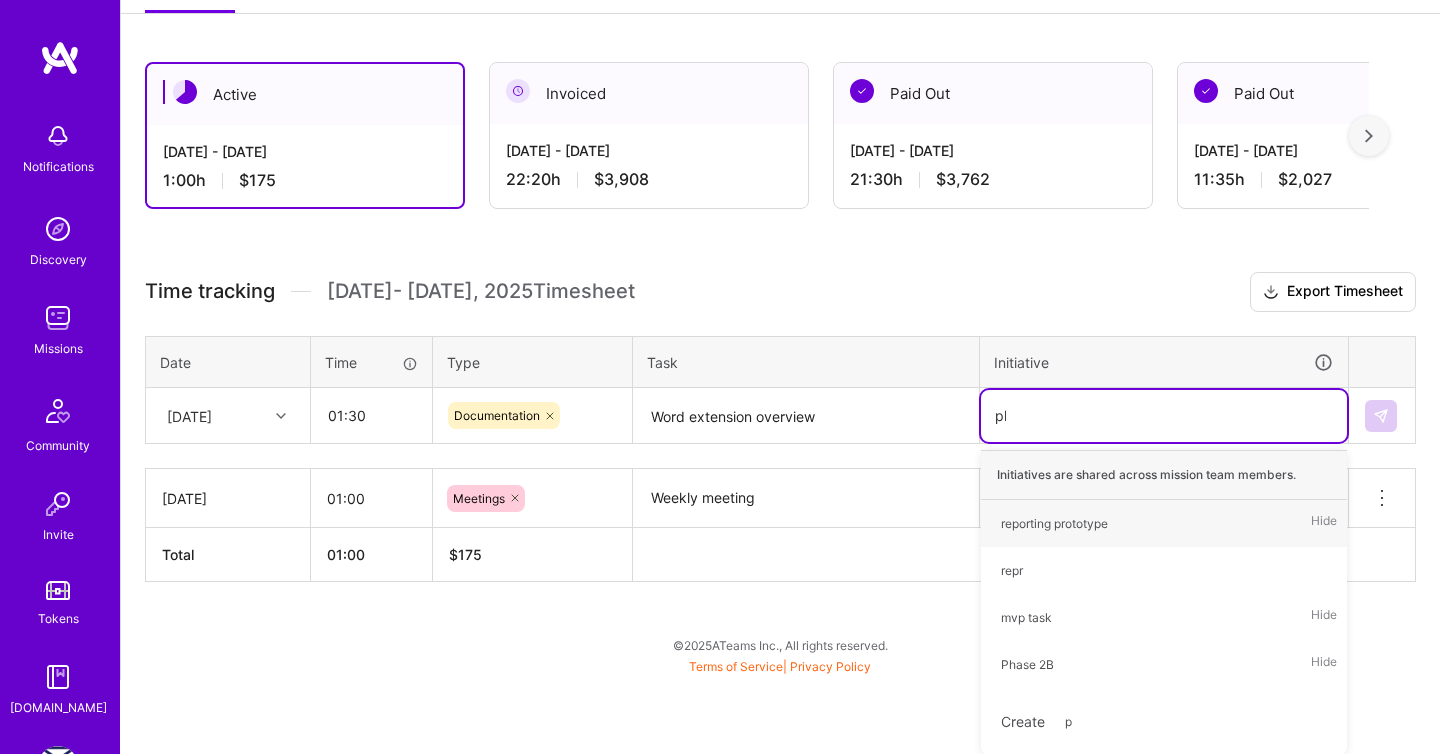 scroll, scrollTop: 231, scrollLeft: 0, axis: vertical 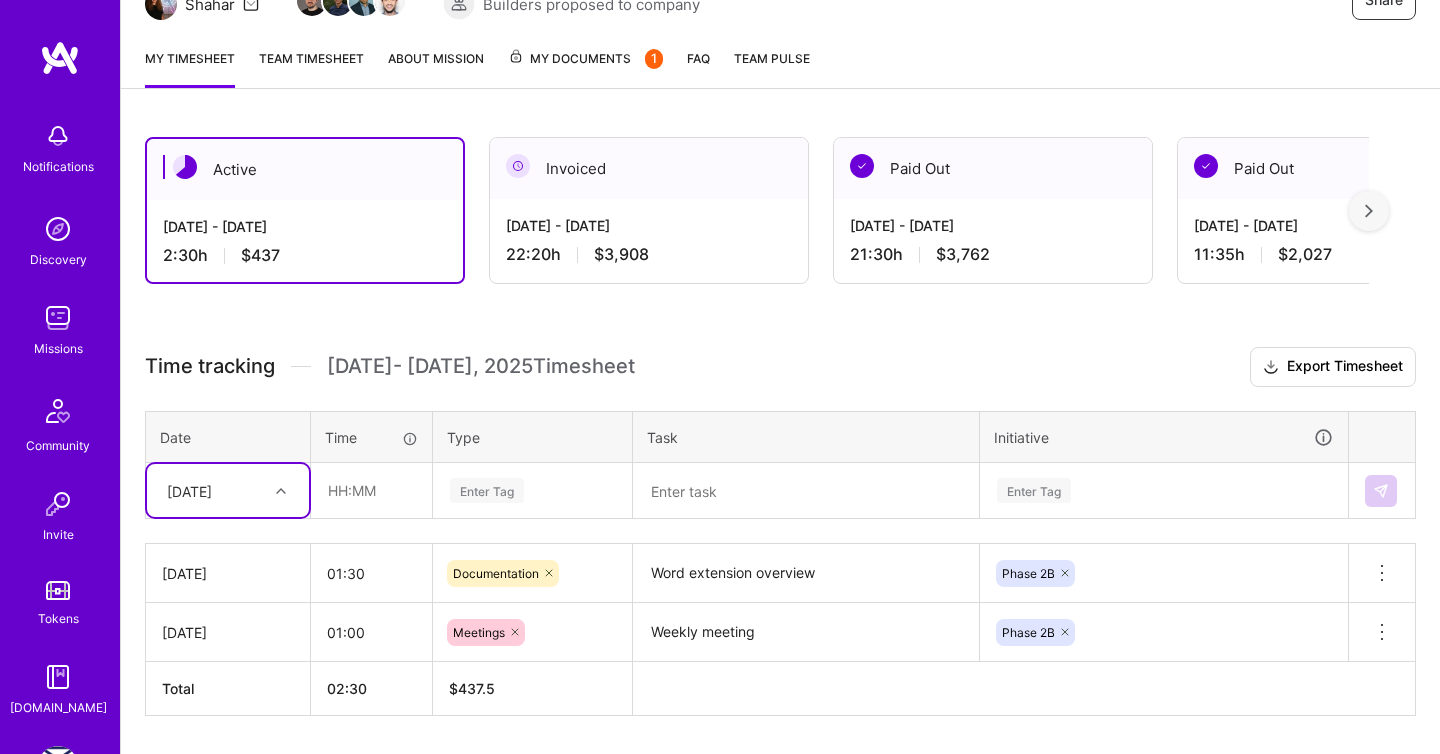click on "option [DATE], selected.   Select is focused ,type to refine list, press Down to open the menu,  [DATE]" at bounding box center [228, 490] 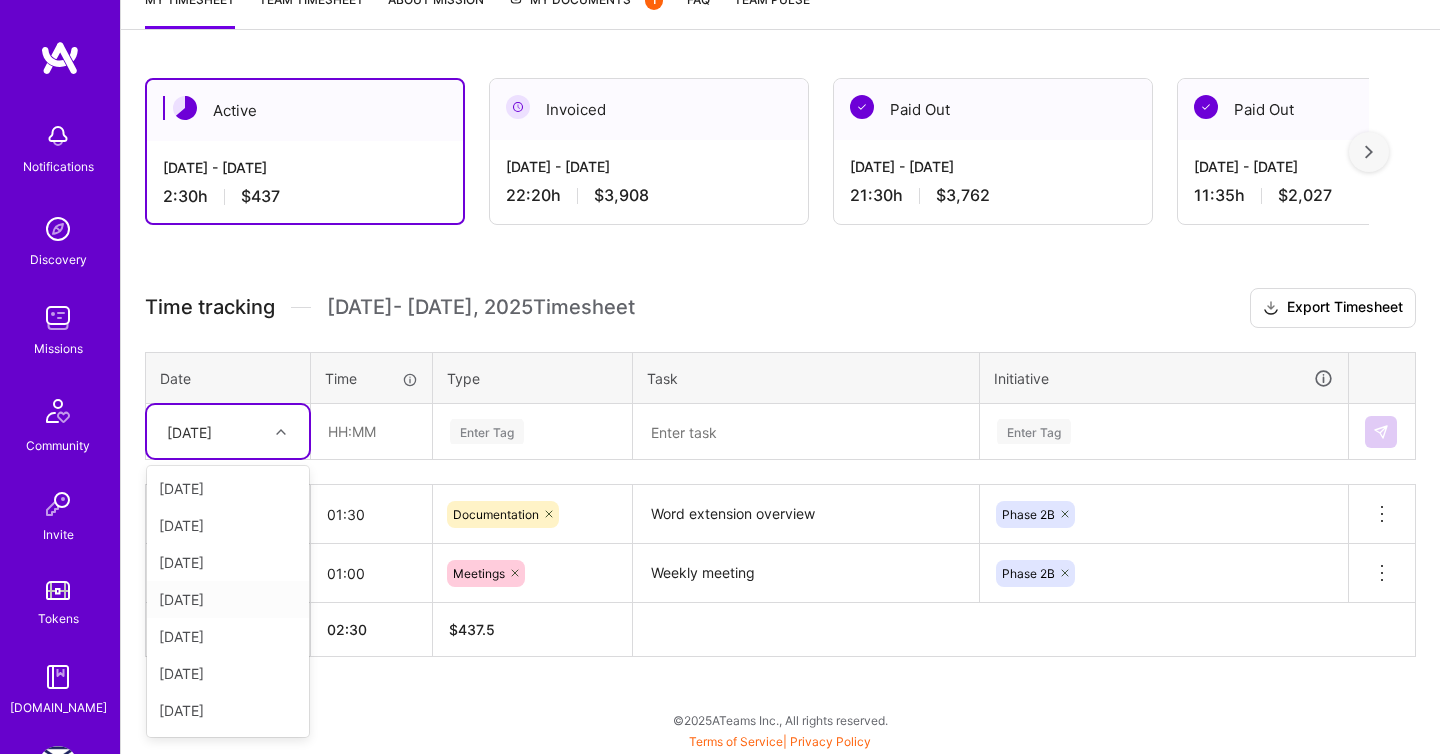 scroll, scrollTop: 70, scrollLeft: 0, axis: vertical 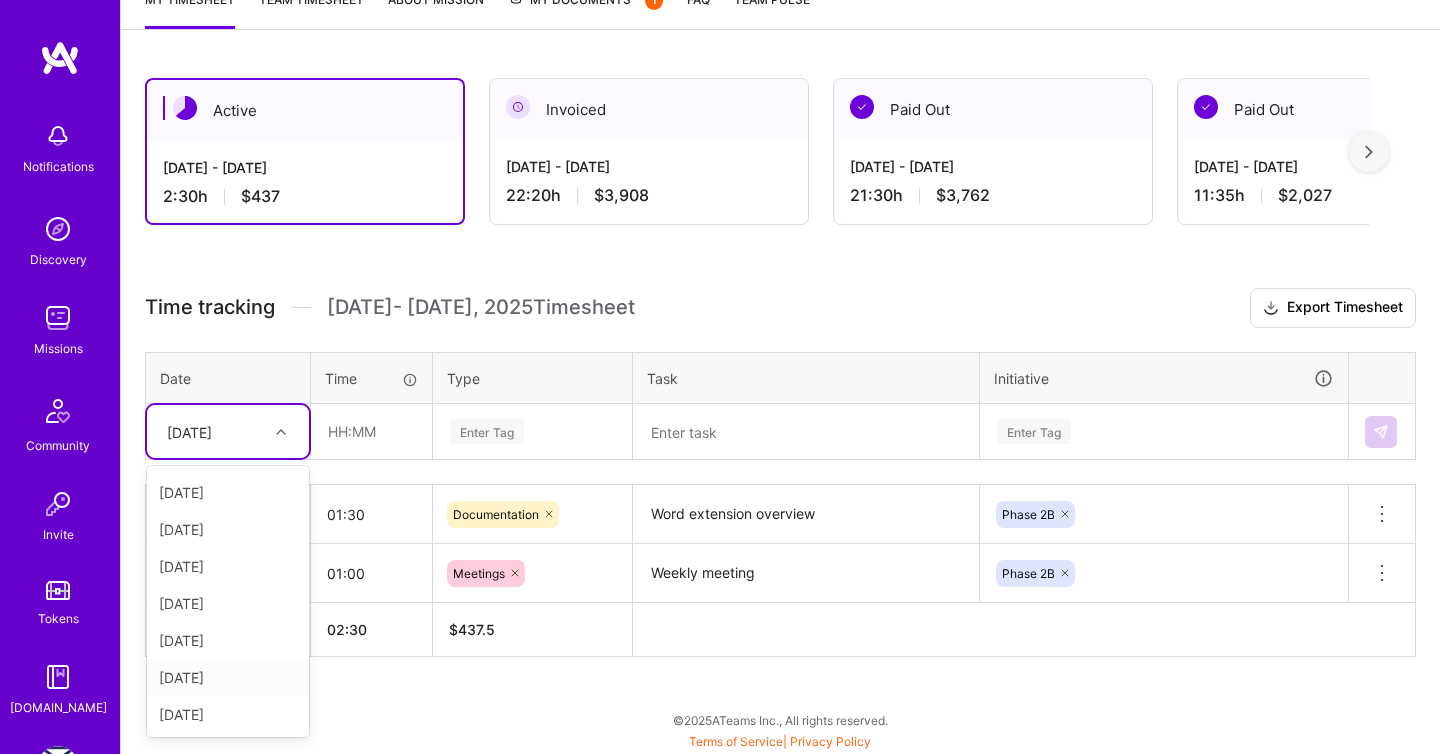 click on "[DATE]" at bounding box center [228, 677] 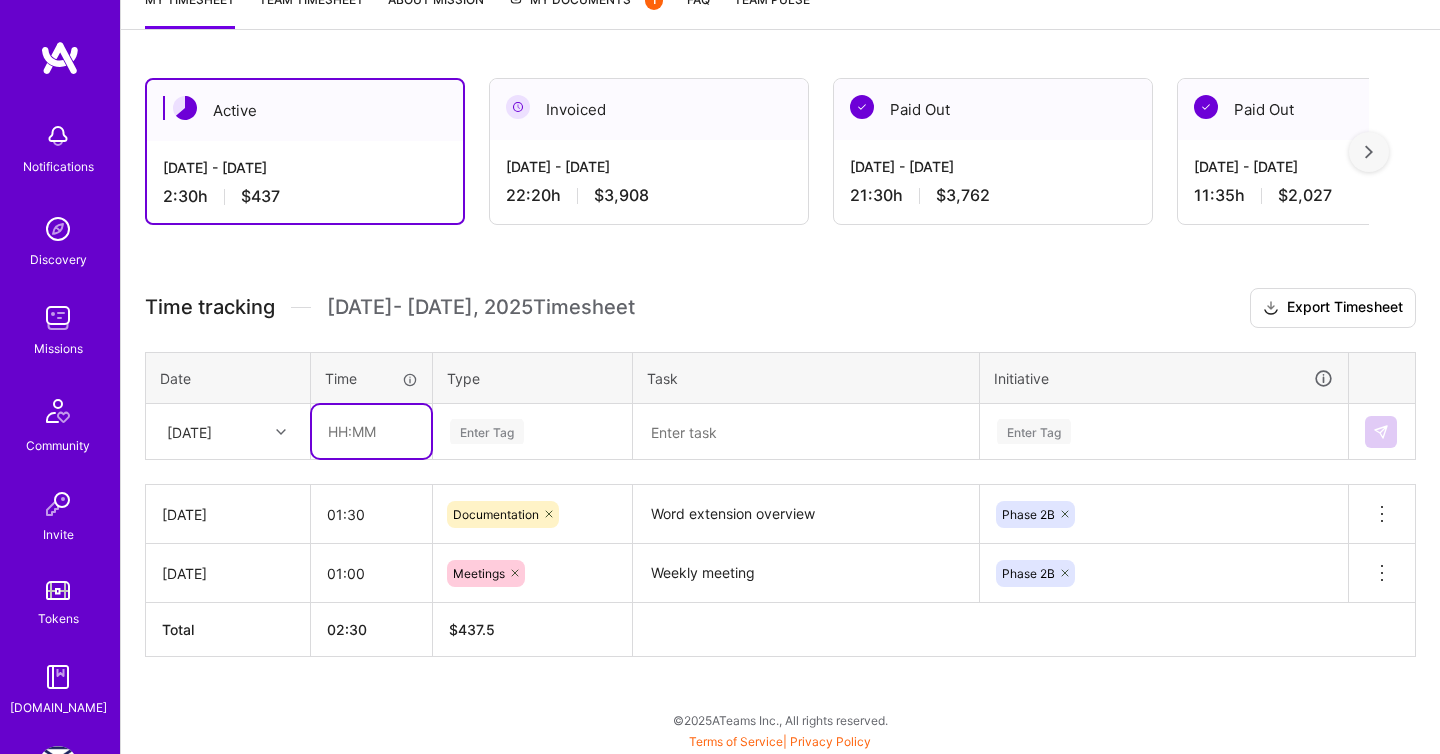 click at bounding box center [371, 431] 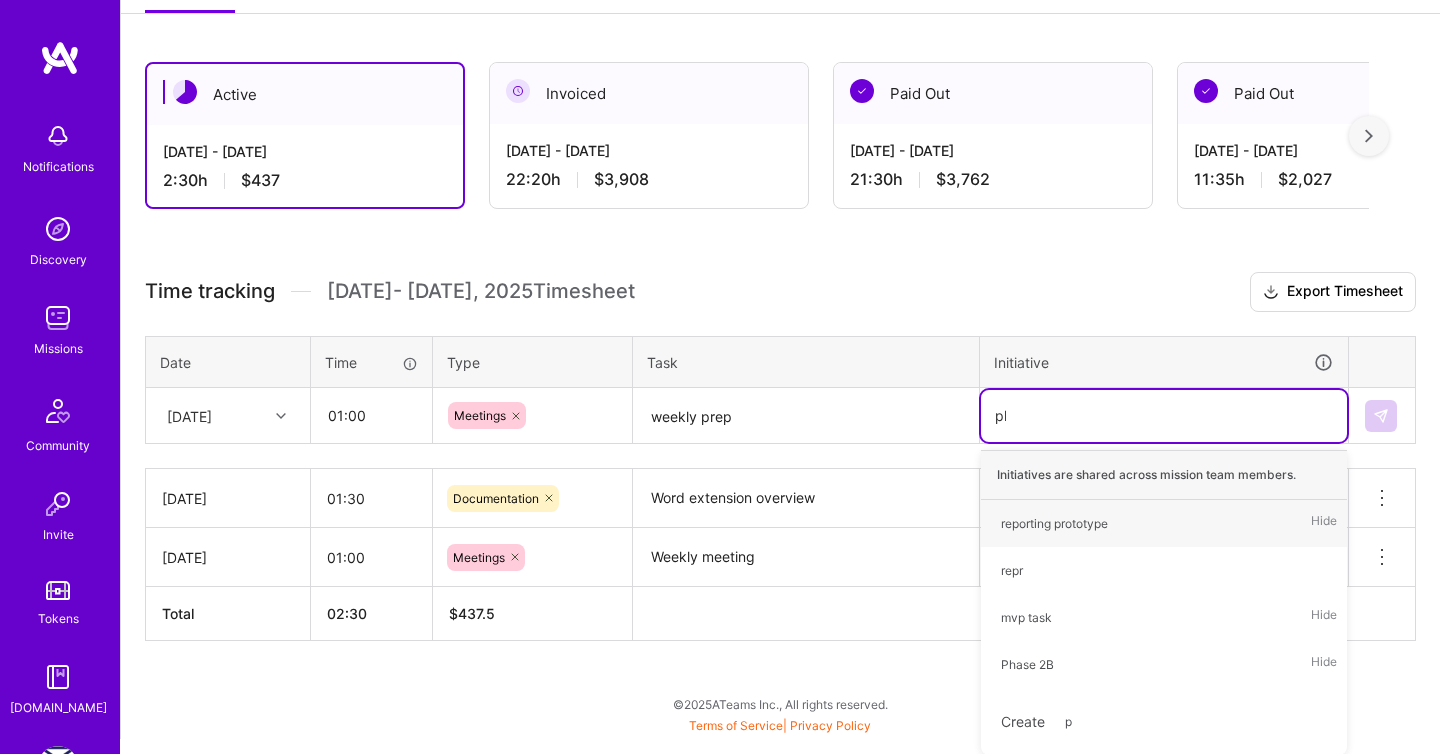 scroll, scrollTop: 290, scrollLeft: 0, axis: vertical 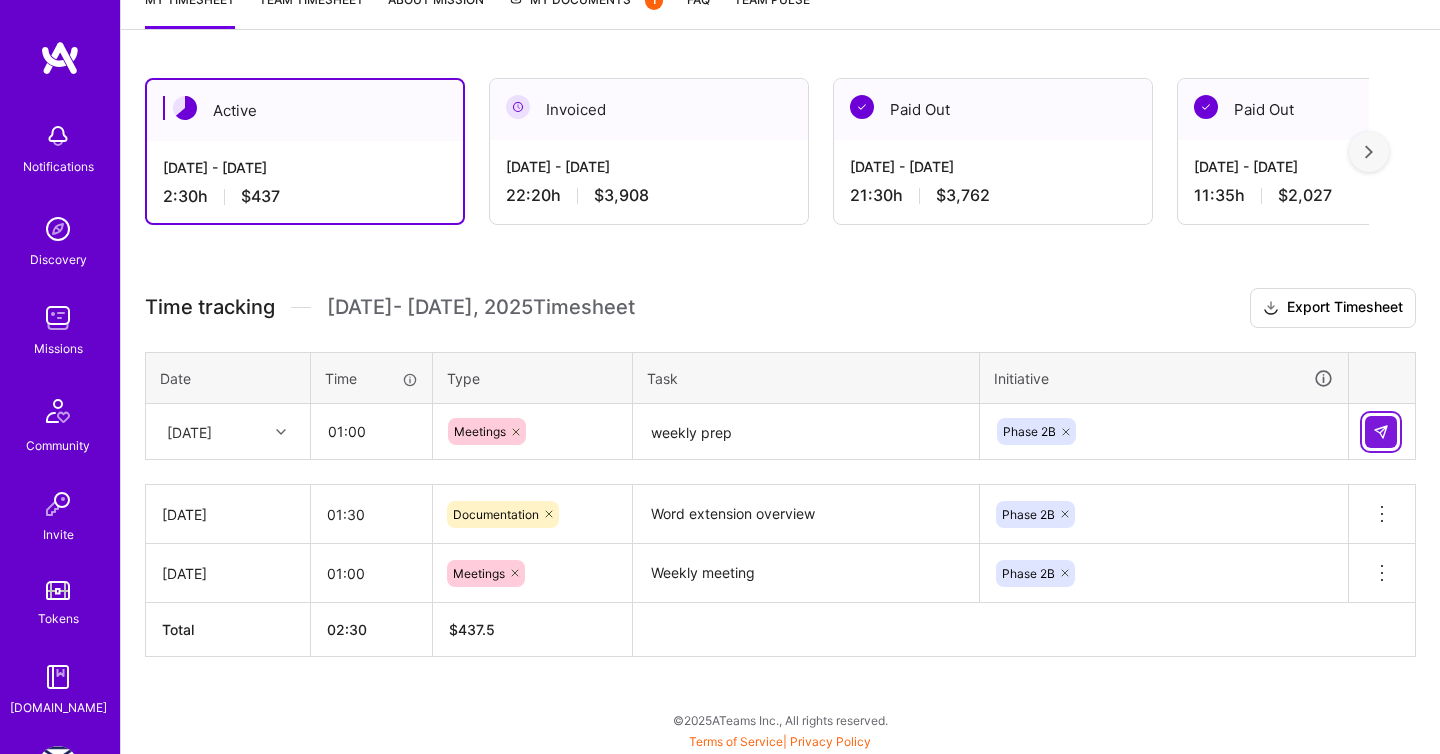 click at bounding box center [1381, 432] 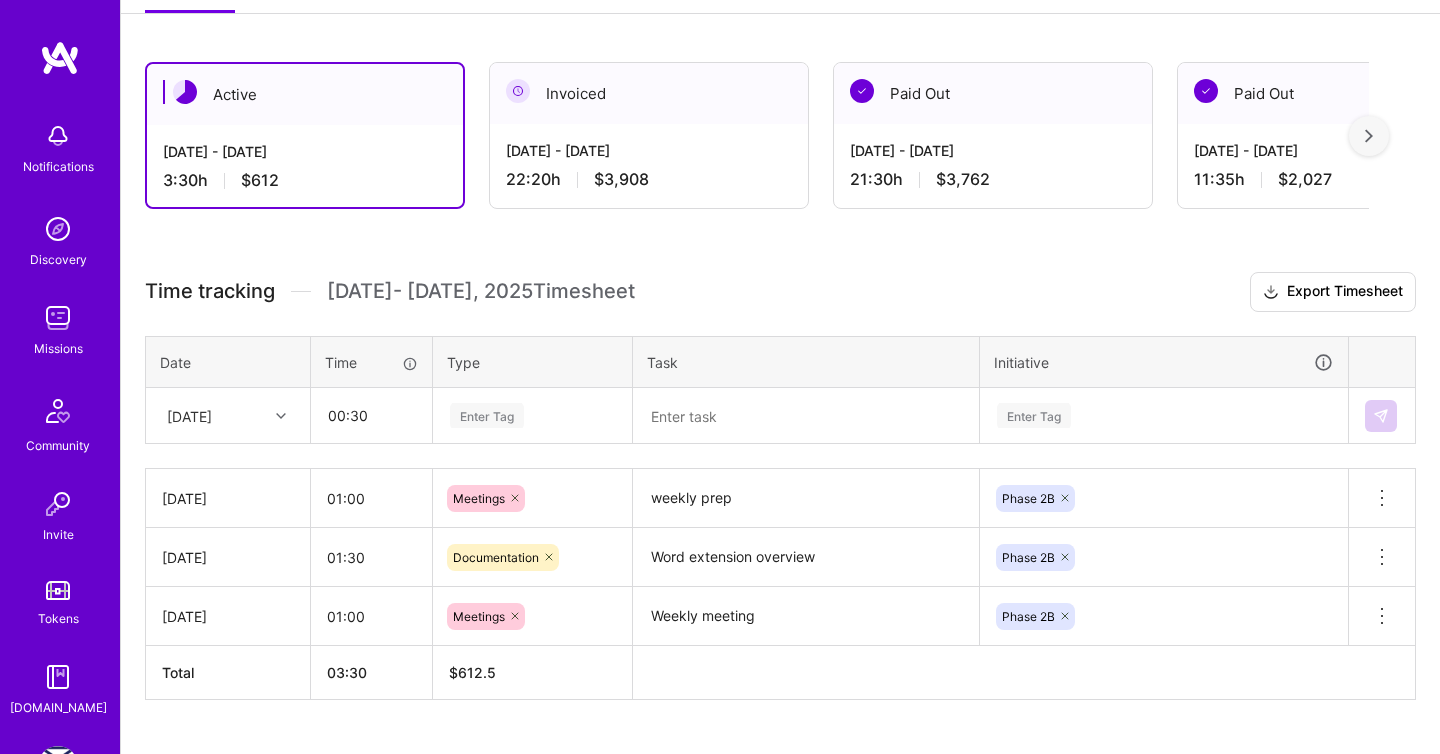 scroll, scrollTop: 309, scrollLeft: 0, axis: vertical 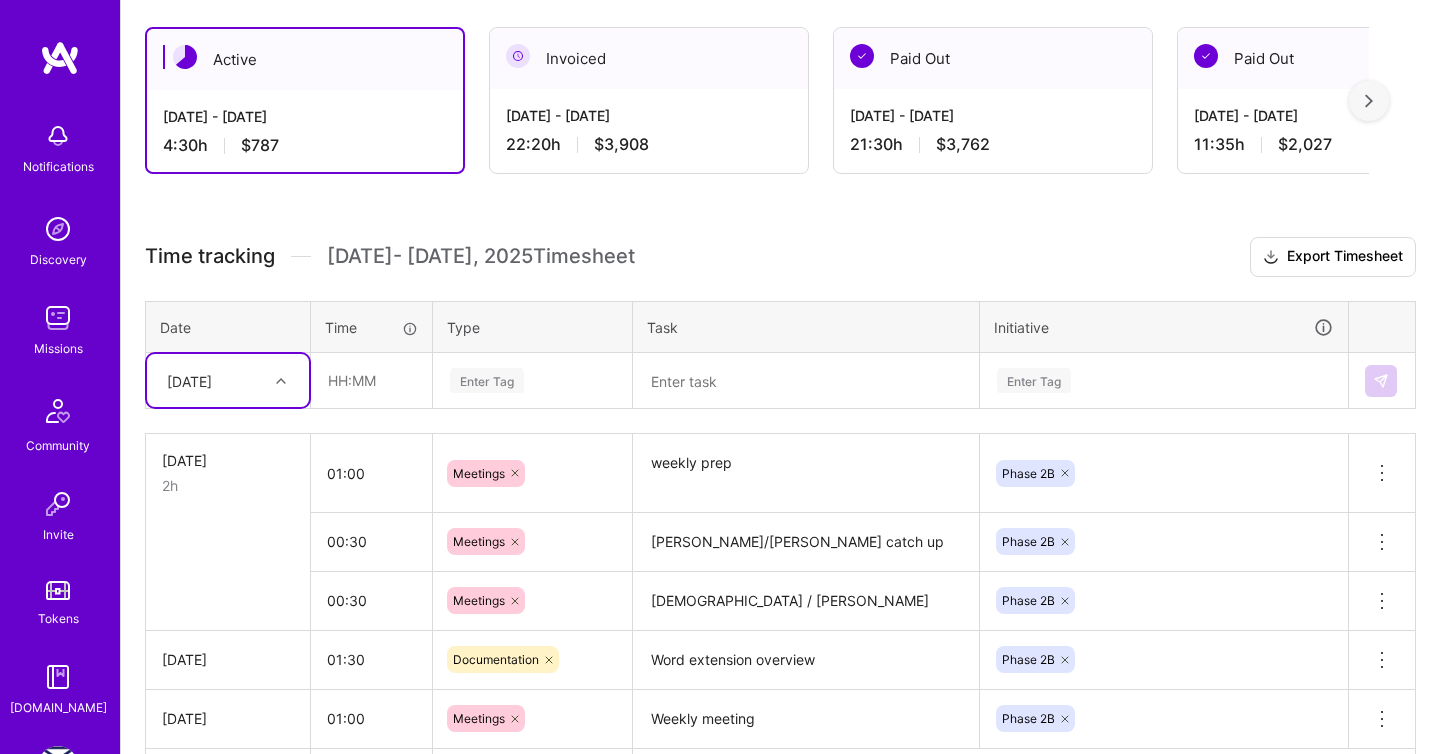 click on "[DATE]" at bounding box center [212, 380] 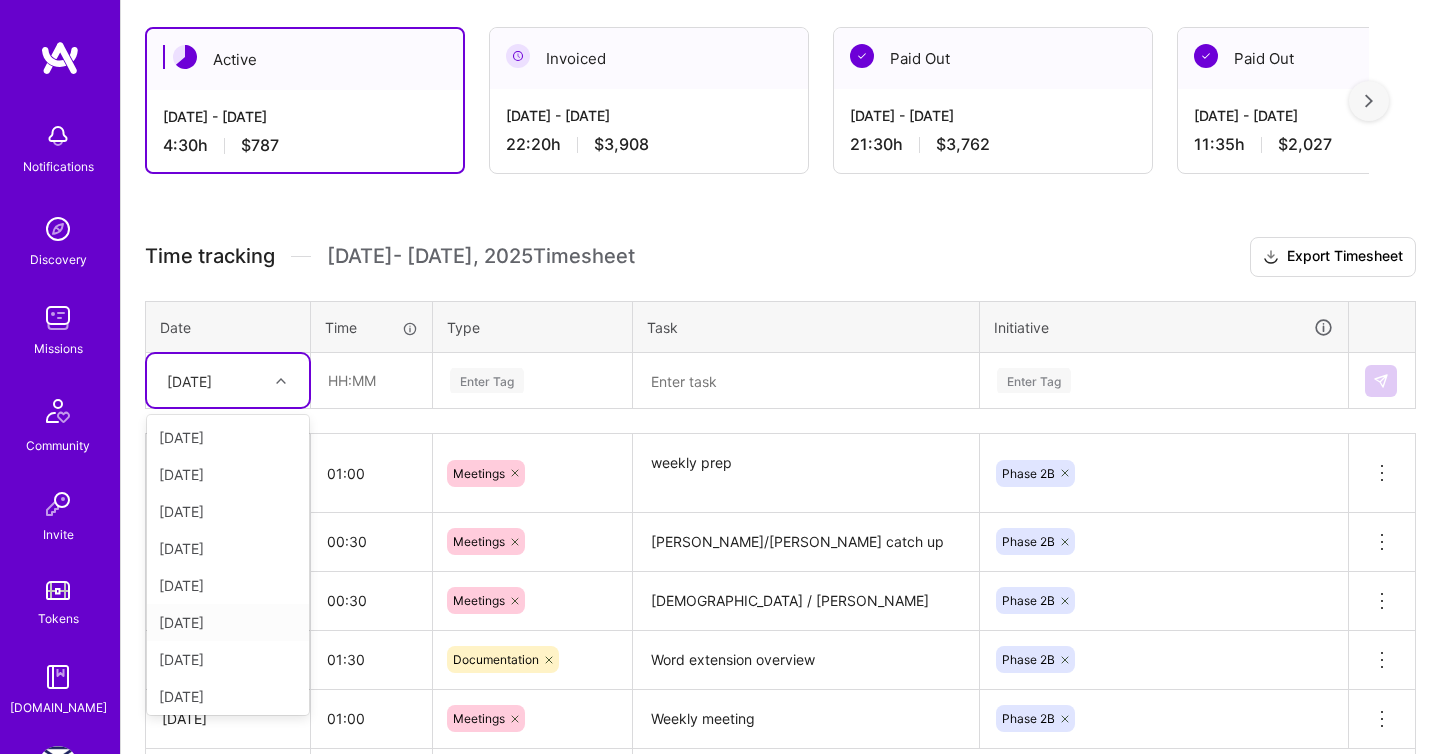 scroll, scrollTop: 41, scrollLeft: 0, axis: vertical 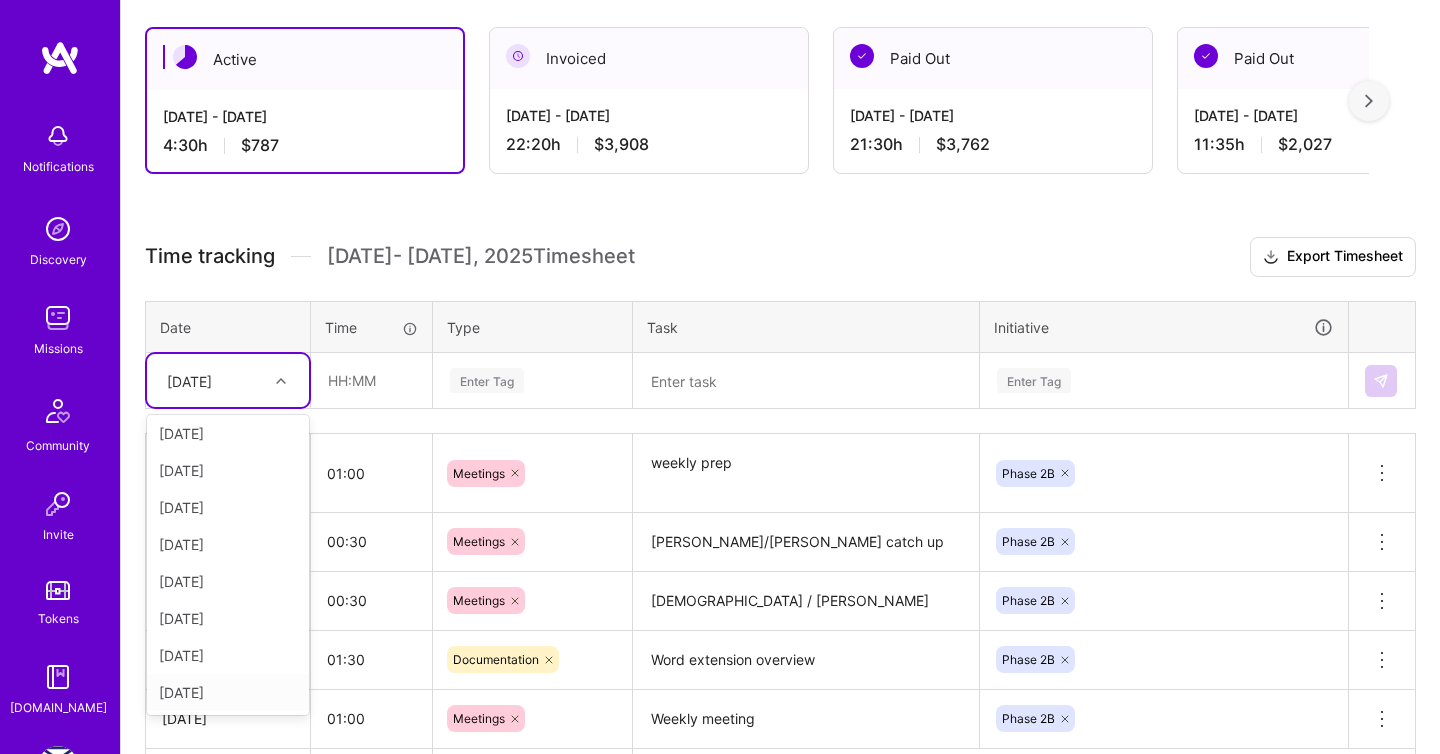 click on "[DATE]" at bounding box center (228, 692) 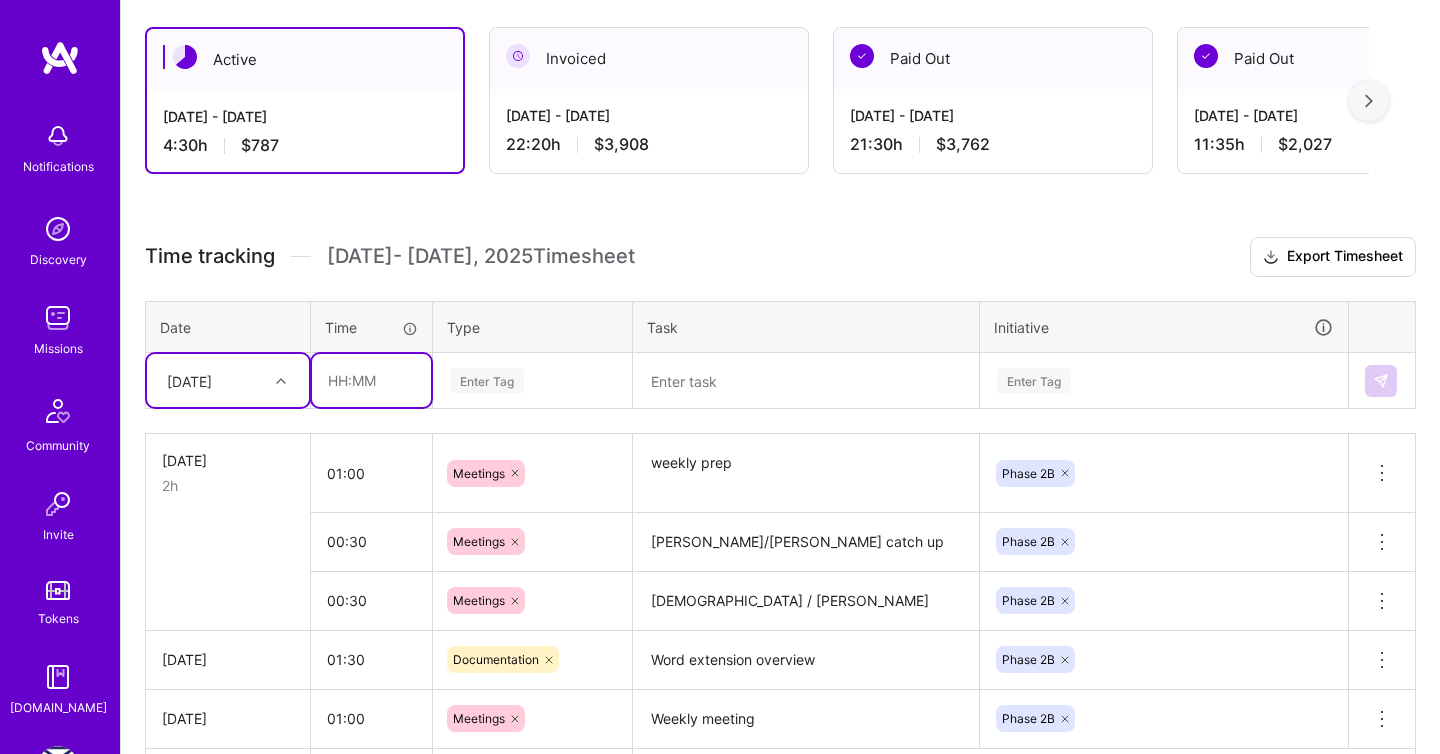 click at bounding box center (371, 380) 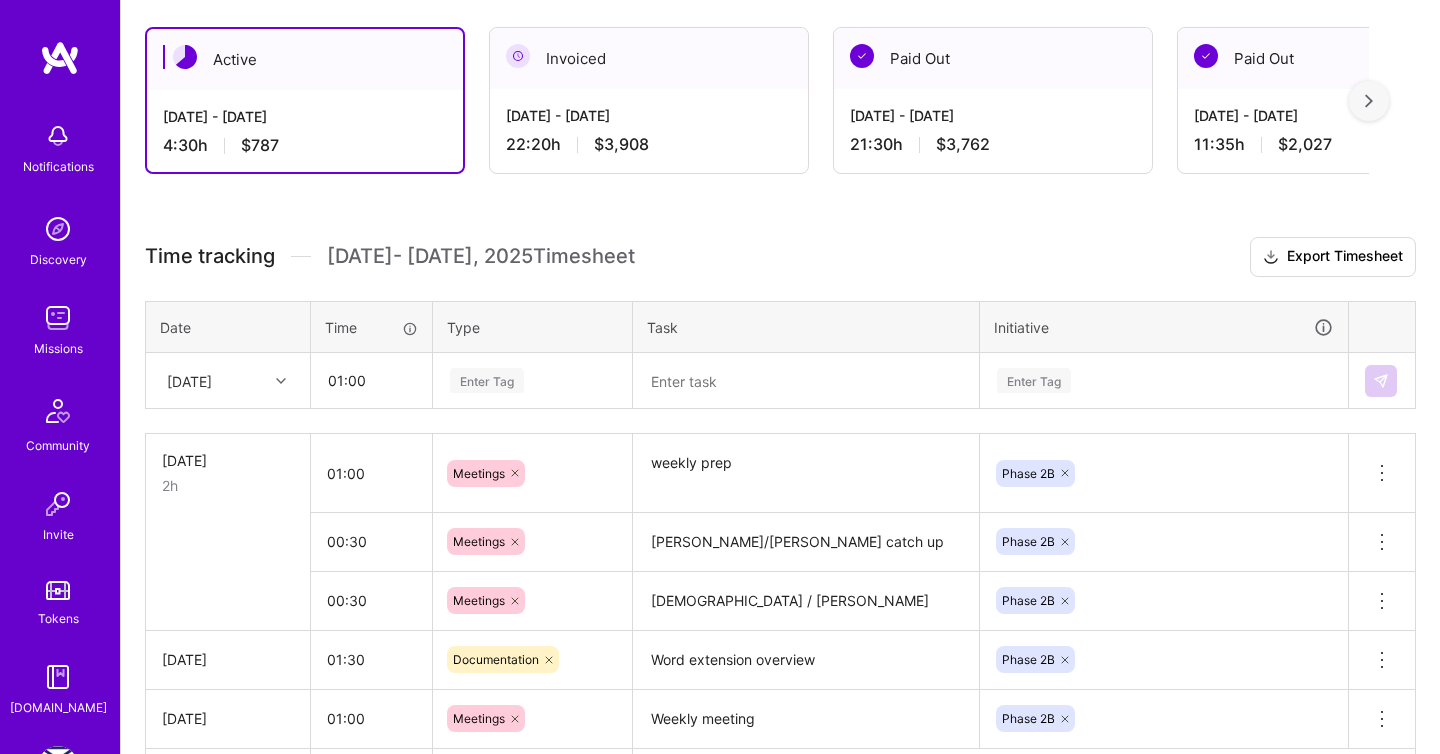 click on "Enter Tag" at bounding box center (487, 380) 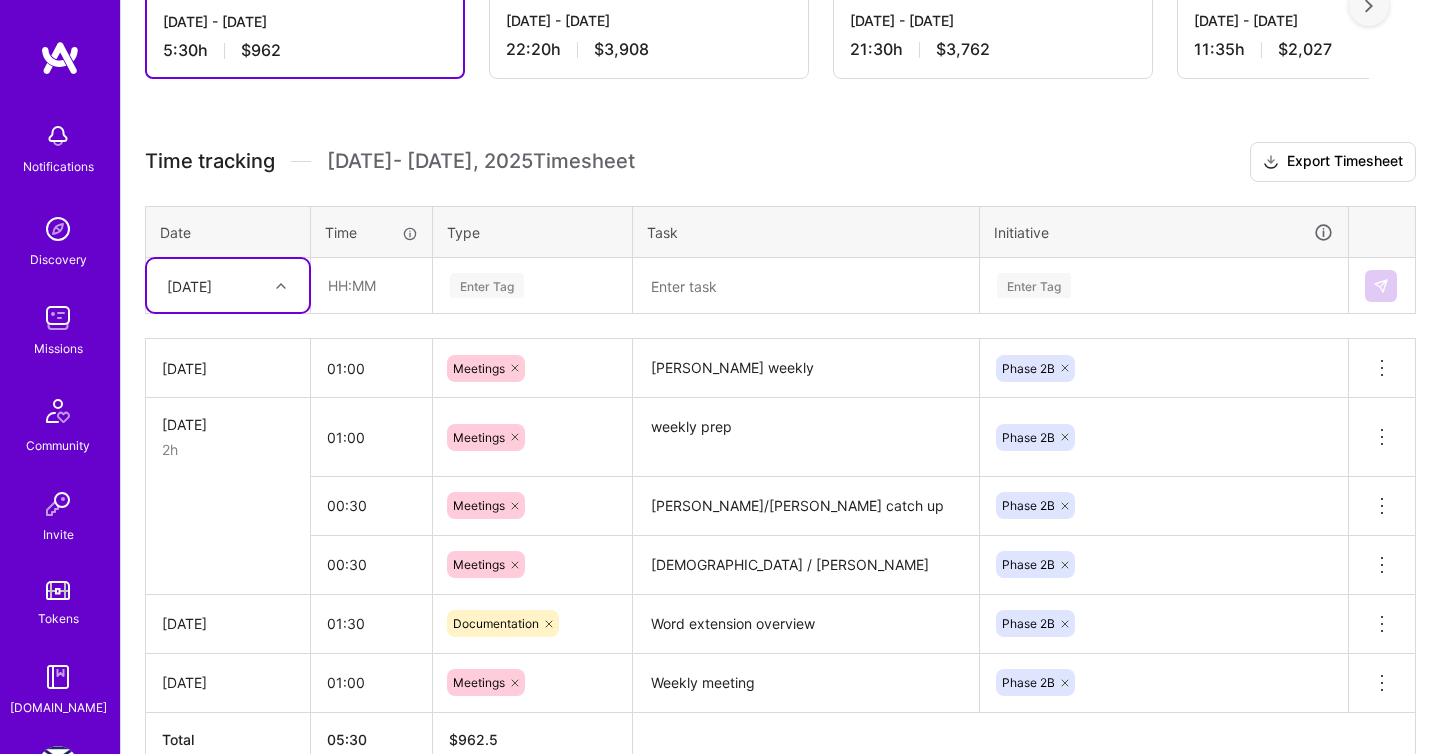scroll, scrollTop: 473, scrollLeft: 0, axis: vertical 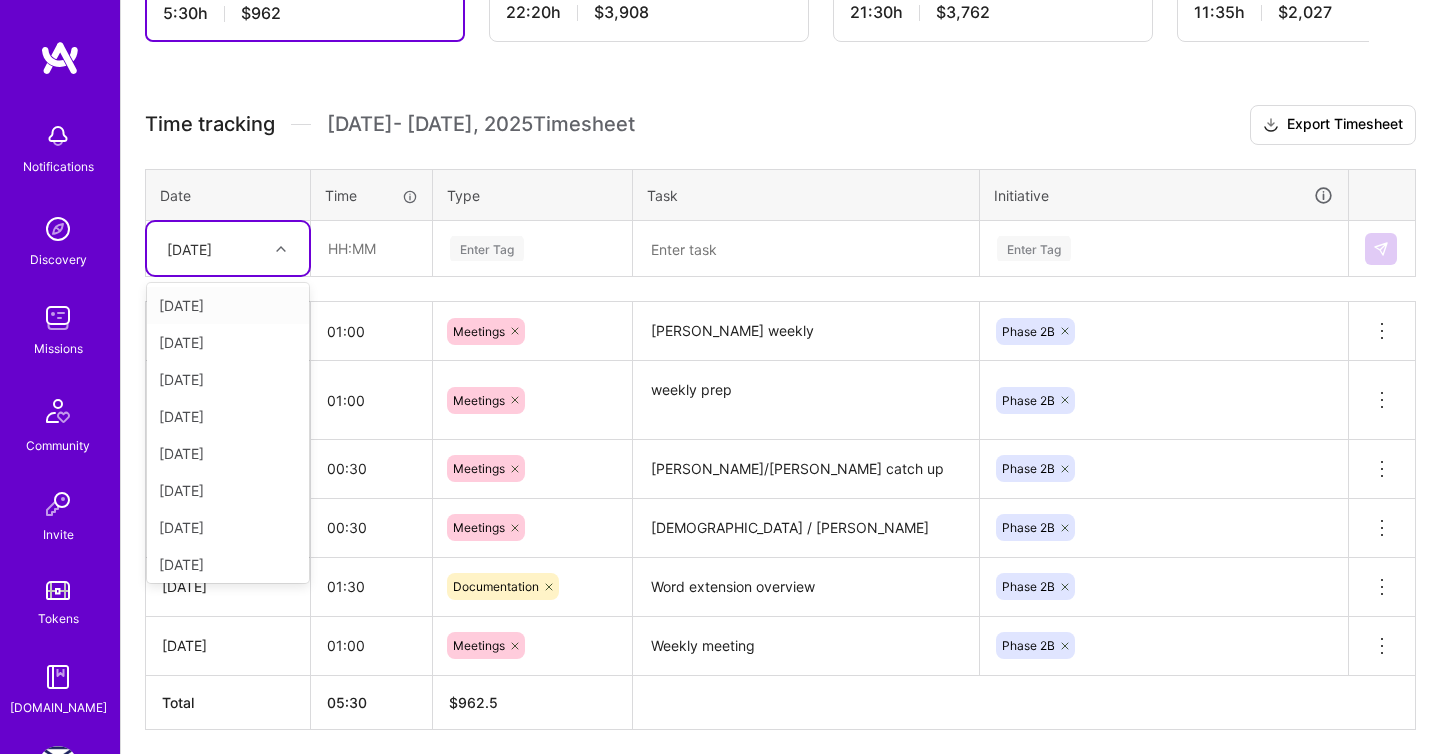 click on "[DATE]" at bounding box center [228, 248] 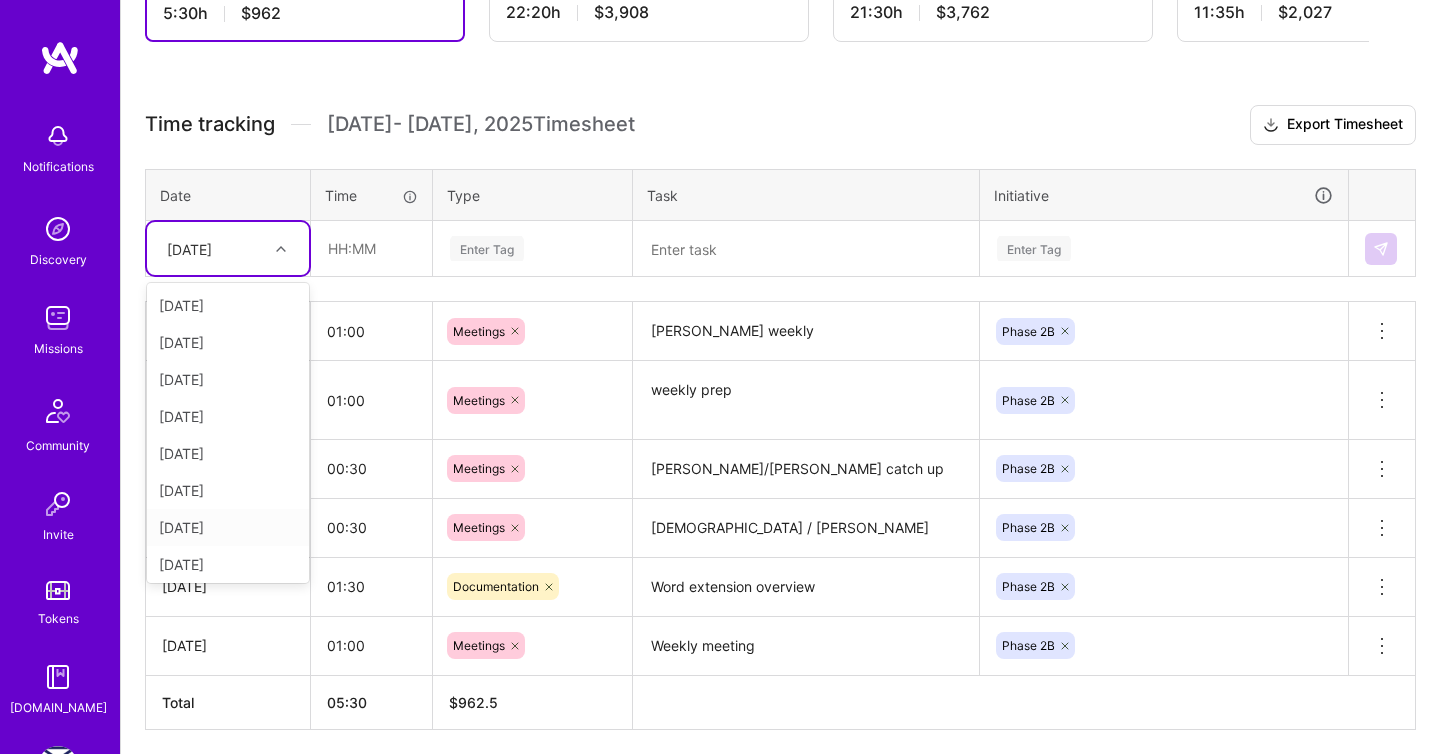 click on "[DATE]" at bounding box center [228, 527] 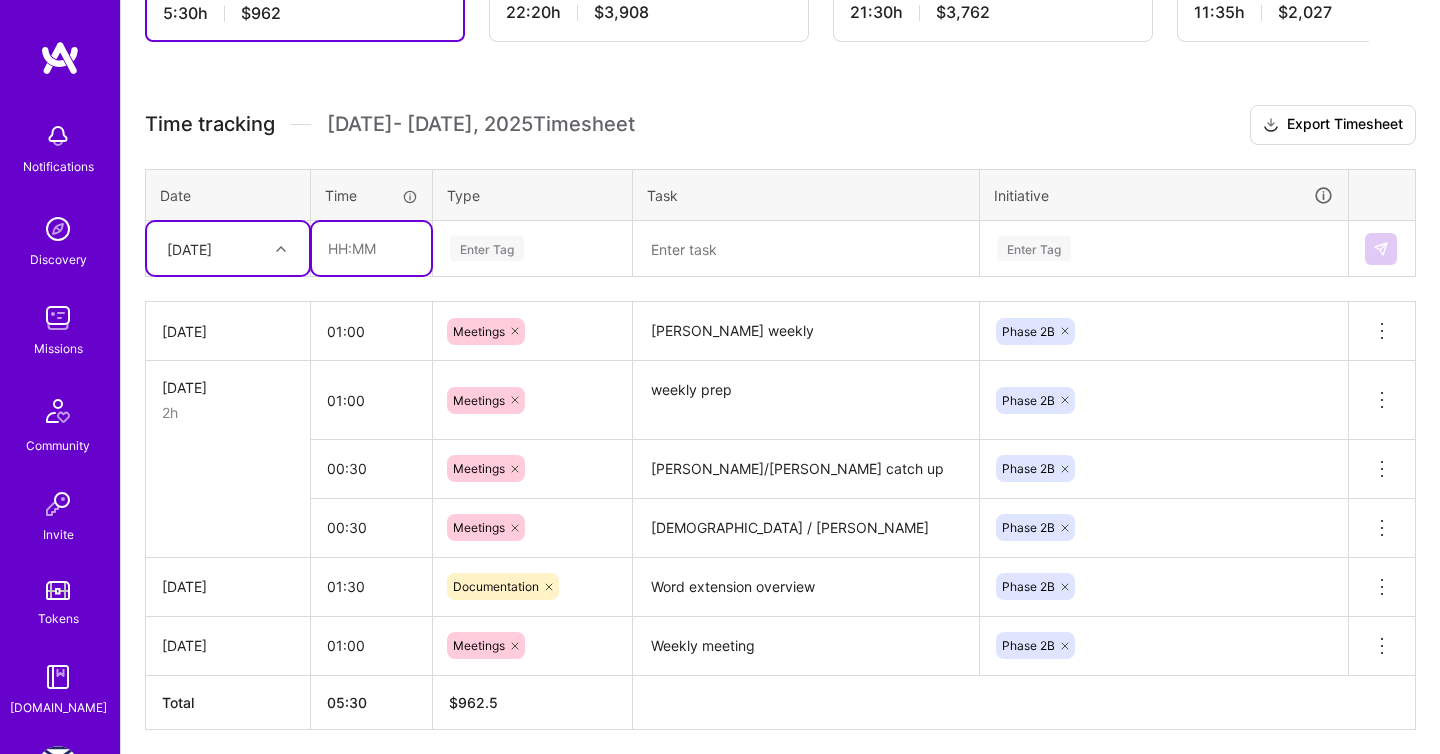click at bounding box center [371, 248] 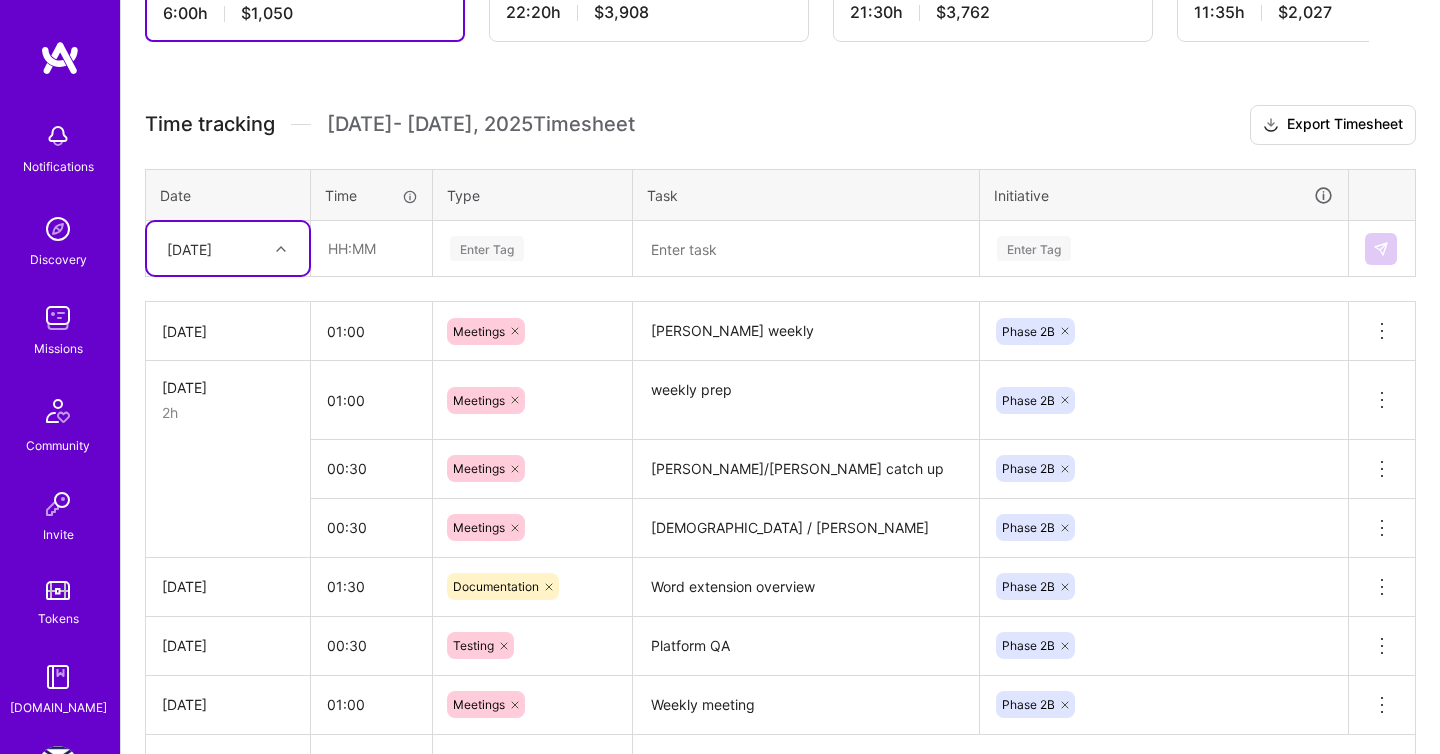 click on "[DATE]" at bounding box center (228, 248) 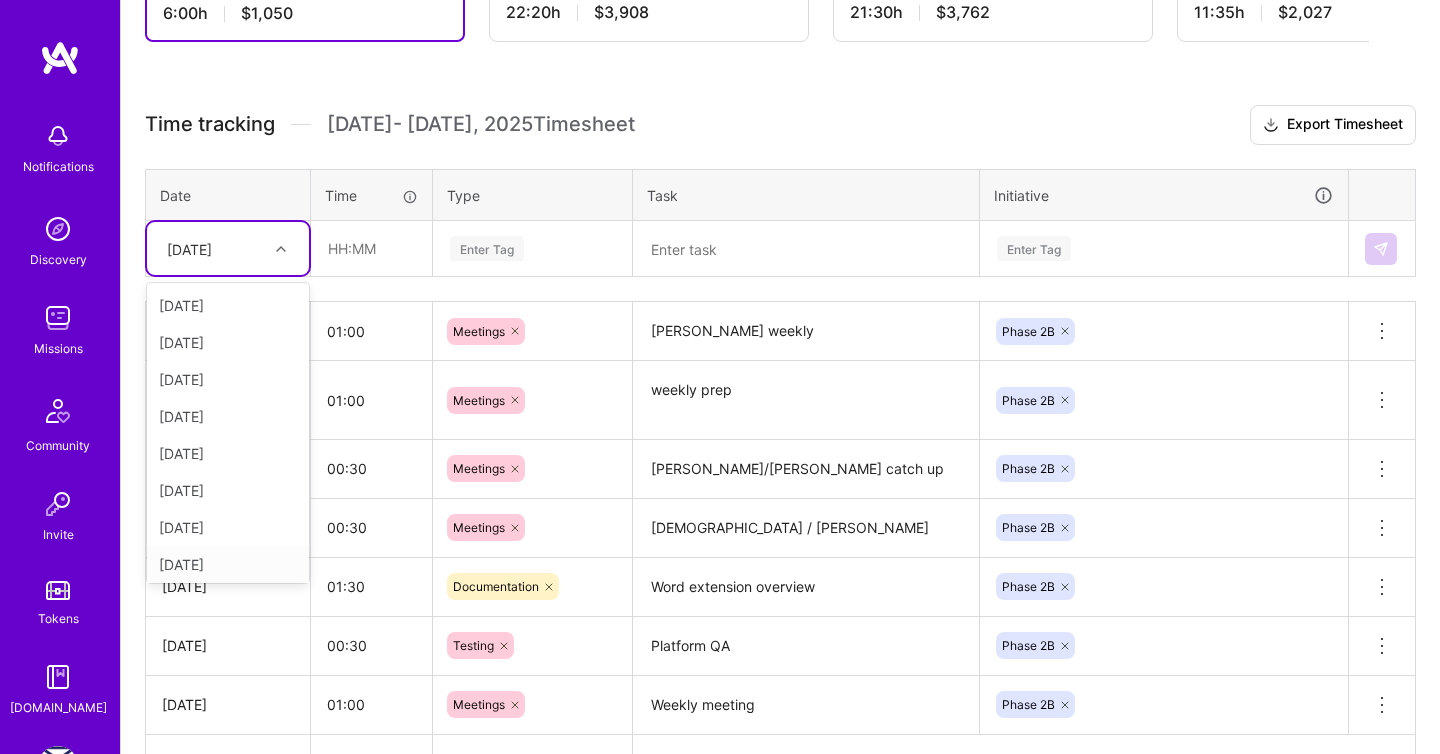 scroll, scrollTop: 41, scrollLeft: 0, axis: vertical 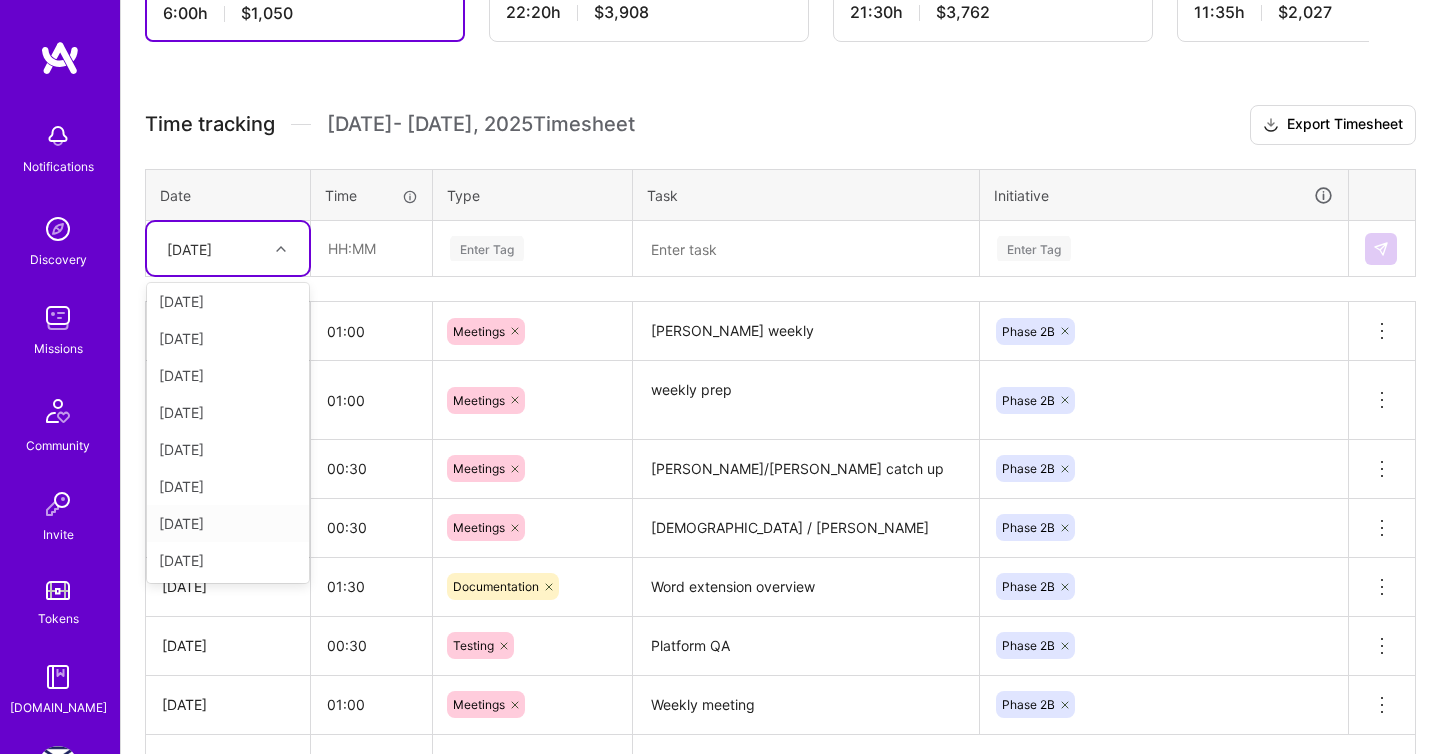 click on "[DATE]" at bounding box center [228, 523] 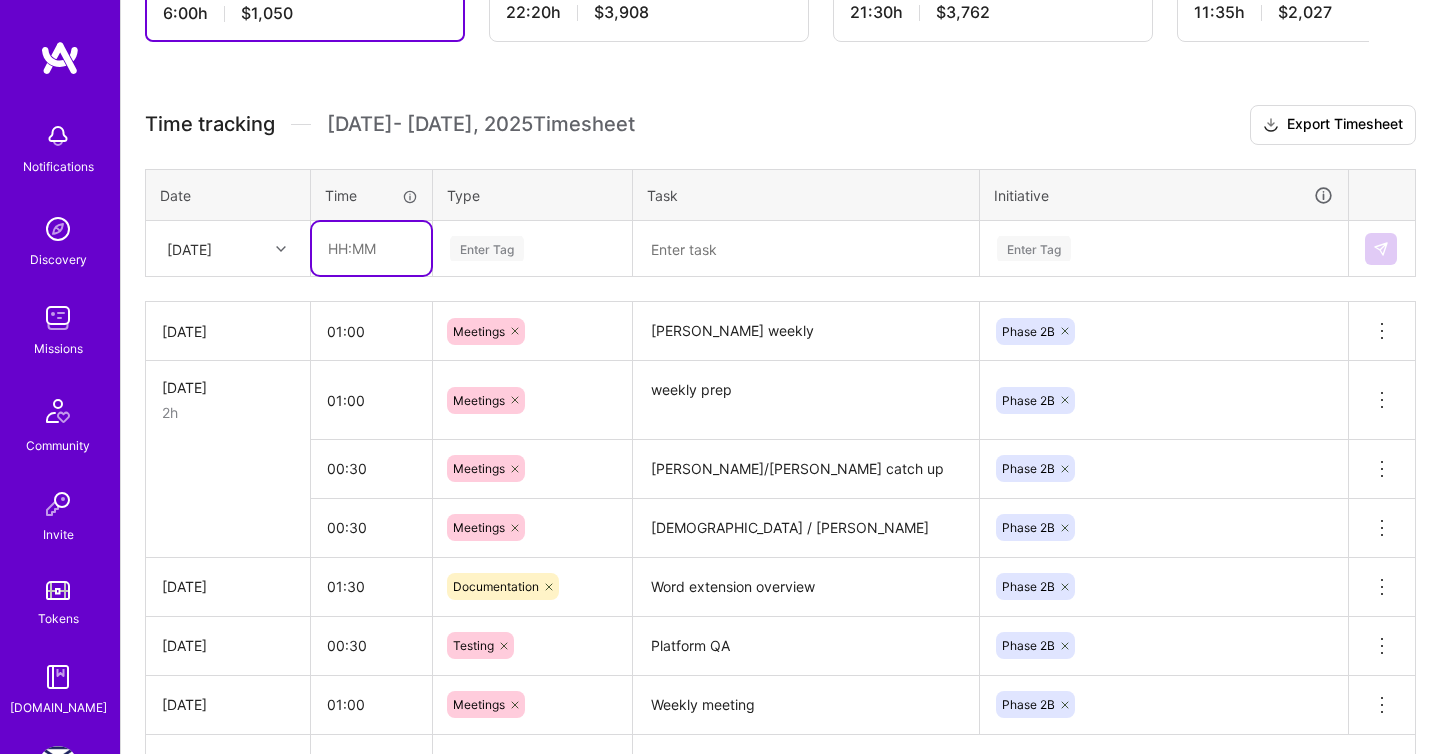 click at bounding box center [371, 248] 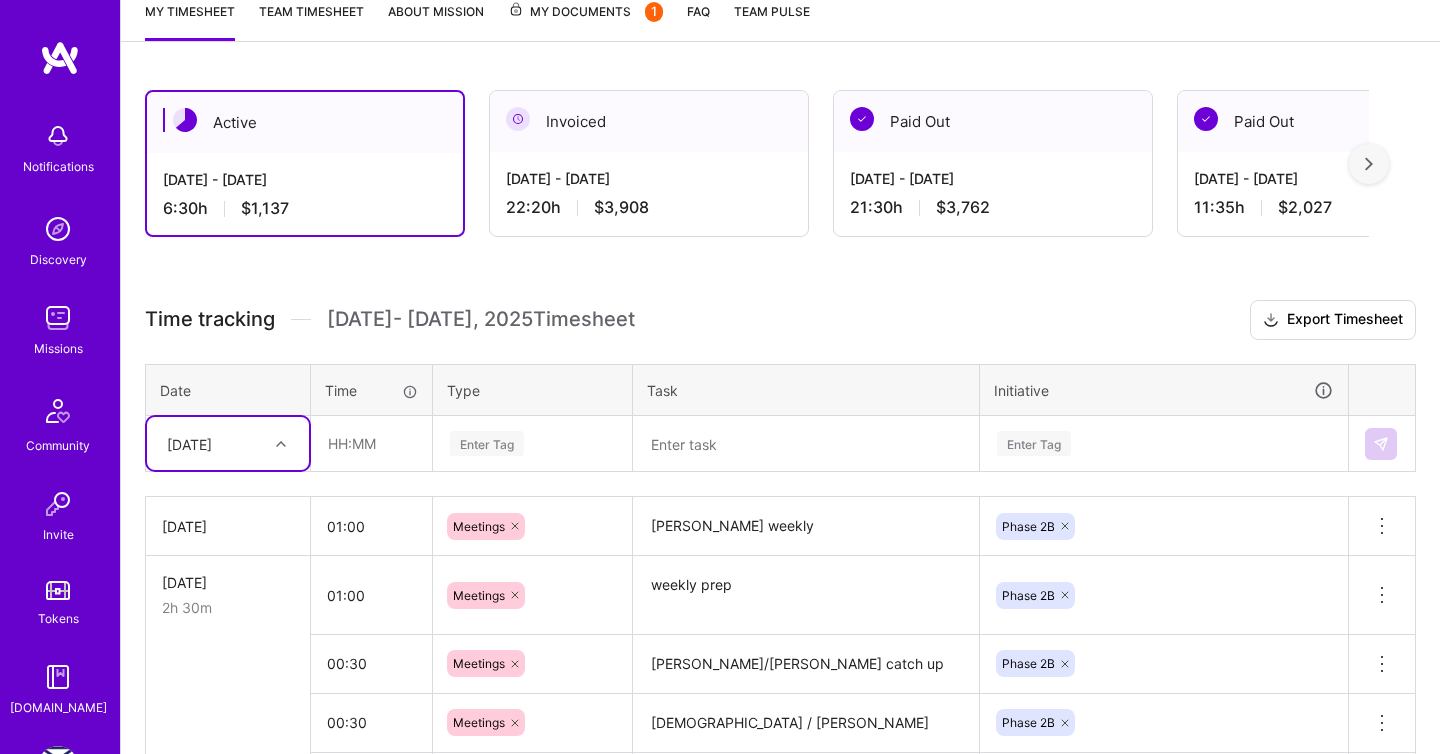 scroll, scrollTop: 265, scrollLeft: 0, axis: vertical 